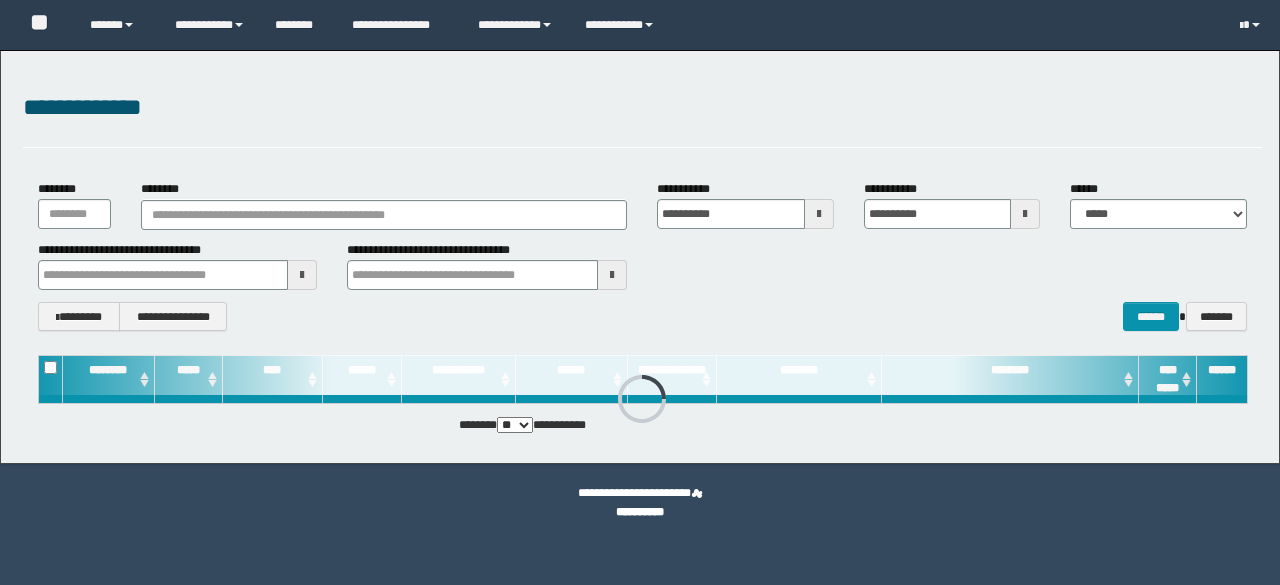 scroll, scrollTop: 0, scrollLeft: 0, axis: both 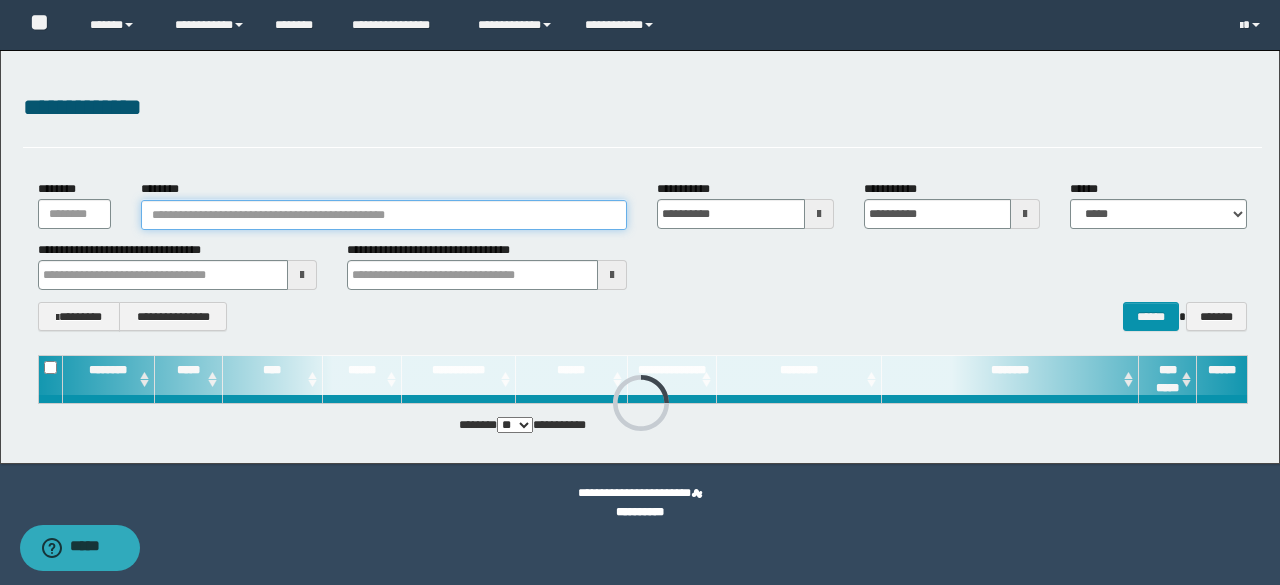 click on "********" at bounding box center [384, 215] 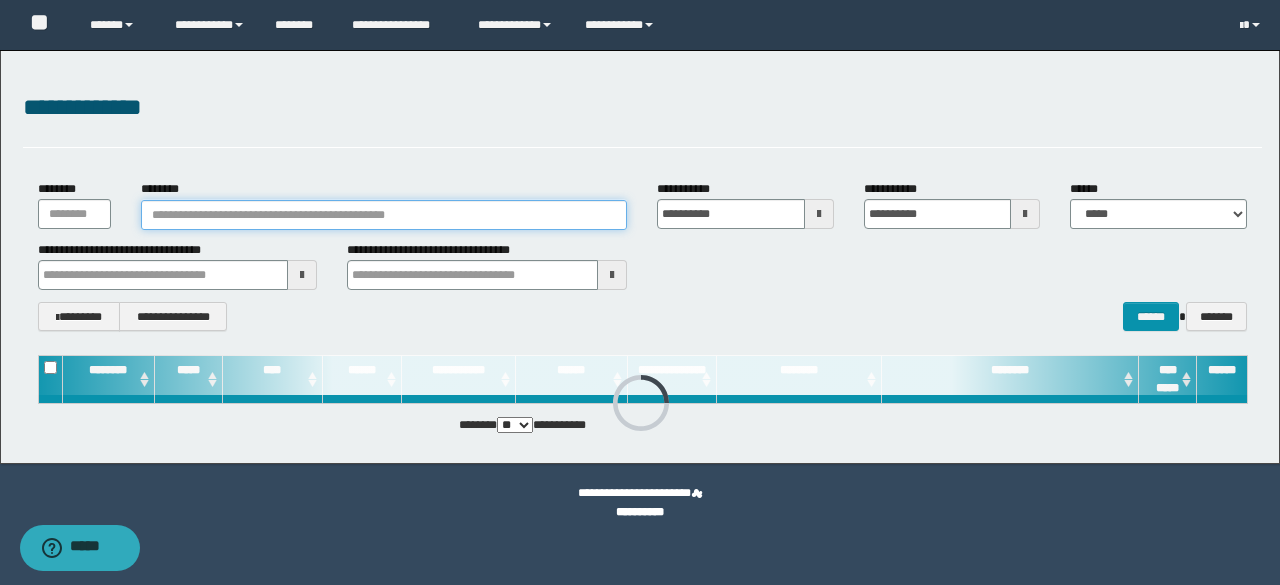 paste on "**********" 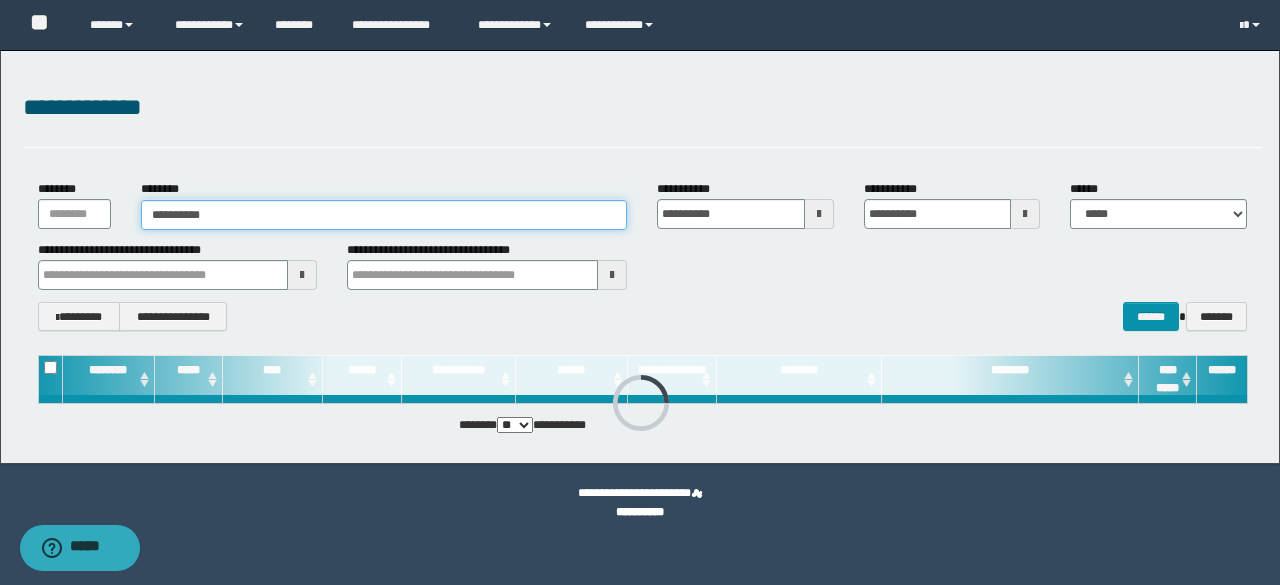 click on "**********" at bounding box center (384, 215) 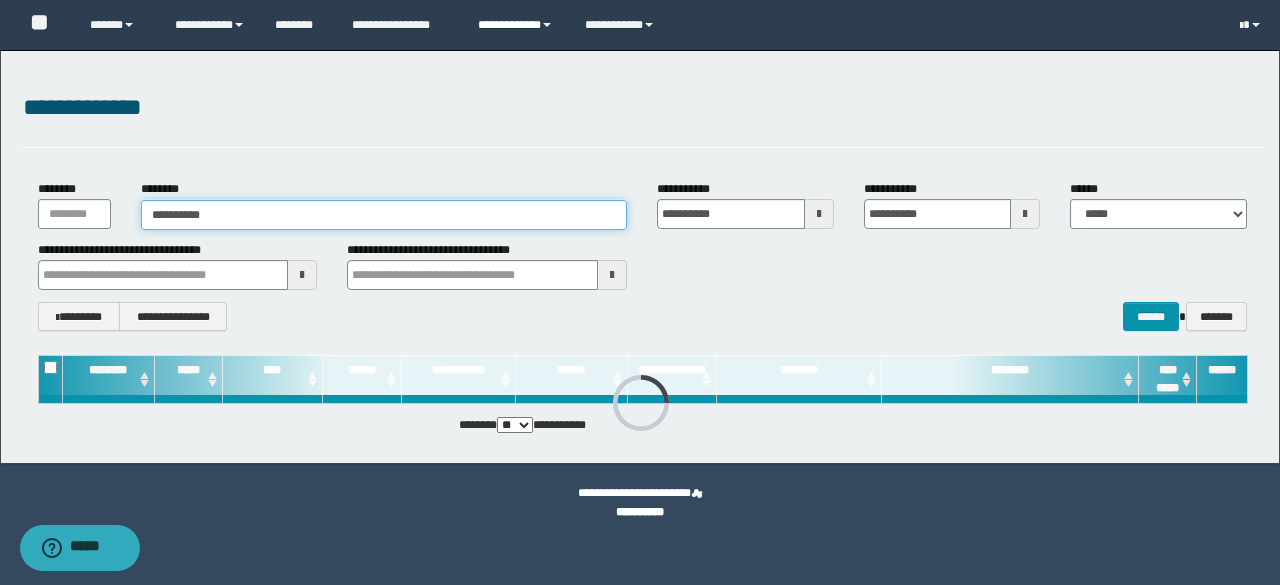 type on "**********" 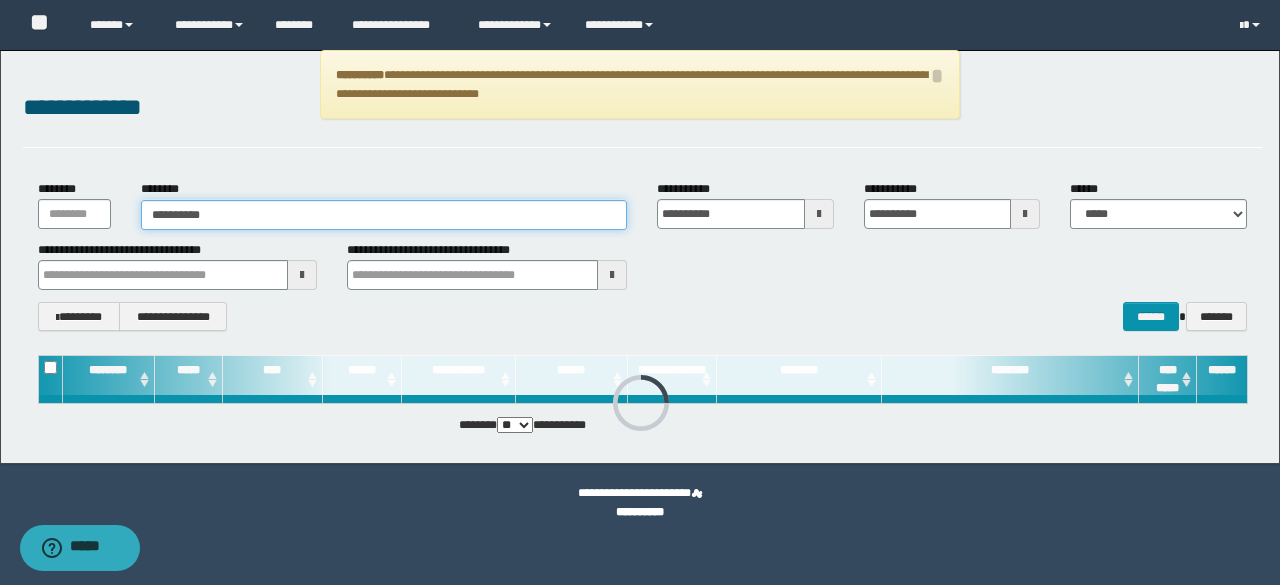 type on "**********" 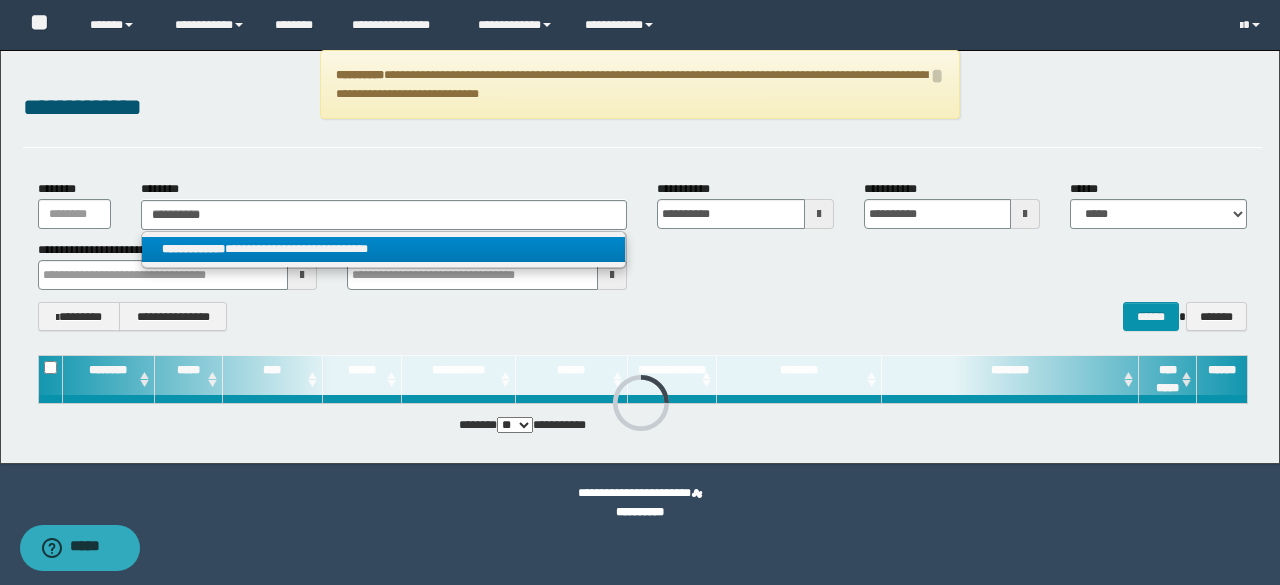 click on "**********" at bounding box center [383, 249] 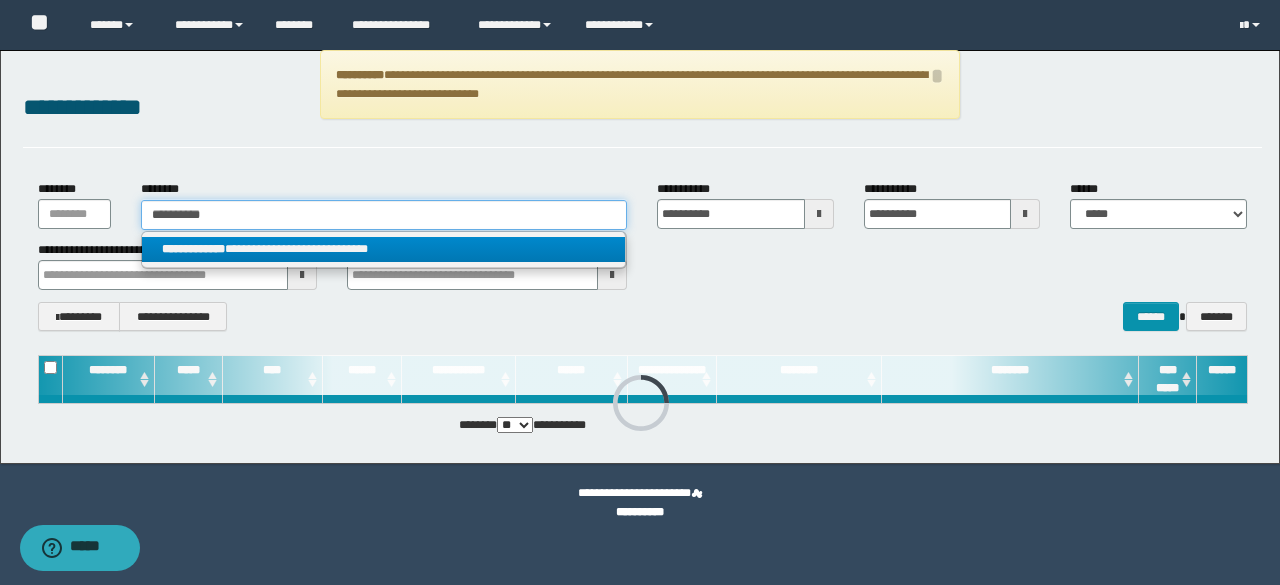 type 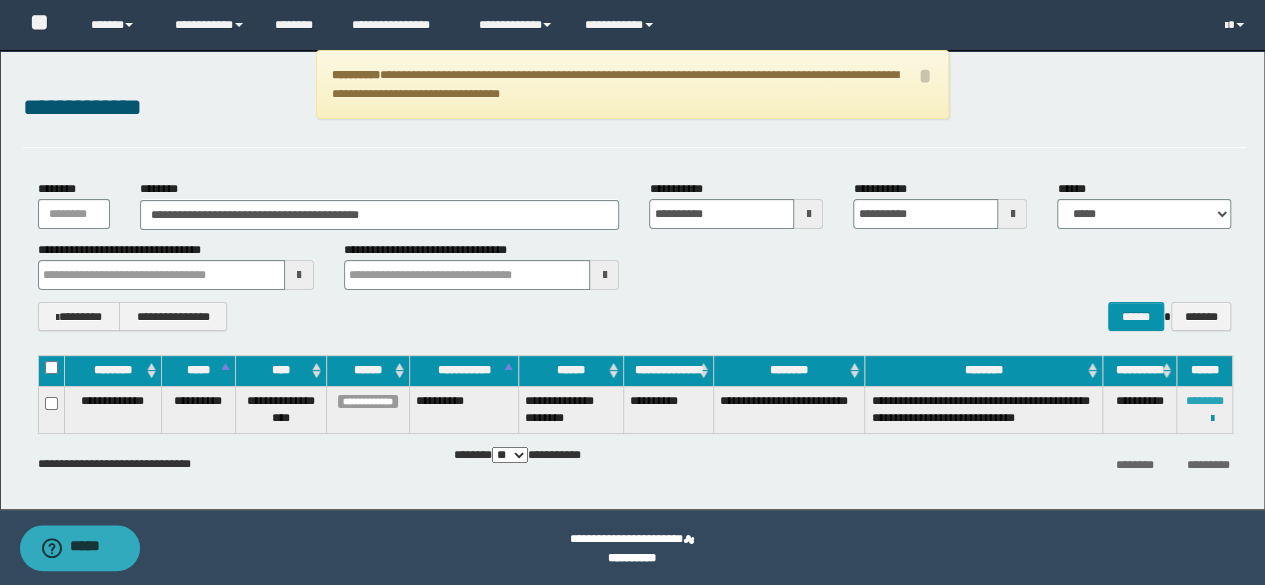 click on "********" at bounding box center [1205, 401] 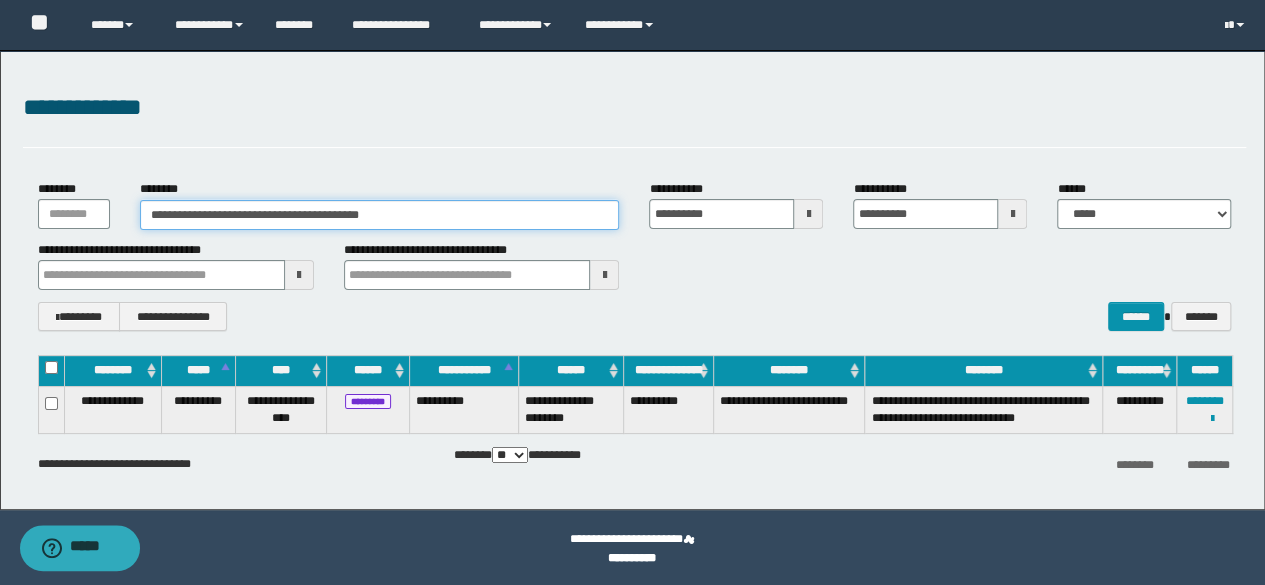 drag, startPoint x: 508, startPoint y: 207, endPoint x: 48, endPoint y: 122, distance: 467.78735 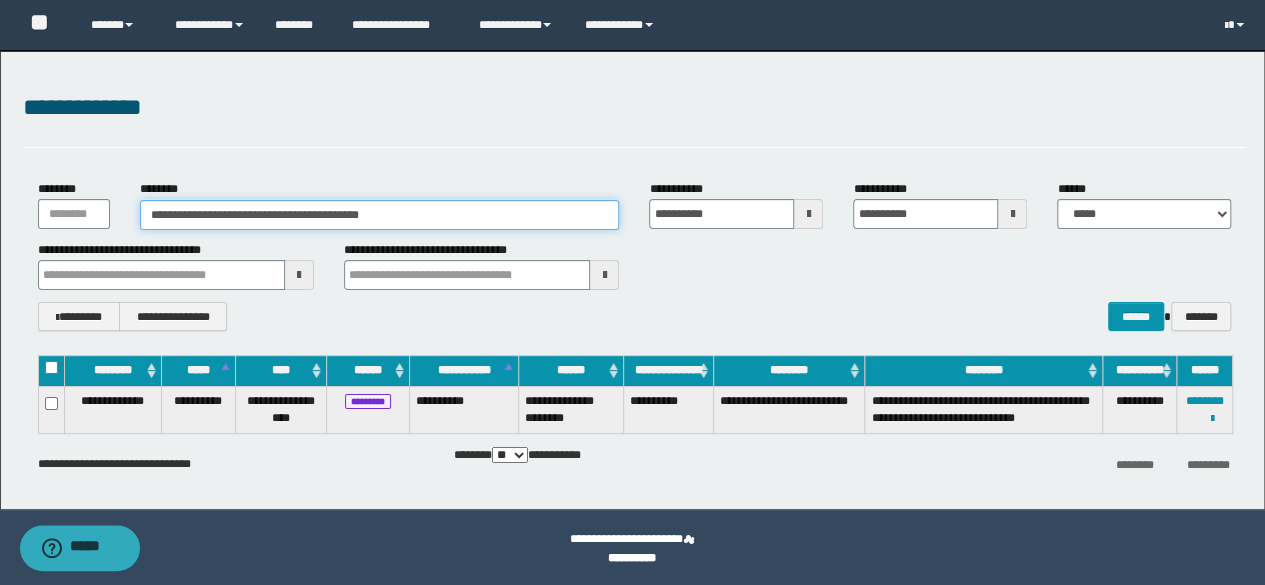 click on "**********" at bounding box center (632, 280) 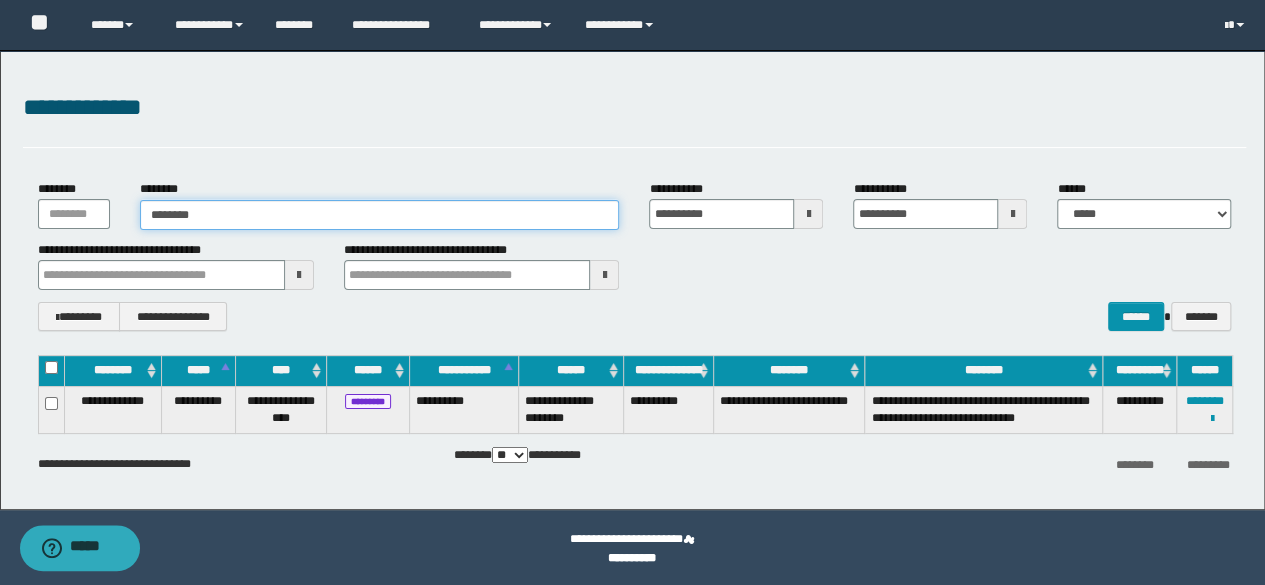type on "********" 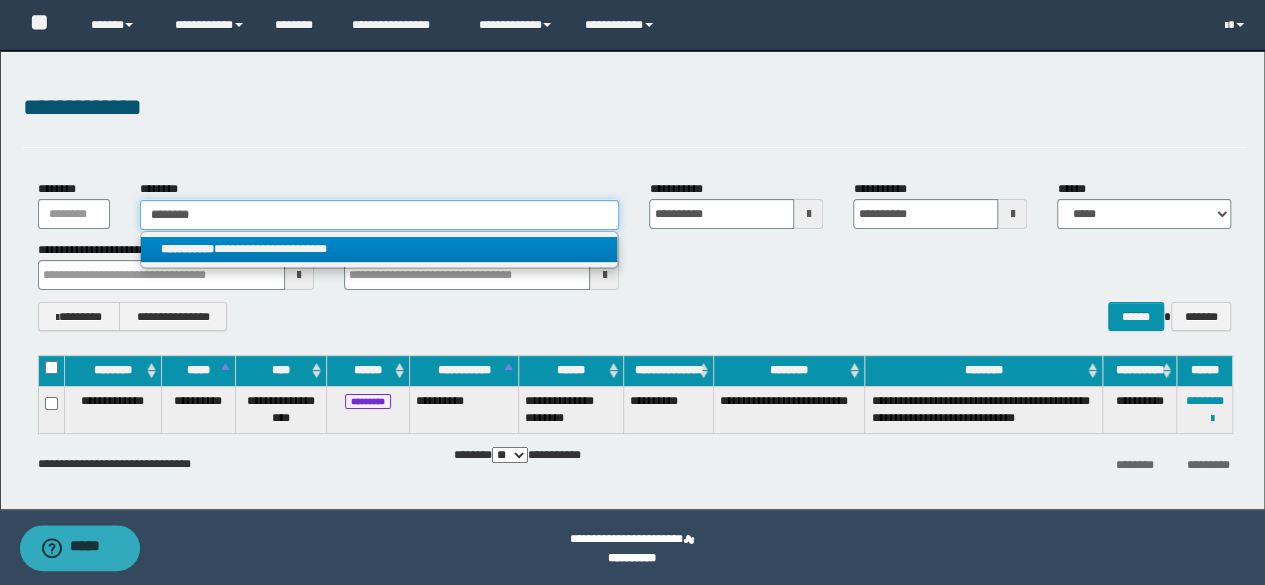 type on "********" 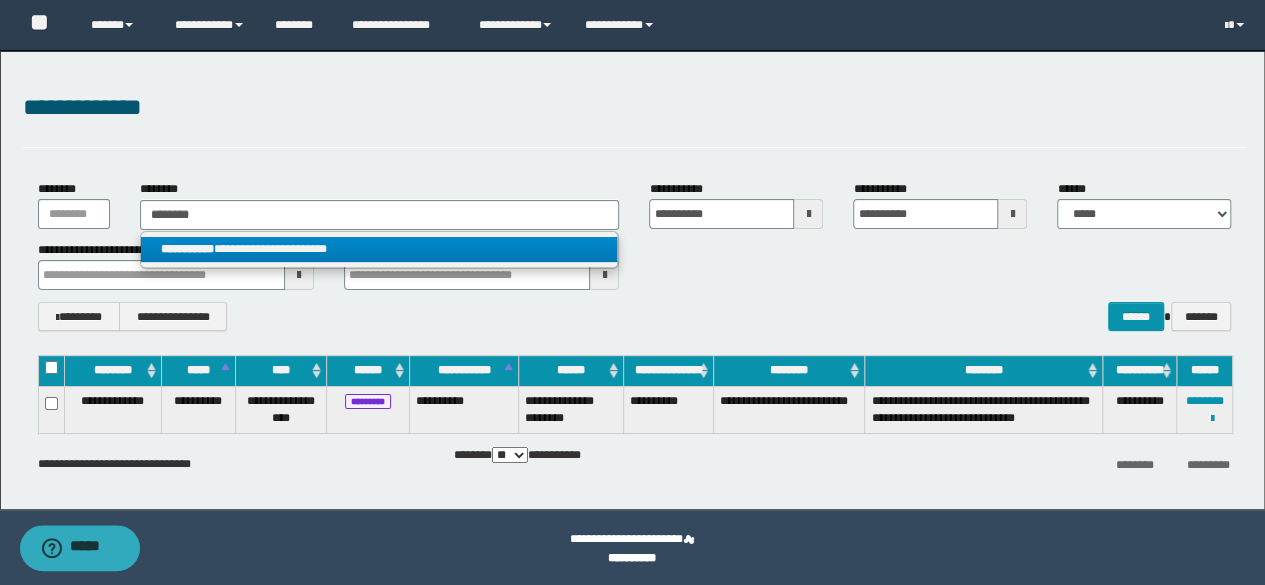 click on "**********" at bounding box center [379, 249] 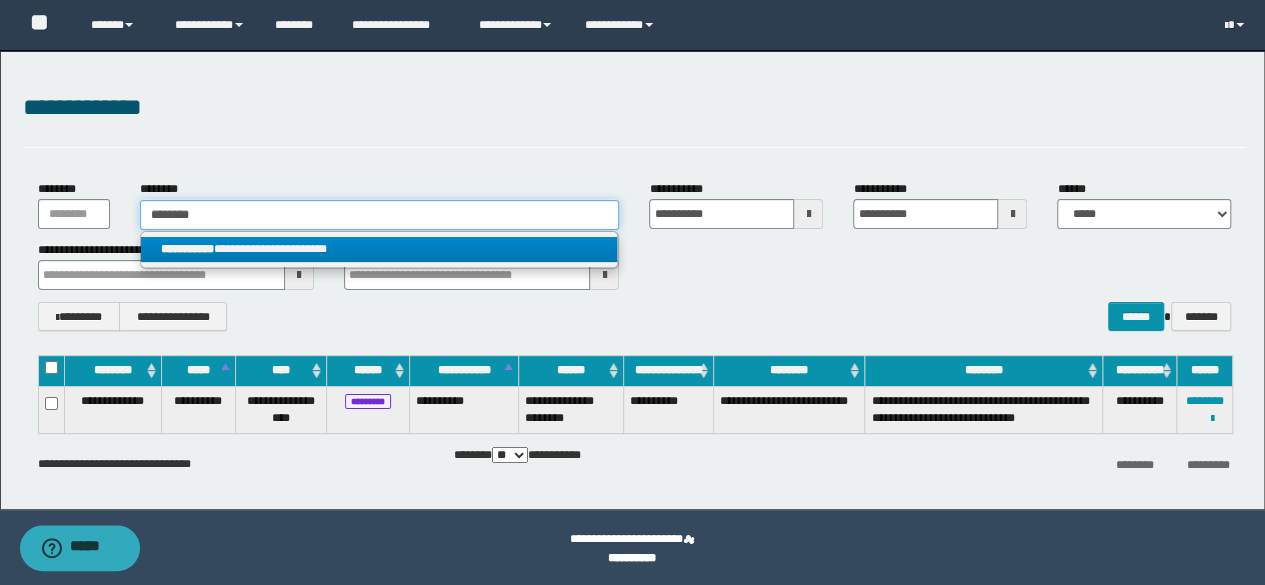 type 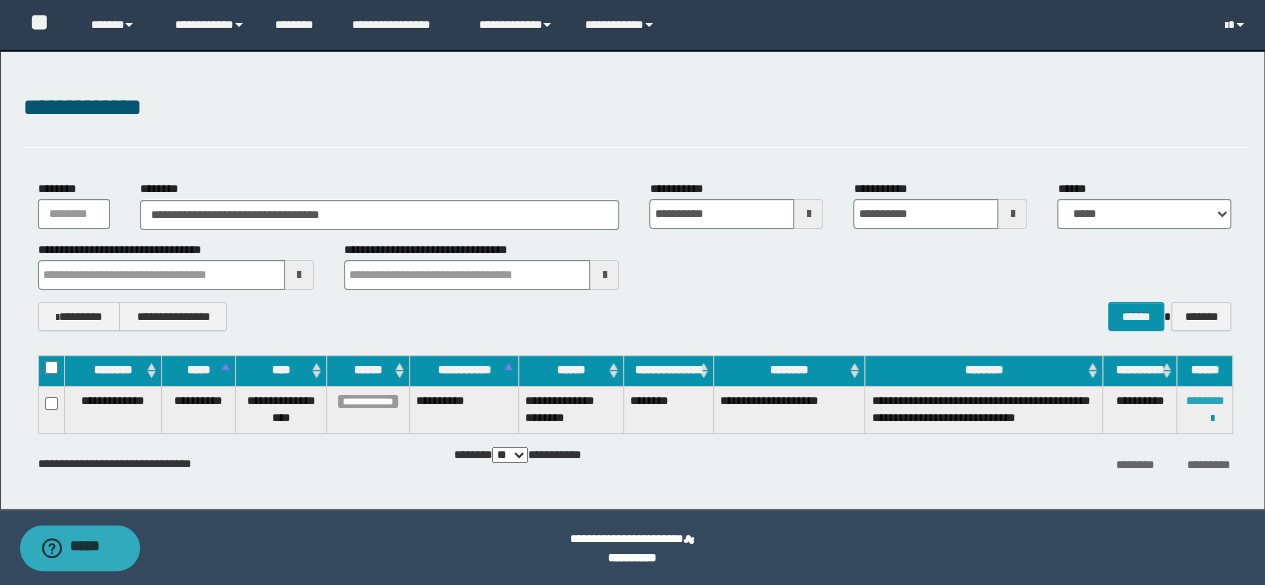 click on "********" at bounding box center (1205, 401) 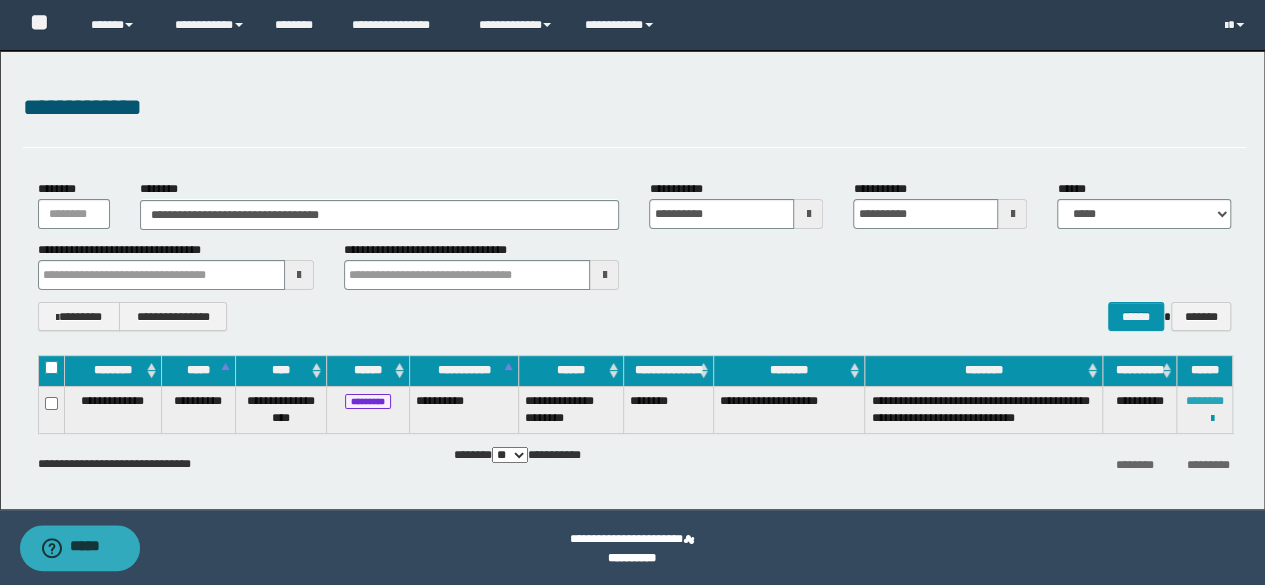 click on "********" at bounding box center [1205, 401] 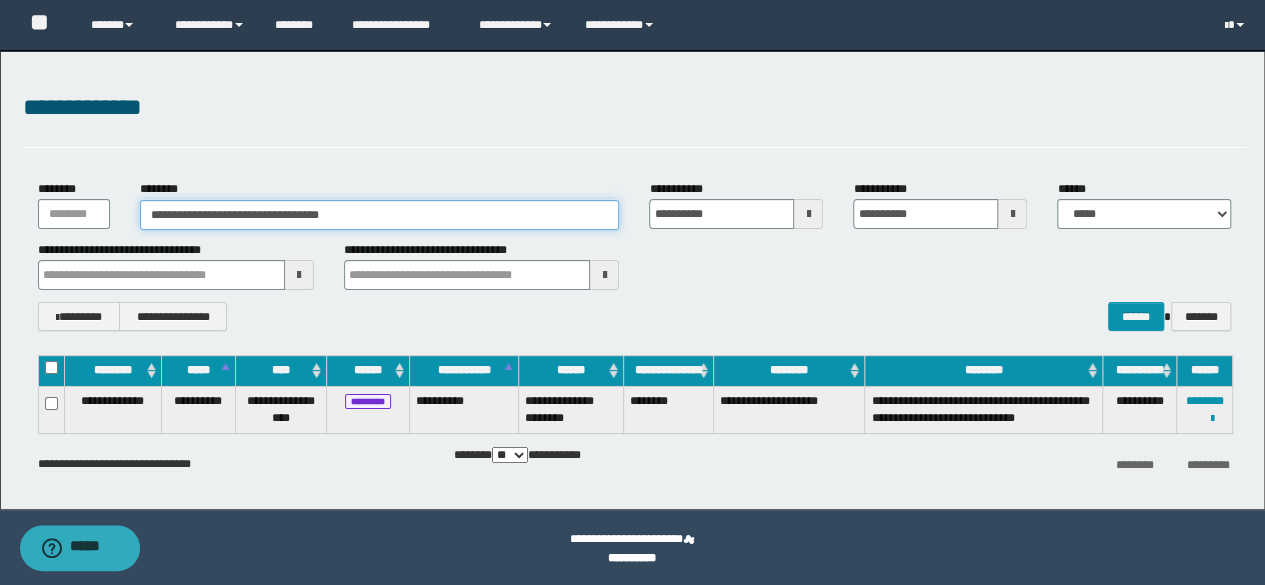 drag, startPoint x: 466, startPoint y: 208, endPoint x: 62, endPoint y: 149, distance: 408.28543 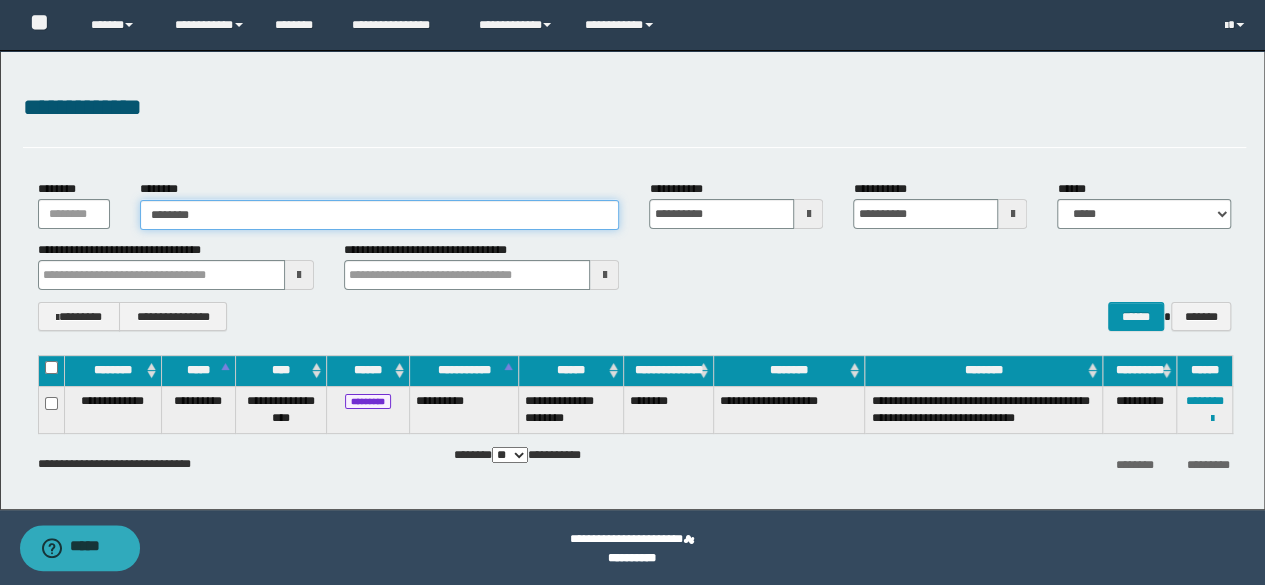 type on "********" 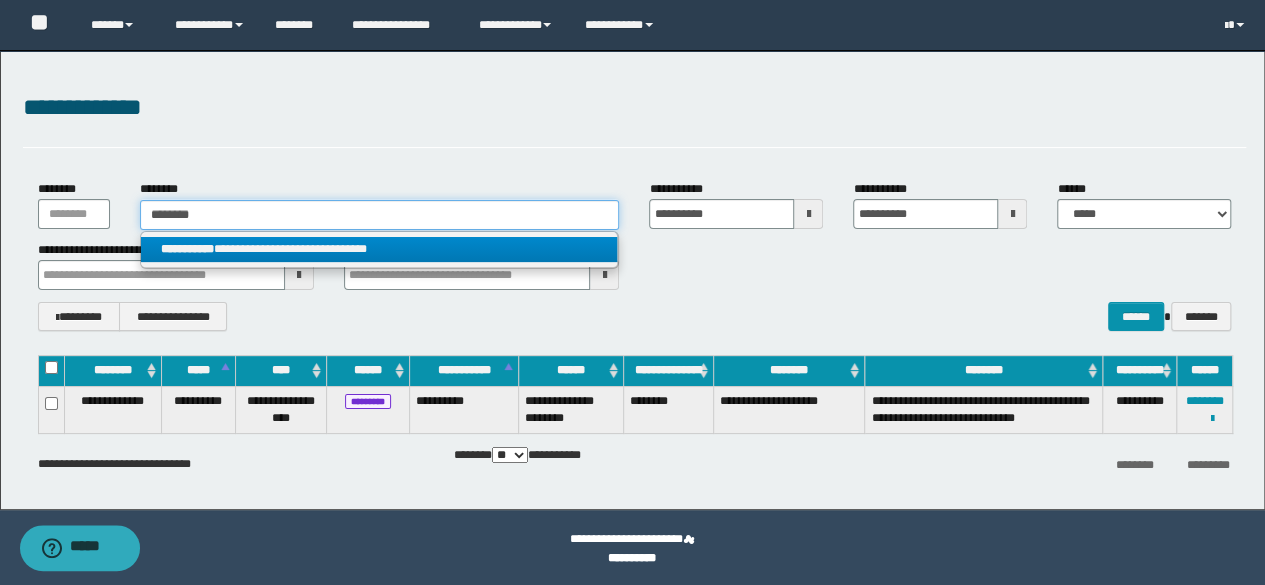 type on "********" 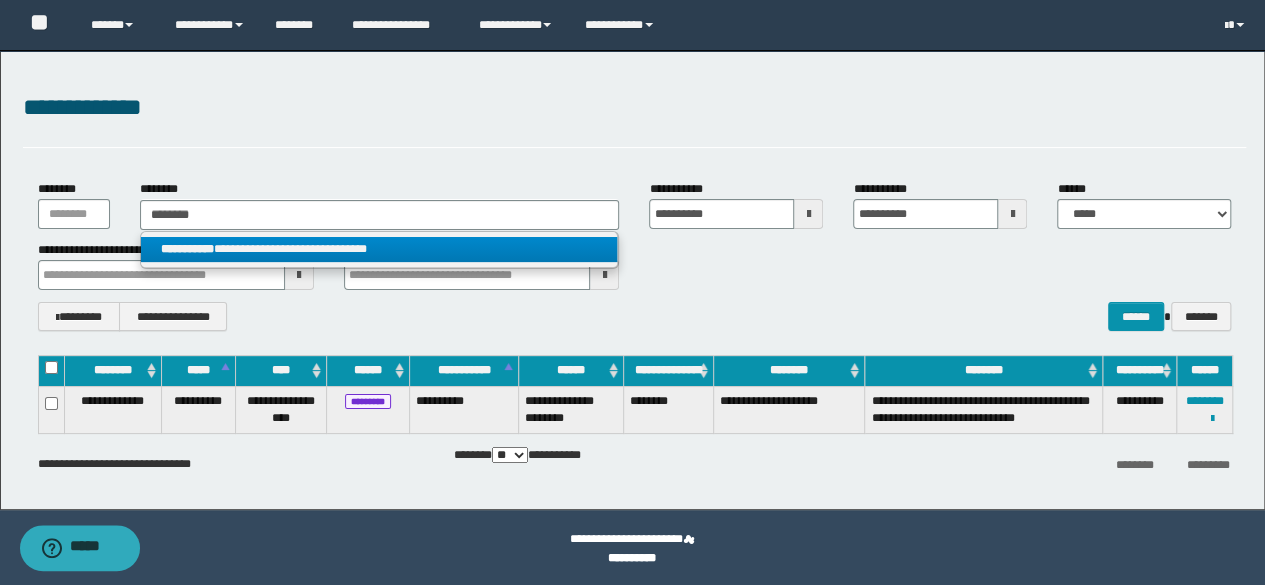click on "**********" at bounding box center [379, 249] 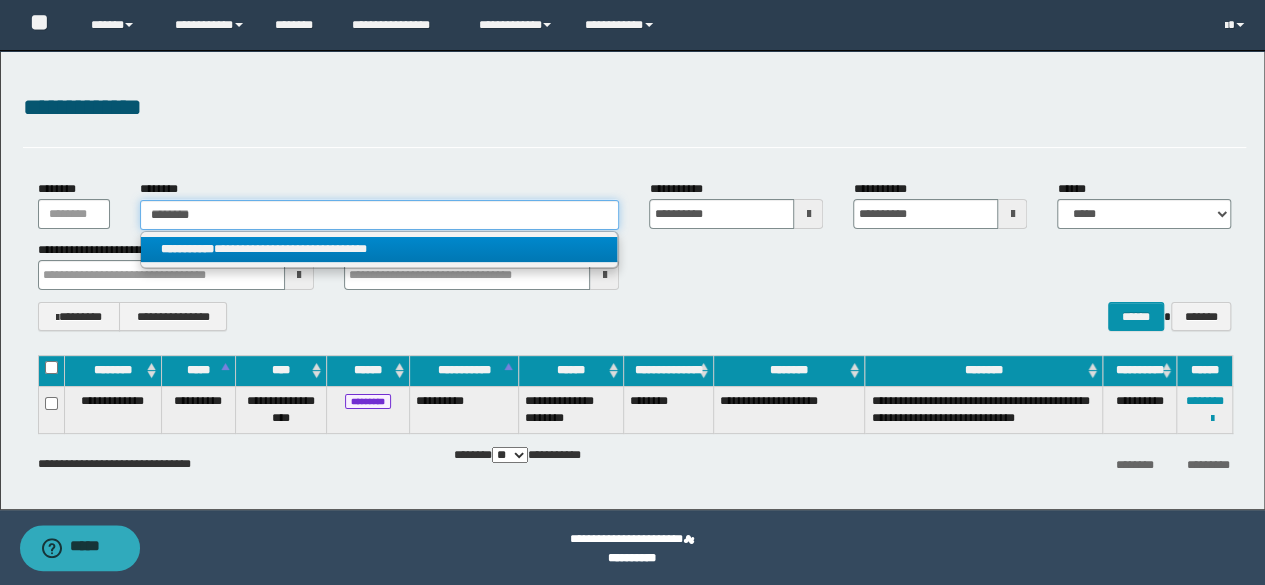 type 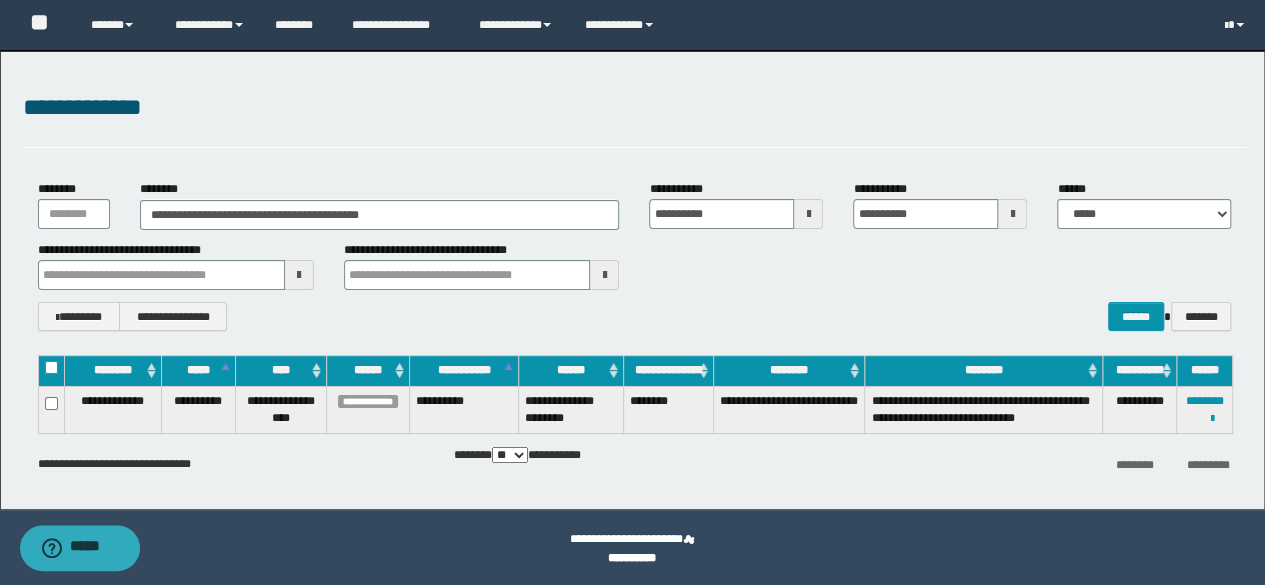 click on "**********" at bounding box center (1205, 409) 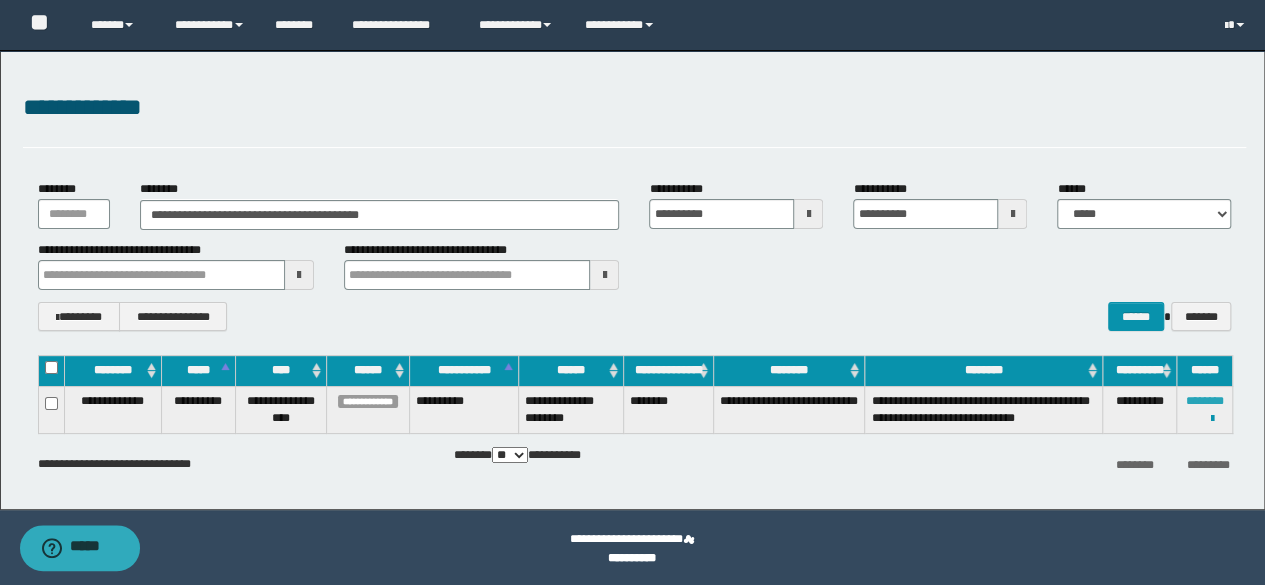 click on "********" at bounding box center [1205, 401] 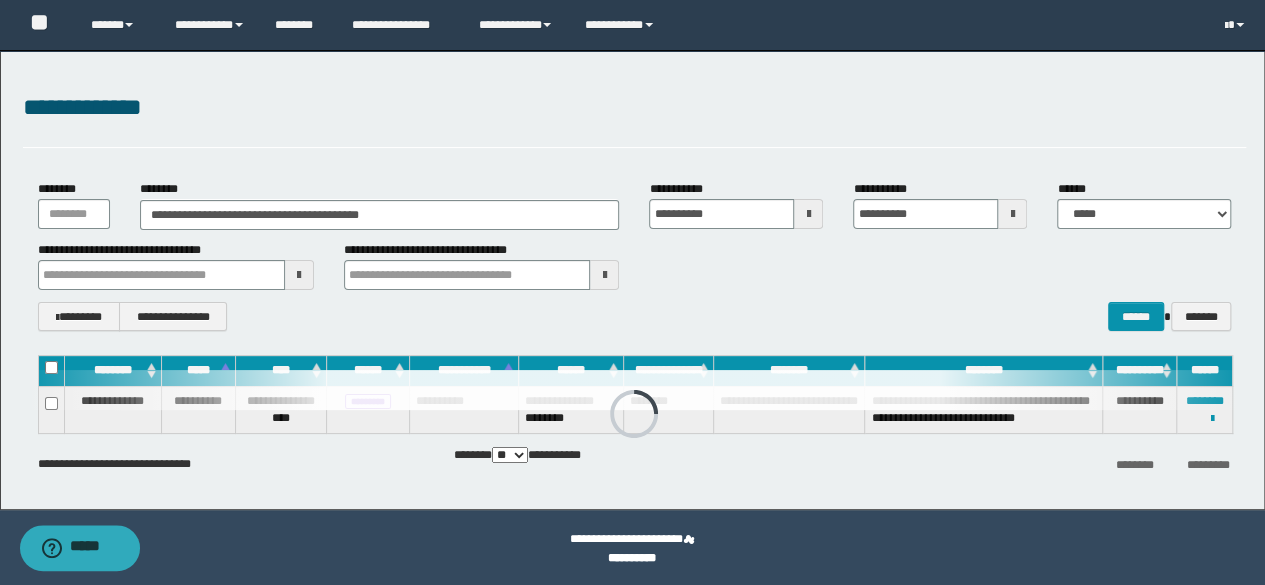 drag, startPoint x: 502, startPoint y: 192, endPoint x: 485, endPoint y: 209, distance: 24.04163 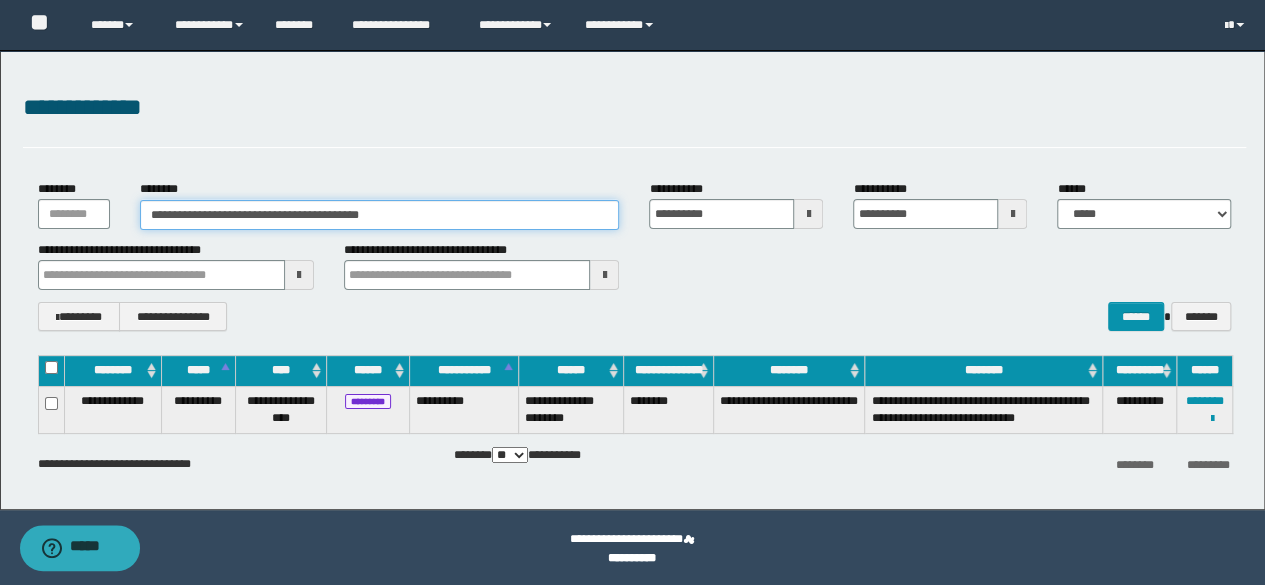 drag, startPoint x: 485, startPoint y: 209, endPoint x: 99, endPoint y: 157, distance: 389.48685 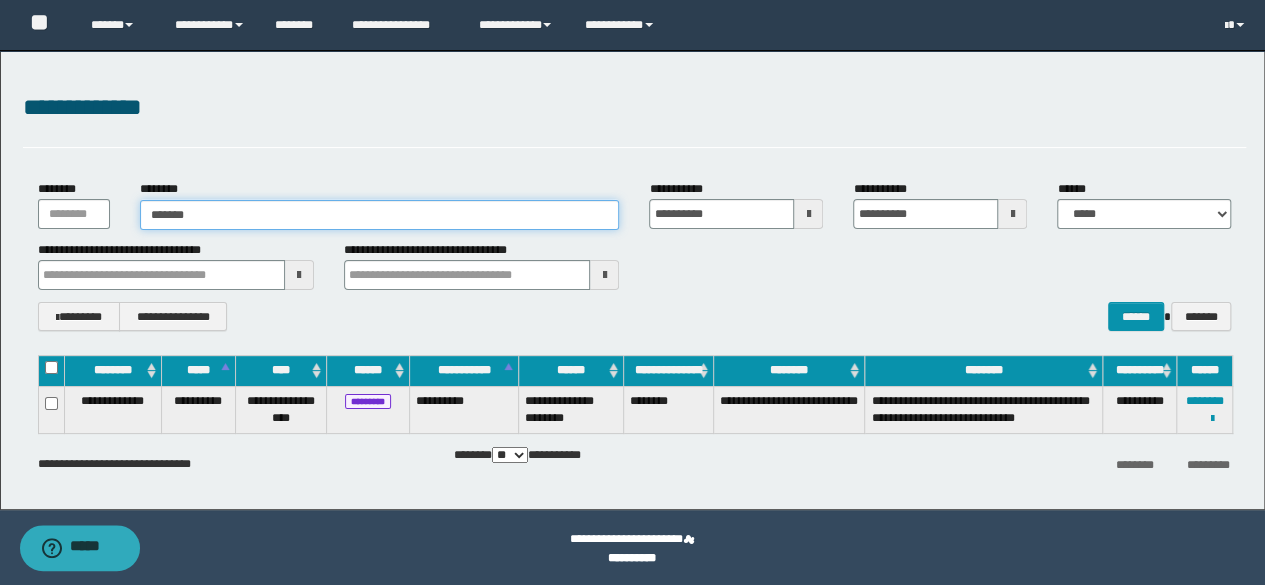type on "*******" 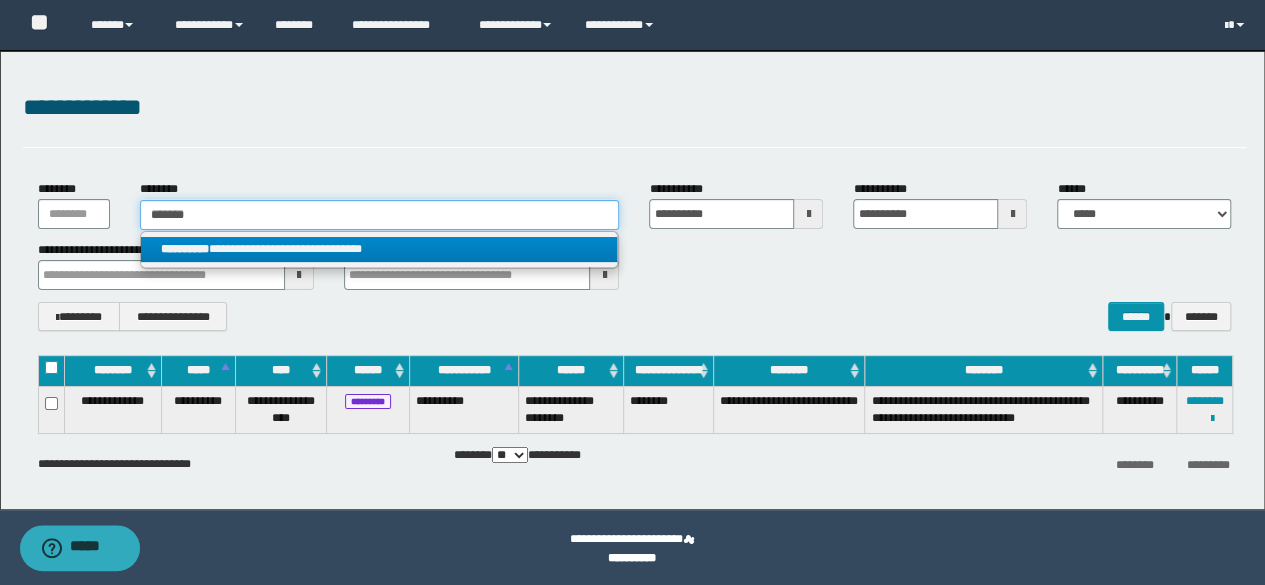 type on "*******" 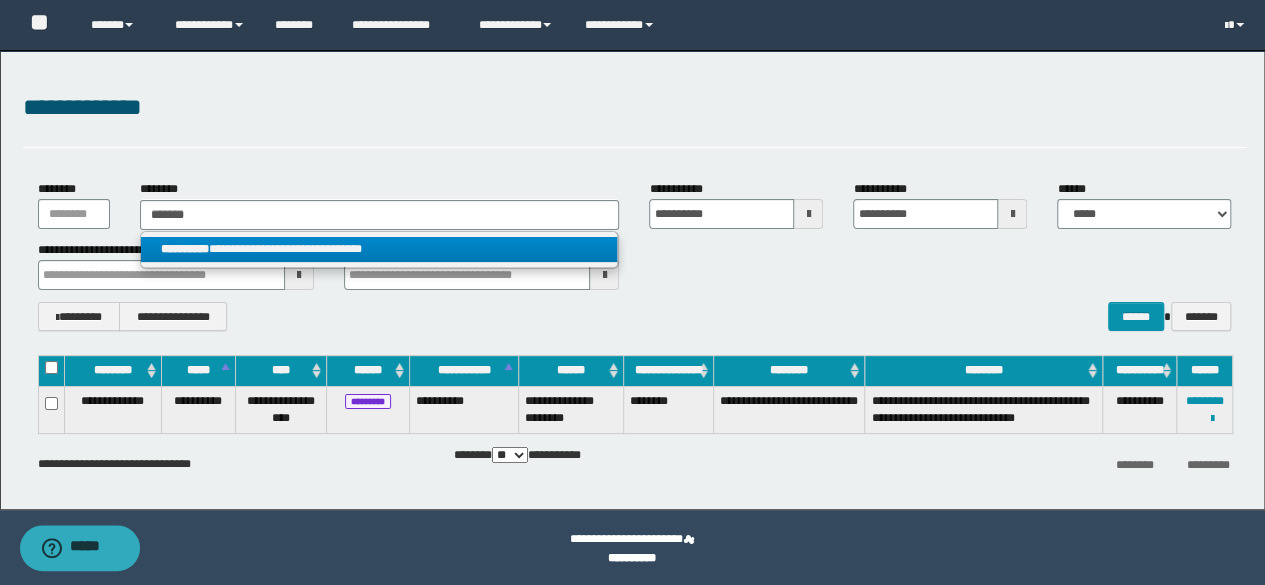 click on "**********" at bounding box center [380, 250] 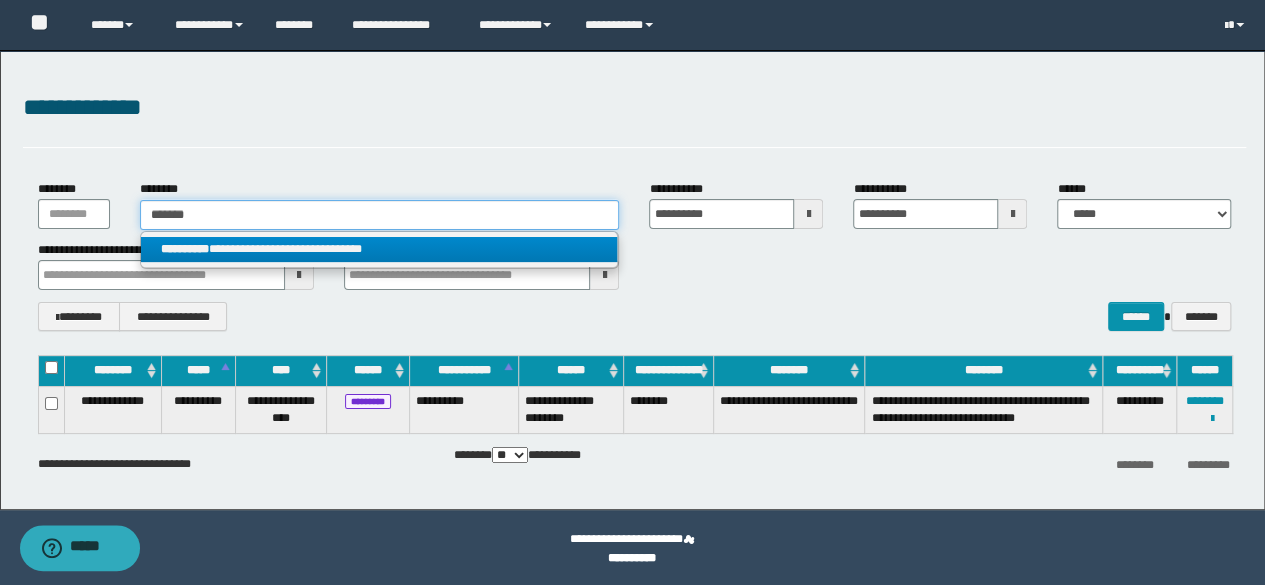 type 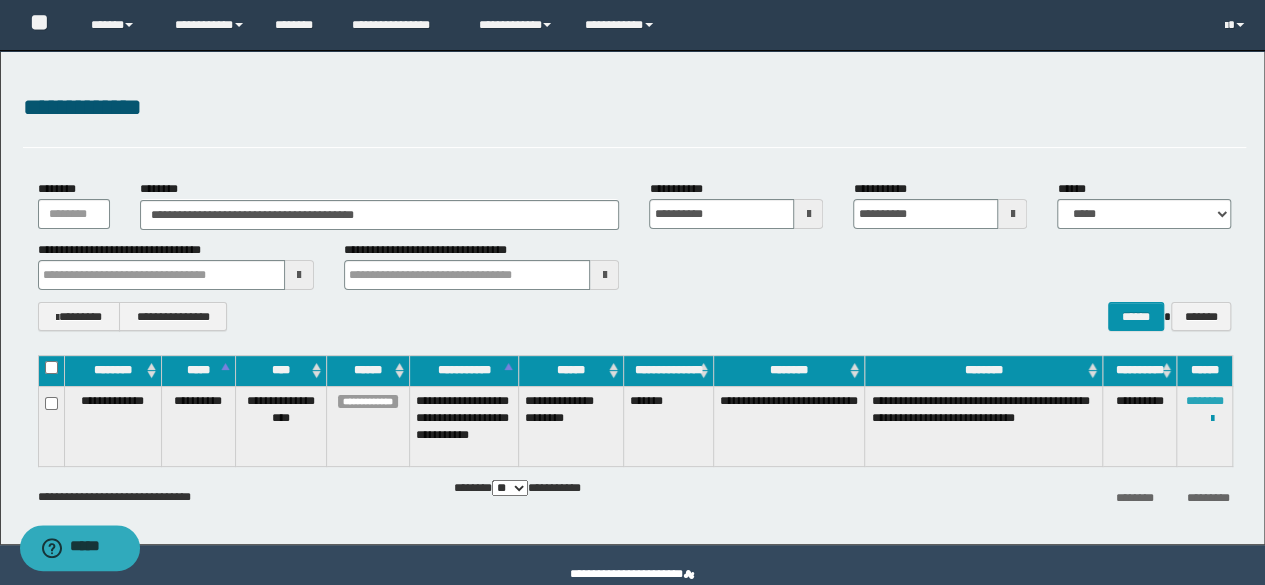 click on "********" at bounding box center (1205, 401) 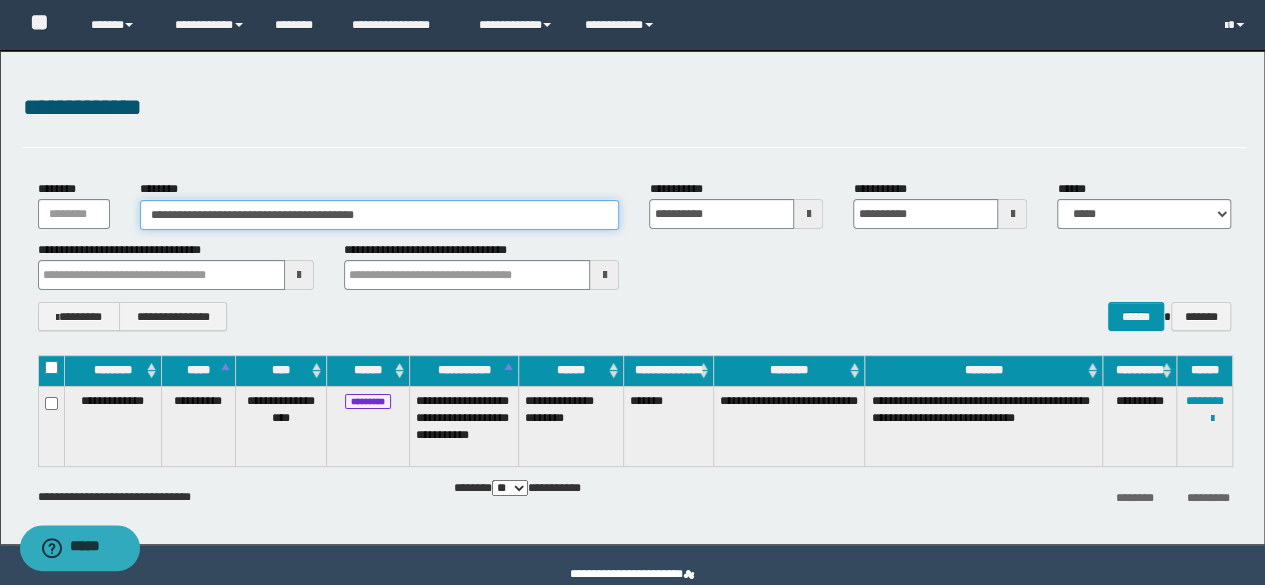 drag, startPoint x: 440, startPoint y: 201, endPoint x: 122, endPoint y: 155, distance: 321.3098 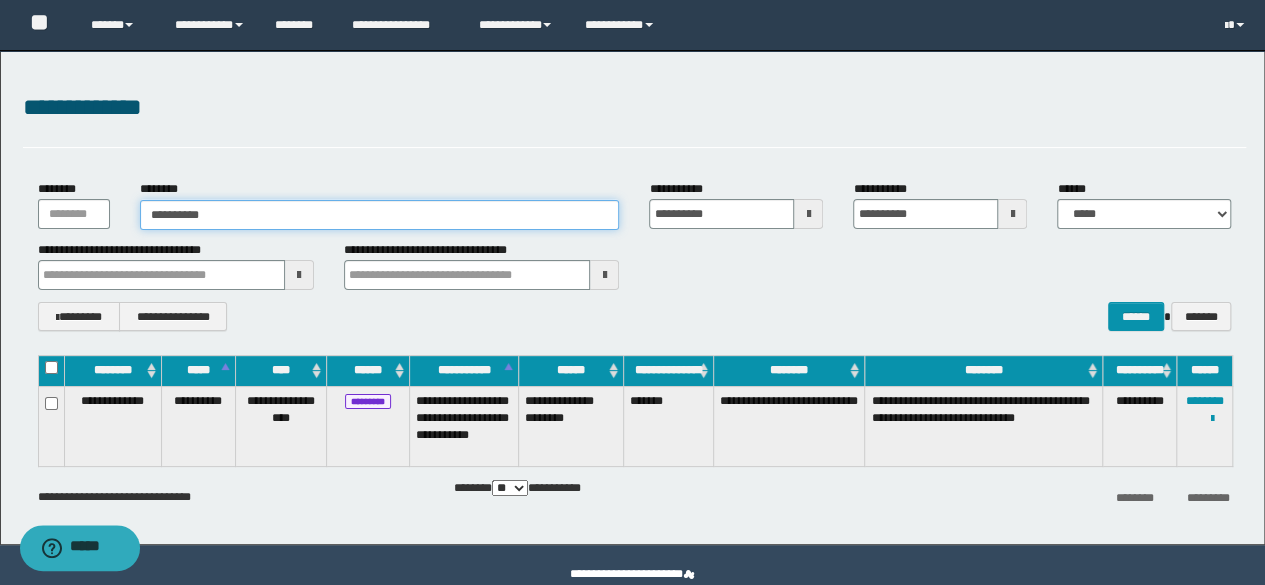 type on "**********" 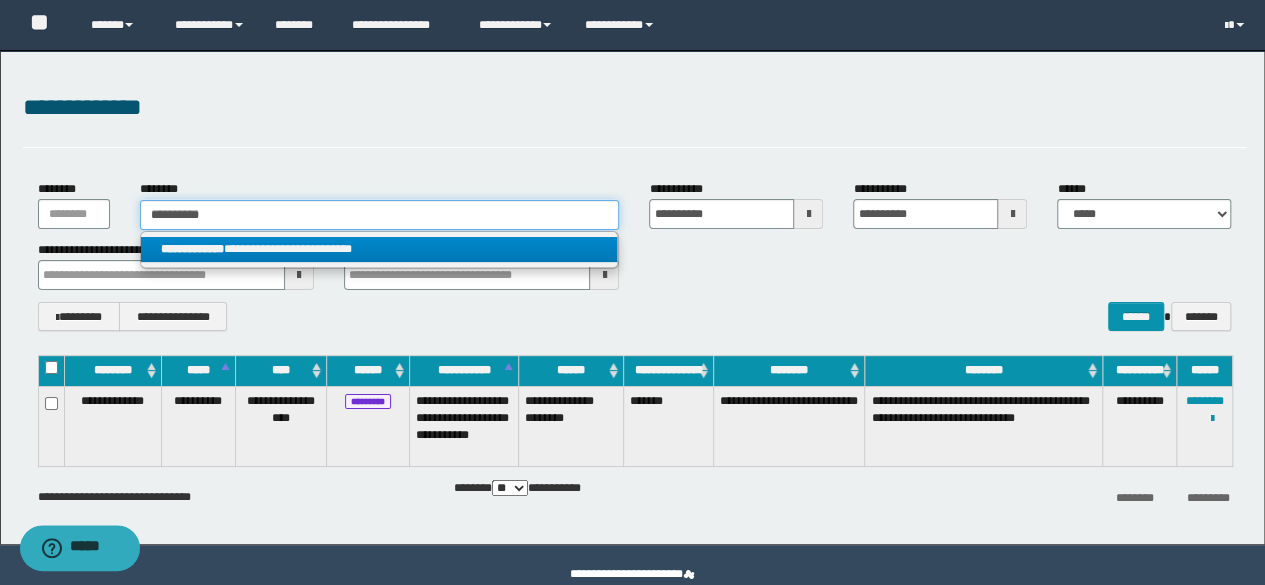 type on "**********" 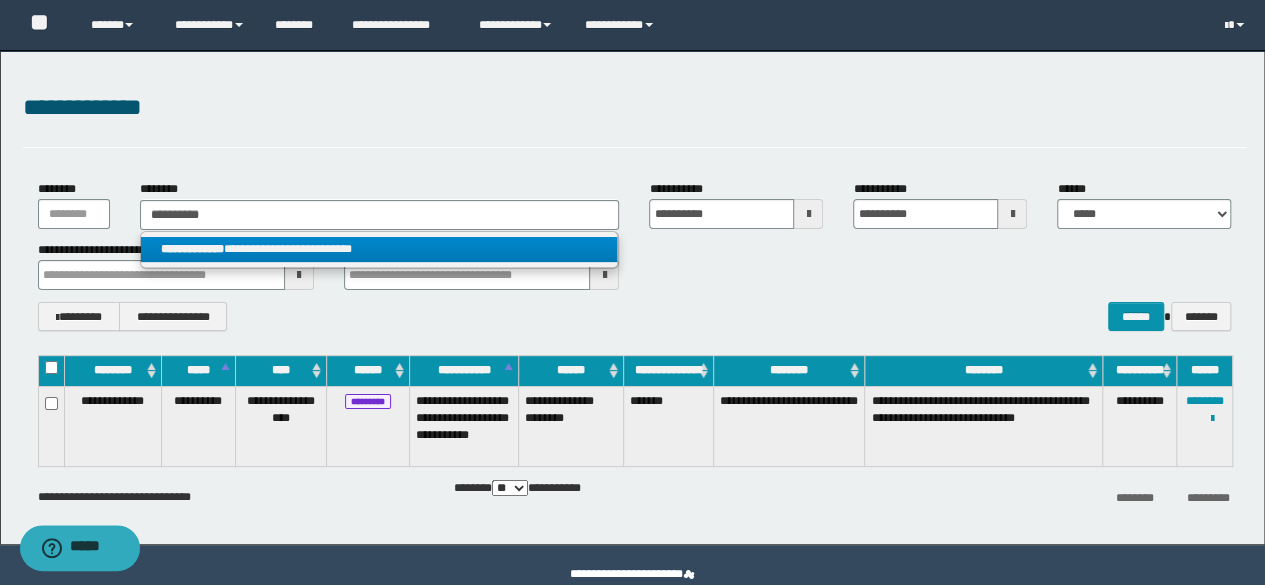 click on "**********" at bounding box center (379, 249) 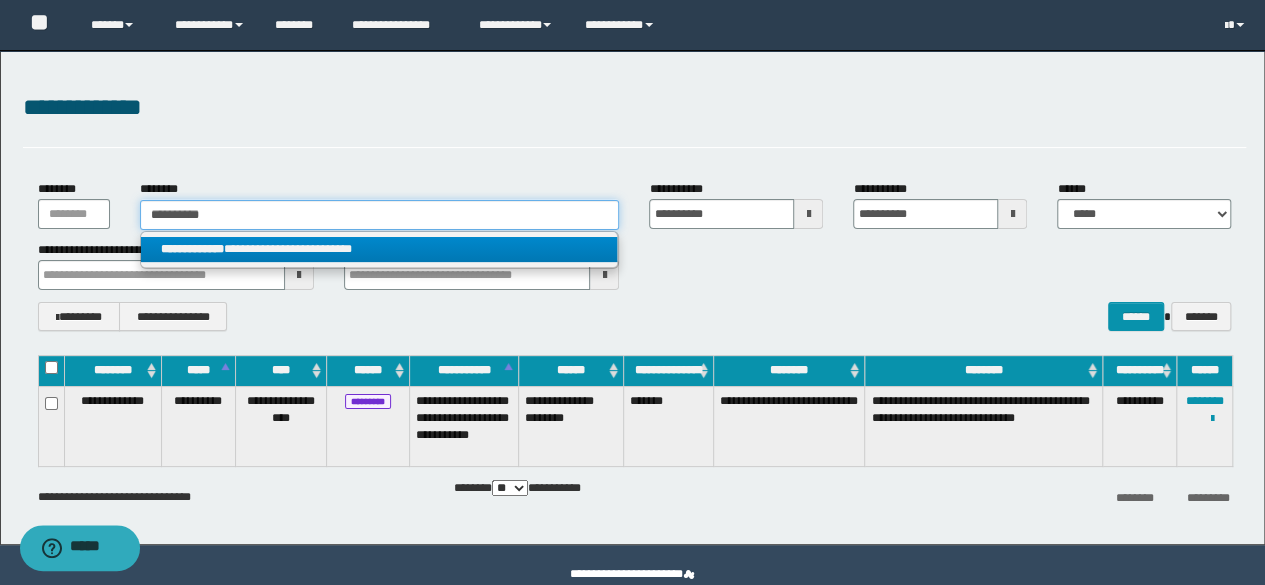 type 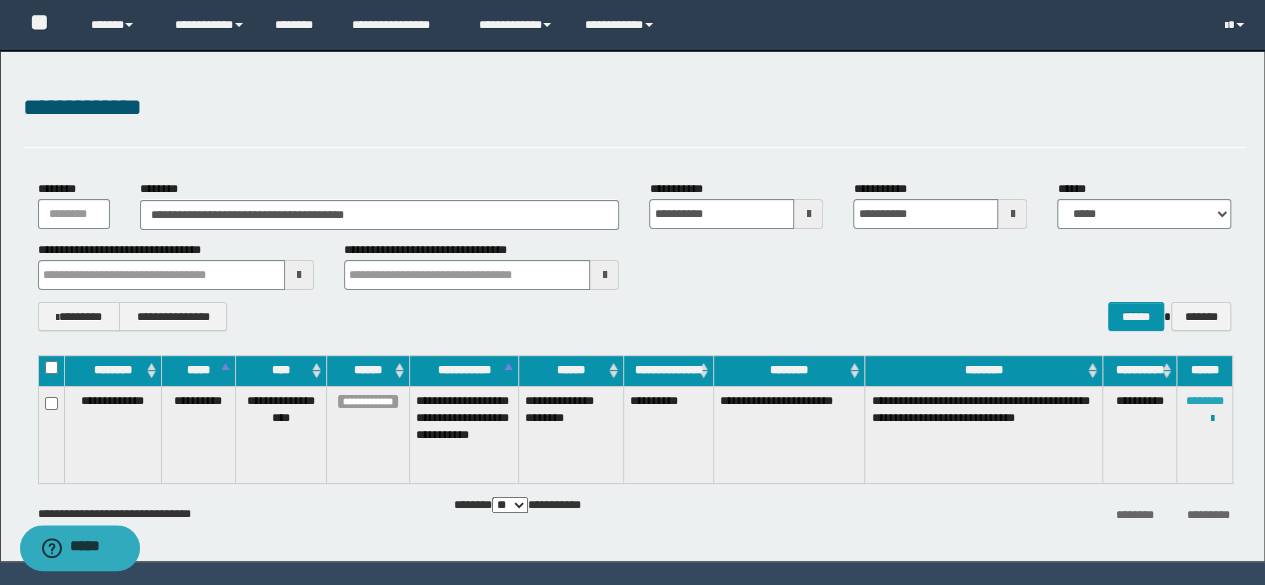 click on "********" at bounding box center (1205, 401) 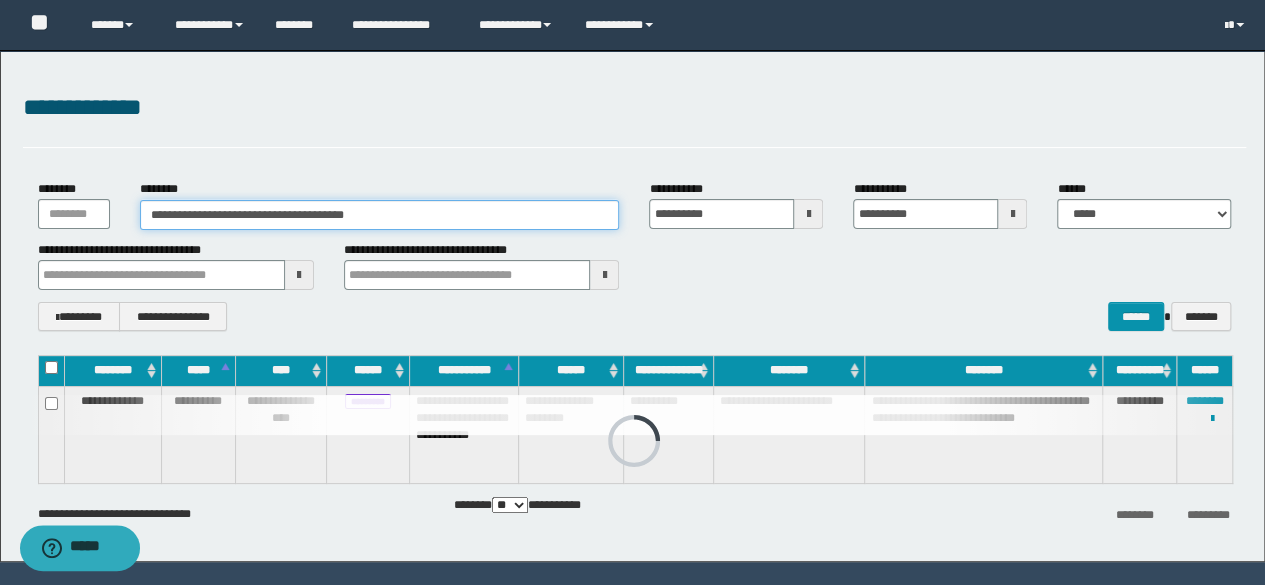 click on "**********" at bounding box center (380, 215) 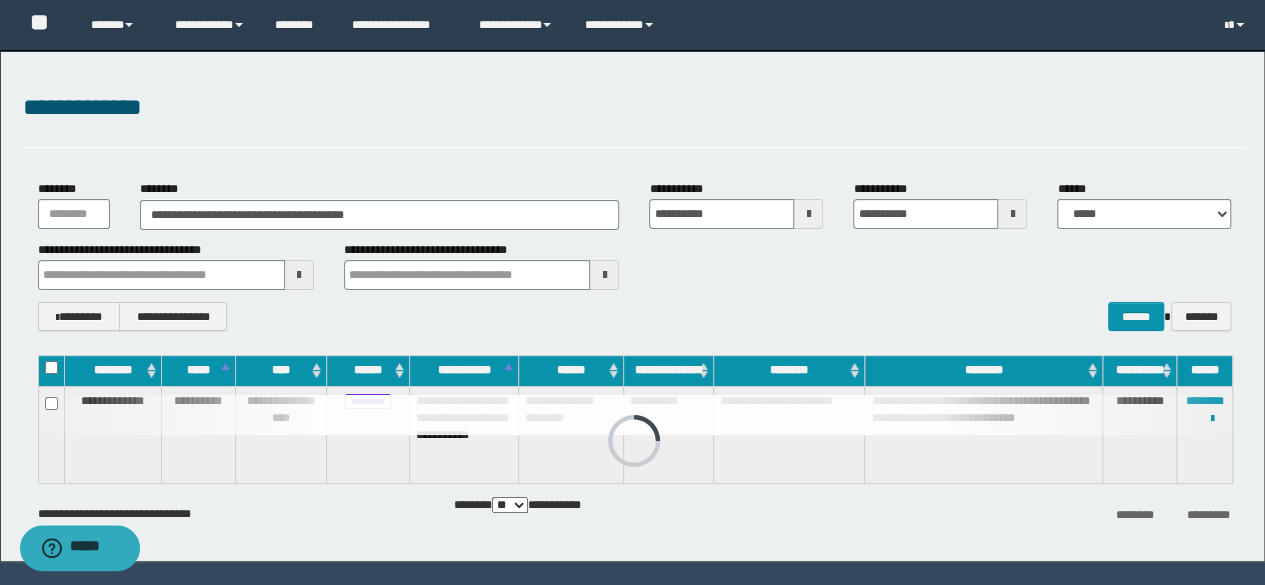 click on "**********" at bounding box center (635, 108) 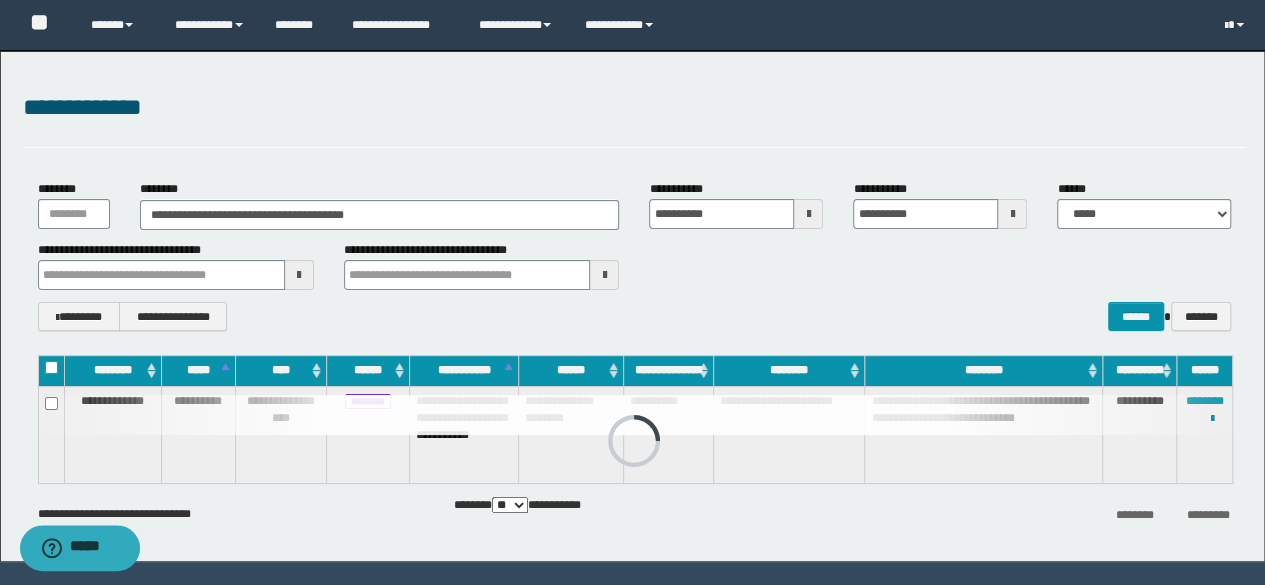 click on "**********" at bounding box center [635, 255] 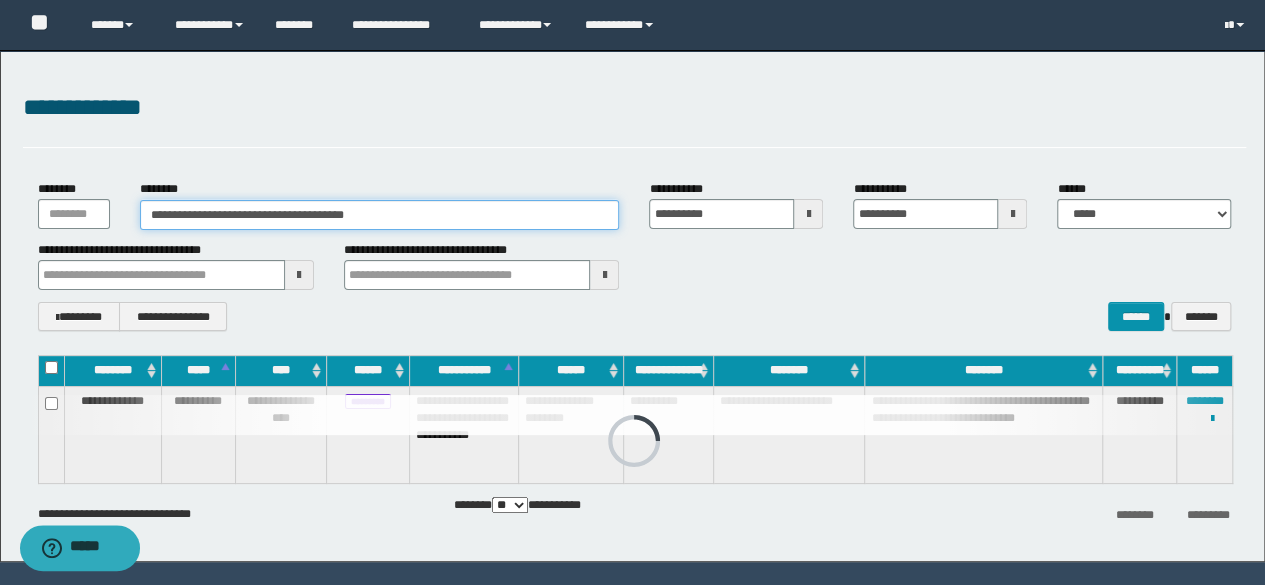 click on "**********" at bounding box center (380, 215) 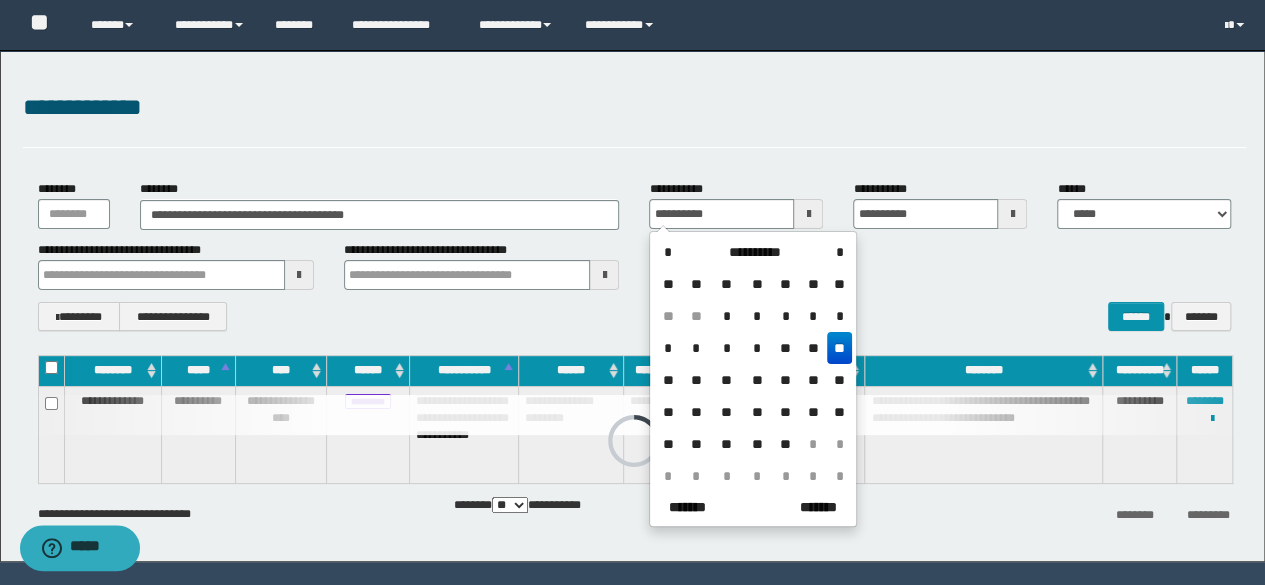 click on "**********" at bounding box center (635, 316) 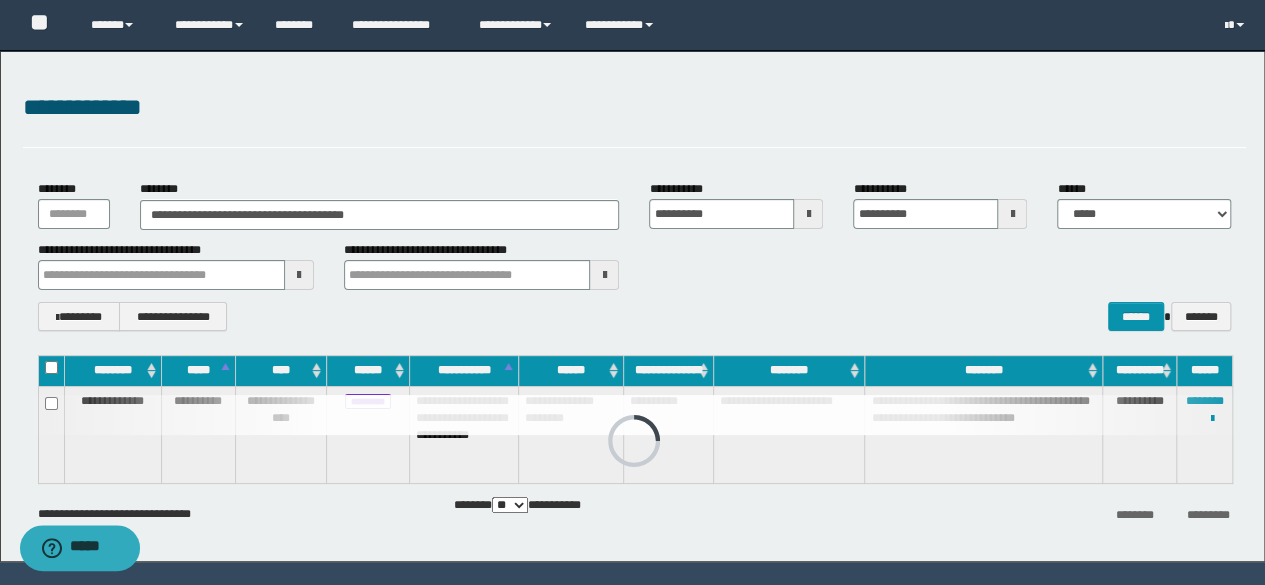 click on "**********" at bounding box center (380, 204) 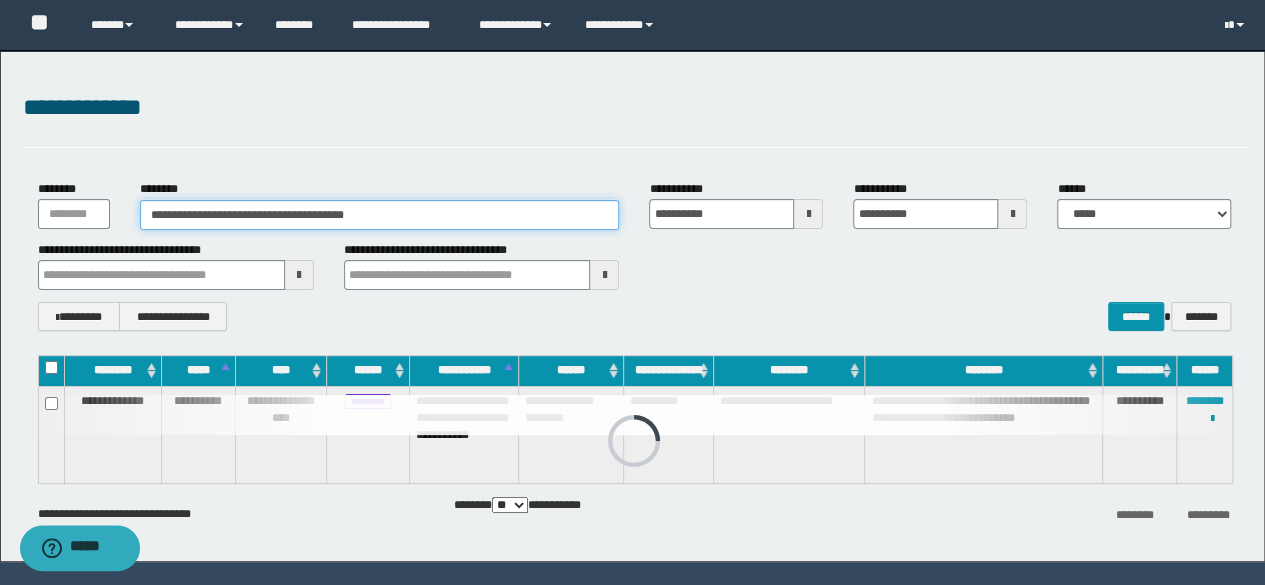 click on "**********" at bounding box center [380, 215] 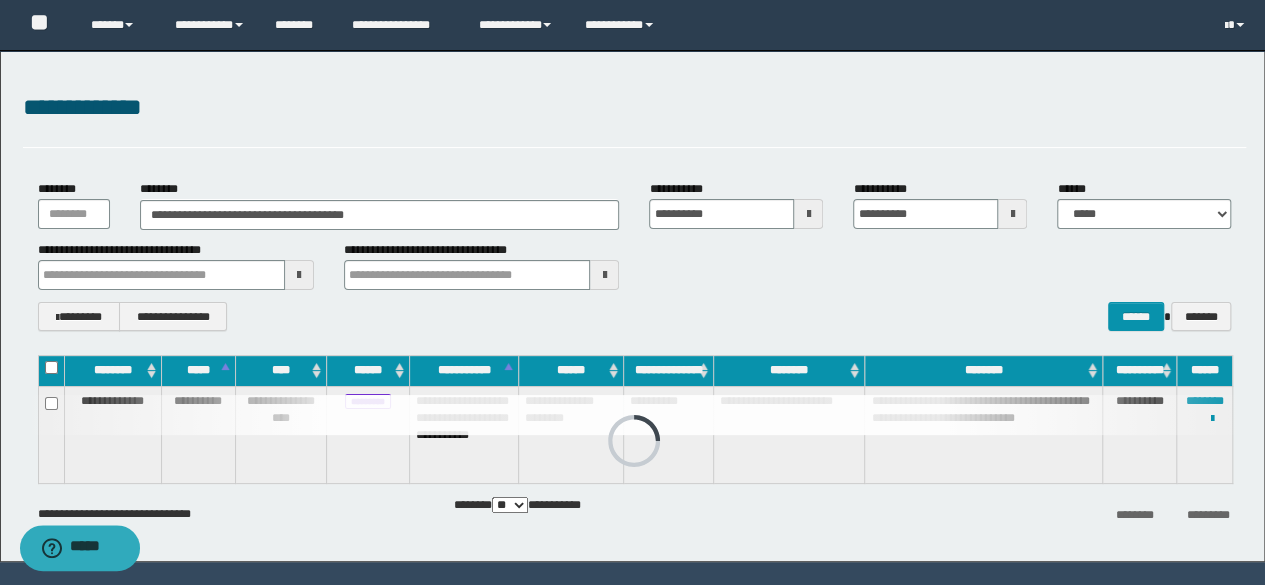click on "**********" at bounding box center (635, 255) 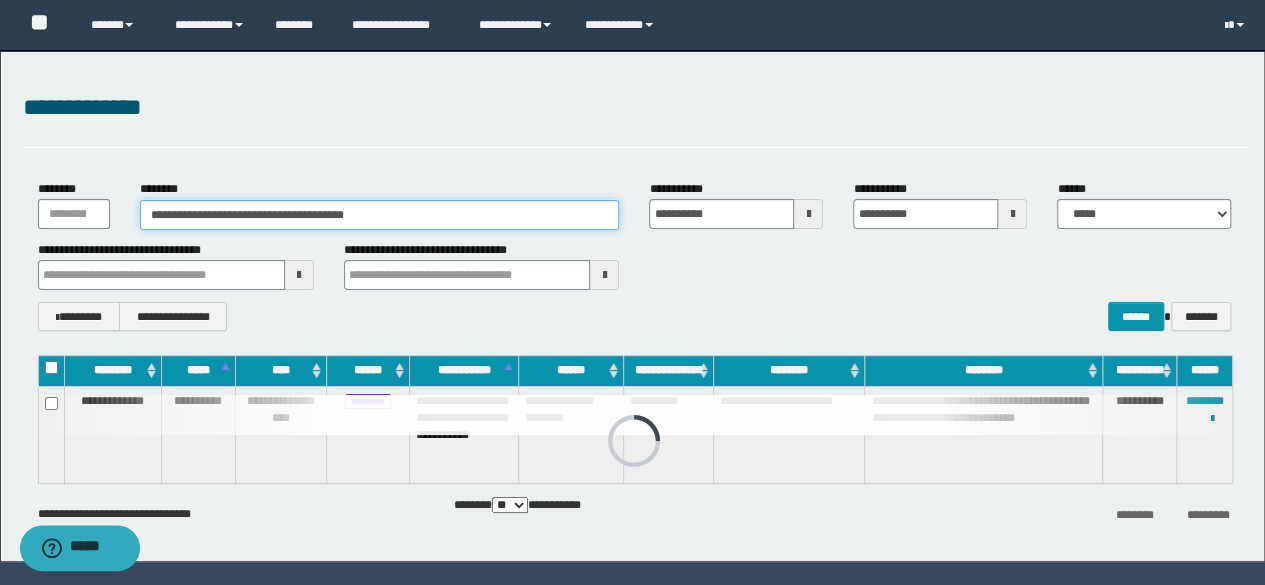 click on "**********" at bounding box center (380, 215) 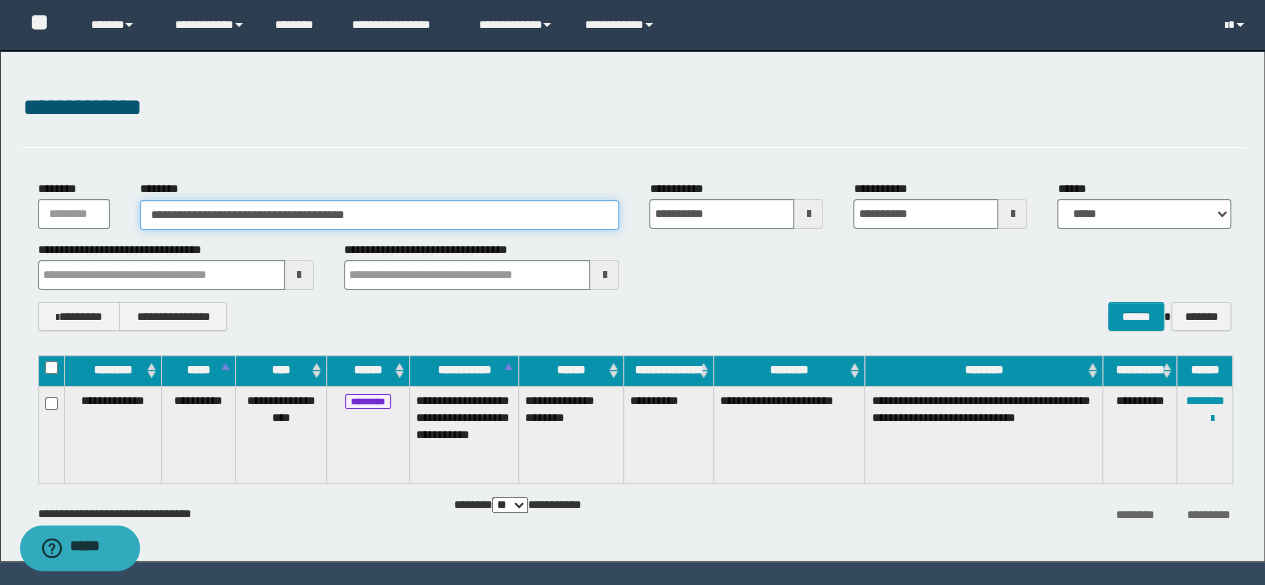 click on "**********" at bounding box center [380, 215] 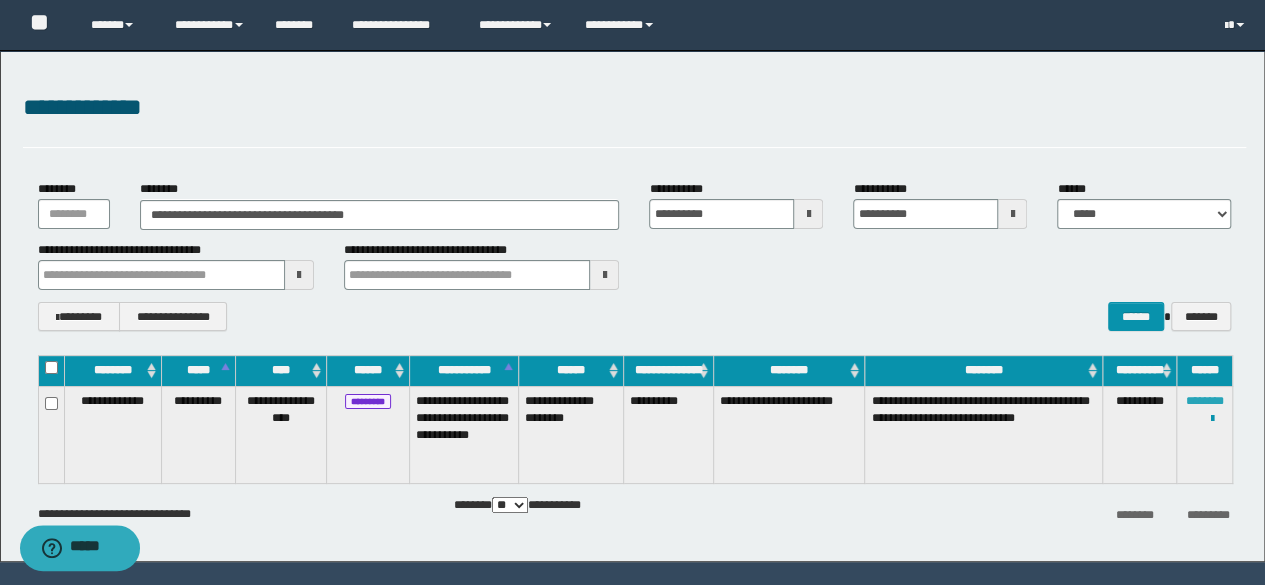 click on "********" at bounding box center (1205, 401) 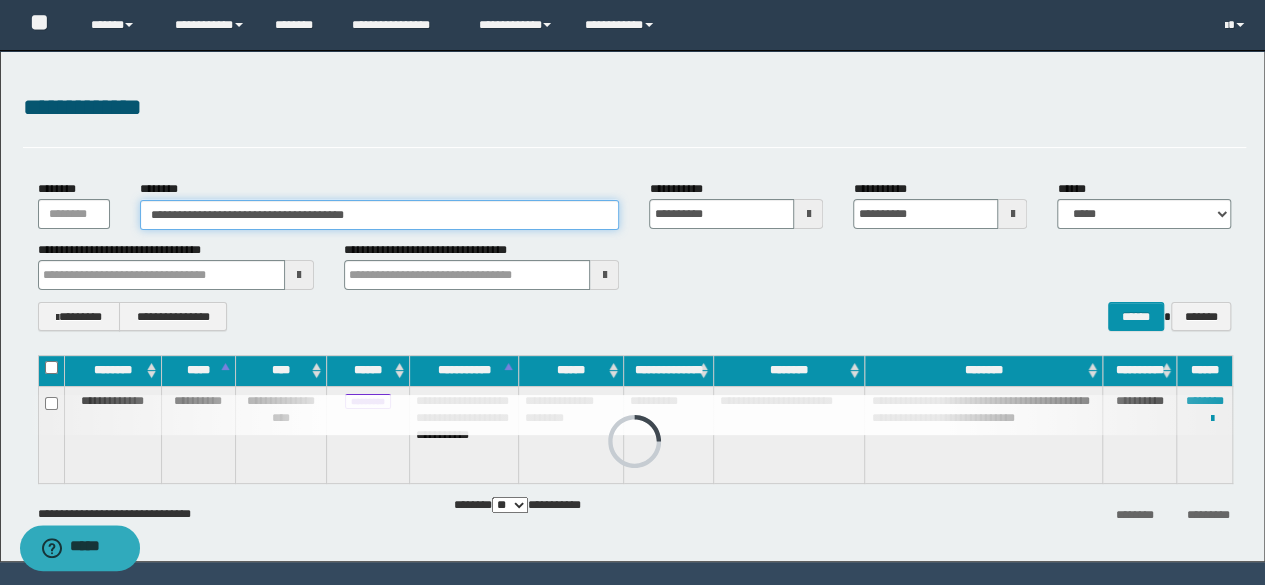 drag, startPoint x: 514, startPoint y: 205, endPoint x: 0, endPoint y: 8, distance: 550.4589 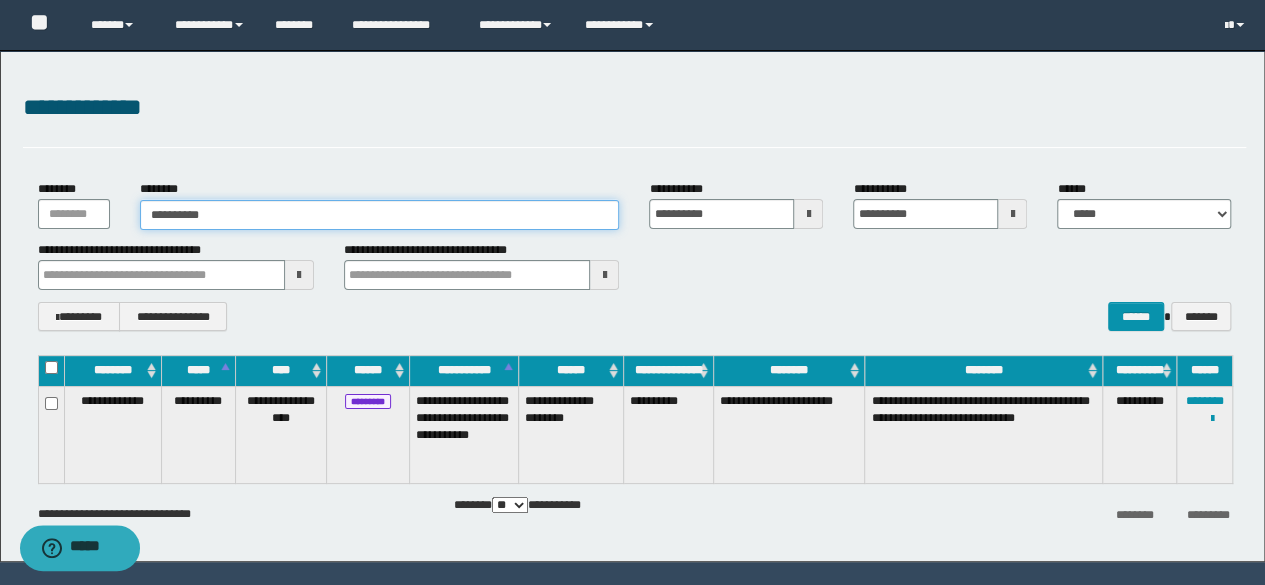 type on "**********" 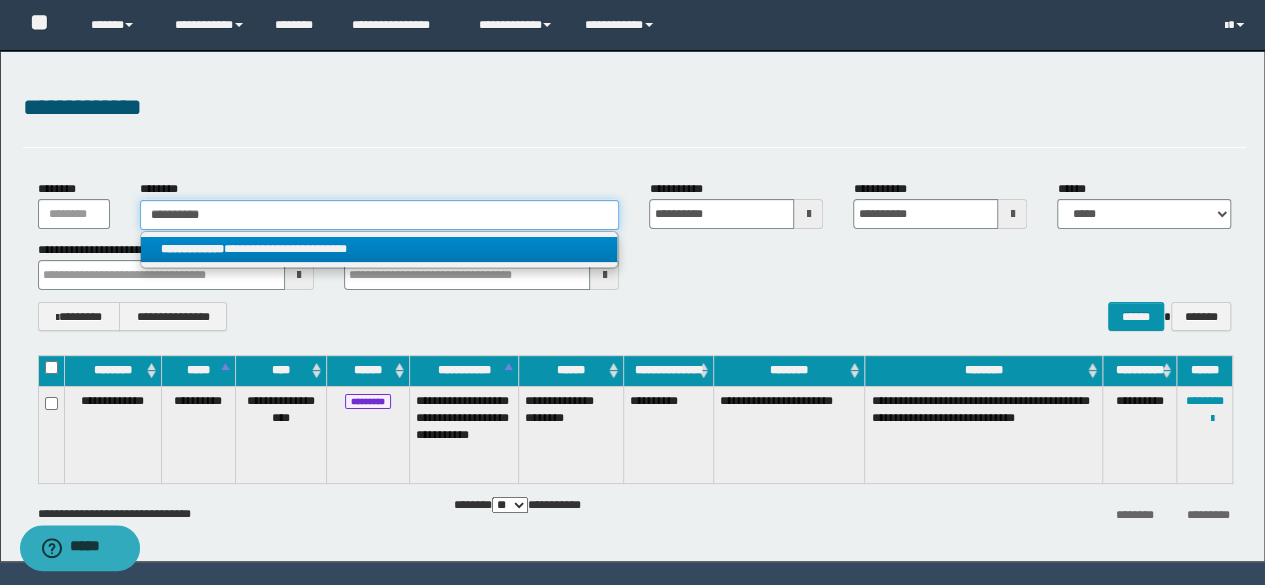 type on "**********" 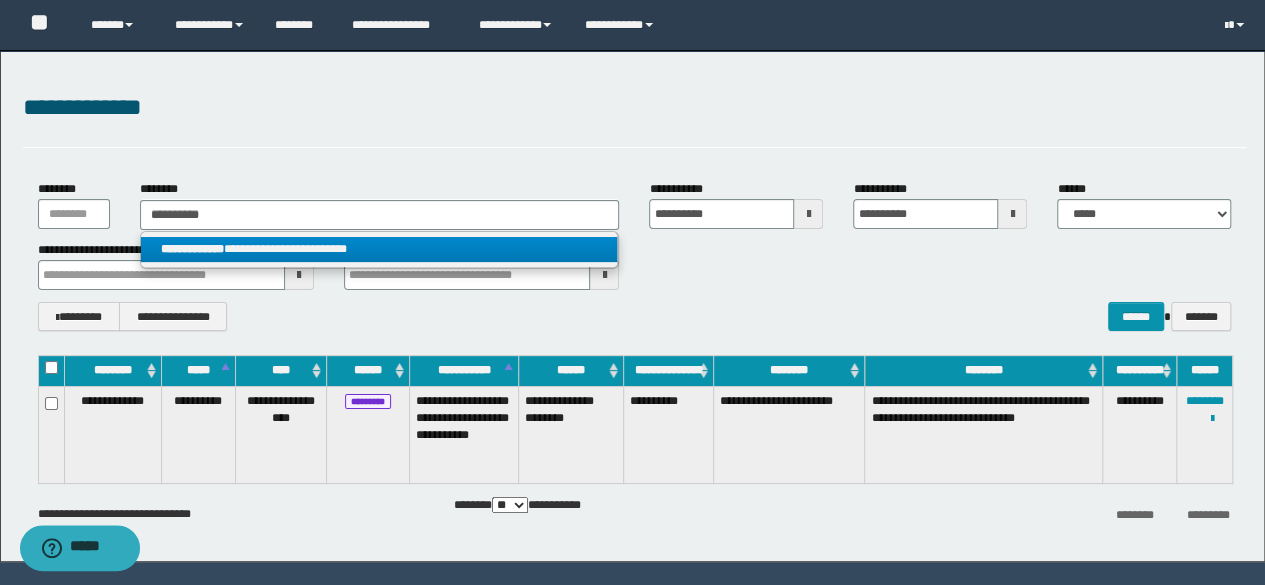 click on "**********" at bounding box center [379, 249] 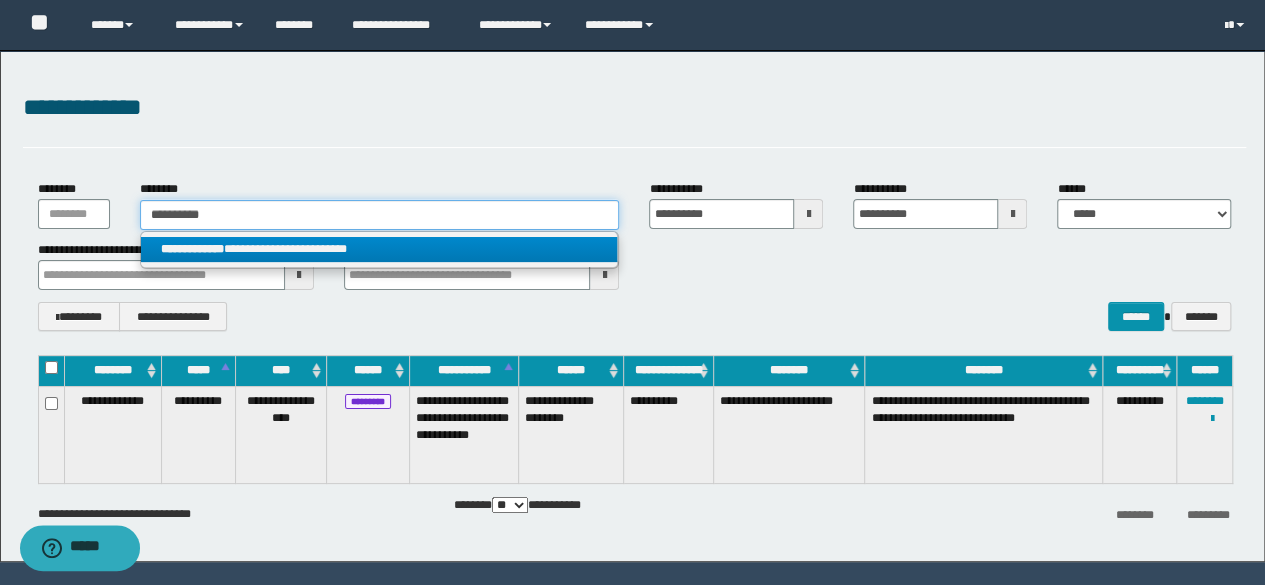 type 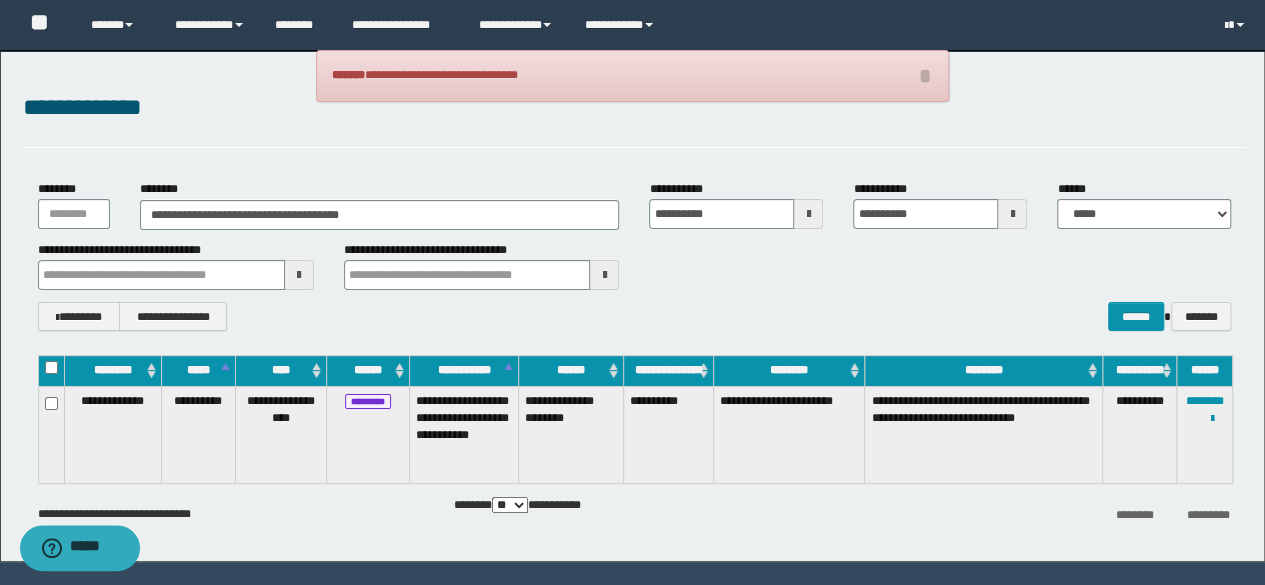 click on "**********" at bounding box center [635, 118] 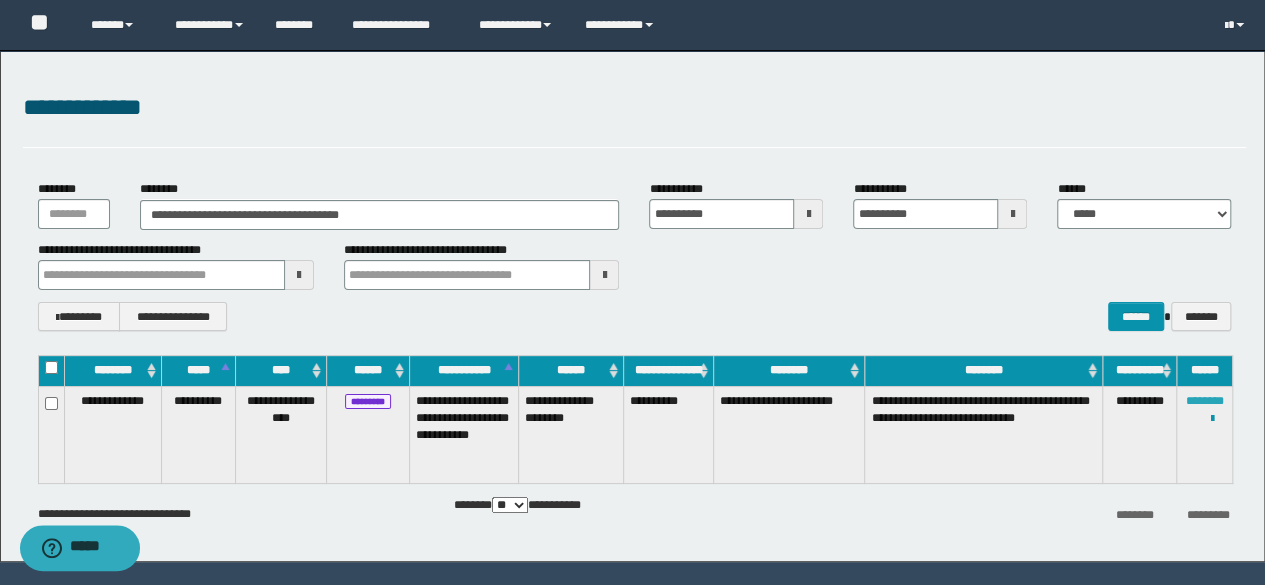 click on "********" at bounding box center (1205, 401) 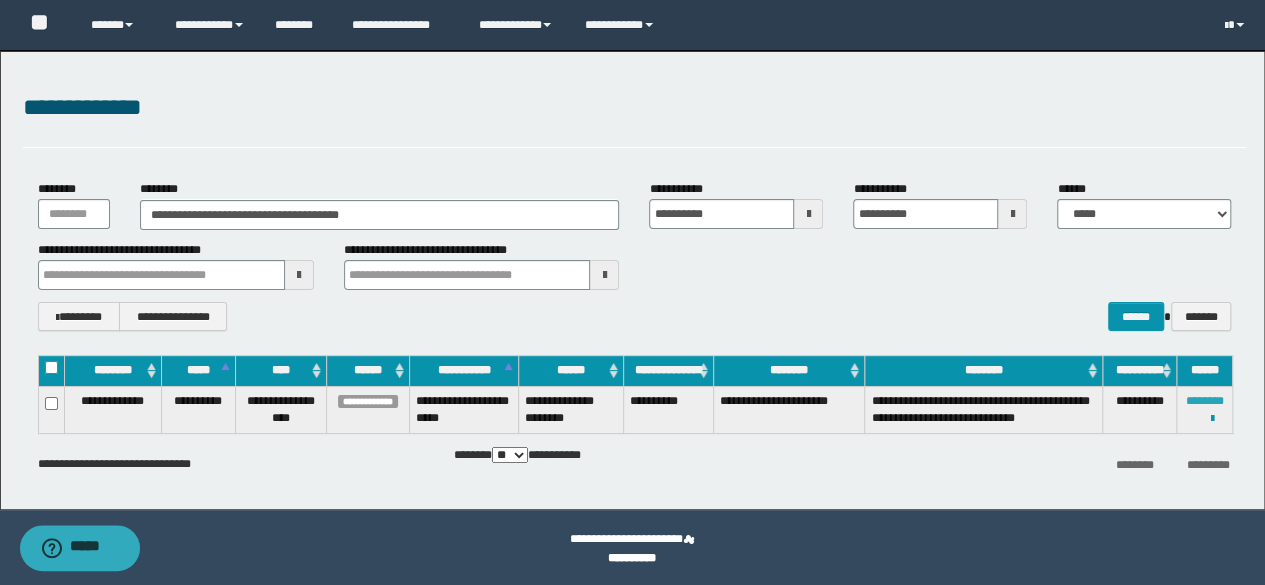 click on "********" at bounding box center [1205, 401] 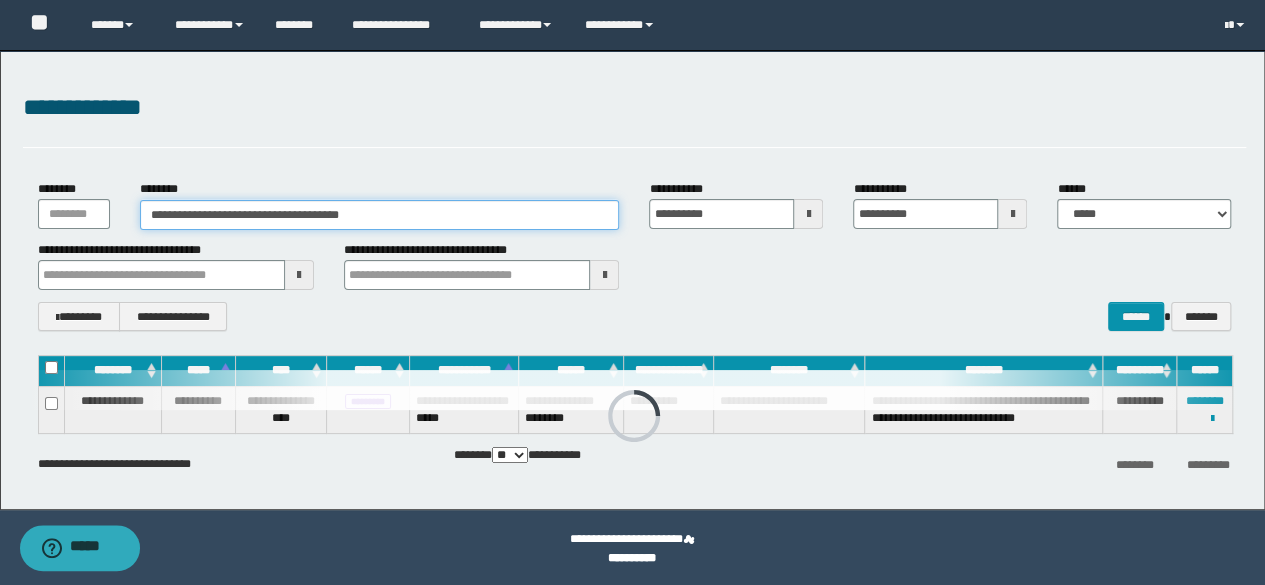 drag, startPoint x: 484, startPoint y: 213, endPoint x: 26, endPoint y: 50, distance: 486.14093 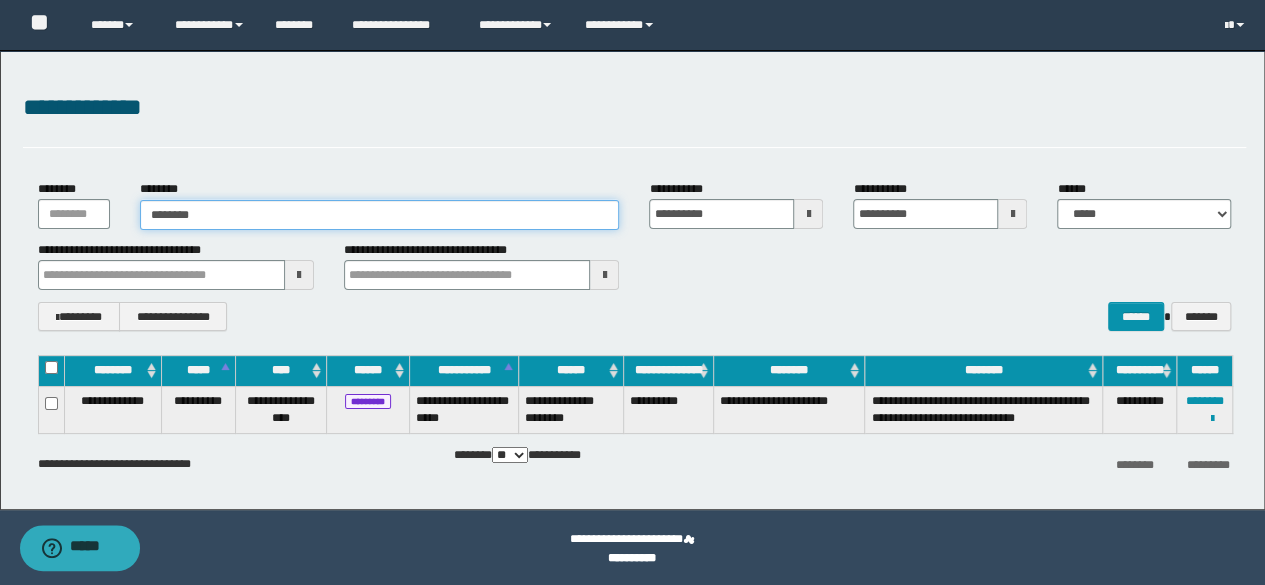 type on "********" 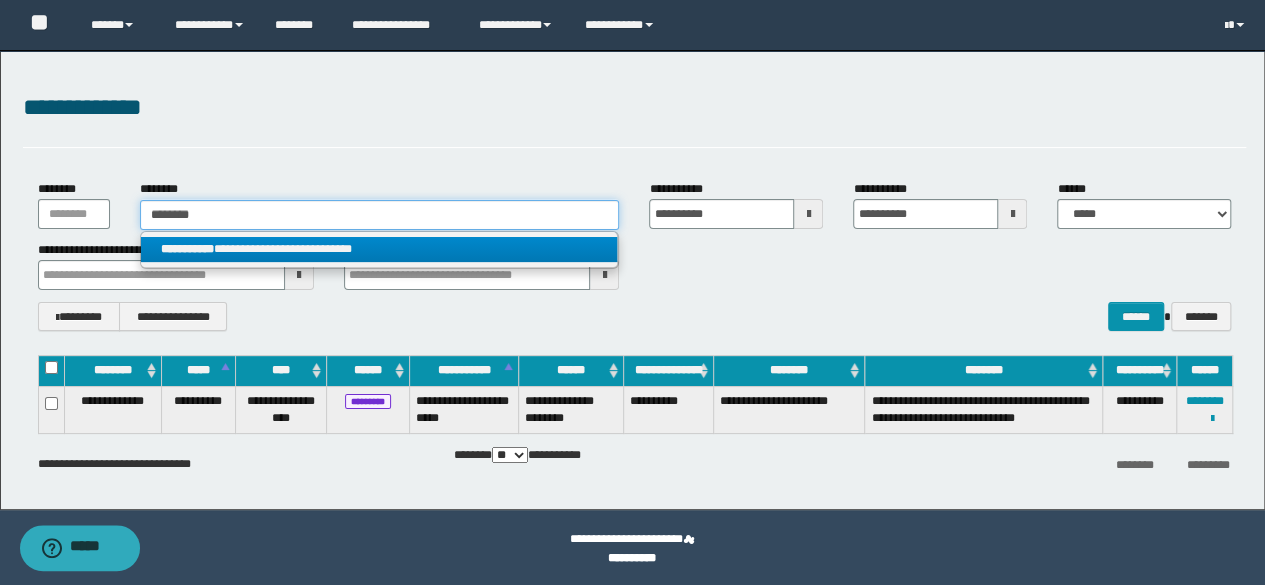 type on "********" 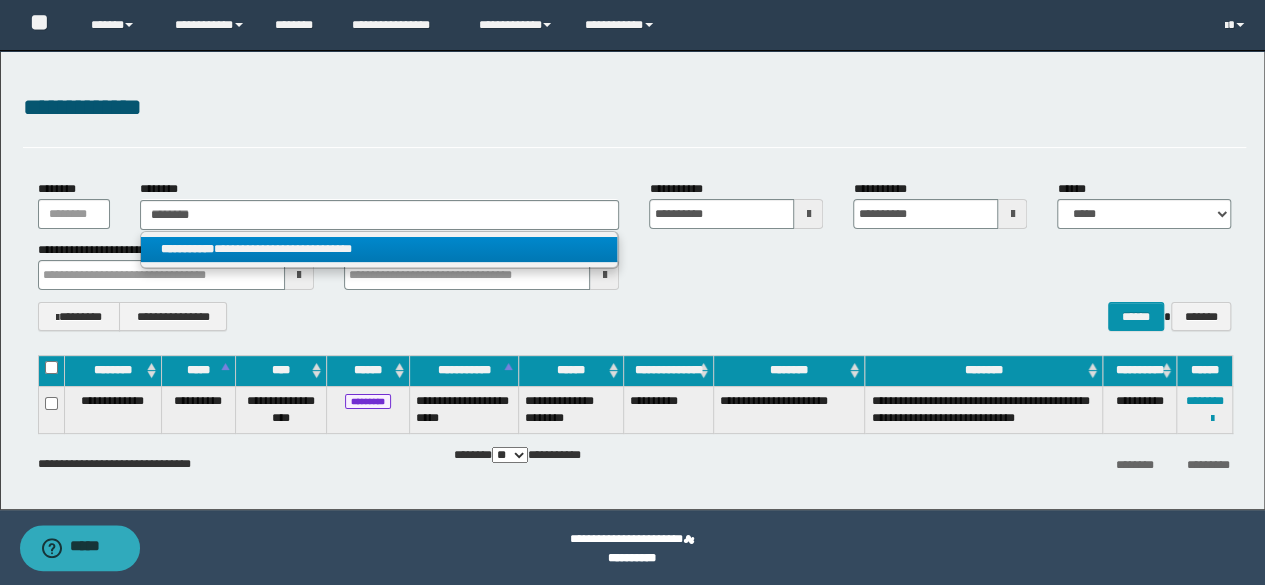 click on "**********" at bounding box center [379, 249] 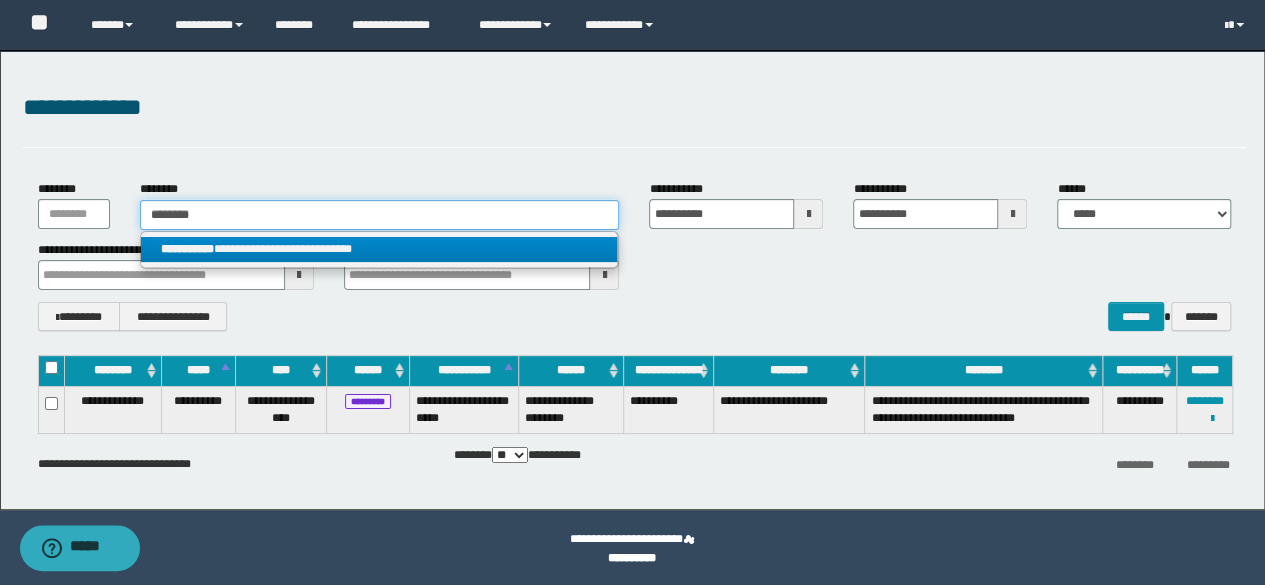 type 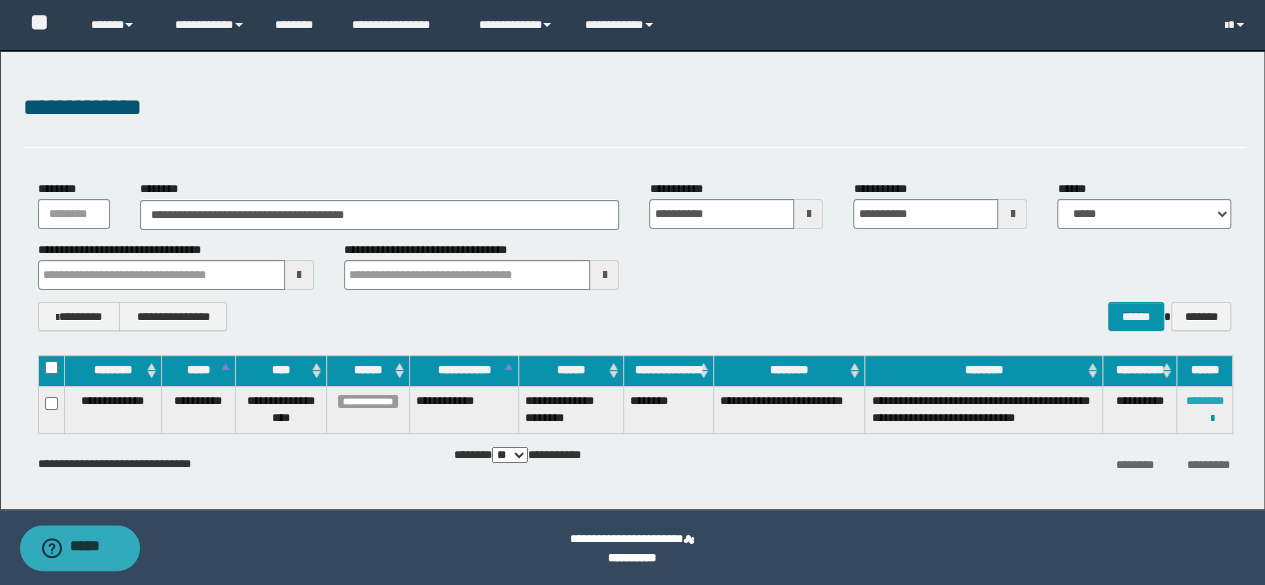 click on "********" at bounding box center [1205, 401] 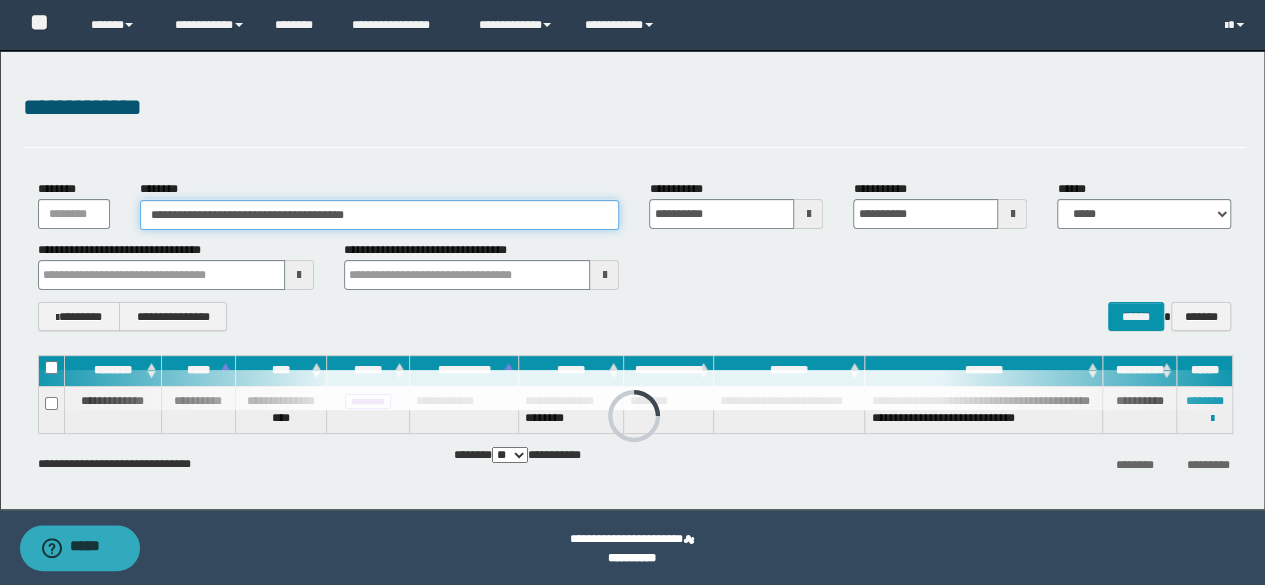 drag, startPoint x: 457, startPoint y: 215, endPoint x: 8, endPoint y: 73, distance: 470.9193 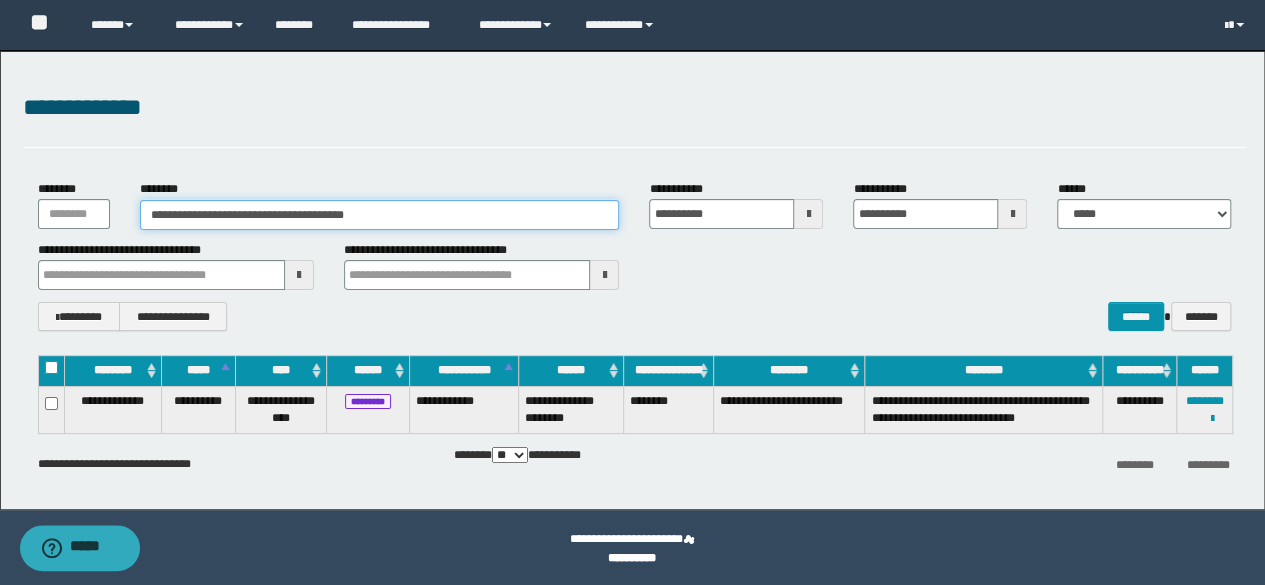 paste 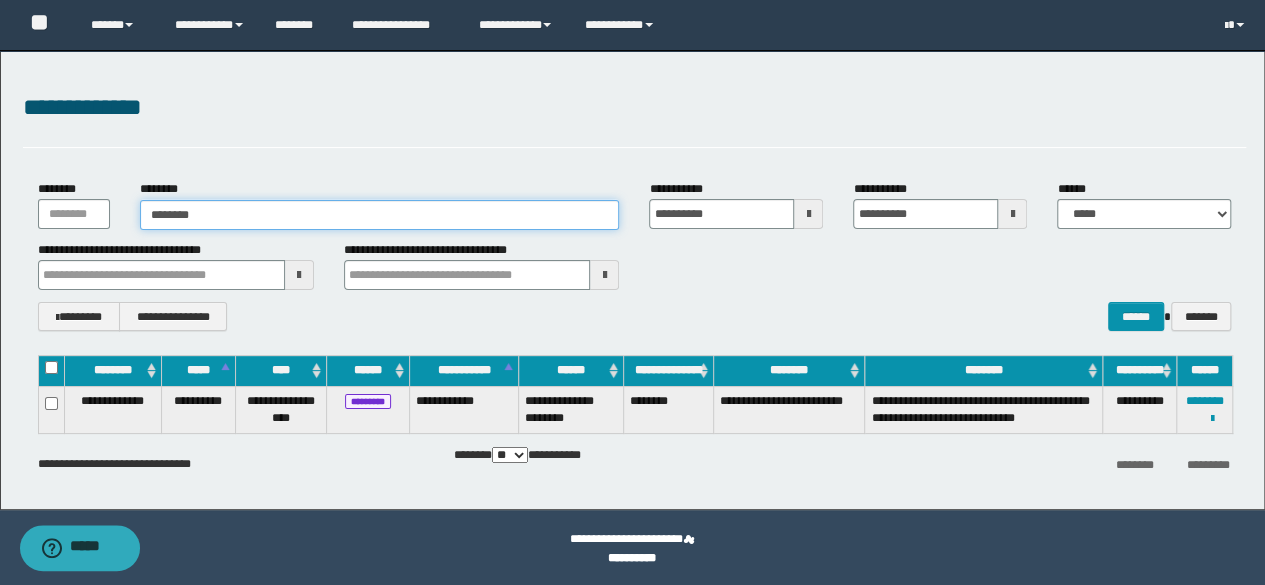 type on "********" 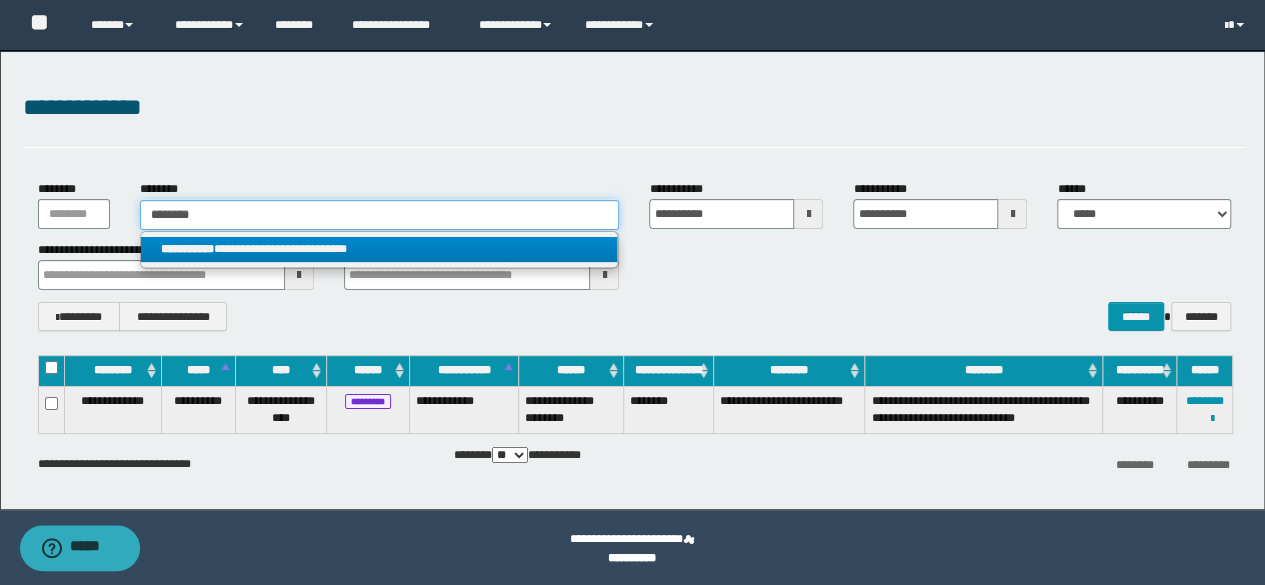 type on "********" 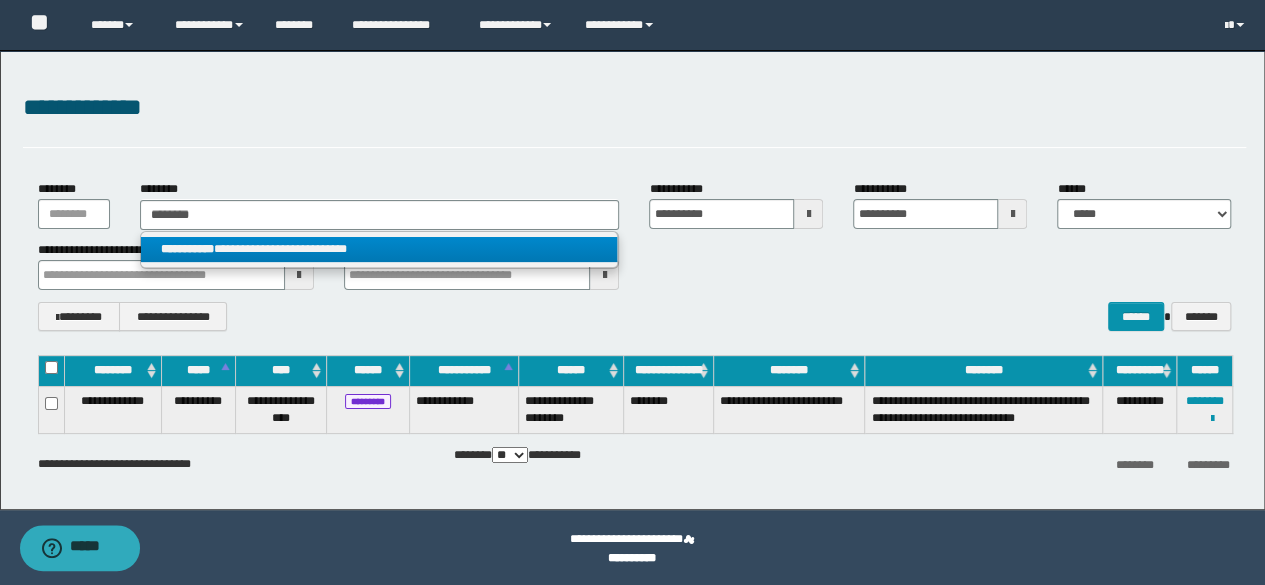 click on "**********" at bounding box center (379, 249) 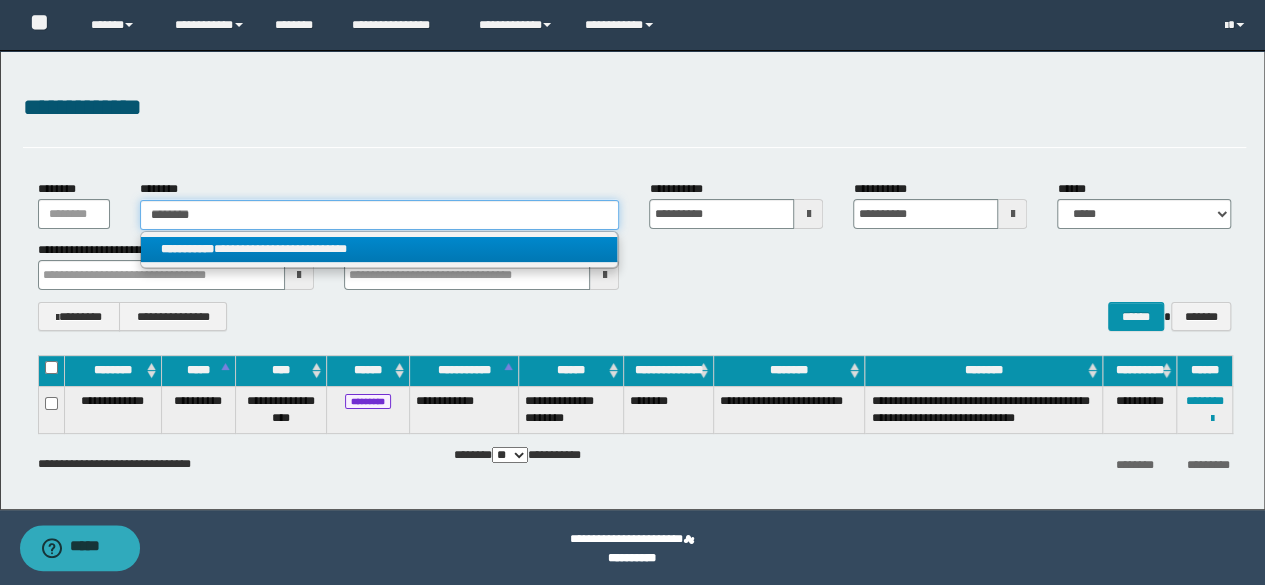 type 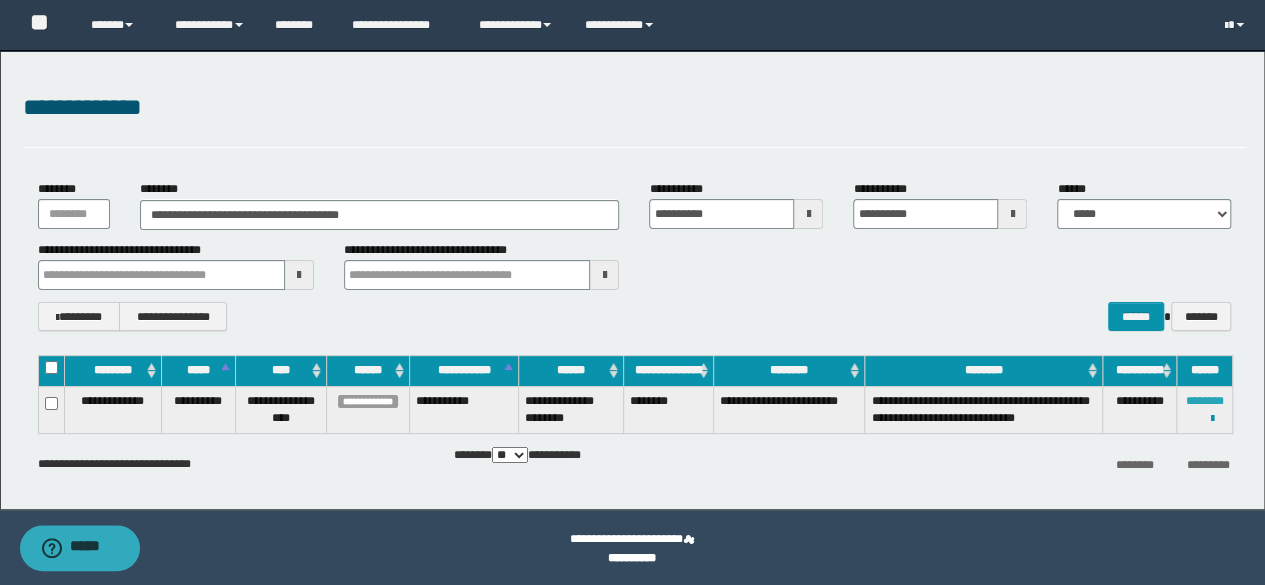 click on "********" at bounding box center [1205, 401] 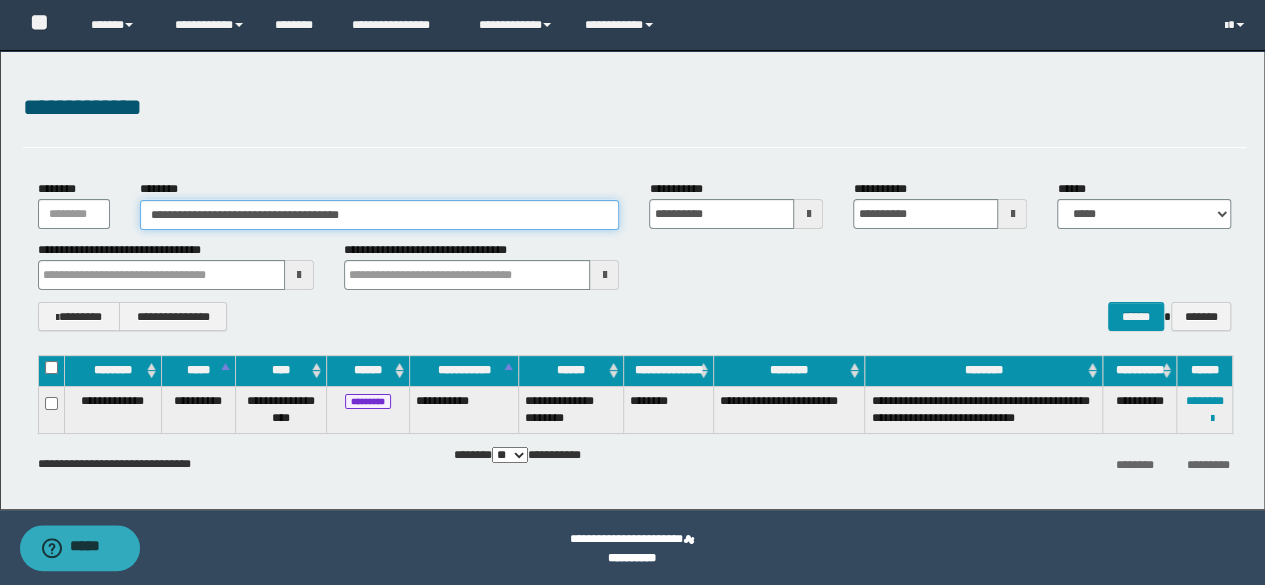 drag, startPoint x: 490, startPoint y: 205, endPoint x: 53, endPoint y: 75, distance: 455.92654 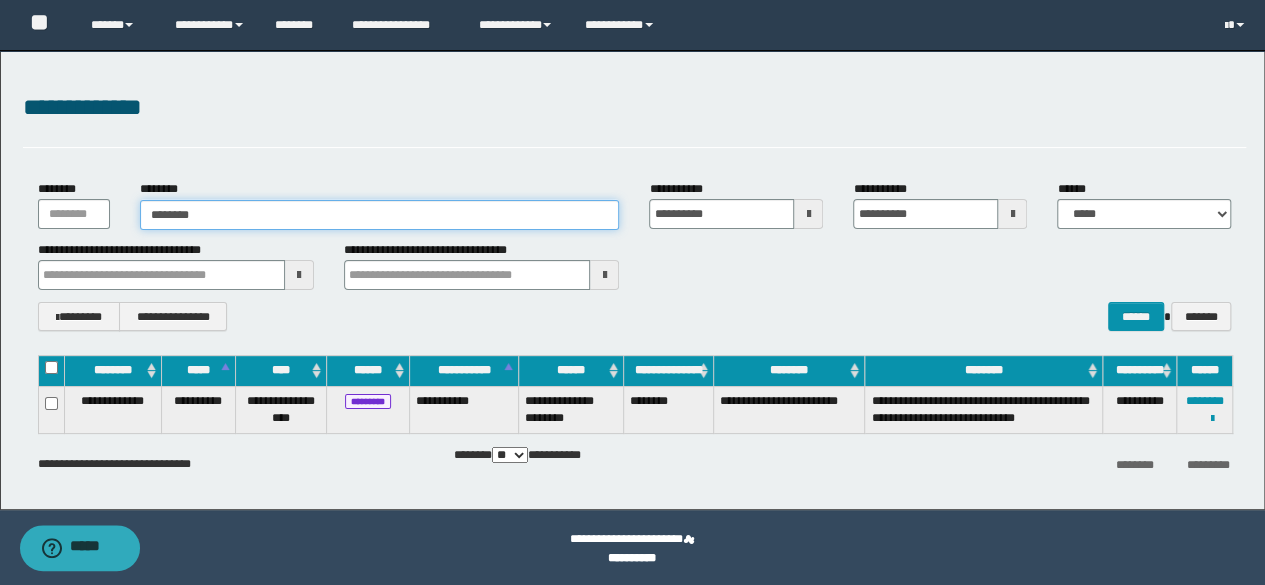 type on "********" 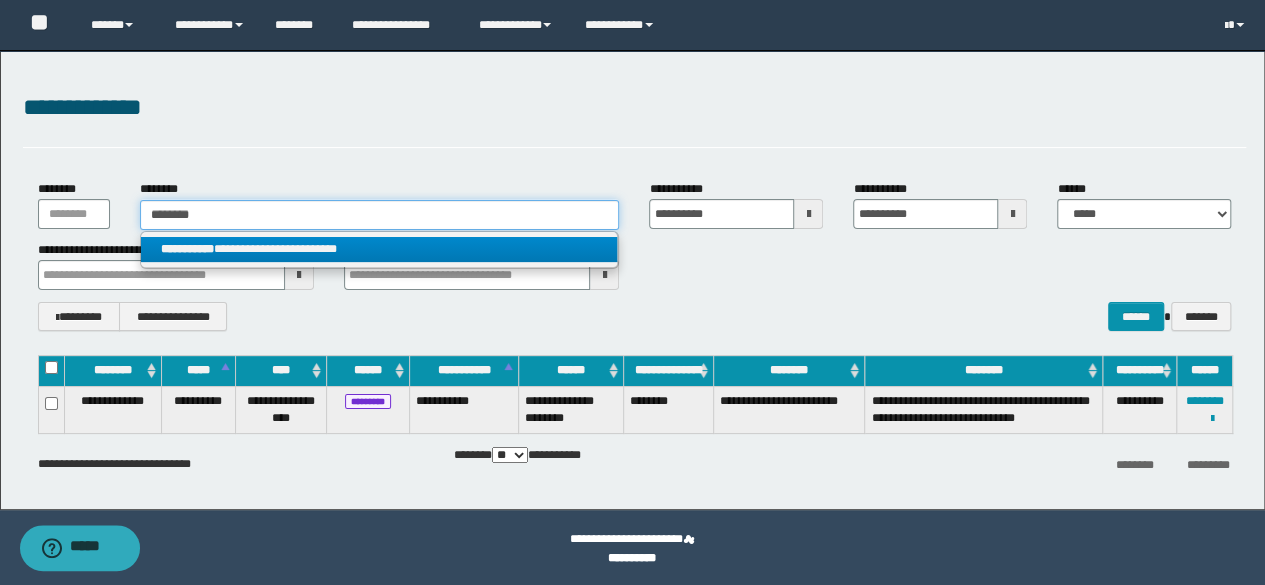 type on "********" 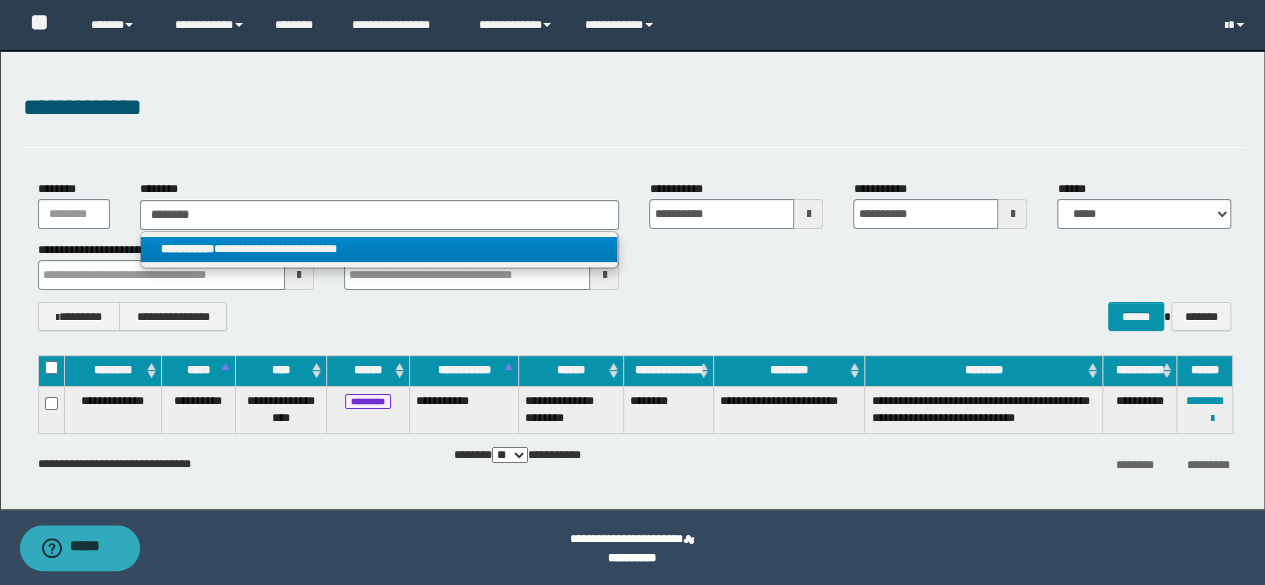 click on "**********" at bounding box center [379, 249] 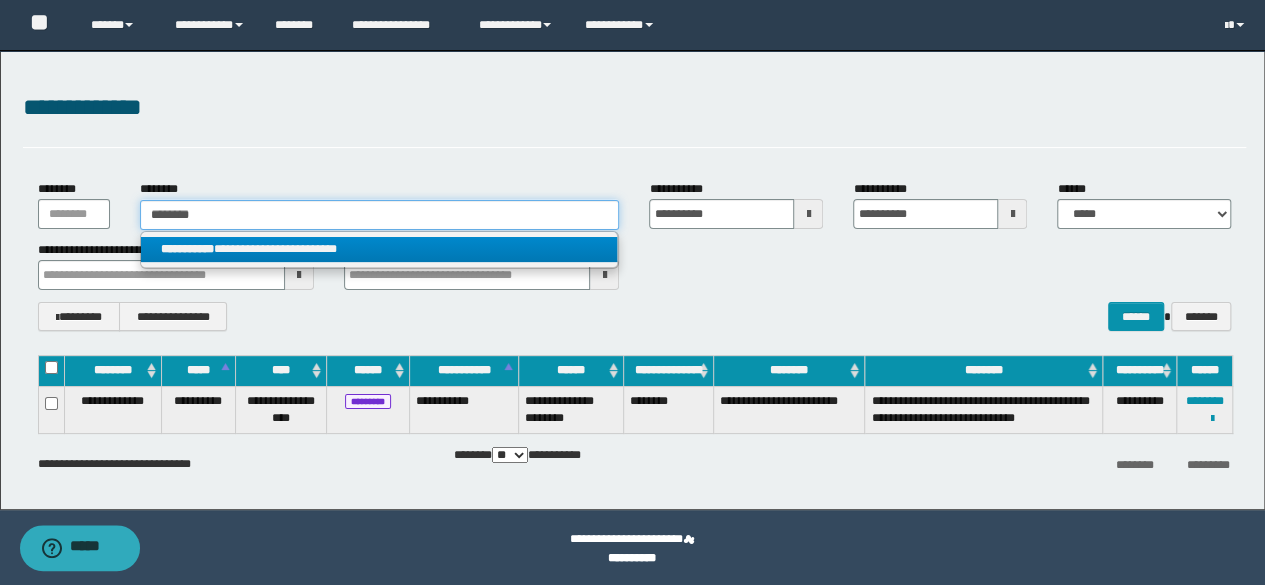 type 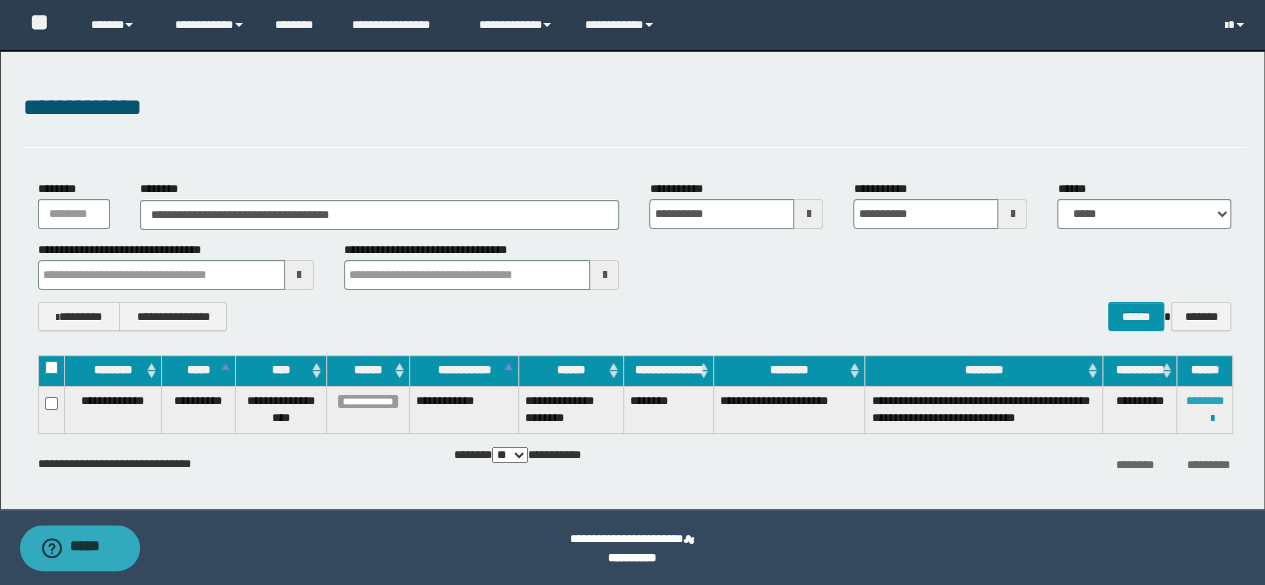 click on "********" at bounding box center (1205, 401) 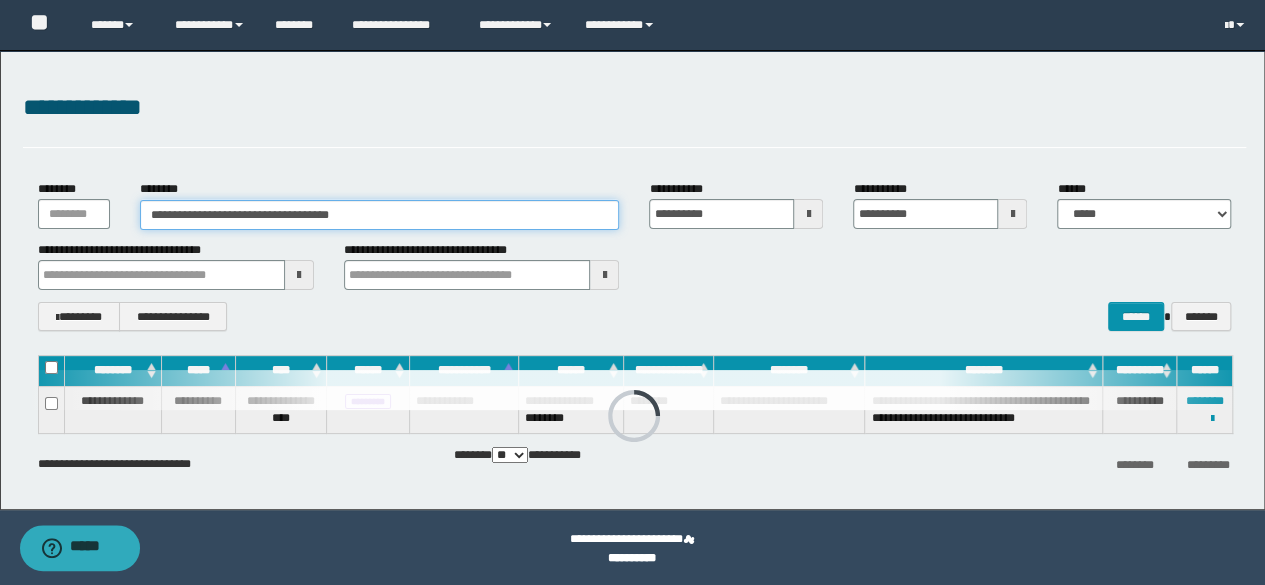 drag, startPoint x: 459, startPoint y: 215, endPoint x: 14, endPoint y: 68, distance: 468.65125 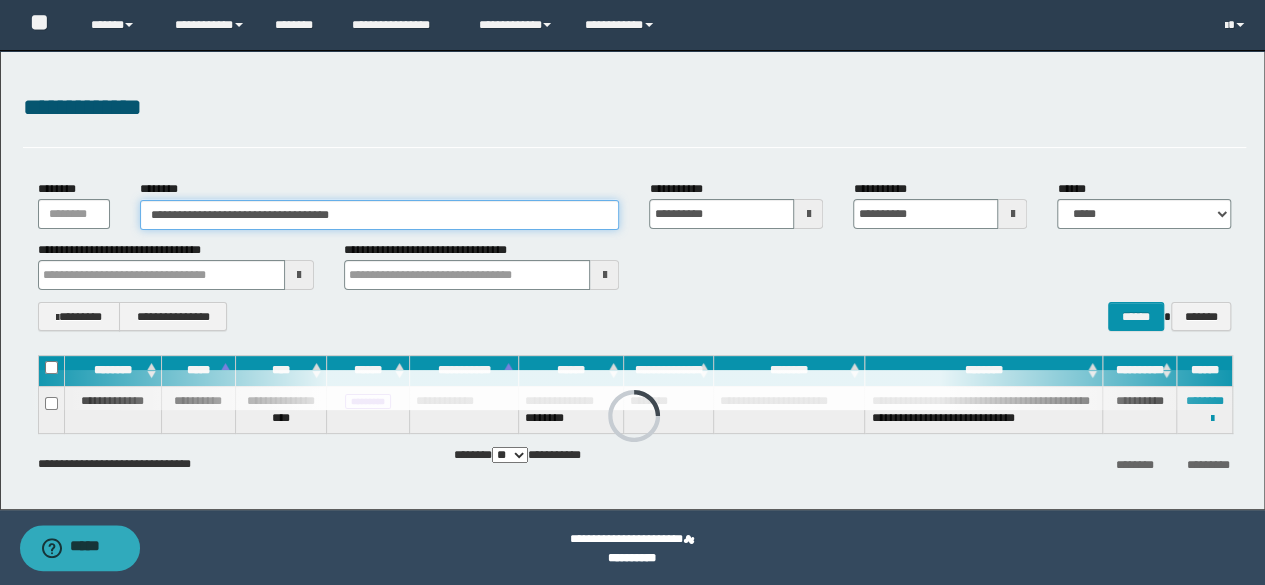 click on "**********" at bounding box center [632, 280] 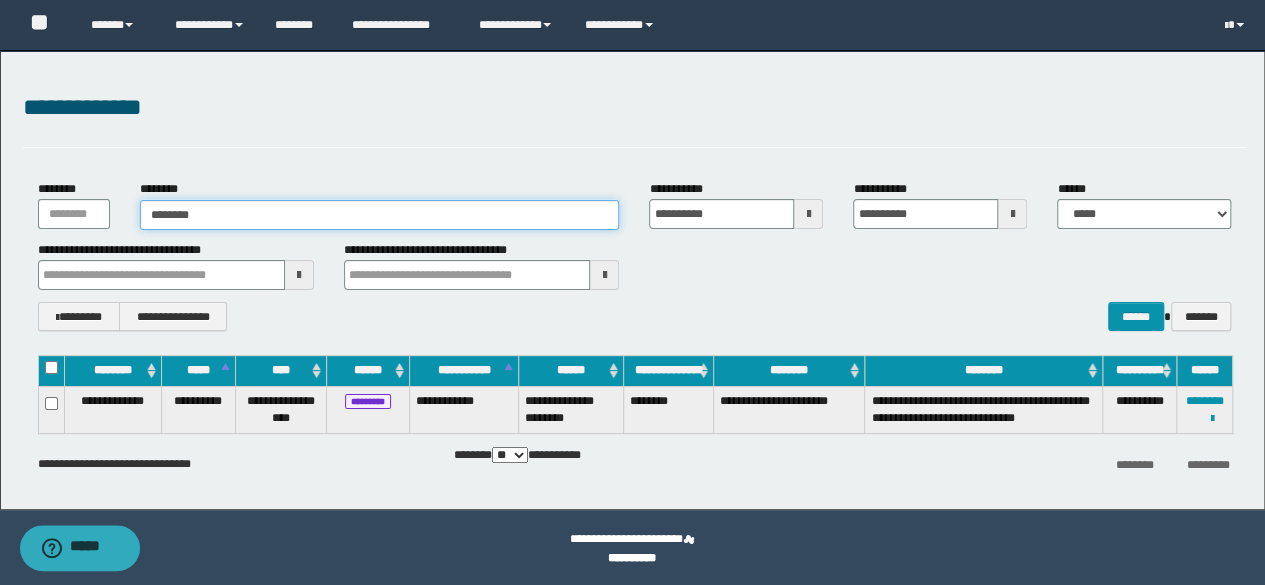 type on "********" 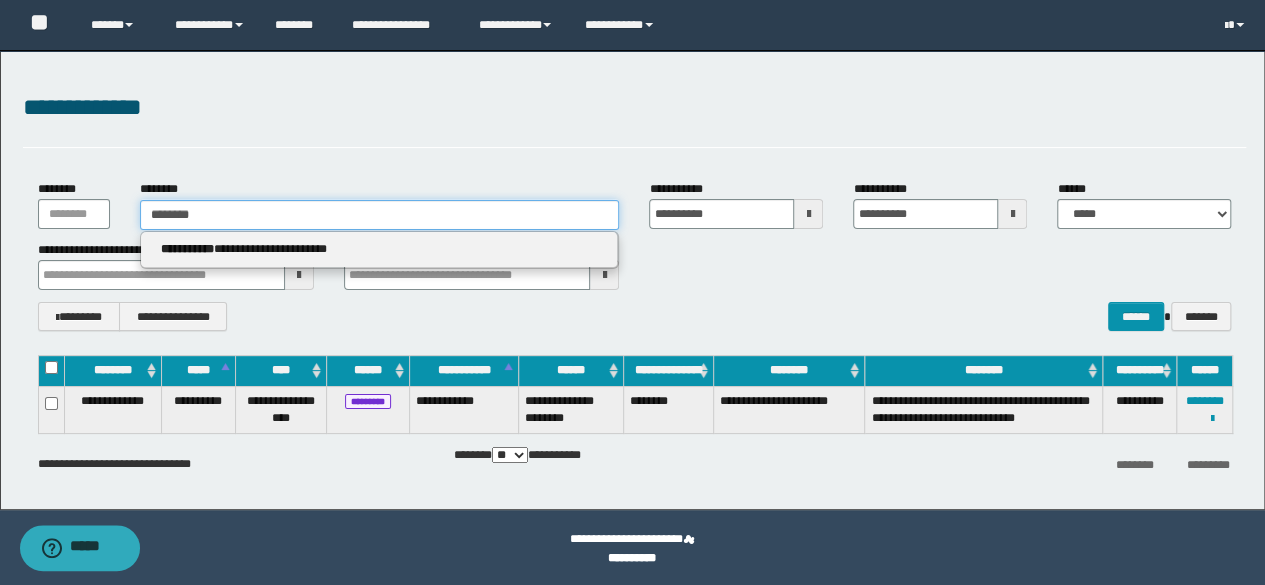 type on "********" 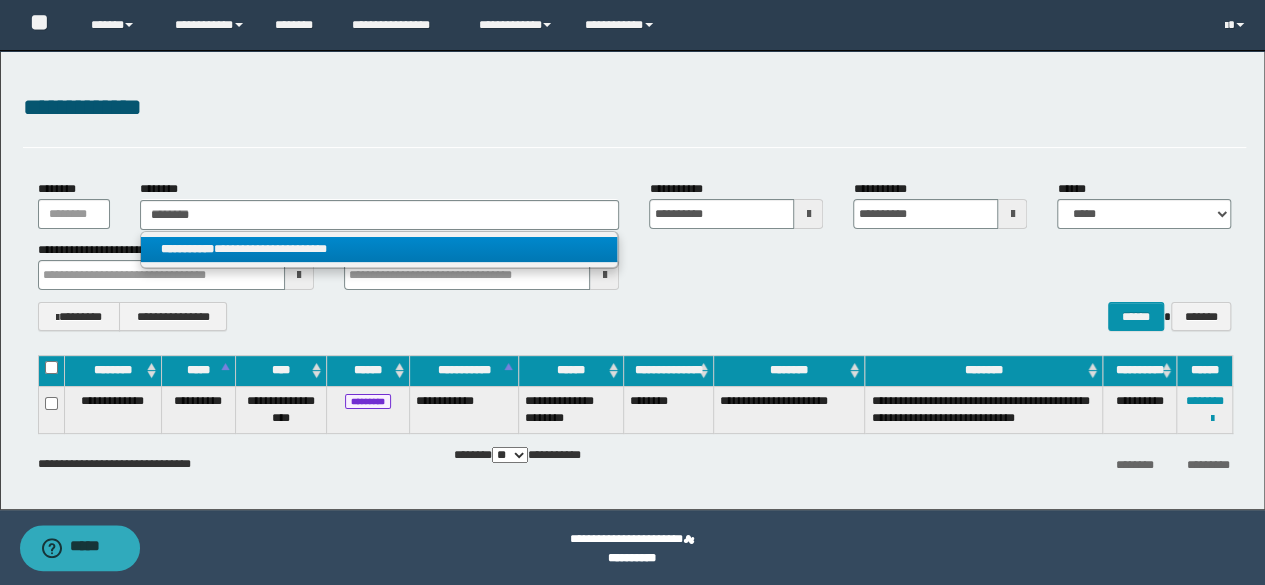 click on "**********" at bounding box center (379, 249) 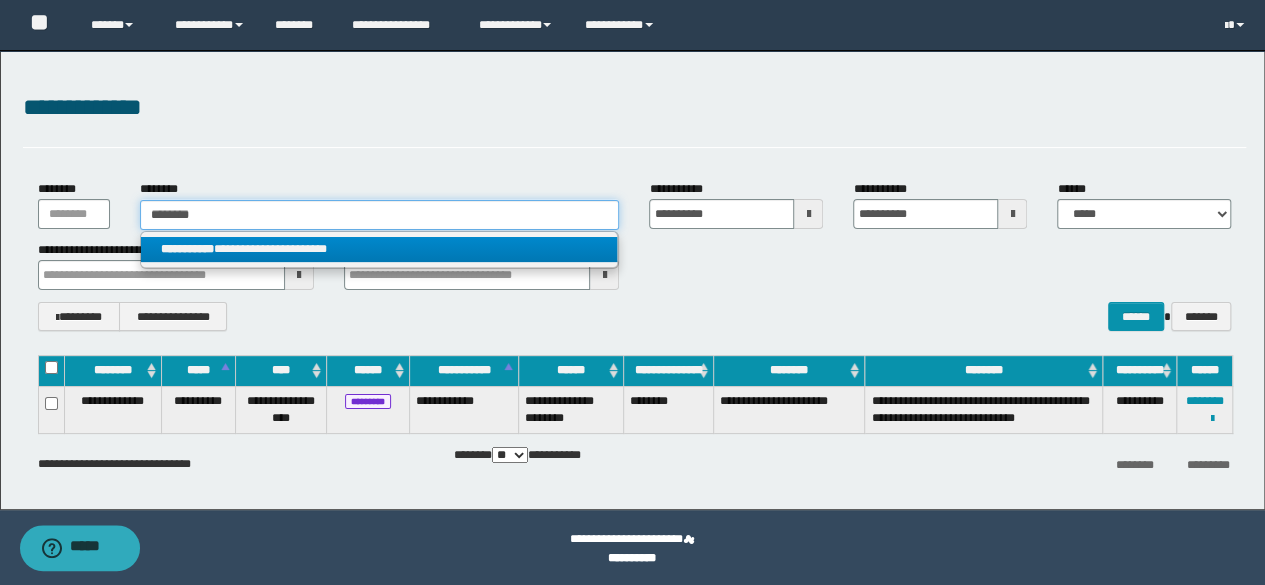 type 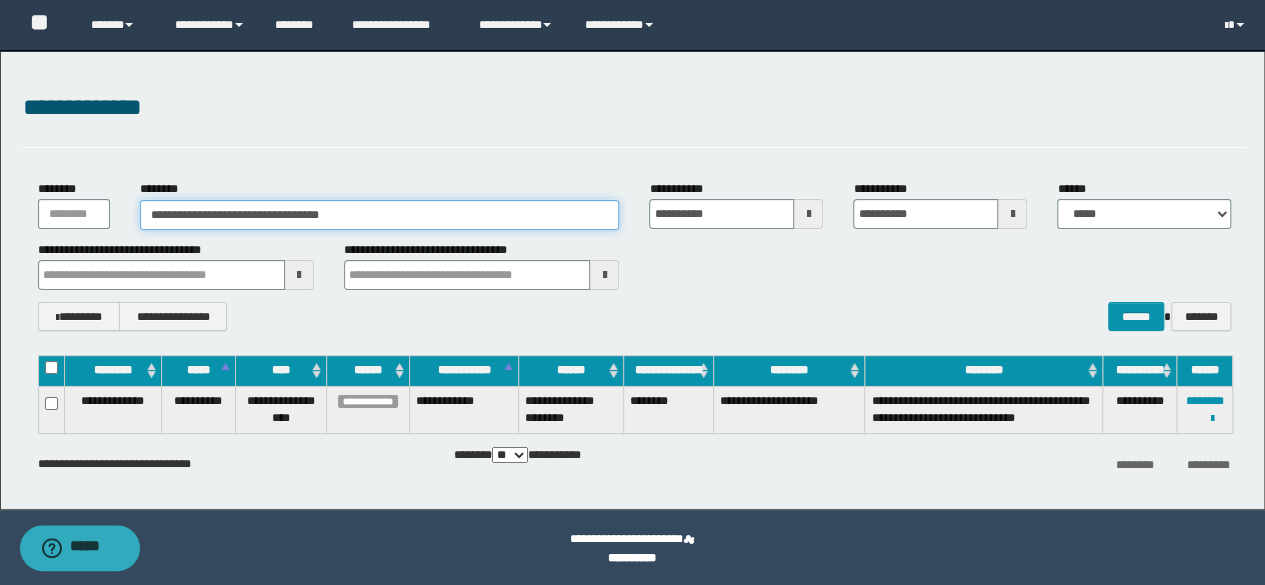drag, startPoint x: 424, startPoint y: 213, endPoint x: 110, endPoint y: 129, distance: 325.04153 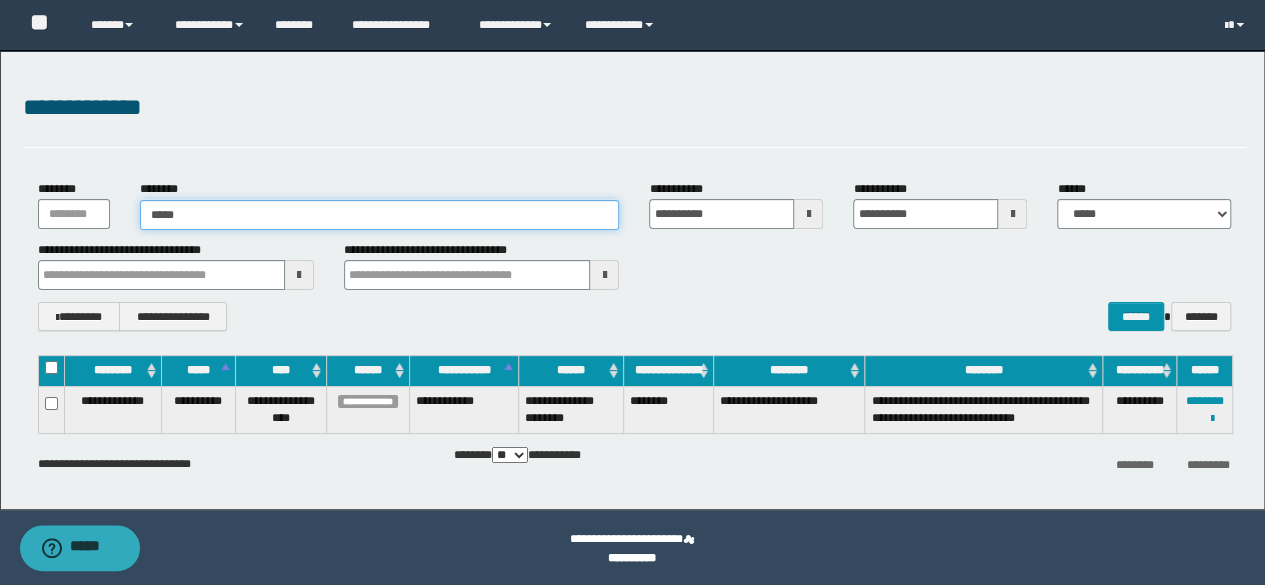 drag, startPoint x: 203, startPoint y: 201, endPoint x: 40, endPoint y: 167, distance: 166.50826 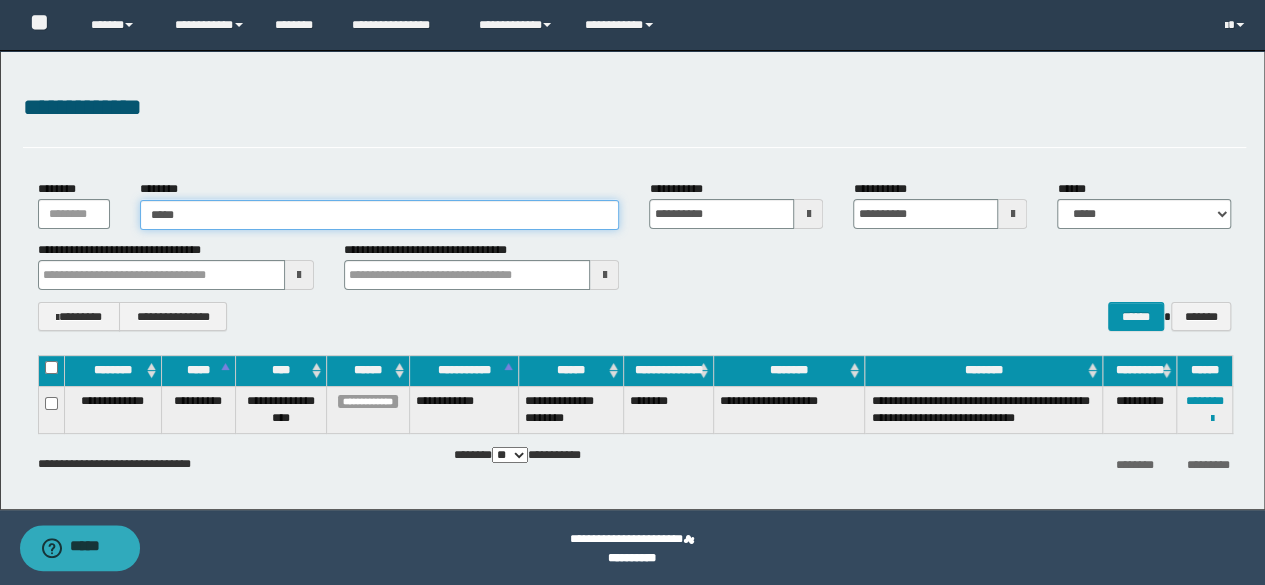 click on "**********" at bounding box center (632, 280) 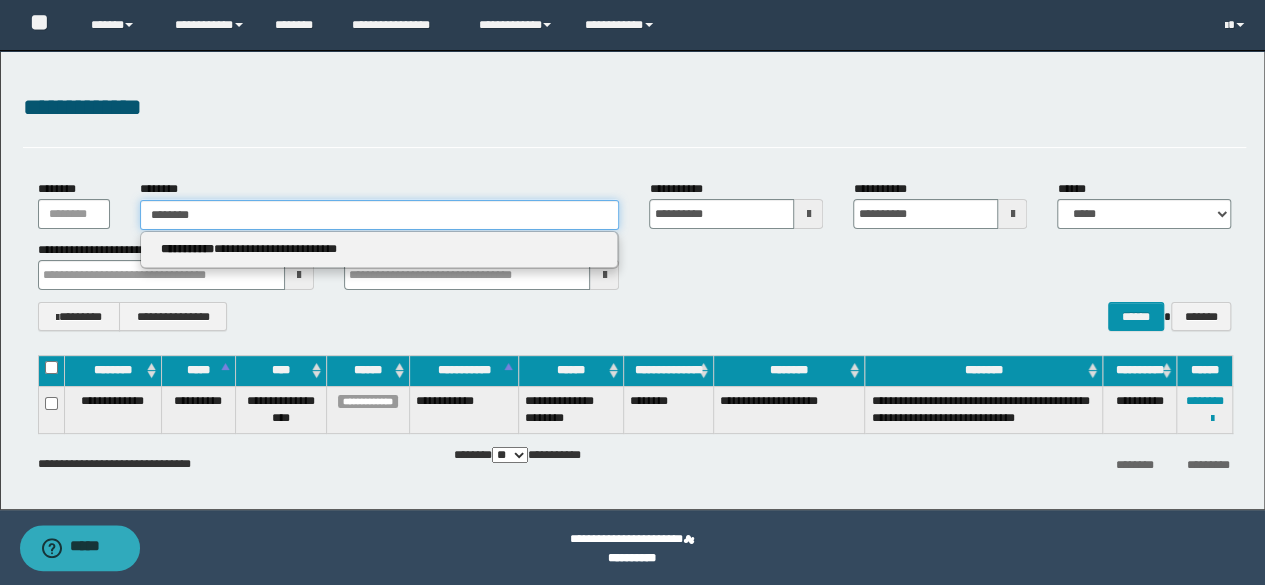 type on "********" 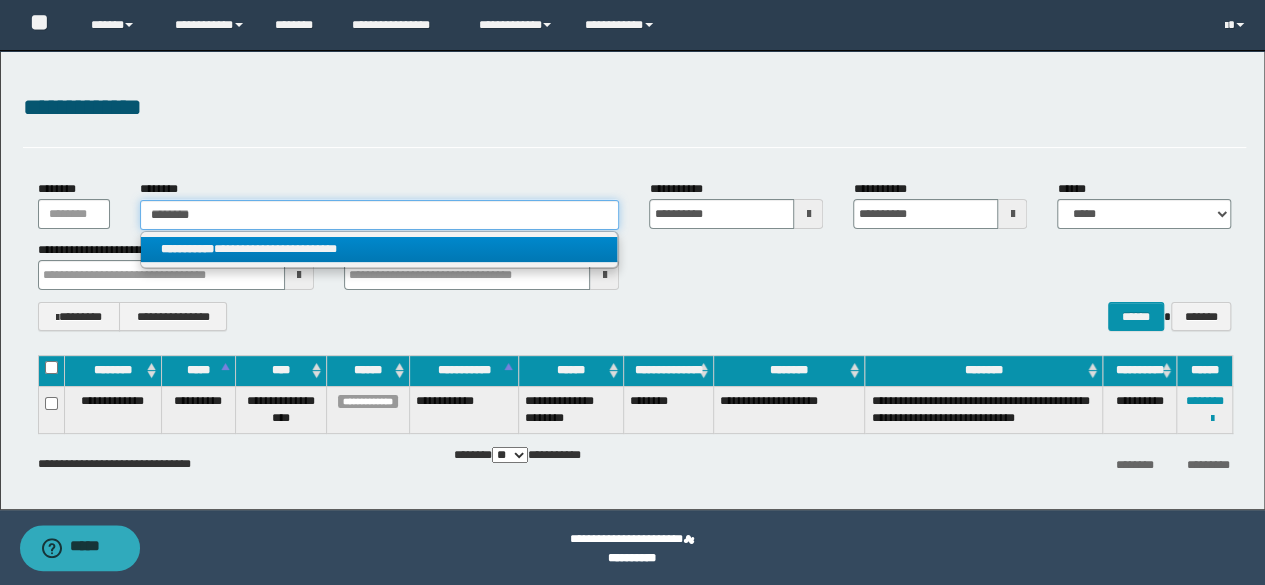type on "********" 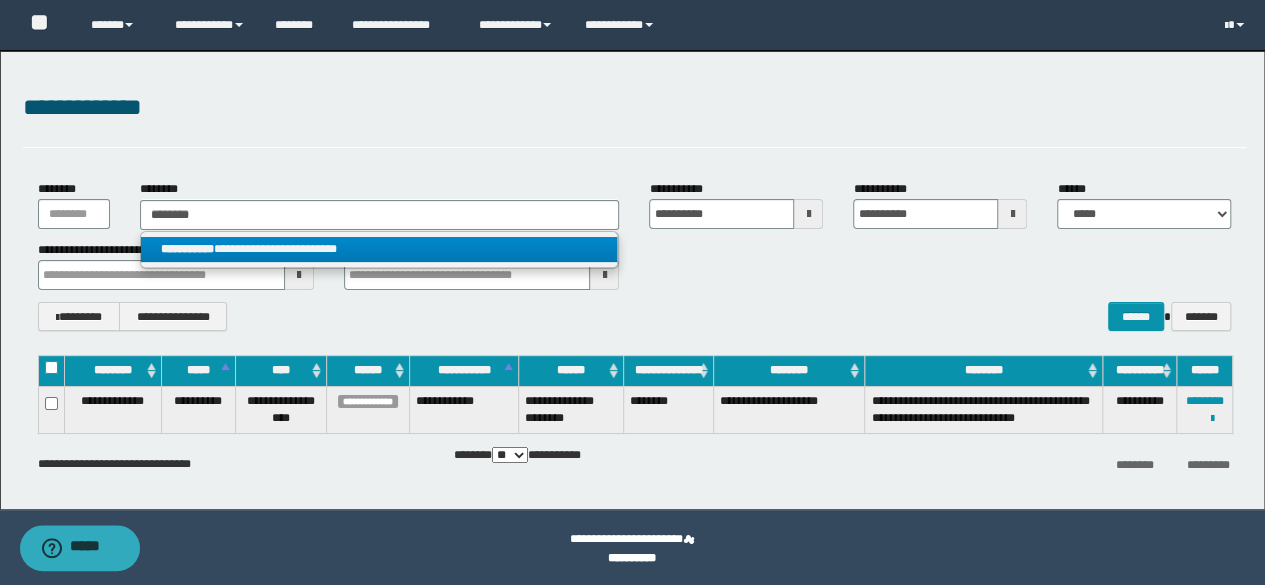drag, startPoint x: 287, startPoint y: 241, endPoint x: 309, endPoint y: 237, distance: 22.36068 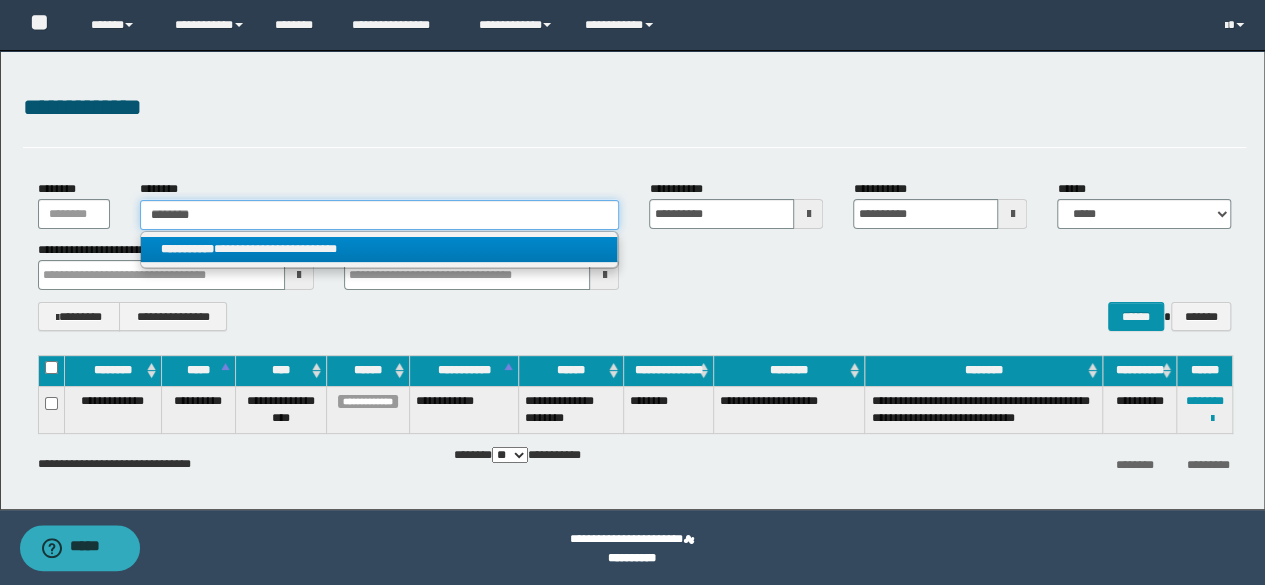 type 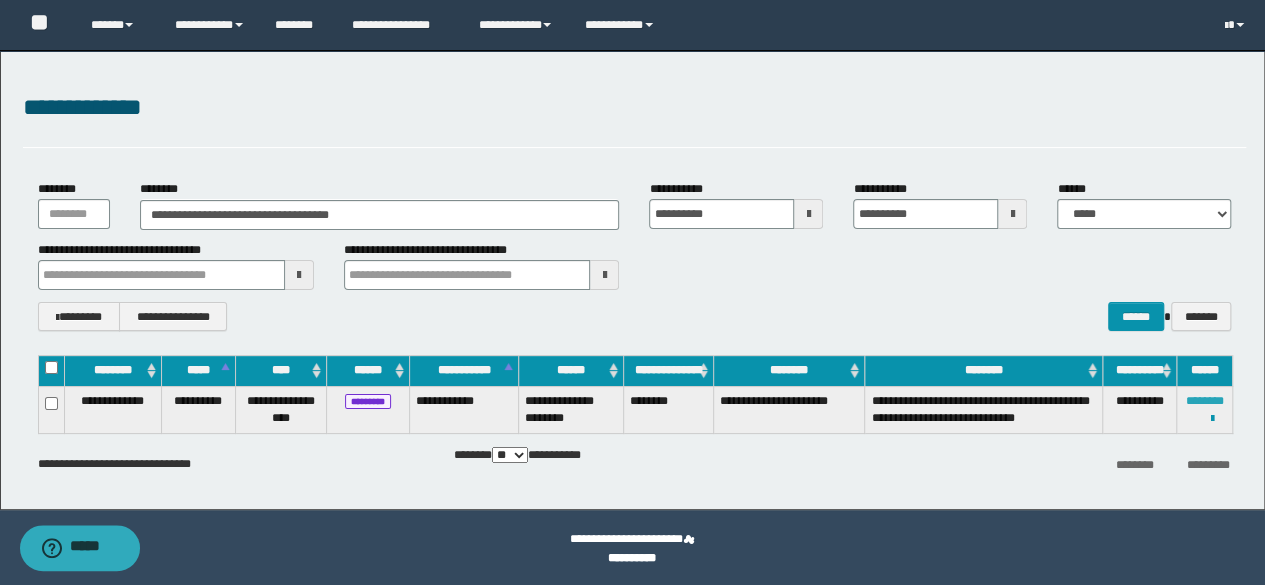 click on "********" at bounding box center (1205, 401) 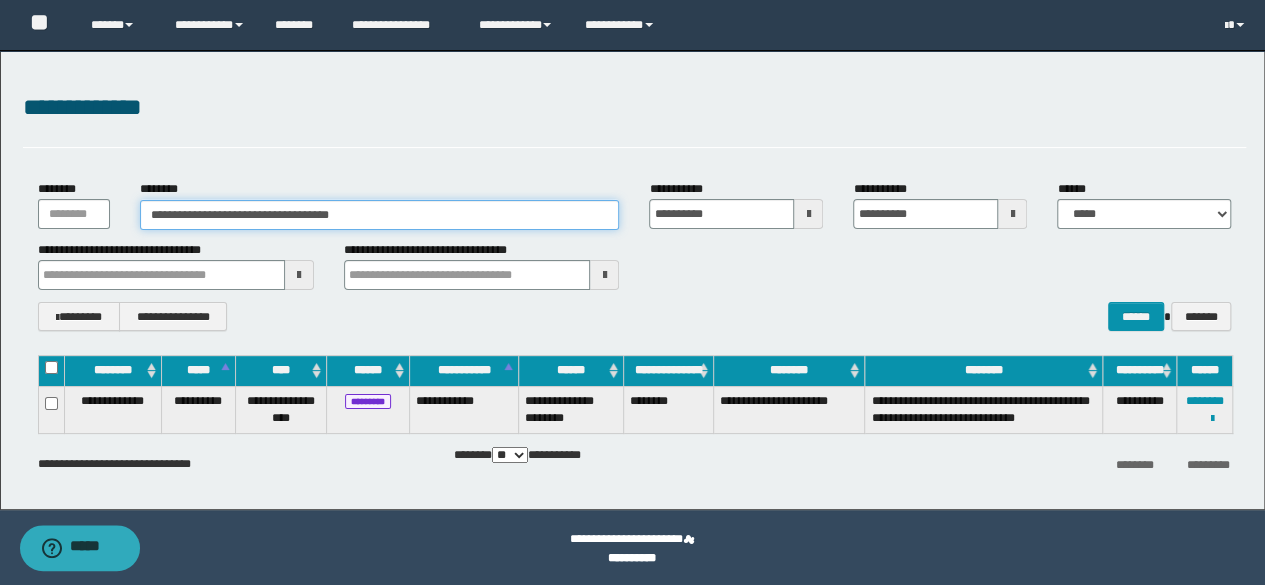 drag, startPoint x: 484, startPoint y: 201, endPoint x: 122, endPoint y: 161, distance: 364.20325 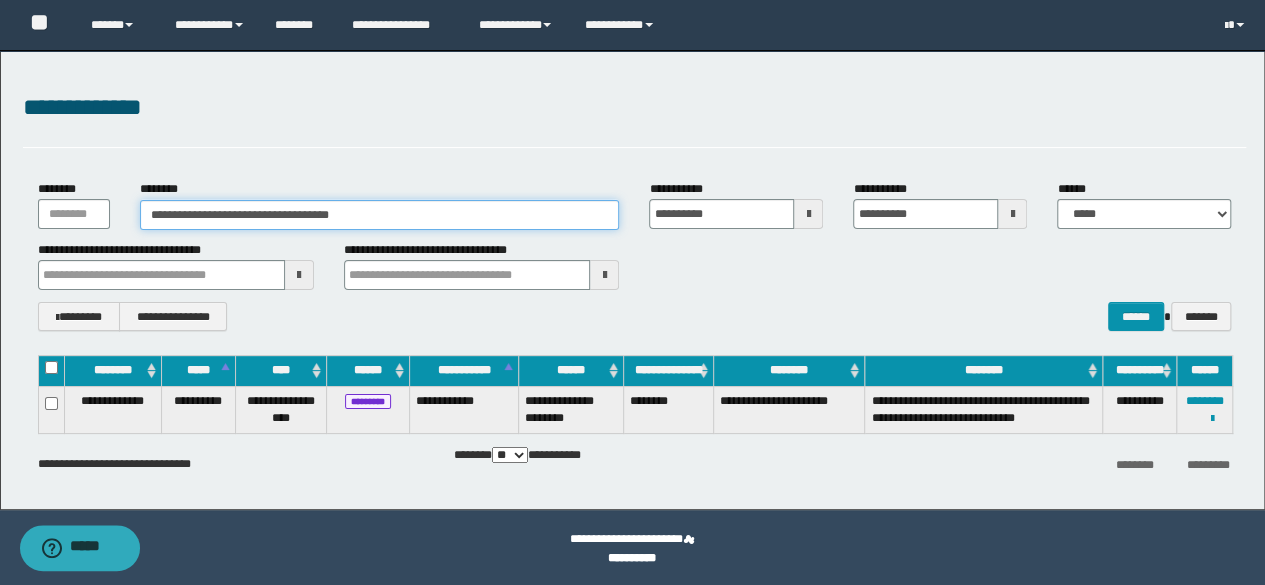 click on "**********" at bounding box center [632, 280] 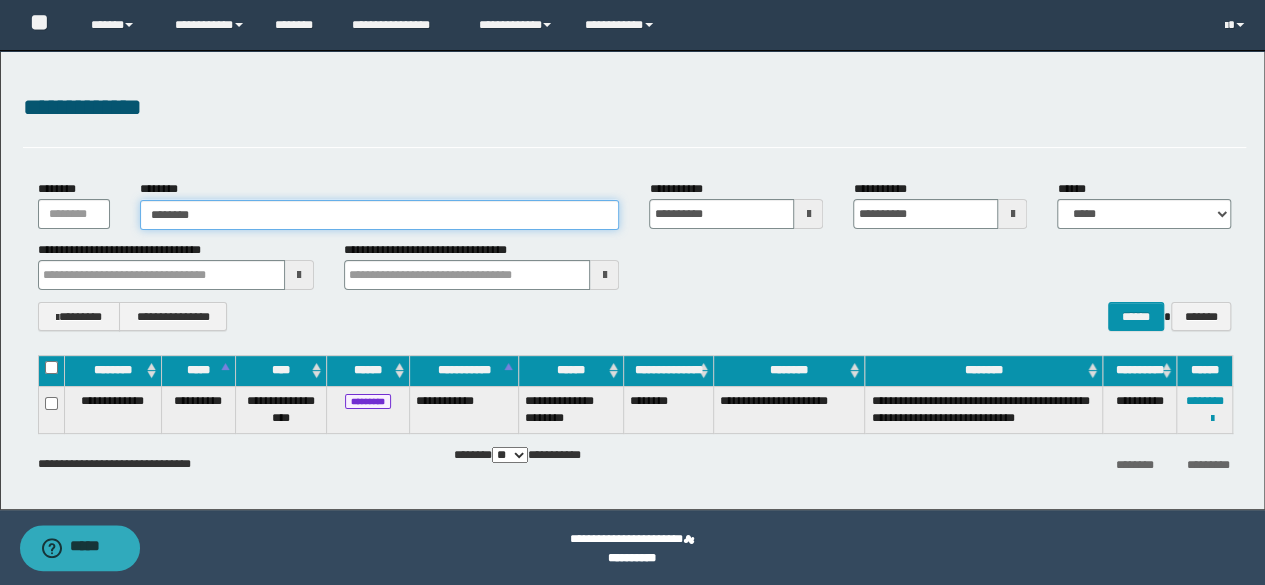 type on "********" 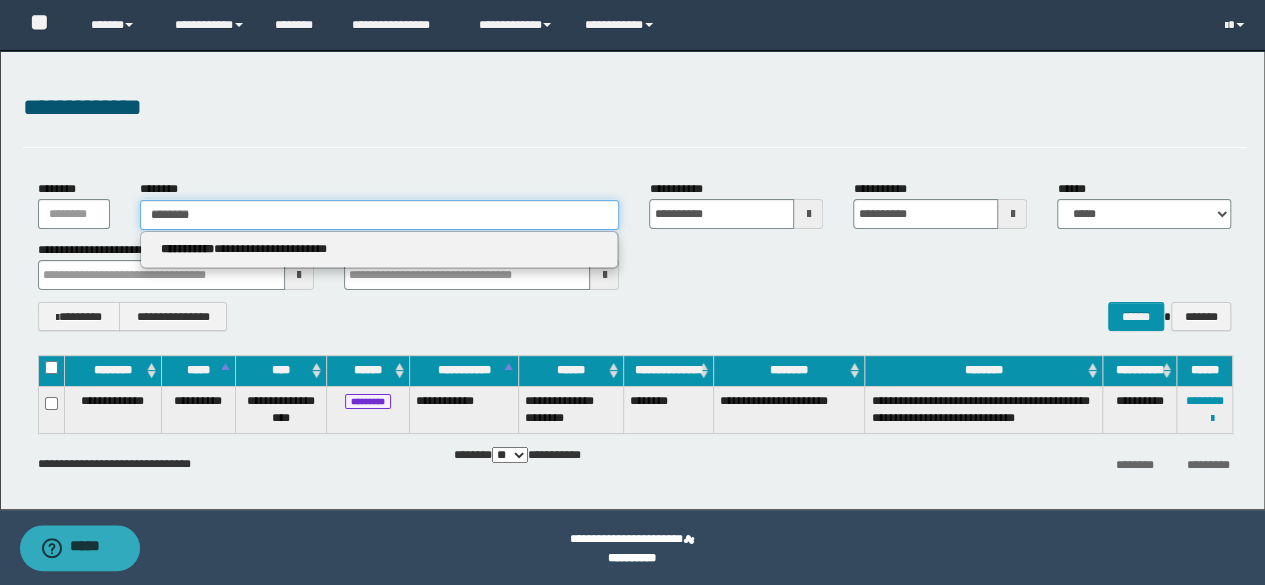 type on "********" 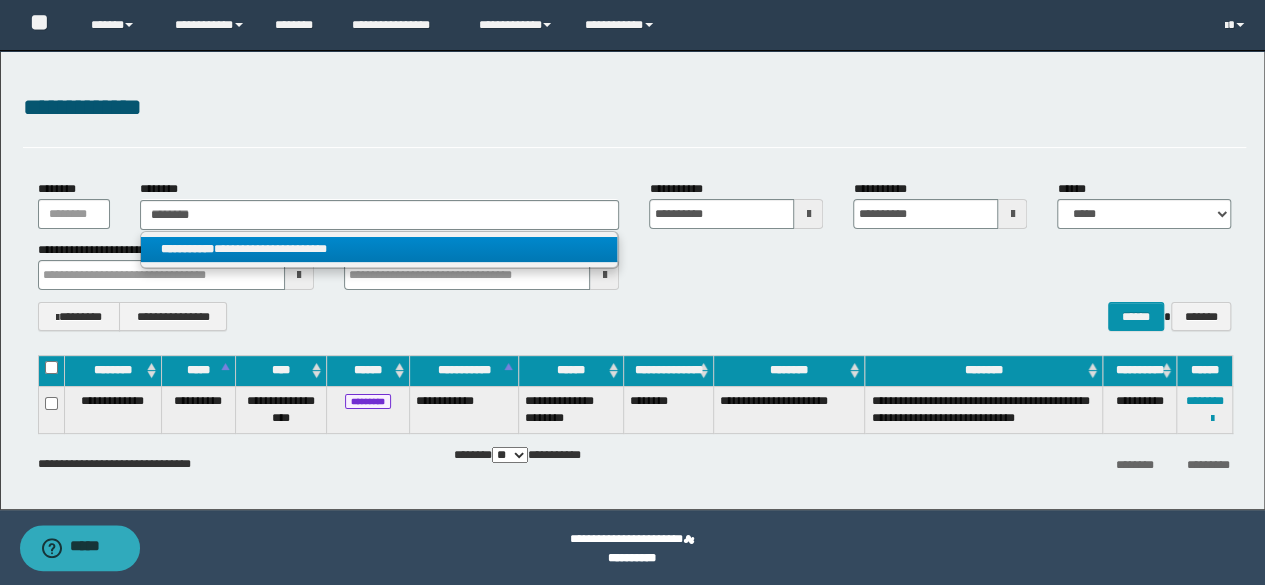 drag, startPoint x: 340, startPoint y: 251, endPoint x: 365, endPoint y: 248, distance: 25.179358 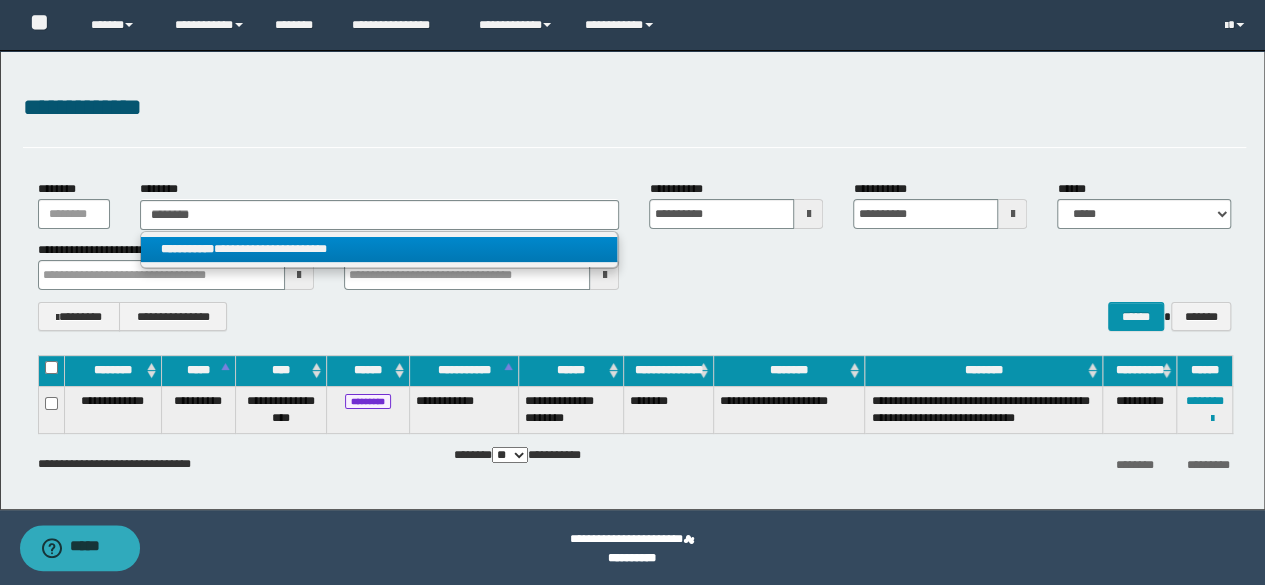 click on "**********" at bounding box center (379, 249) 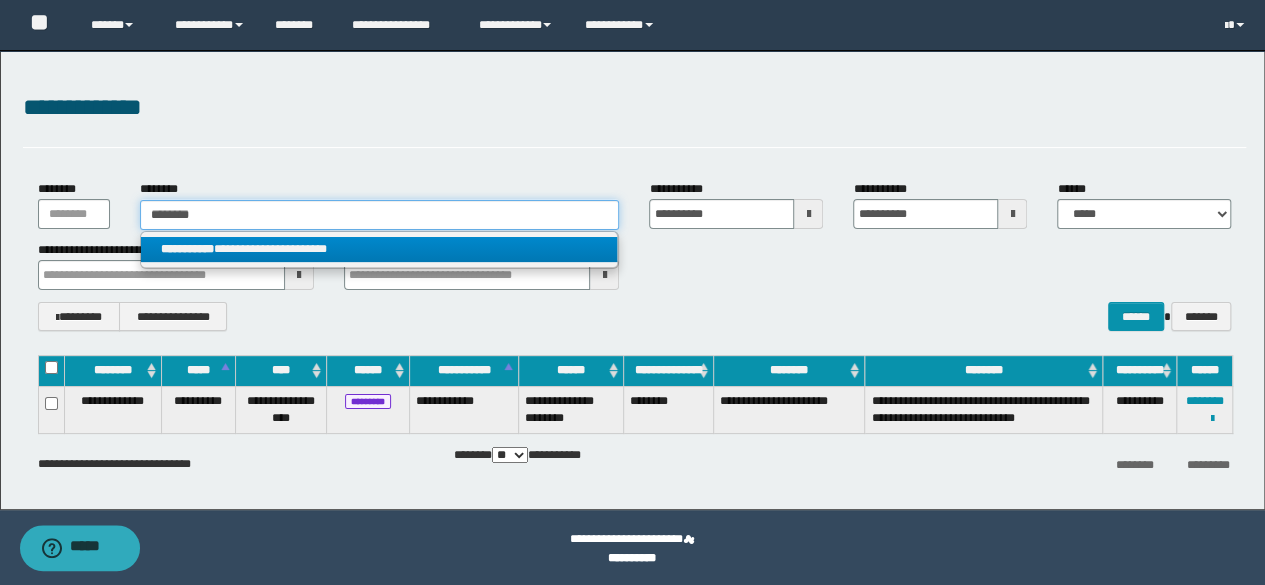type 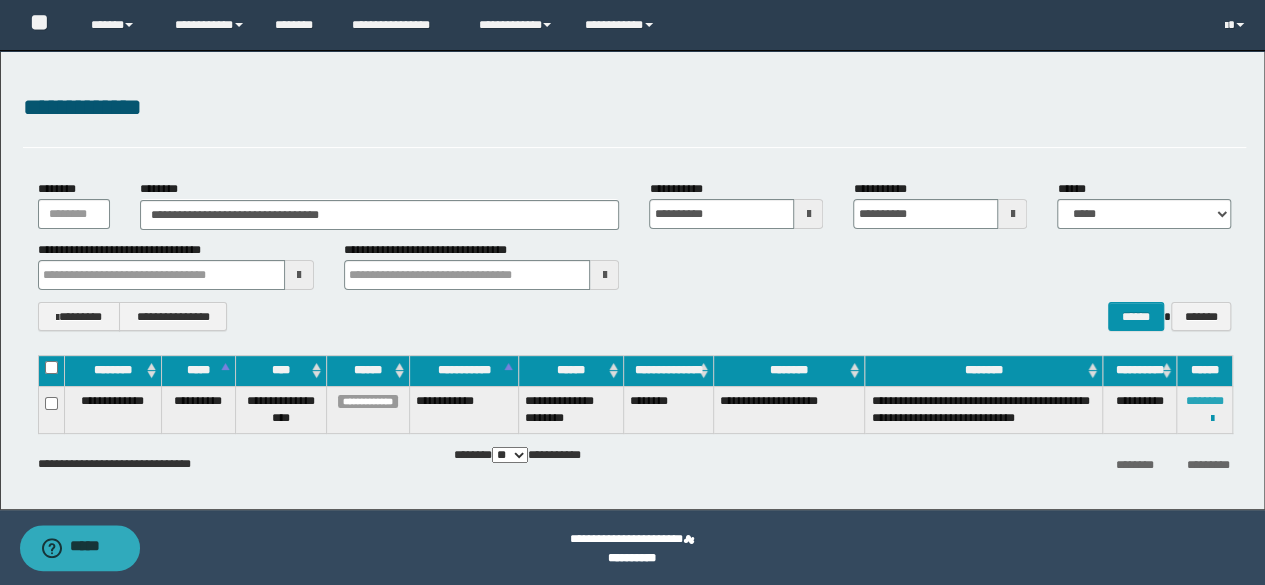 click on "********" at bounding box center (1205, 401) 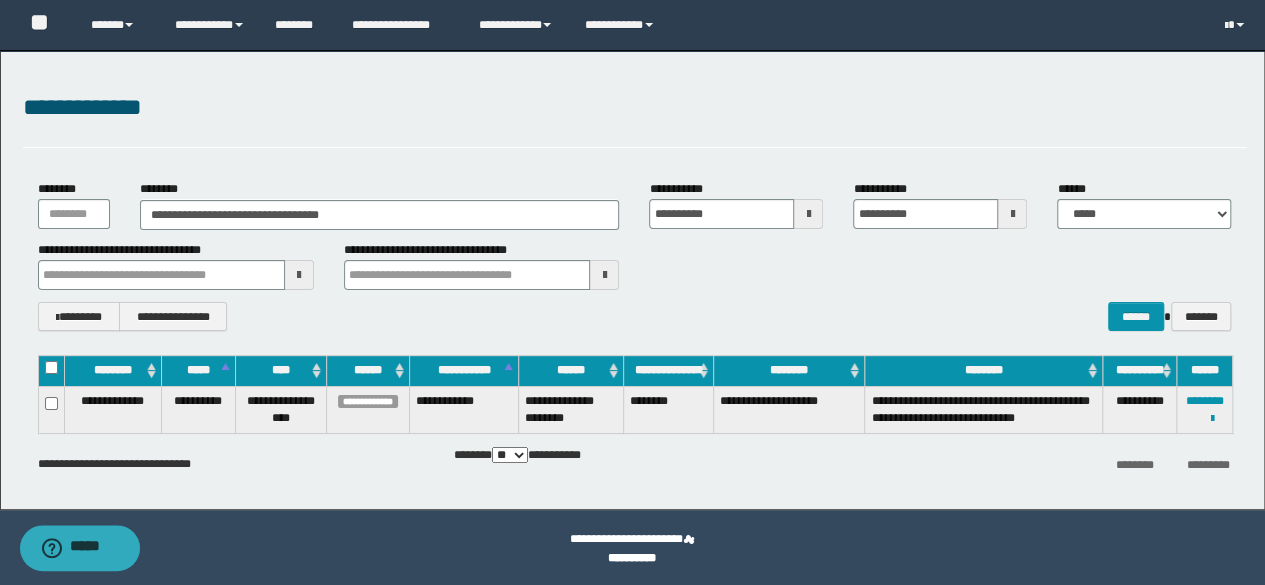 click on "**********" at bounding box center (1205, 409) 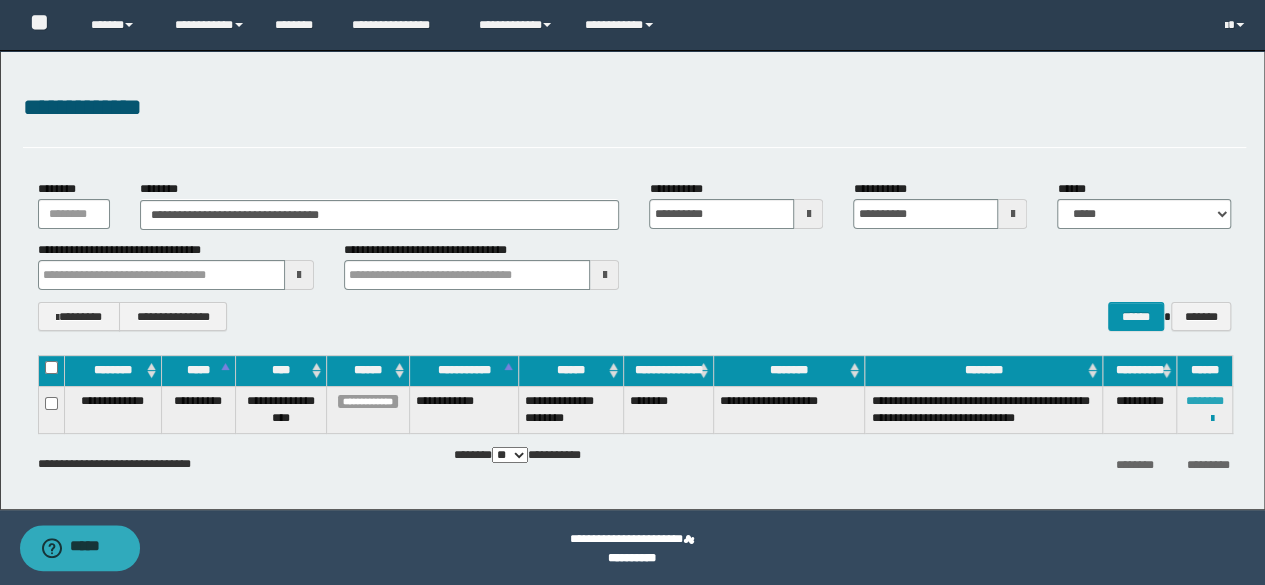 click on "********" at bounding box center (1205, 401) 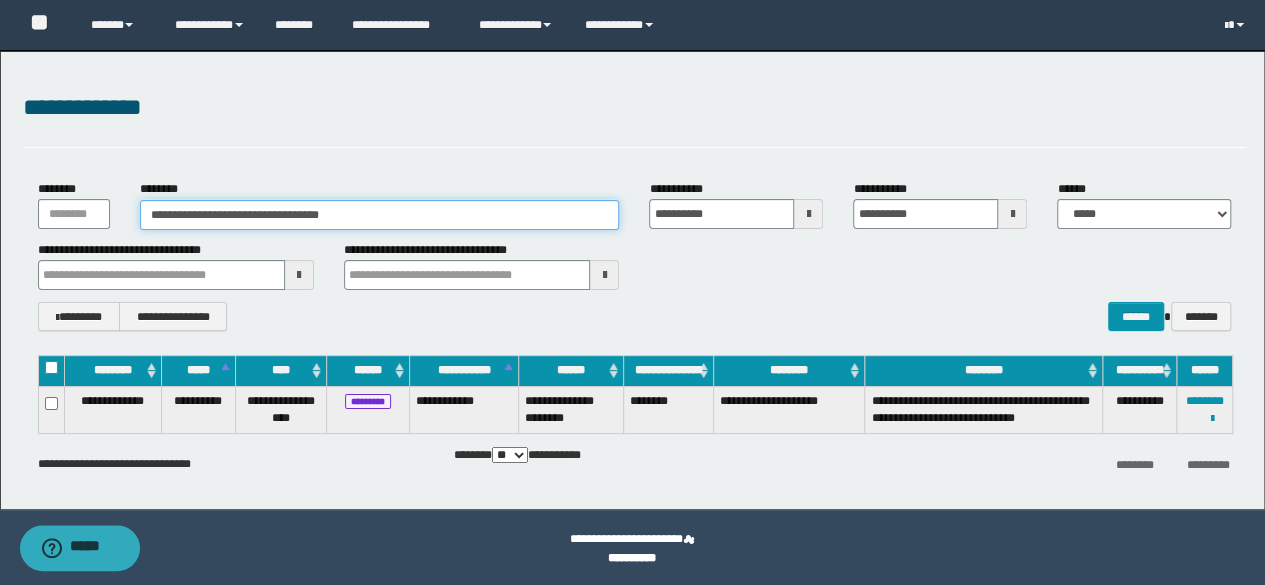 drag, startPoint x: 430, startPoint y: 208, endPoint x: 195, endPoint y: 155, distance: 240.90247 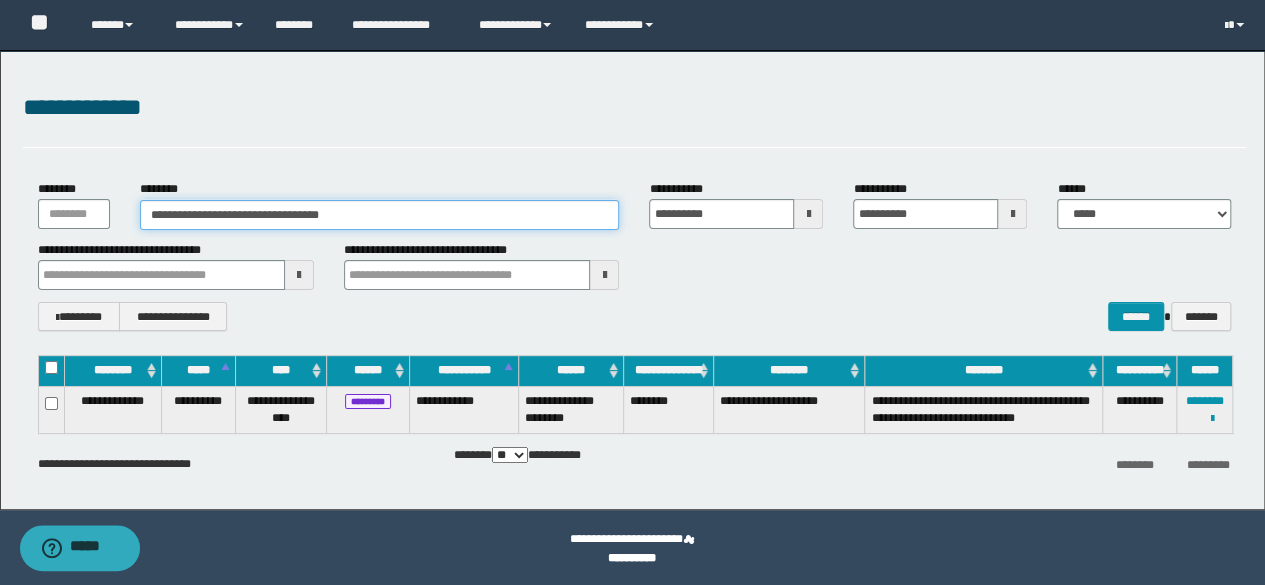 click on "**********" at bounding box center (632, 280) 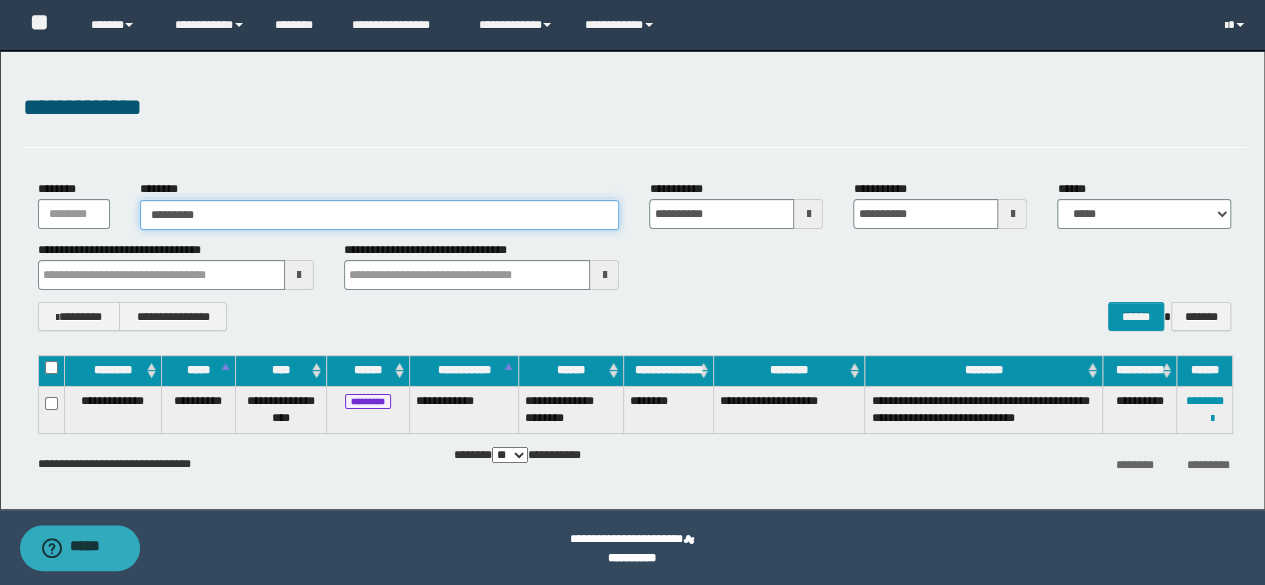 drag, startPoint x: 208, startPoint y: 201, endPoint x: 97, endPoint y: 169, distance: 115.52056 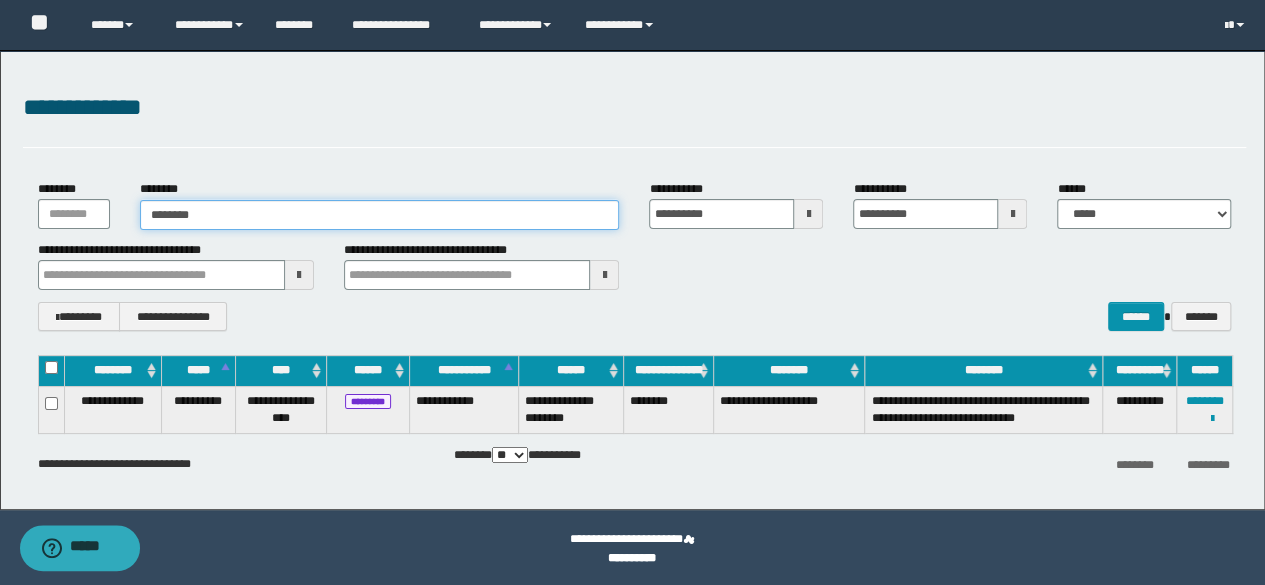 type on "********" 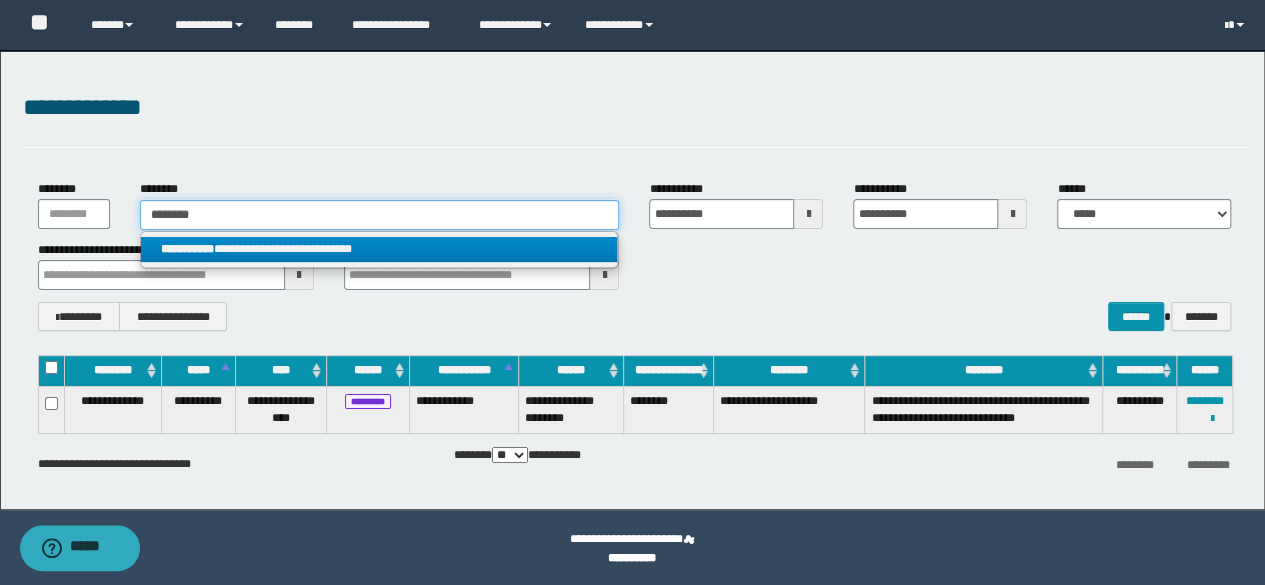 type on "********" 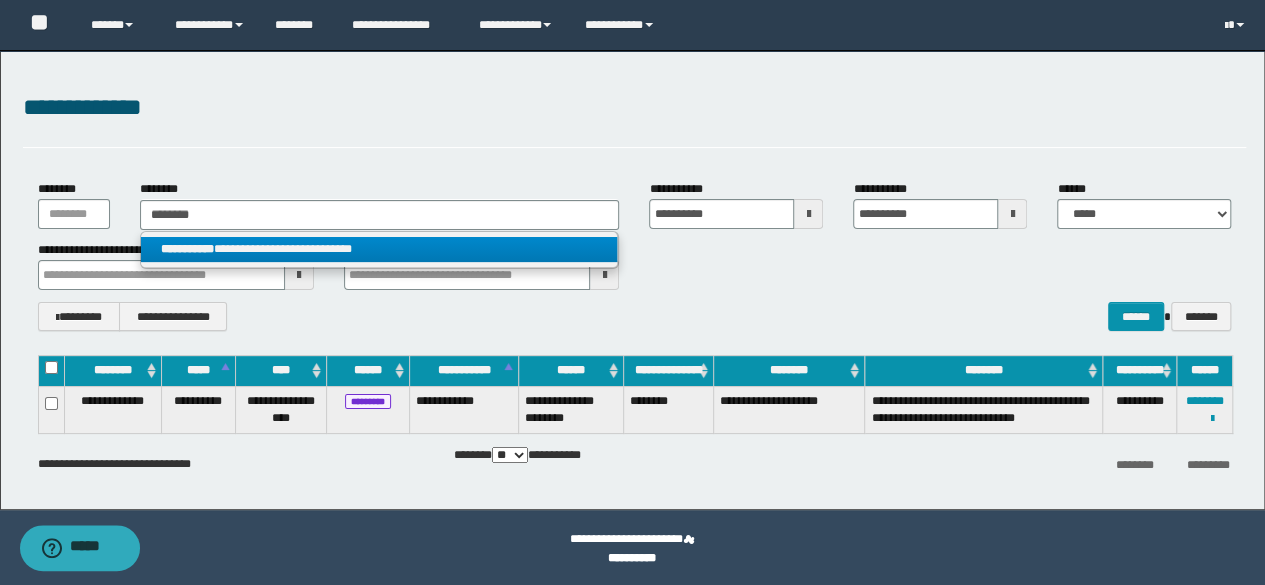 drag, startPoint x: 240, startPoint y: 244, endPoint x: 334, endPoint y: 233, distance: 94.641426 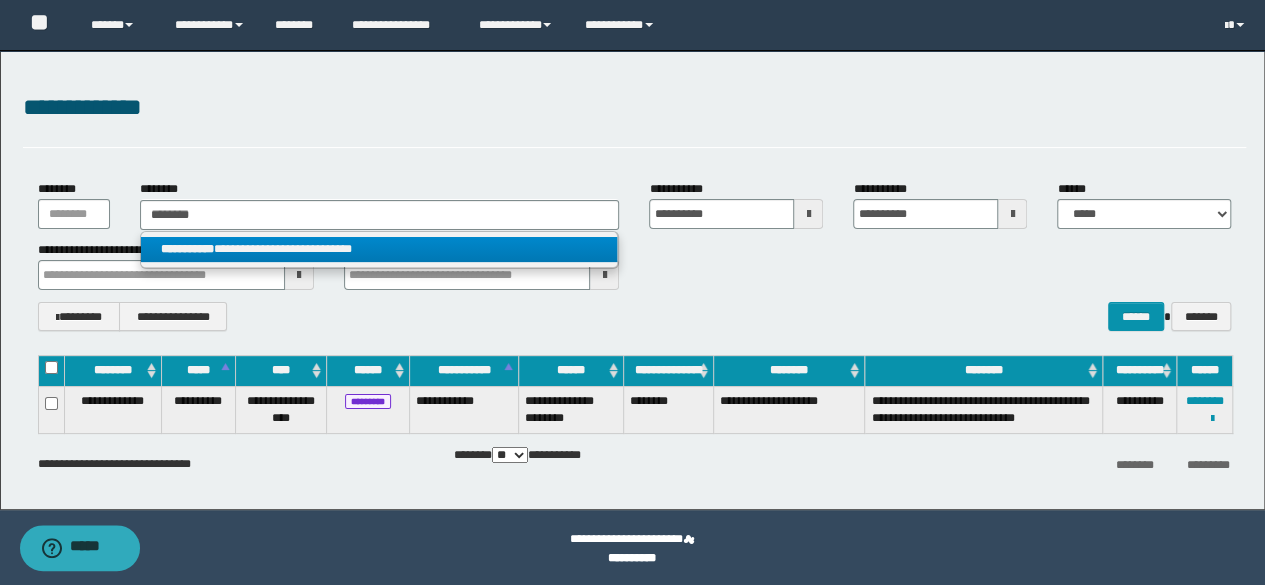 click on "**********" at bounding box center [379, 249] 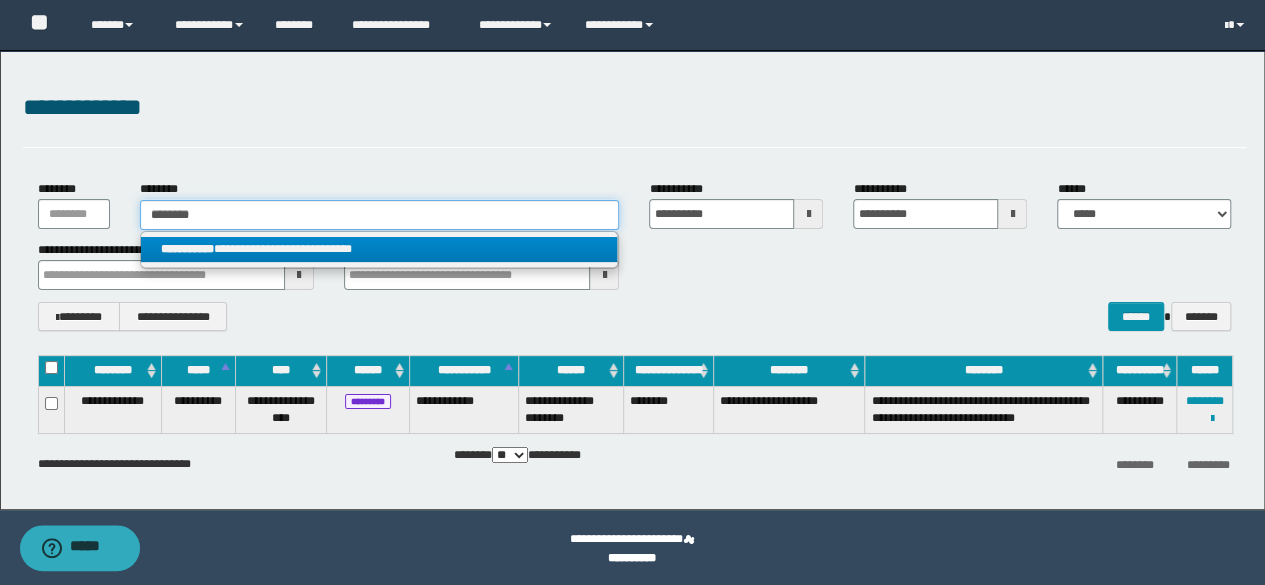 type 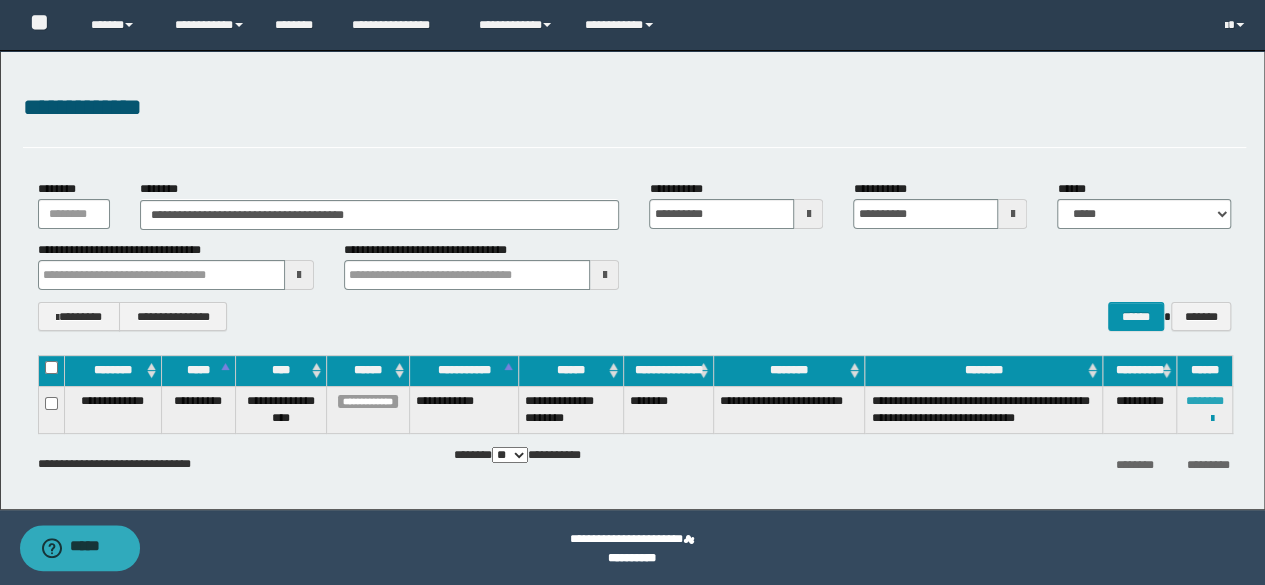 click on "********" at bounding box center (1205, 401) 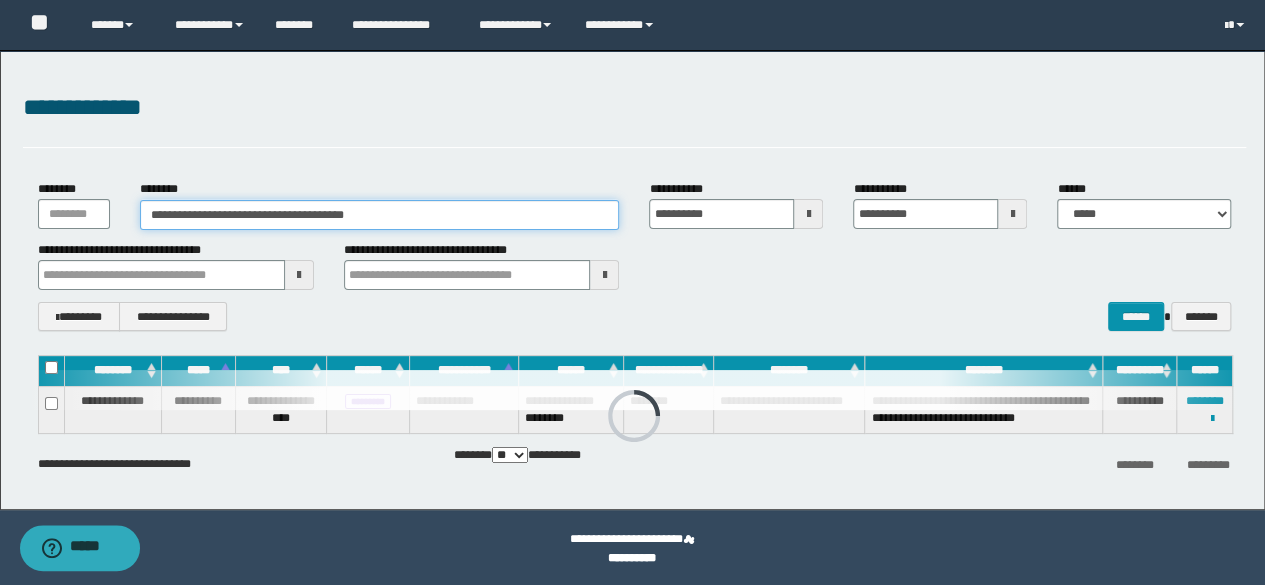 drag, startPoint x: 452, startPoint y: 203, endPoint x: 0, endPoint y: 61, distance: 473.78055 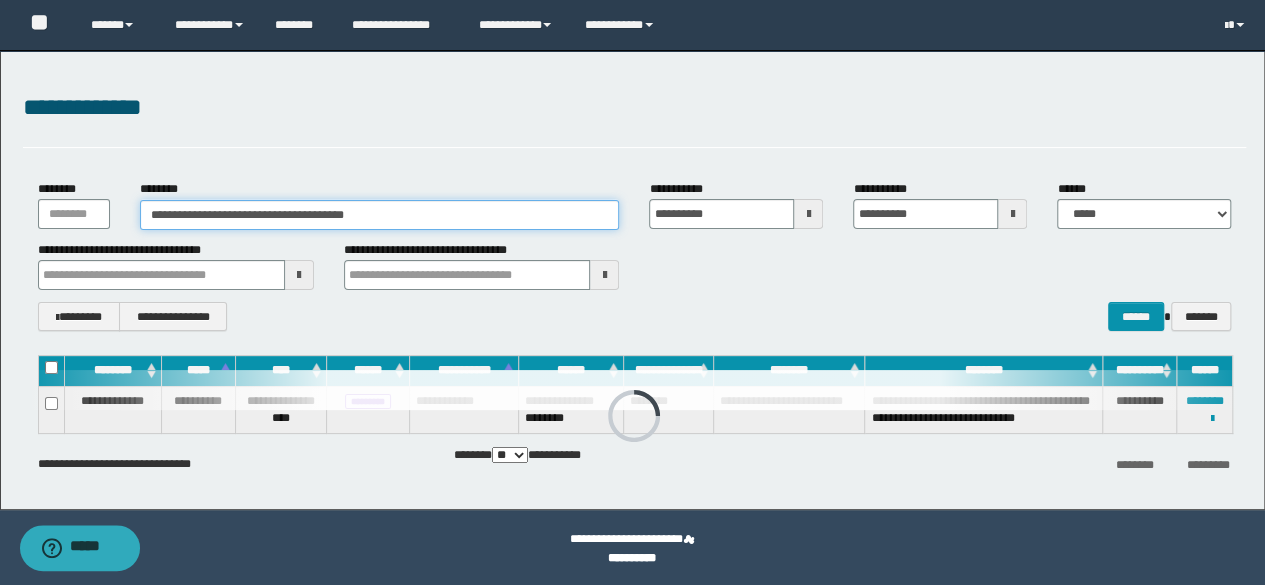 click on "**********" at bounding box center [632, 280] 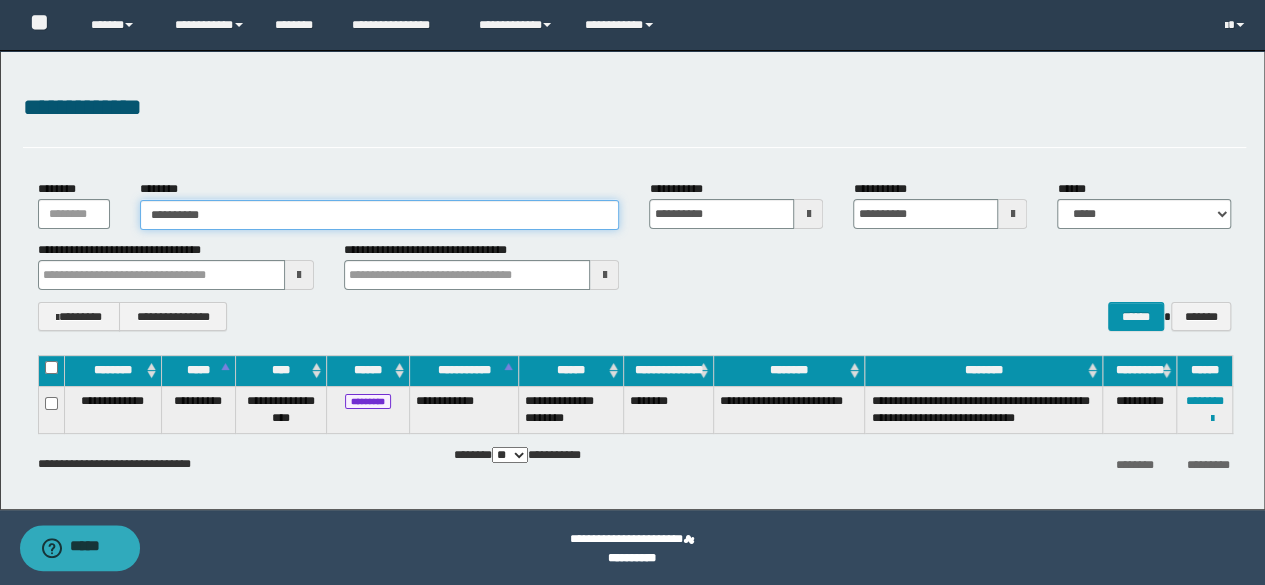 type on "**********" 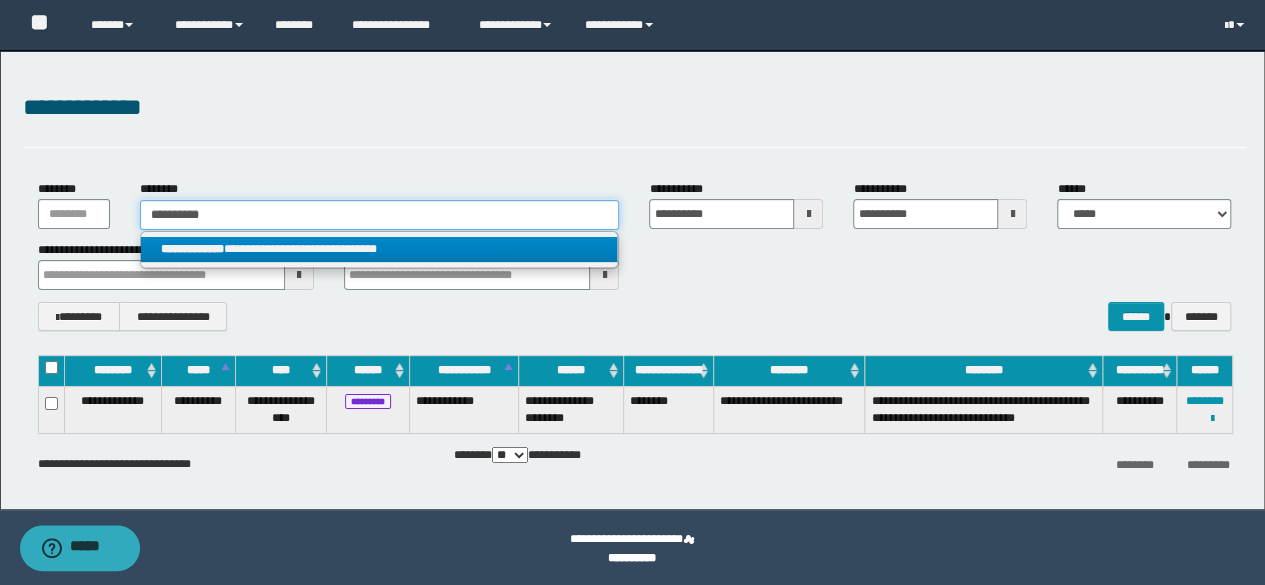 type on "**********" 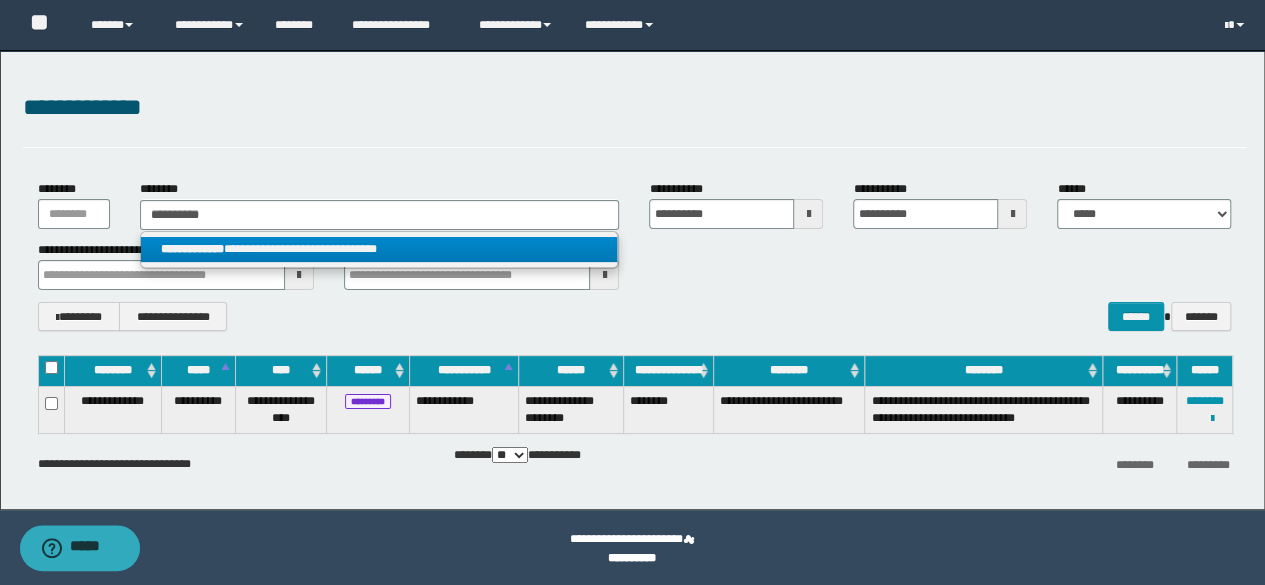 click on "**********" at bounding box center (379, 249) 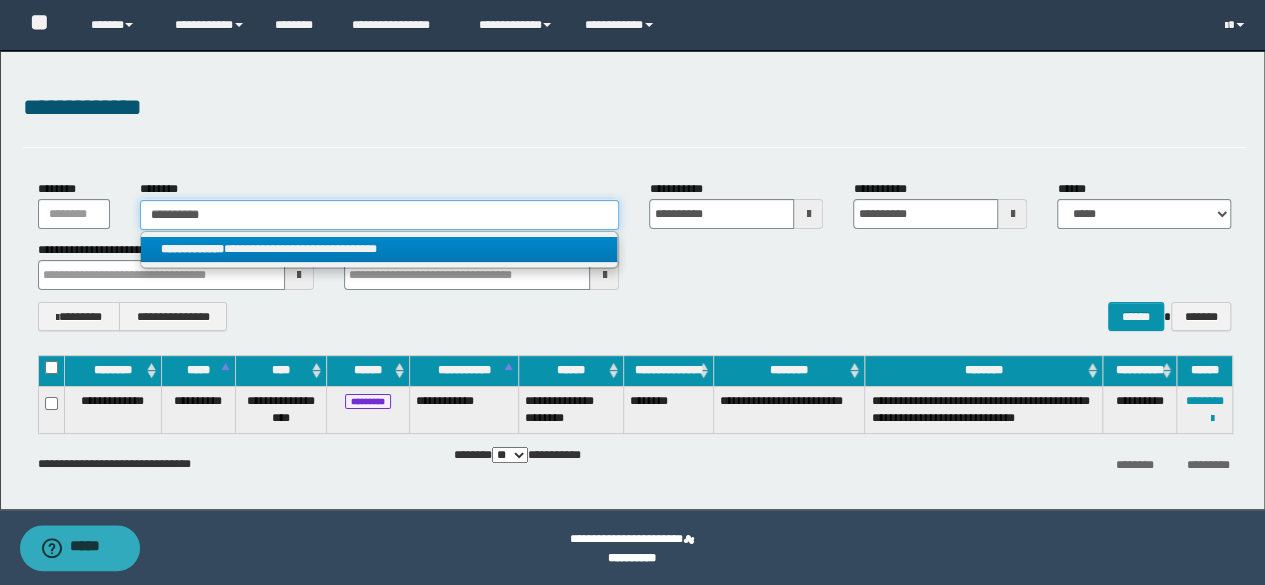 type 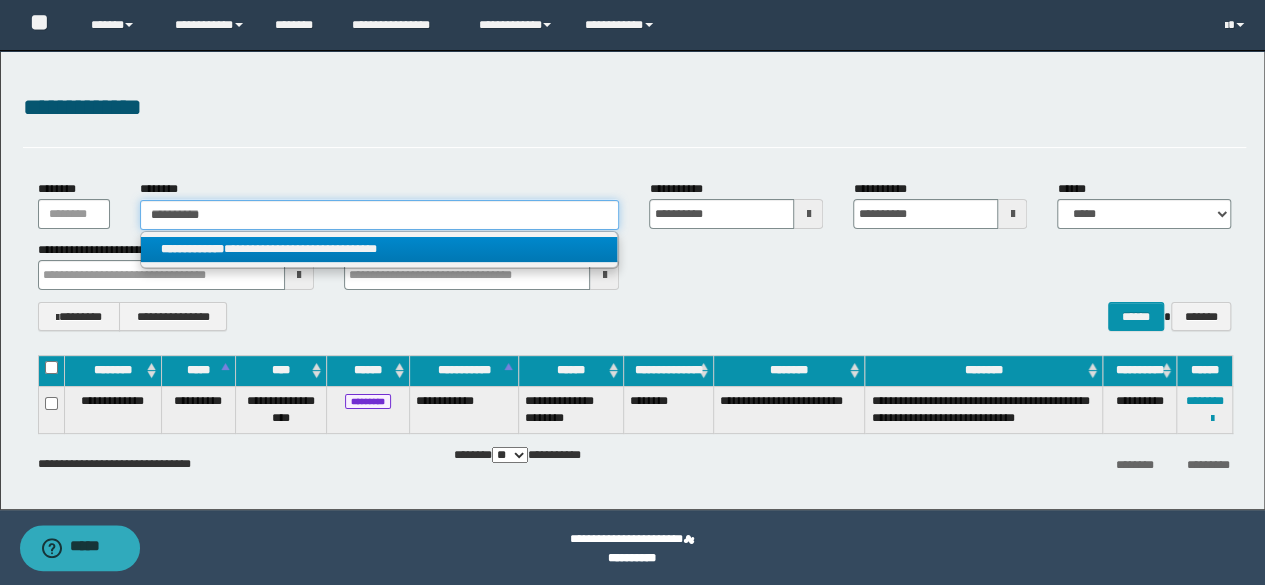 type on "**********" 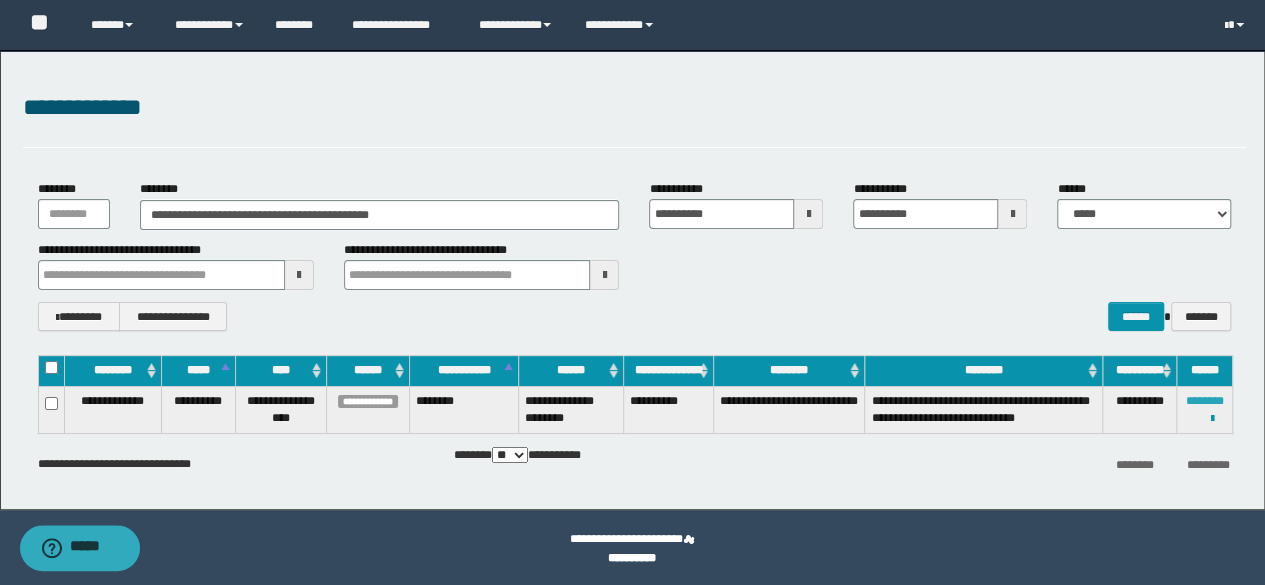click on "********" at bounding box center [1205, 401] 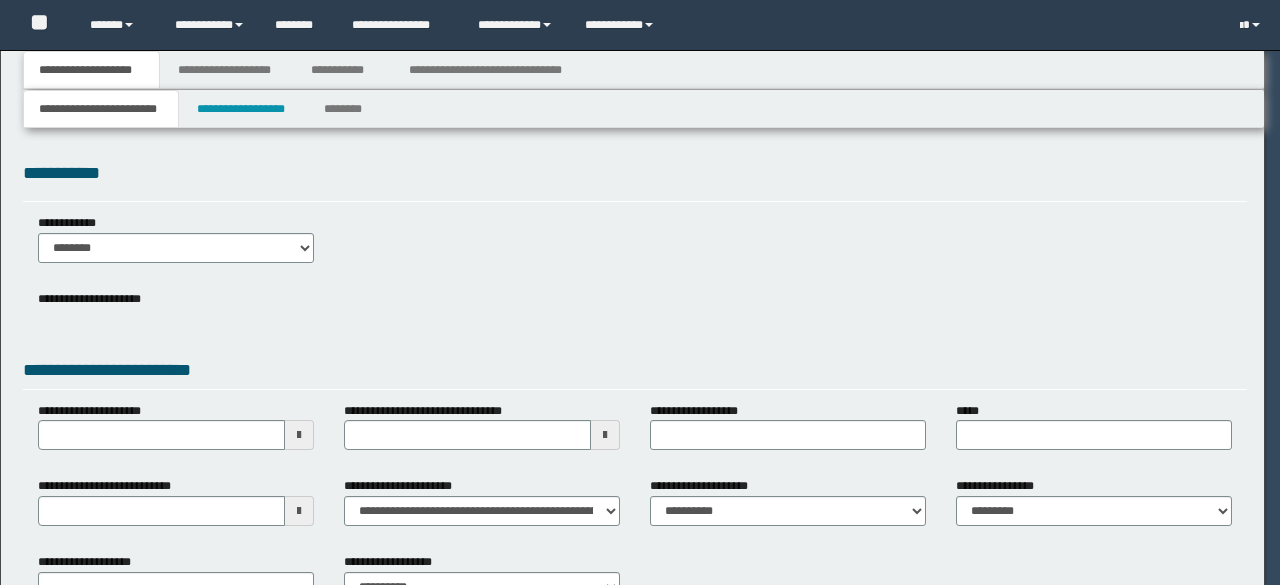 scroll, scrollTop: 0, scrollLeft: 0, axis: both 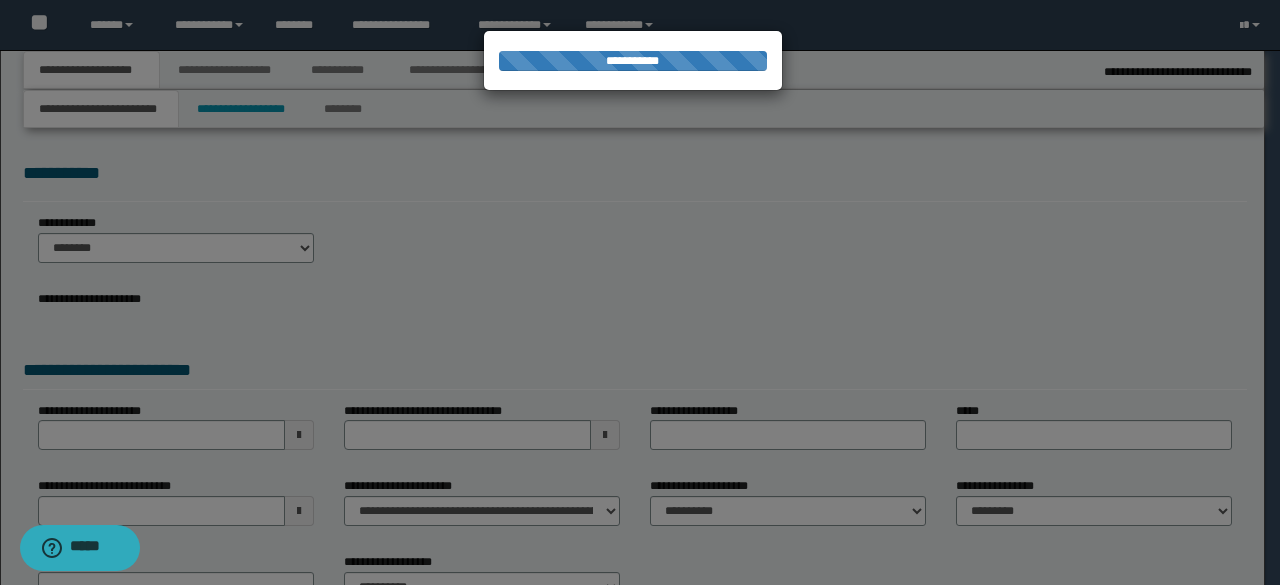 select on "**" 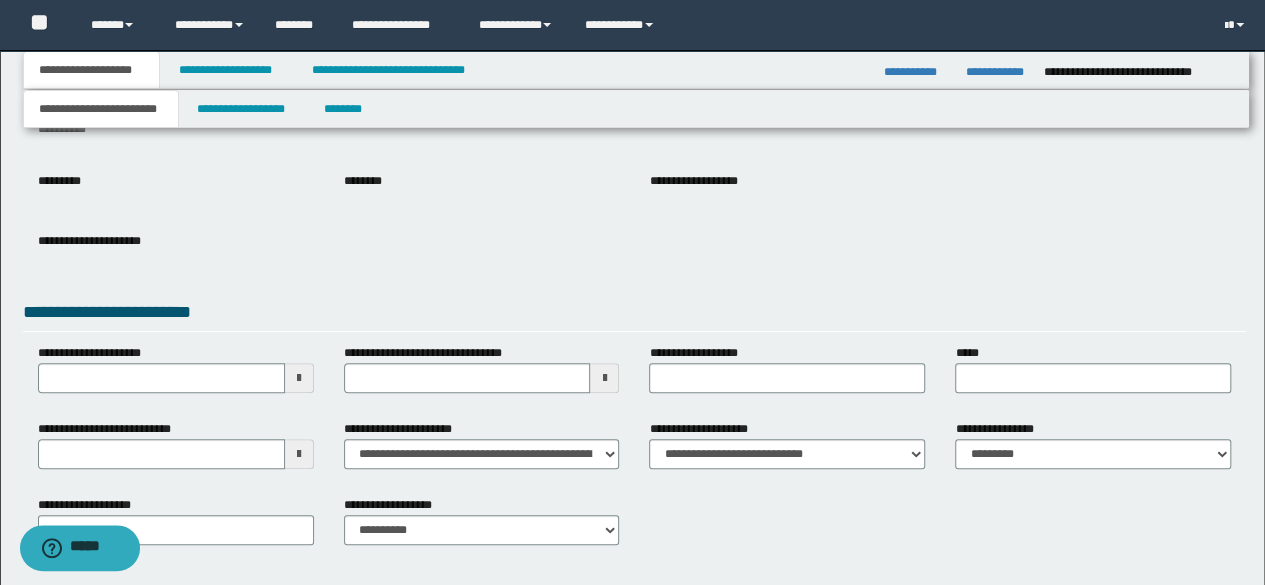 scroll, scrollTop: 191, scrollLeft: 0, axis: vertical 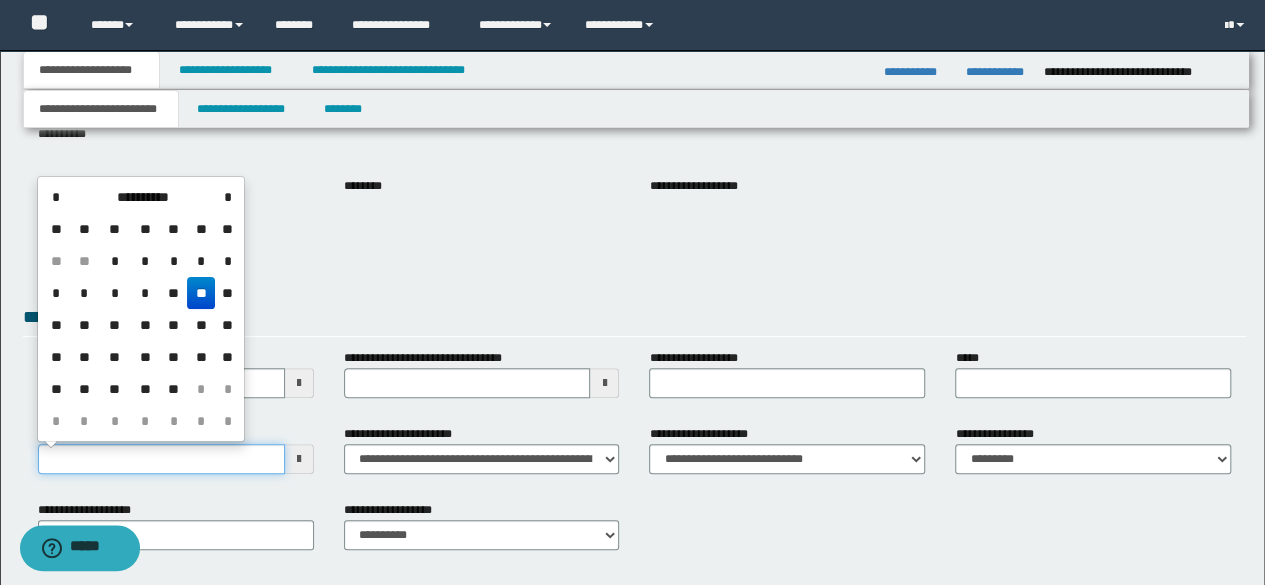 click on "**********" at bounding box center (161, 459) 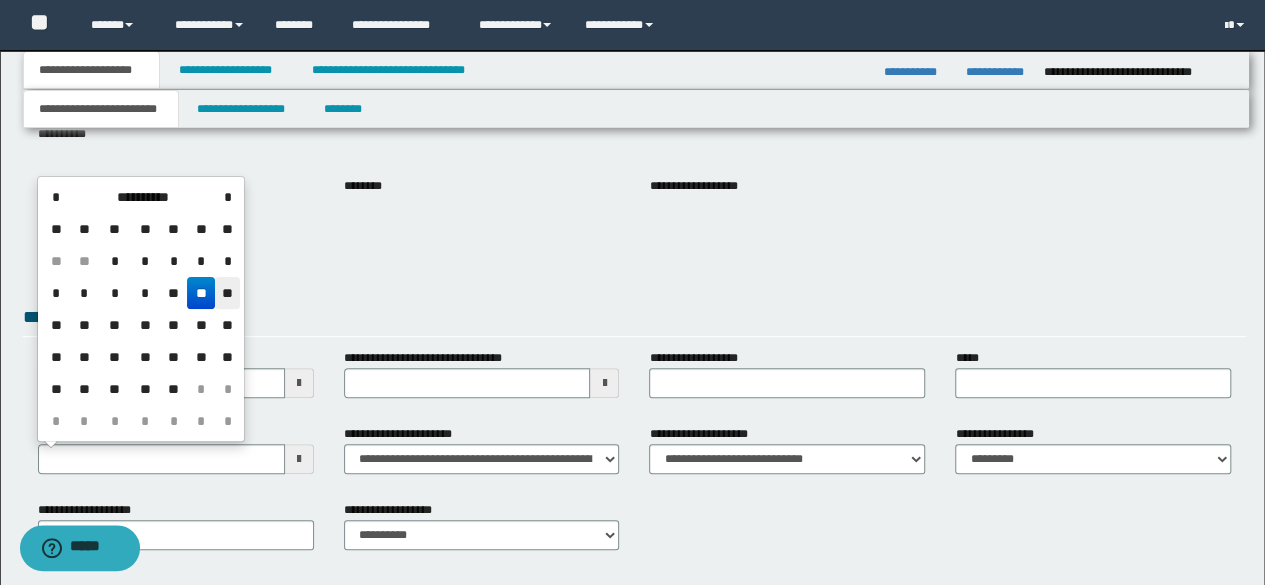 click on "**" at bounding box center [227, 293] 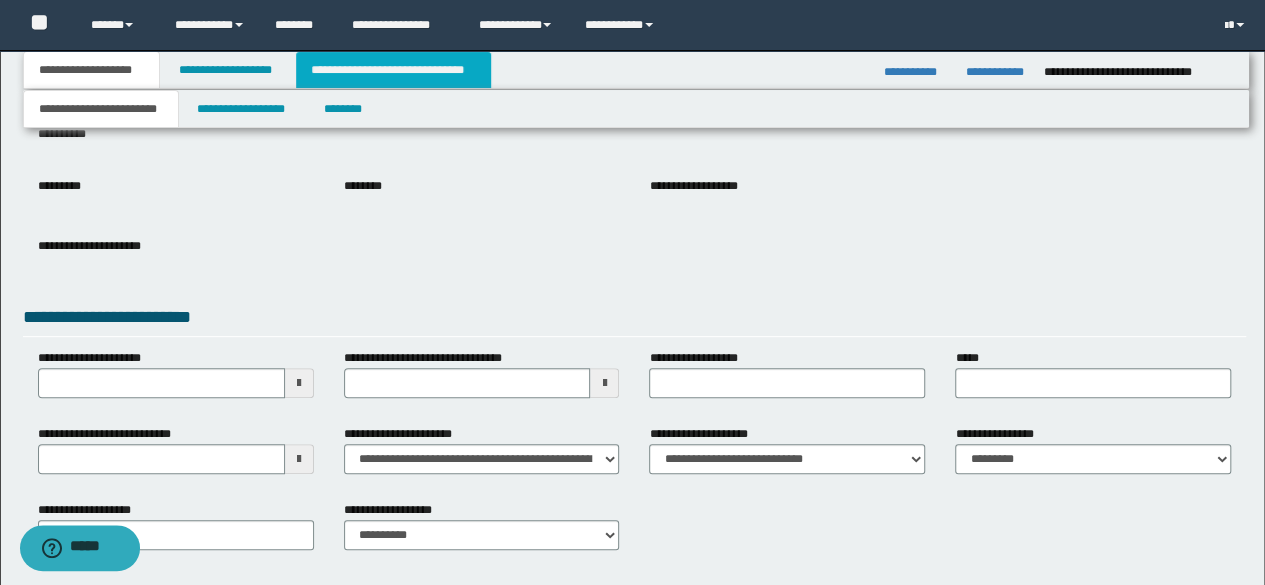 click on "**********" at bounding box center [393, 70] 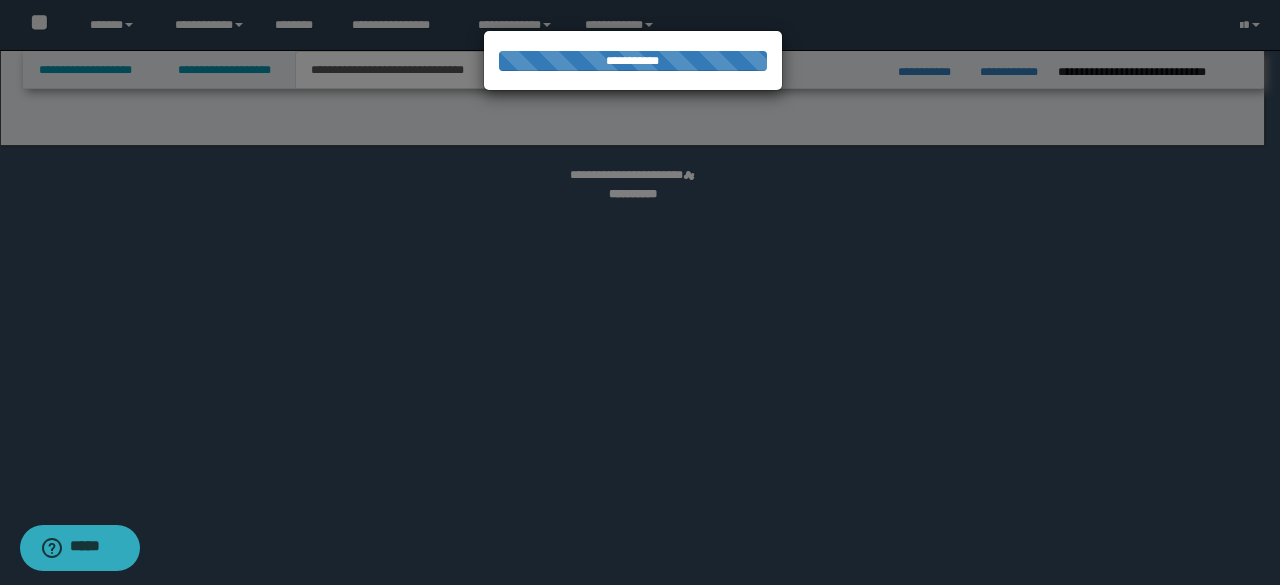 select on "*" 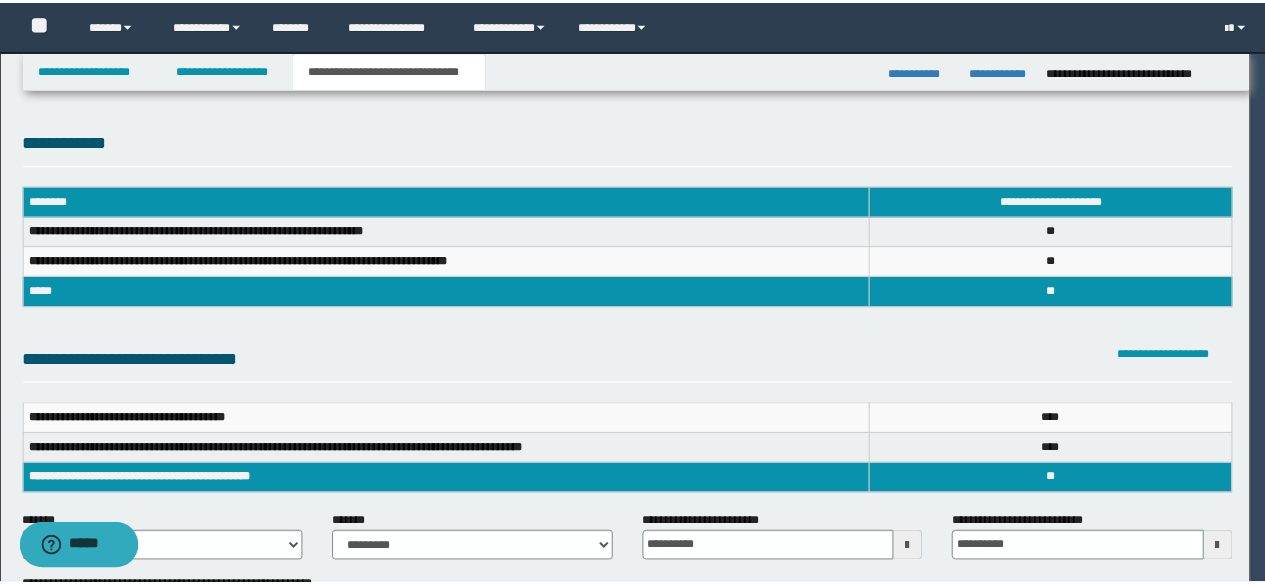 scroll, scrollTop: 0, scrollLeft: 0, axis: both 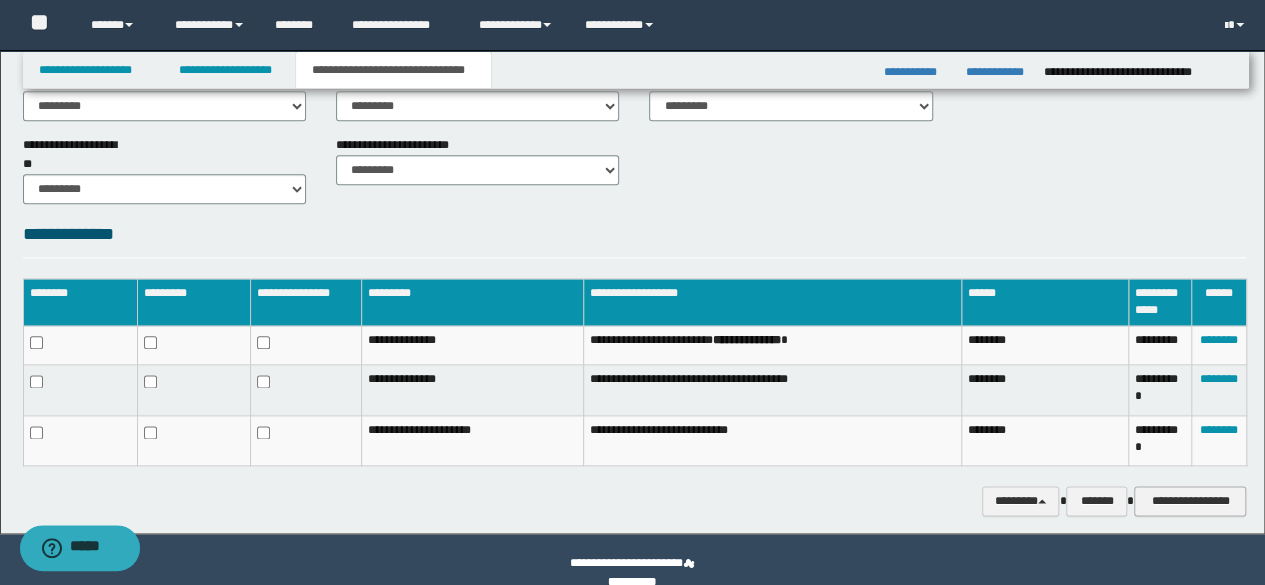 click on "**********" at bounding box center (632, -244) 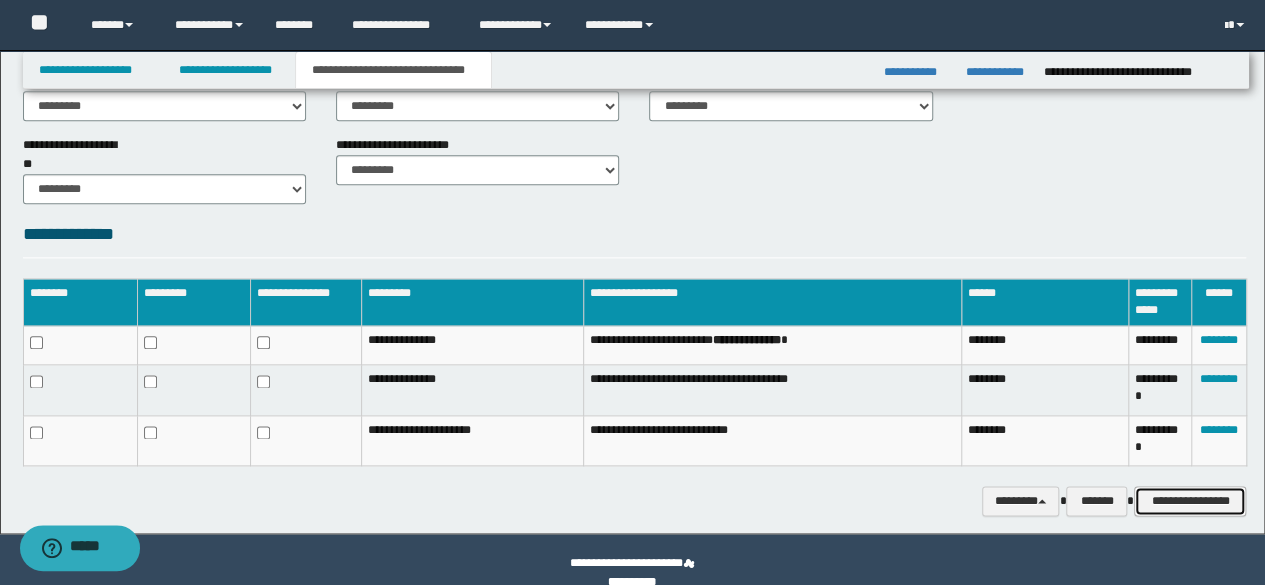 click on "**********" at bounding box center (1190, 500) 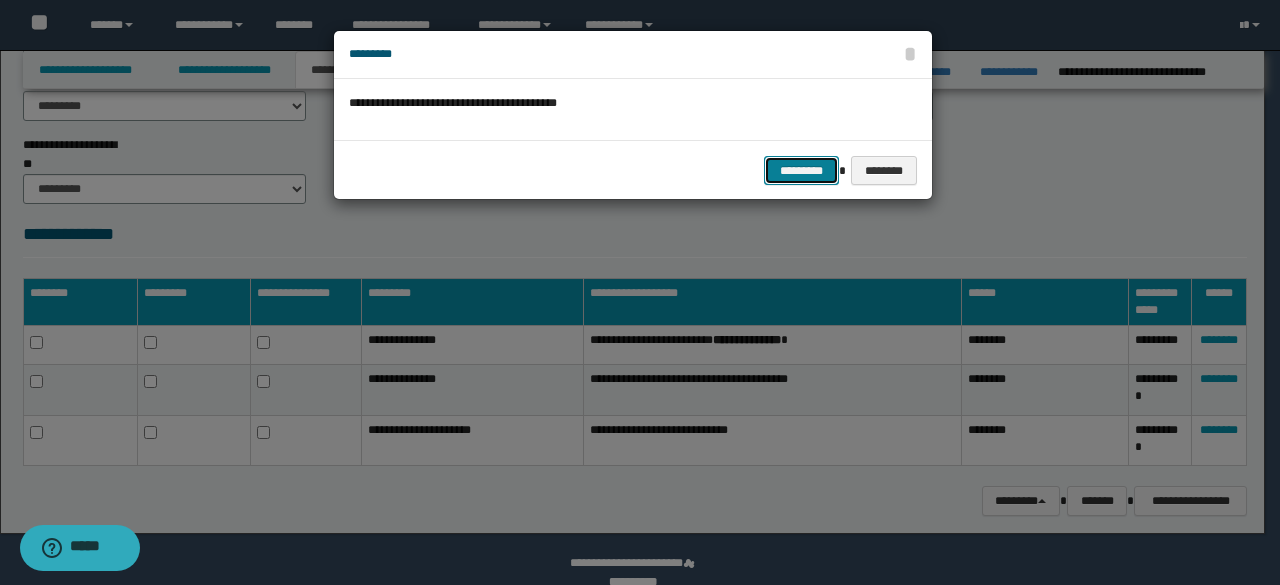 click on "*********" at bounding box center [801, 170] 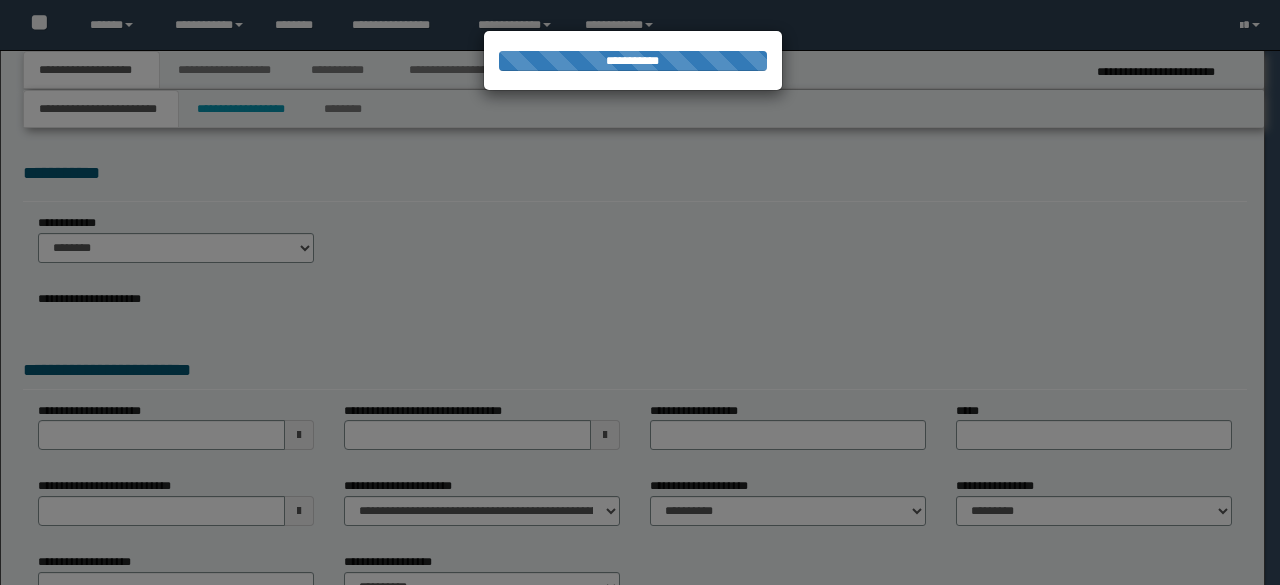 scroll, scrollTop: 0, scrollLeft: 0, axis: both 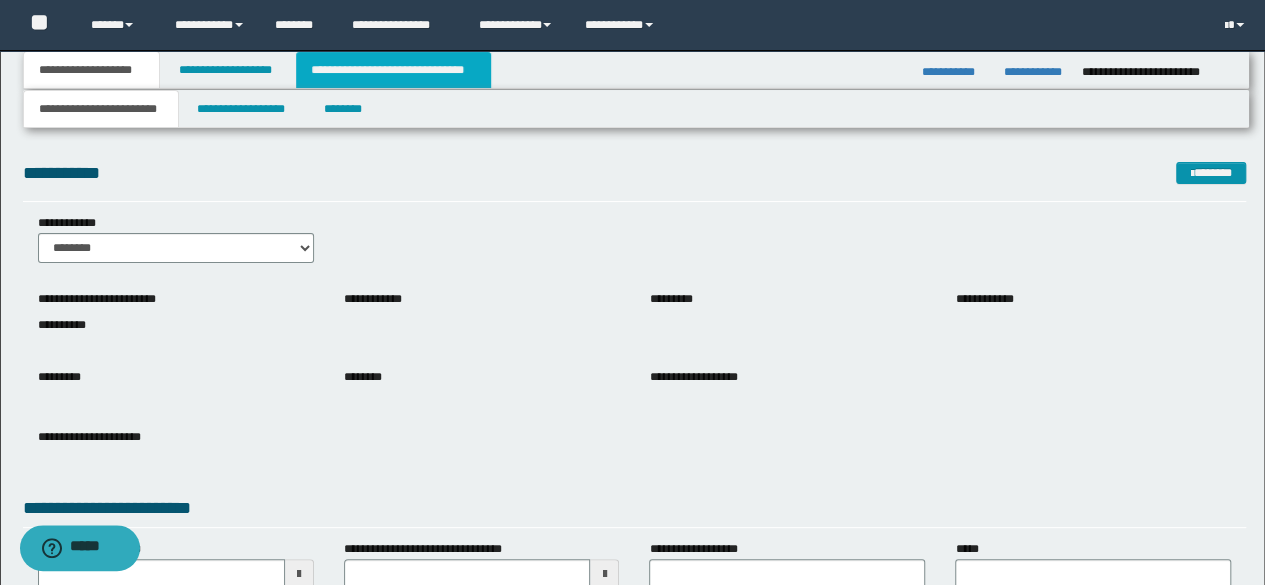 click on "**********" at bounding box center (393, 70) 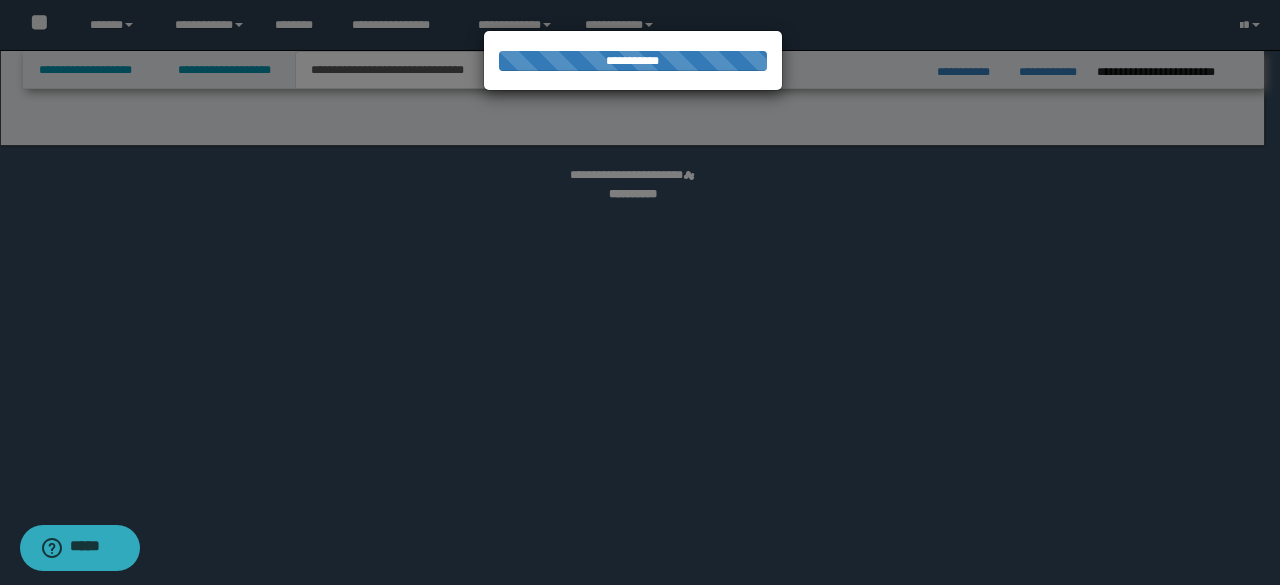 select on "*" 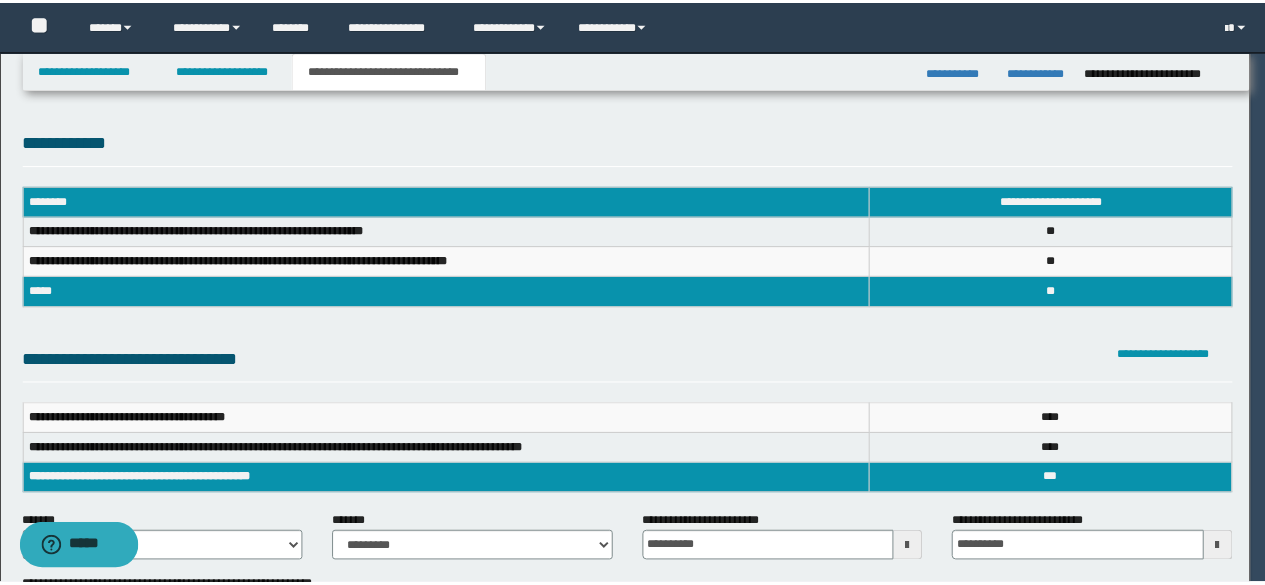 scroll, scrollTop: 0, scrollLeft: 0, axis: both 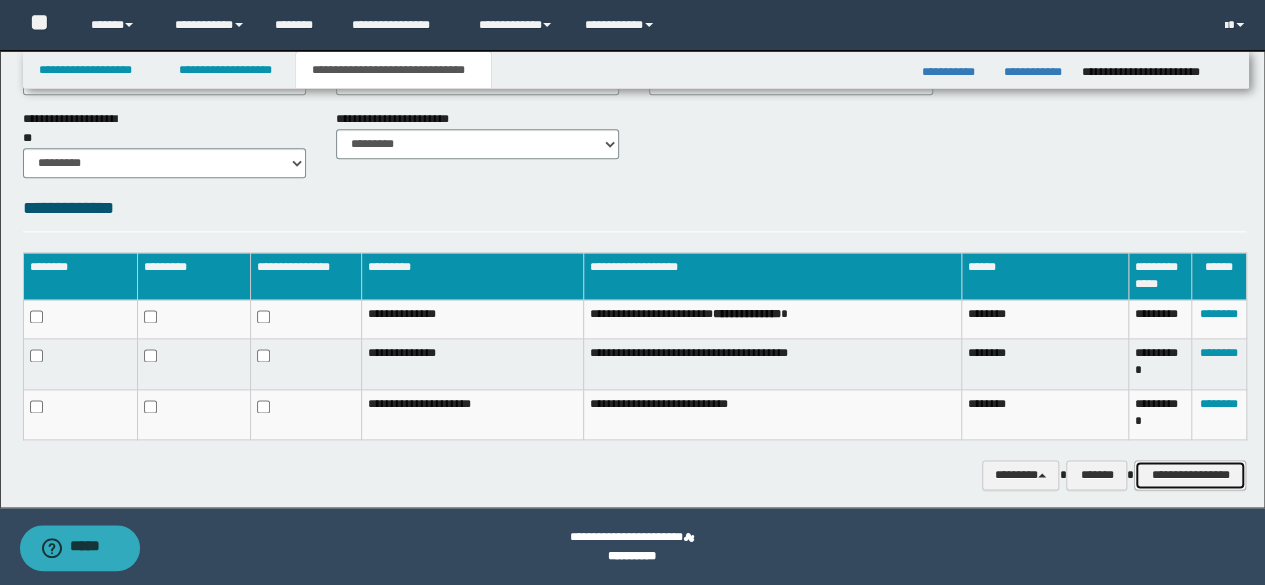 click on "**********" at bounding box center [1190, 474] 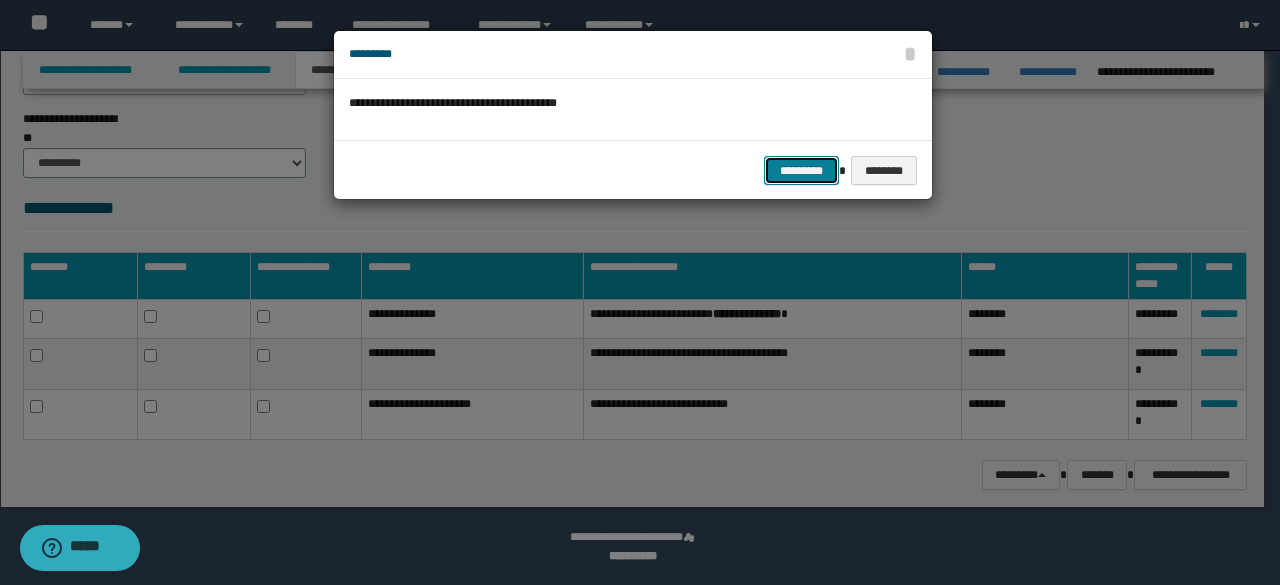 click on "*********" at bounding box center [801, 170] 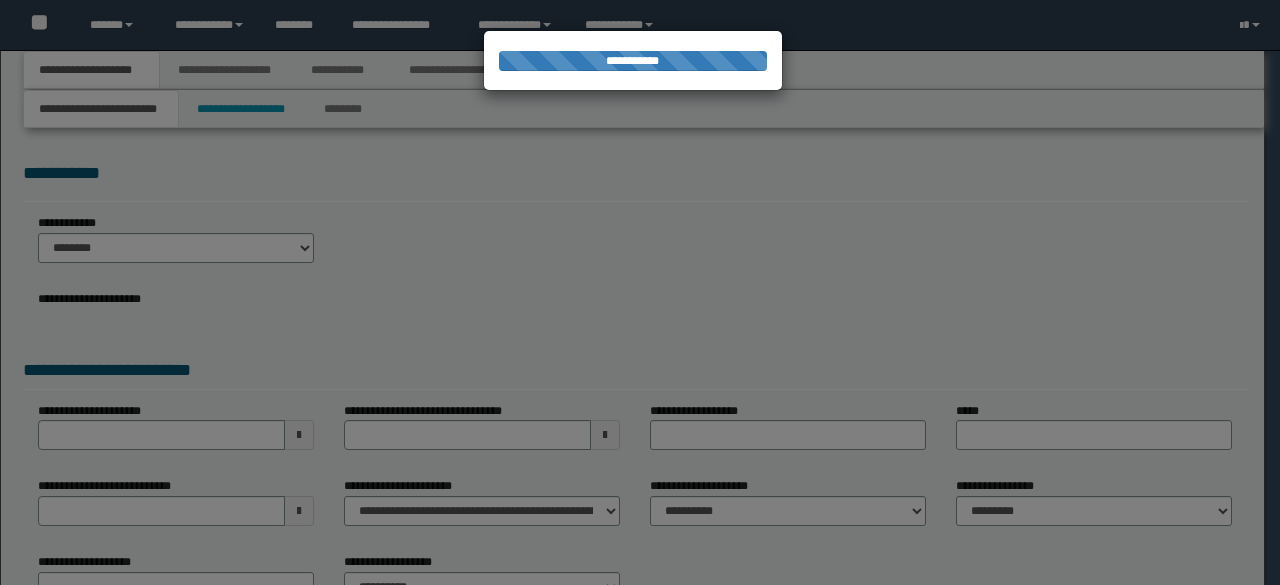 scroll, scrollTop: 0, scrollLeft: 0, axis: both 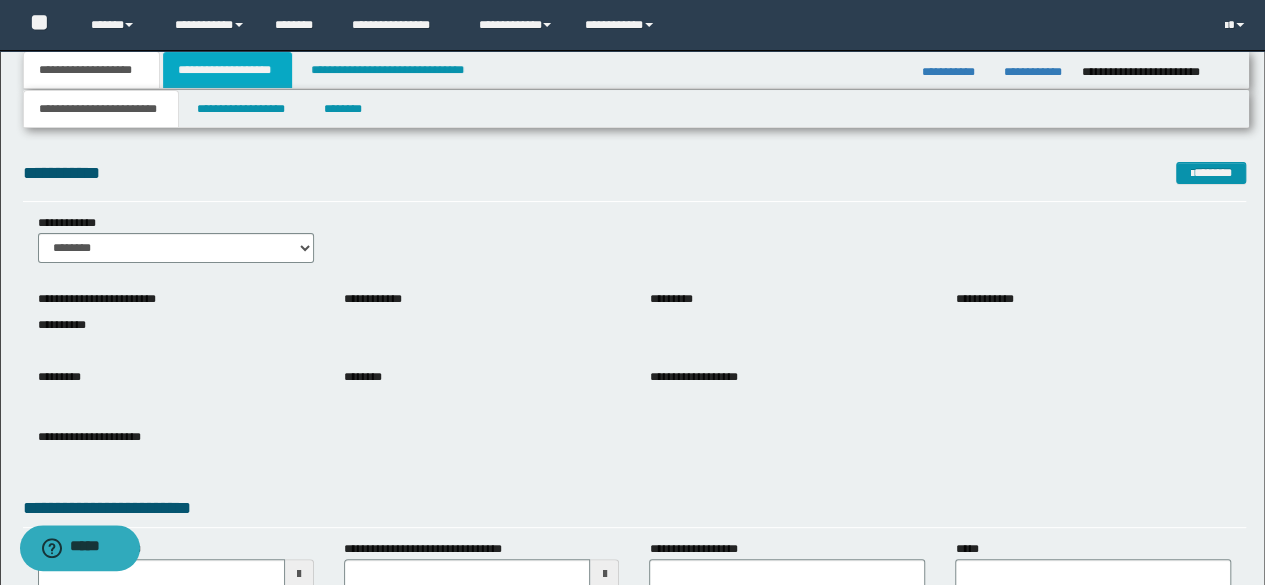 click on "**********" at bounding box center (227, 70) 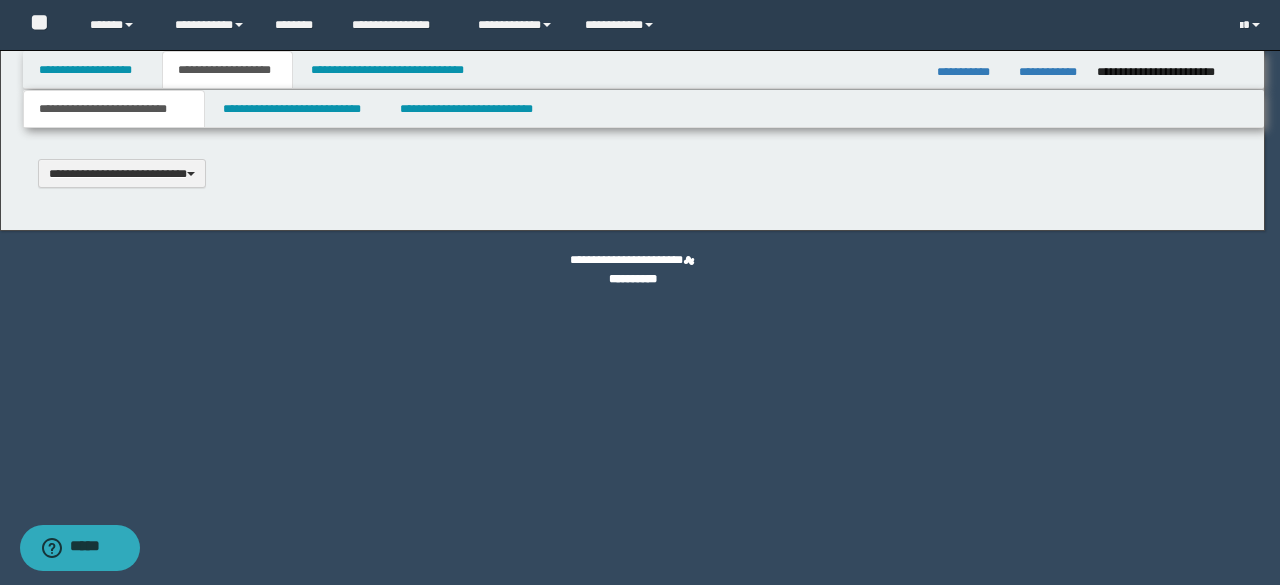 type 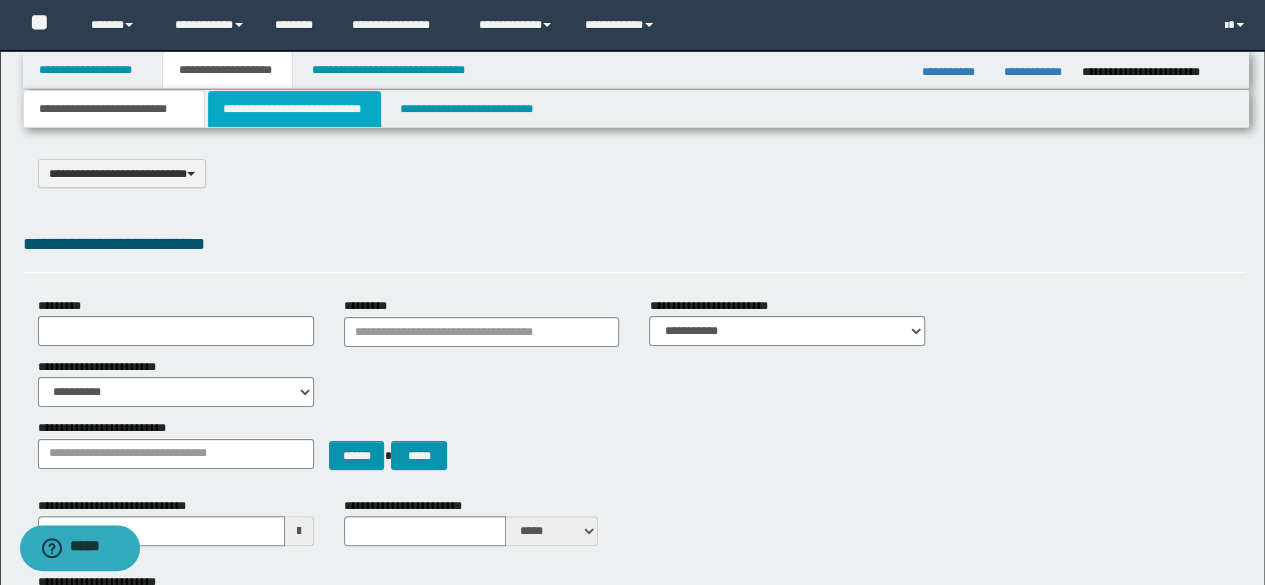 click on "**********" at bounding box center [294, 109] 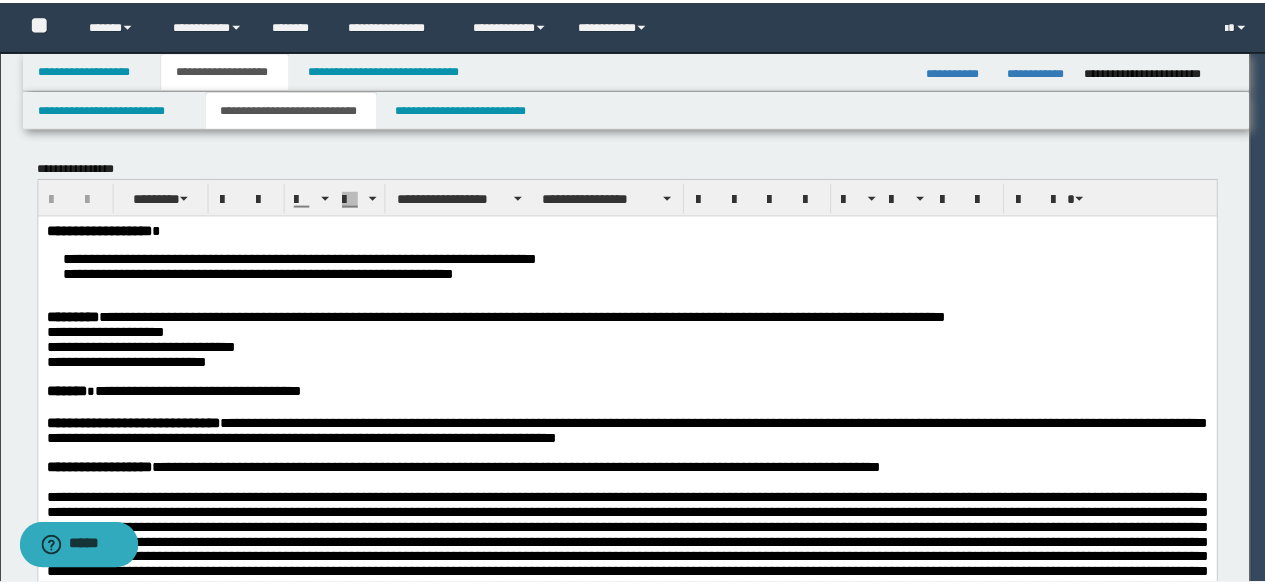 scroll, scrollTop: 0, scrollLeft: 0, axis: both 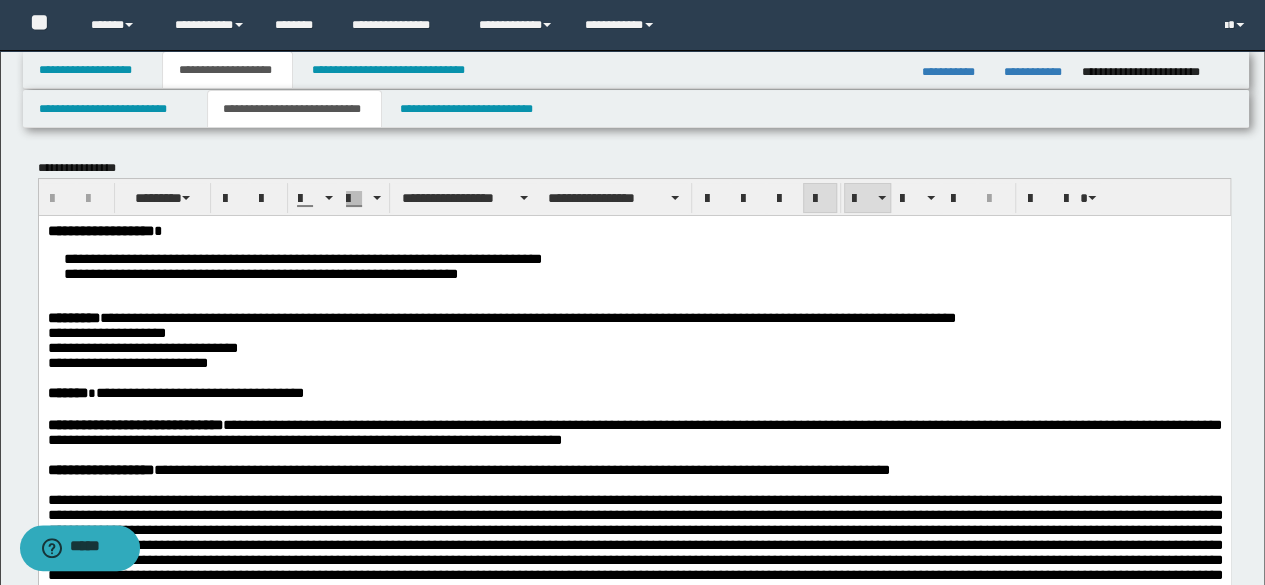 click on "**********" at bounding box center [634, 266] 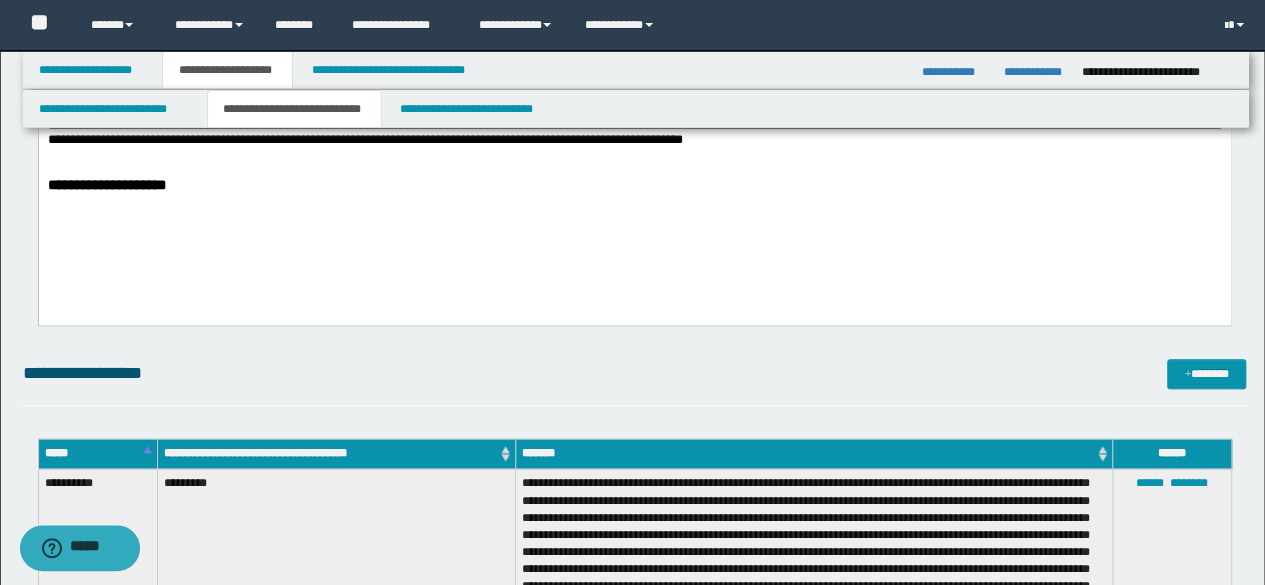 scroll, scrollTop: 1002, scrollLeft: 0, axis: vertical 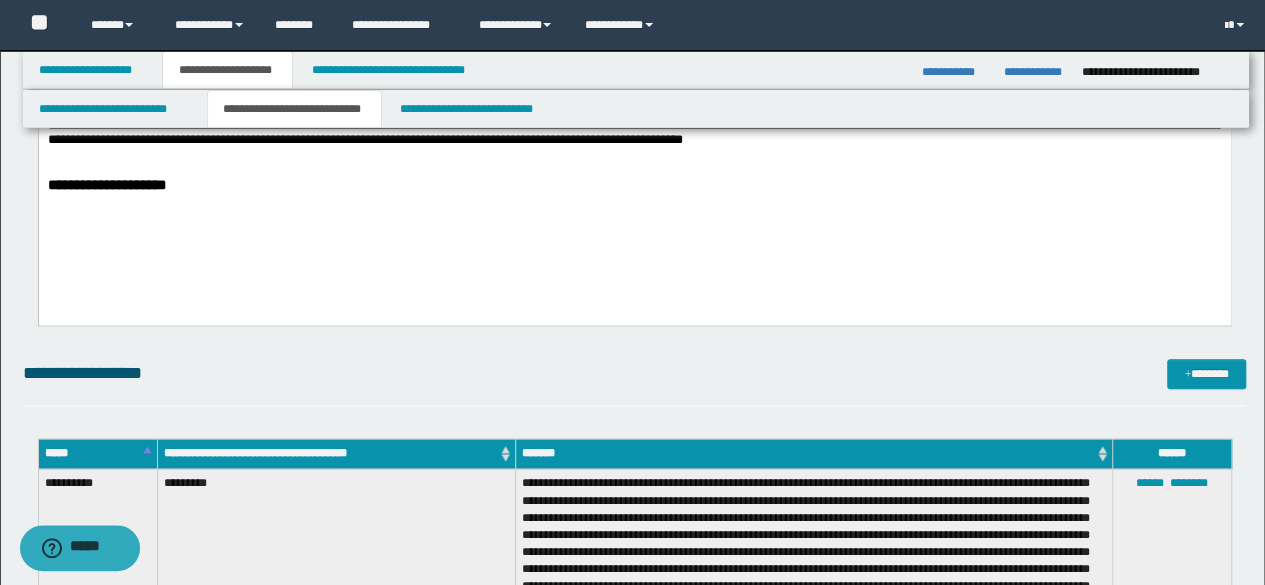 click on "**********" at bounding box center [634, 160] 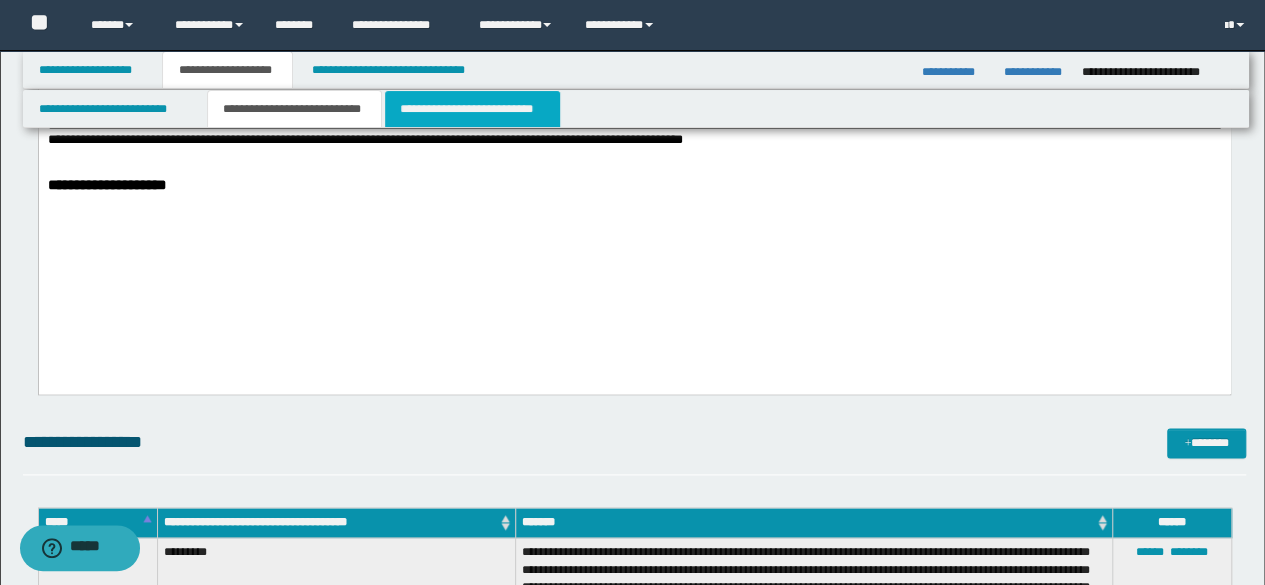 click on "**********" at bounding box center (472, 109) 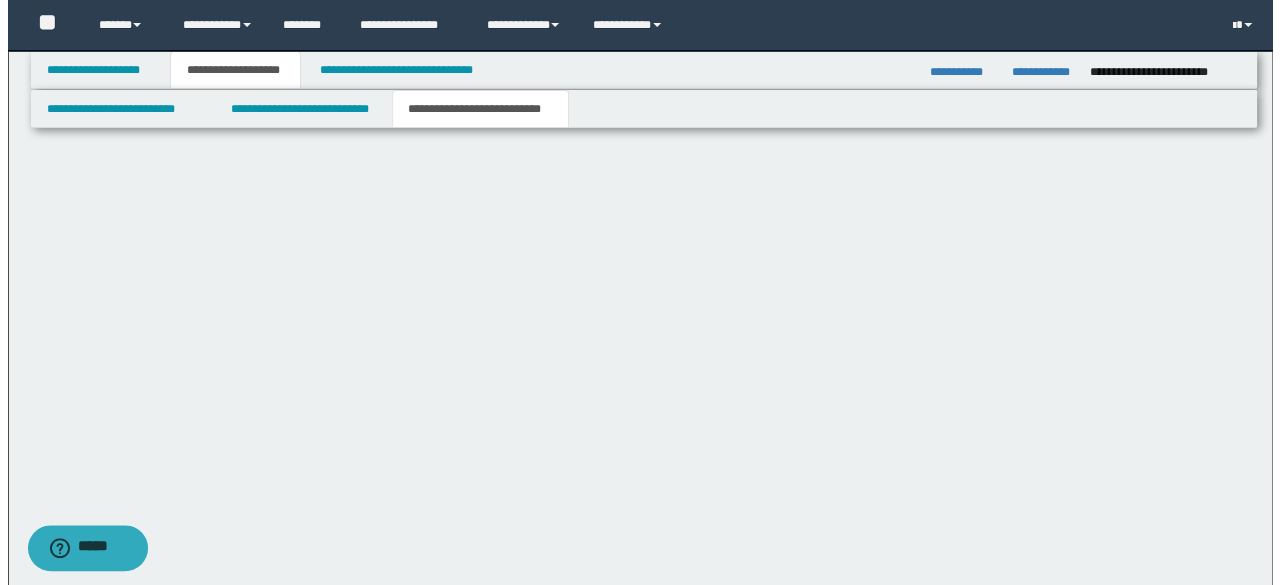 scroll, scrollTop: 0, scrollLeft: 0, axis: both 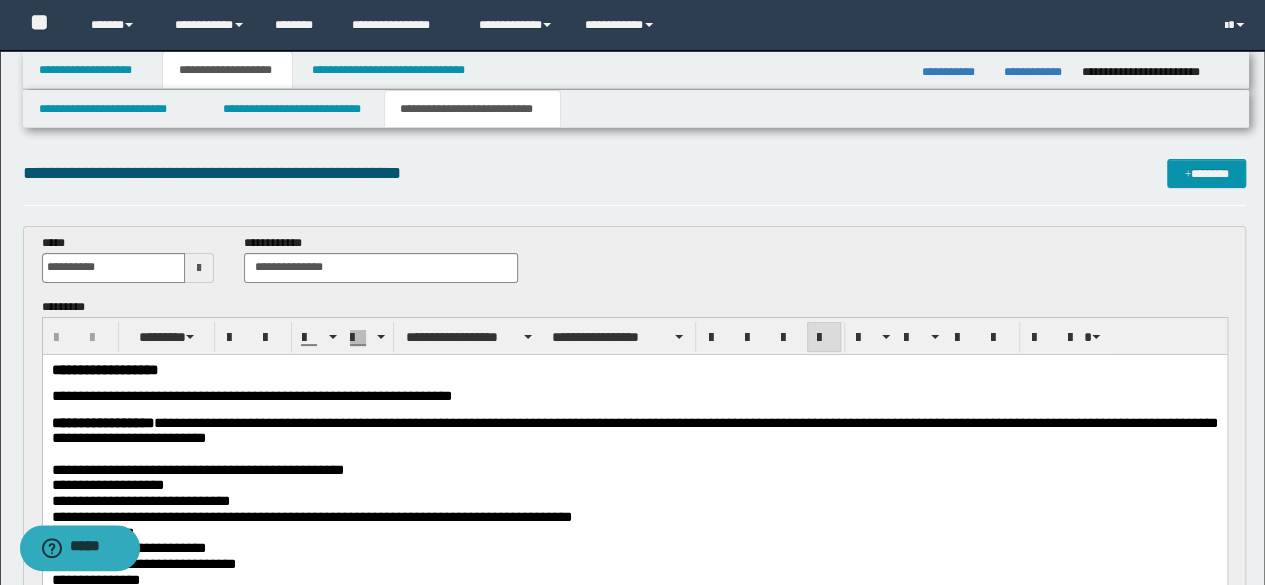 click on "**********" at bounding box center (634, 564) 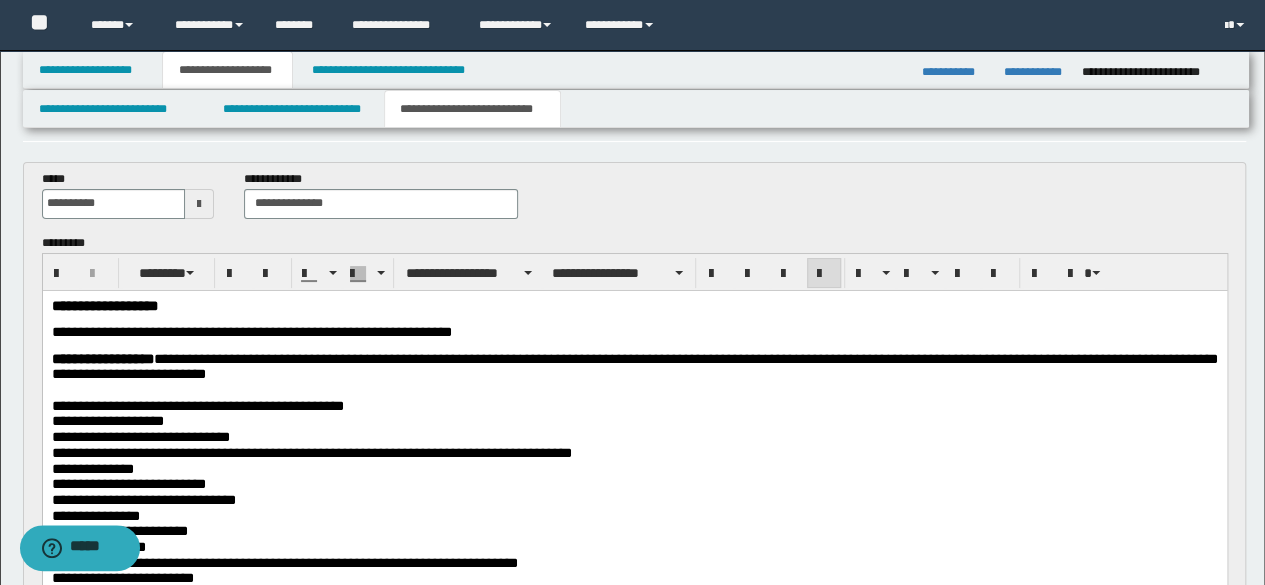scroll, scrollTop: 80, scrollLeft: 0, axis: vertical 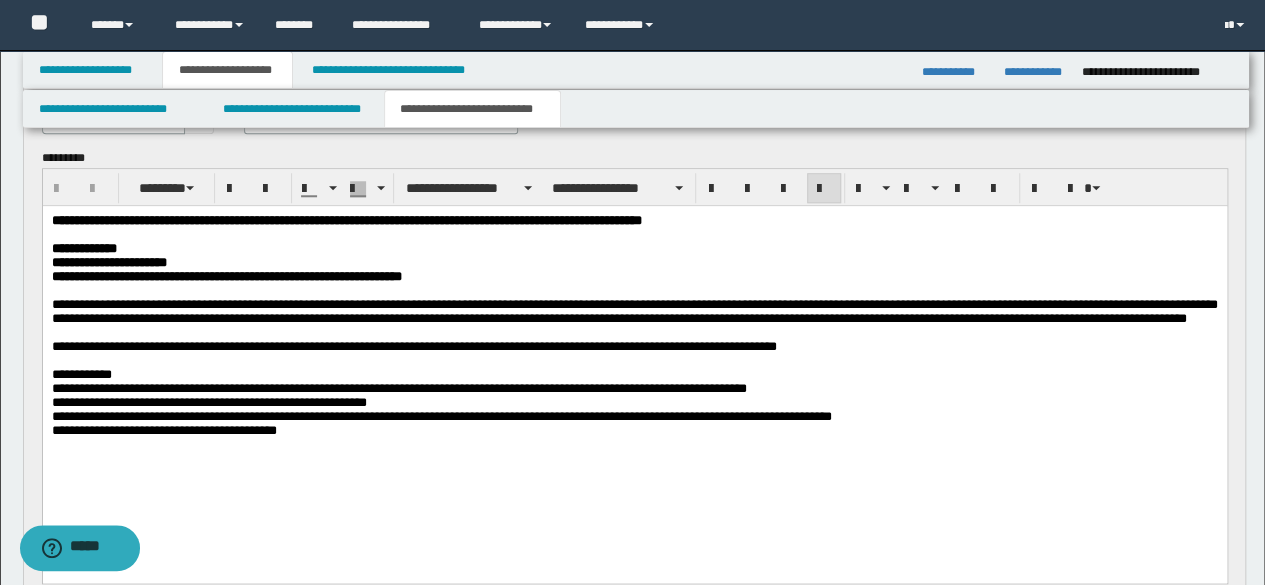 click on "**********" at bounding box center (634, 351) 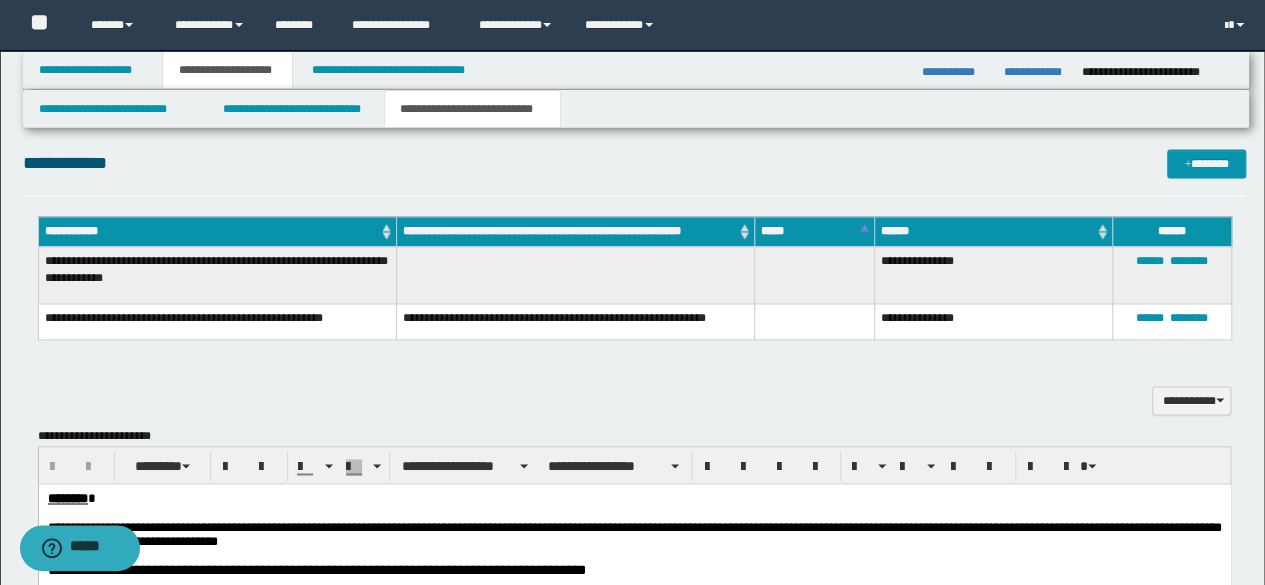scroll, scrollTop: 1532, scrollLeft: 0, axis: vertical 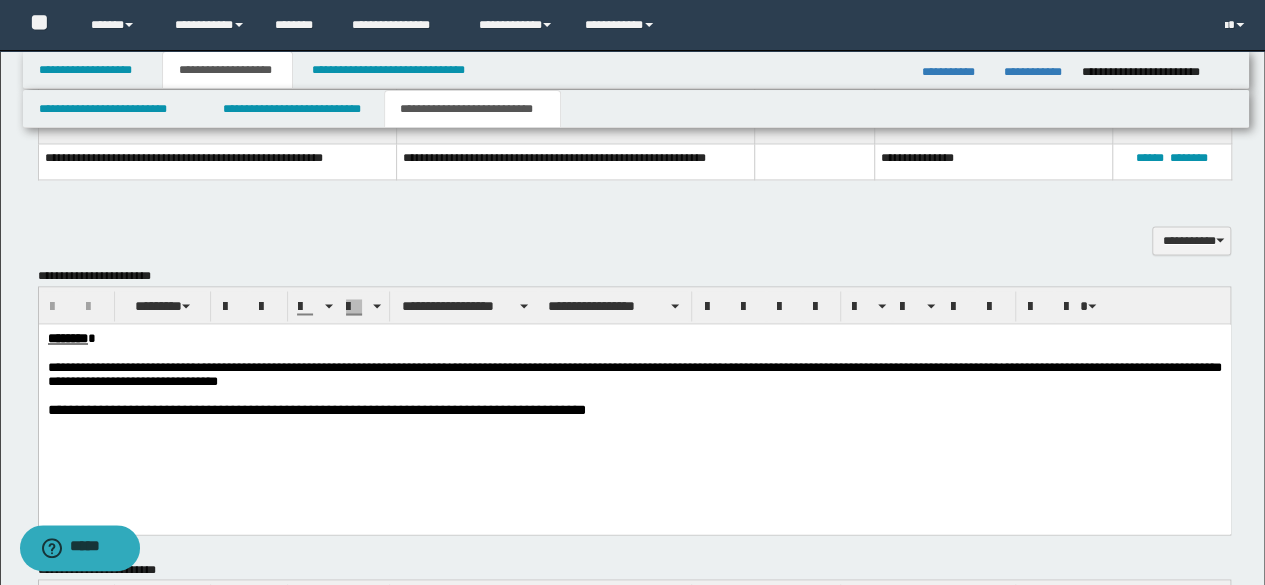 click on "**********" at bounding box center [634, 398] 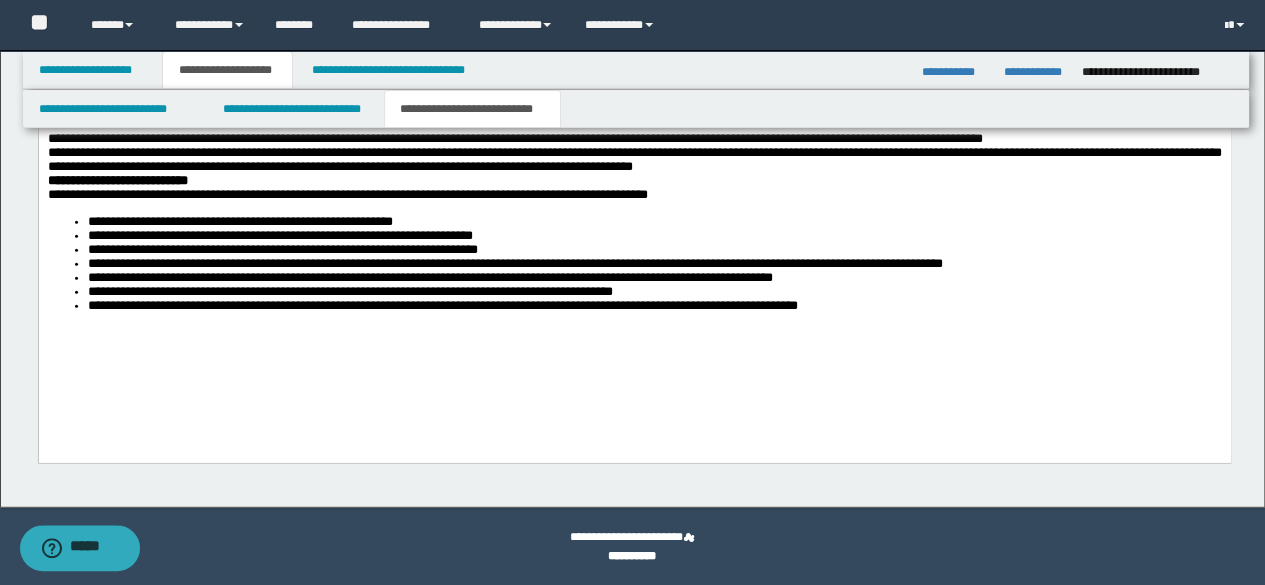 scroll, scrollTop: 2136, scrollLeft: 0, axis: vertical 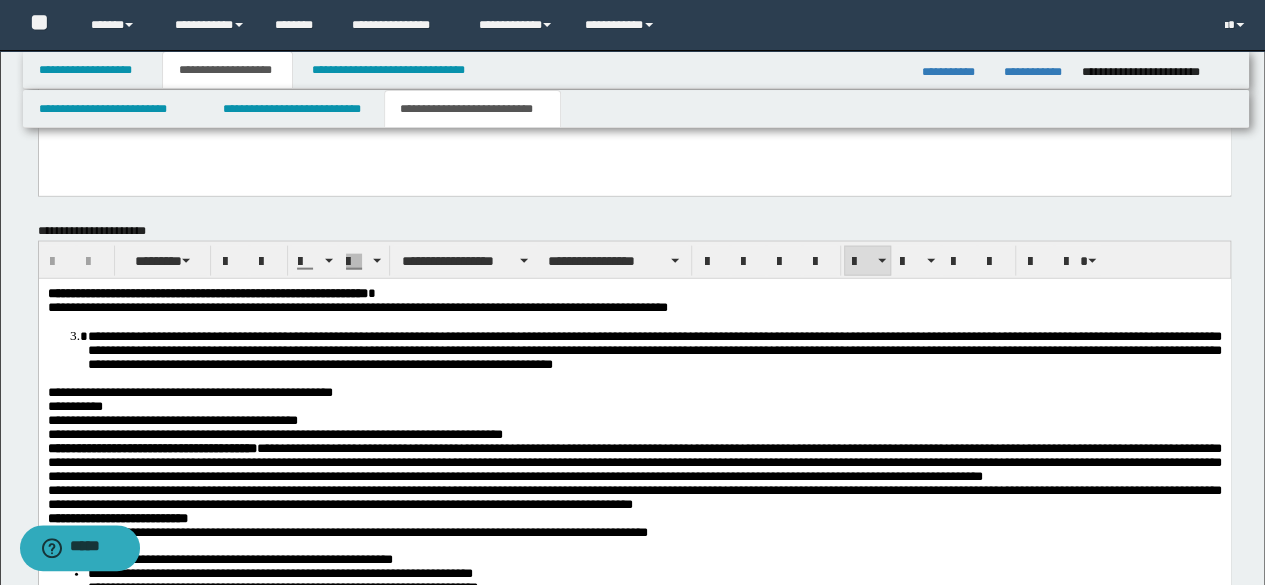 click on "**********" at bounding box center [634, 500] 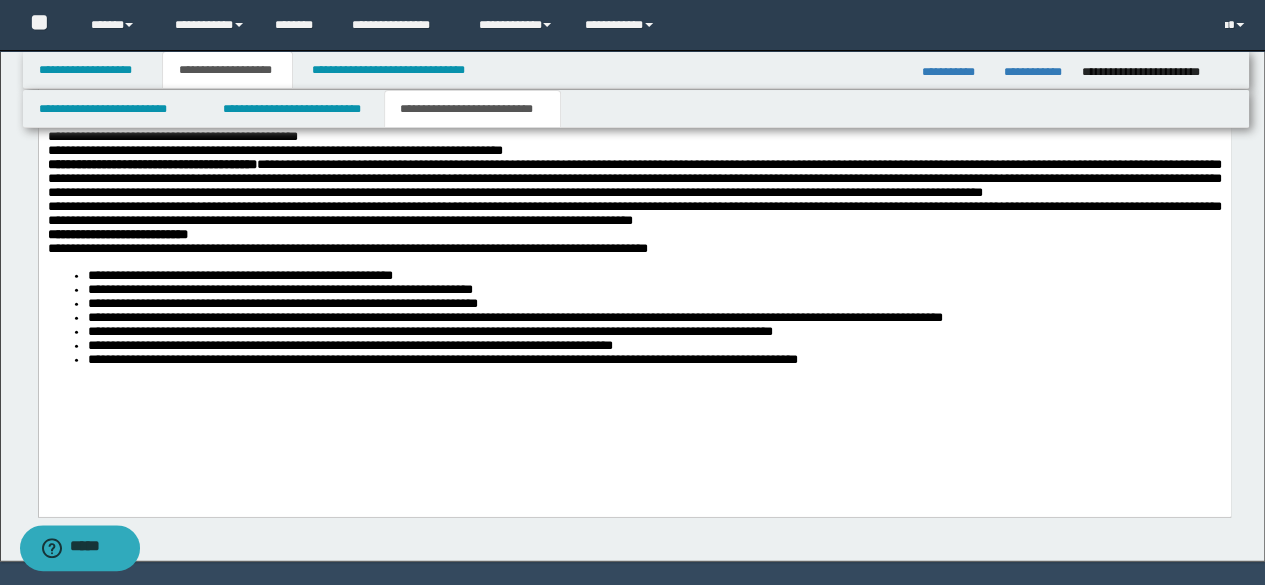 scroll, scrollTop: 2424, scrollLeft: 0, axis: vertical 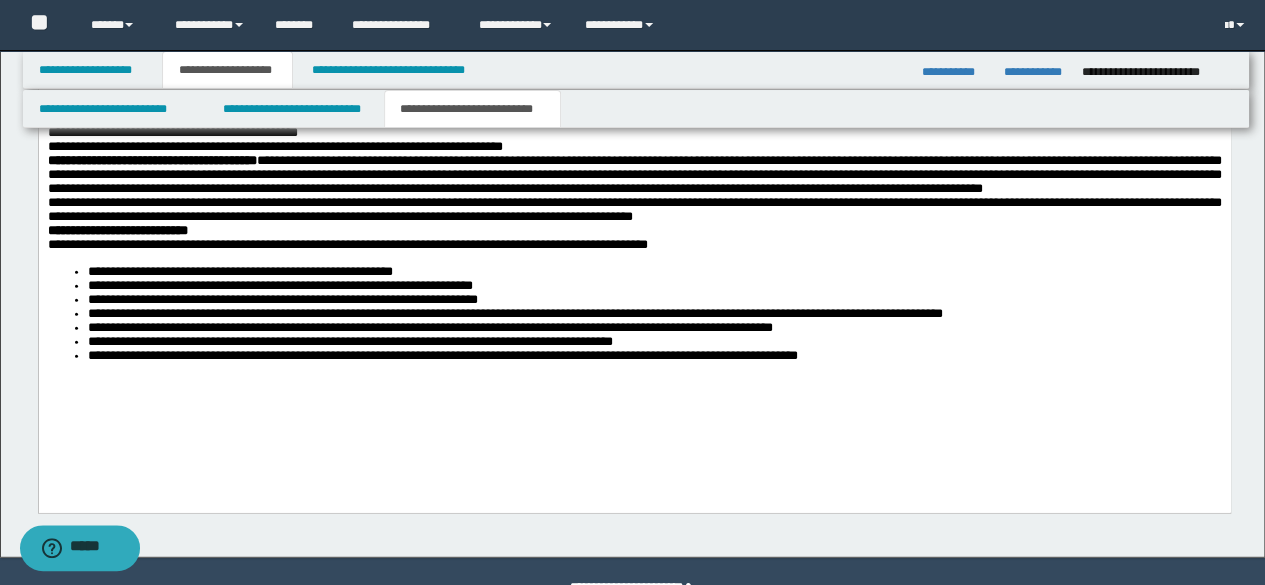 click on "**********" at bounding box center [634, 213] 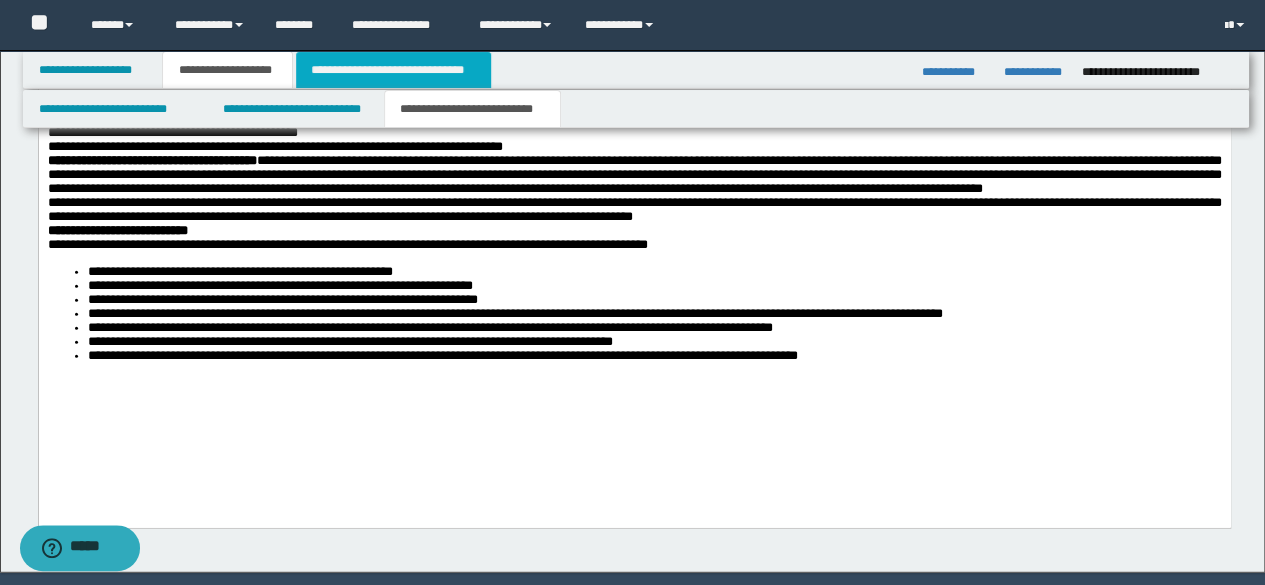 click on "**********" at bounding box center [393, 70] 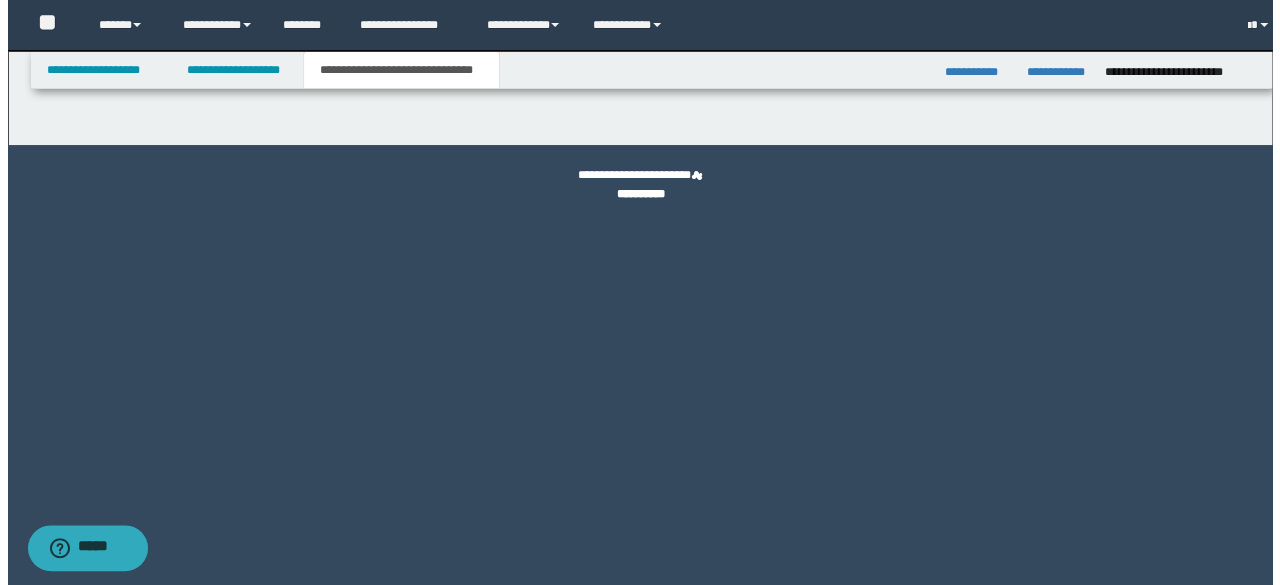 scroll, scrollTop: 0, scrollLeft: 0, axis: both 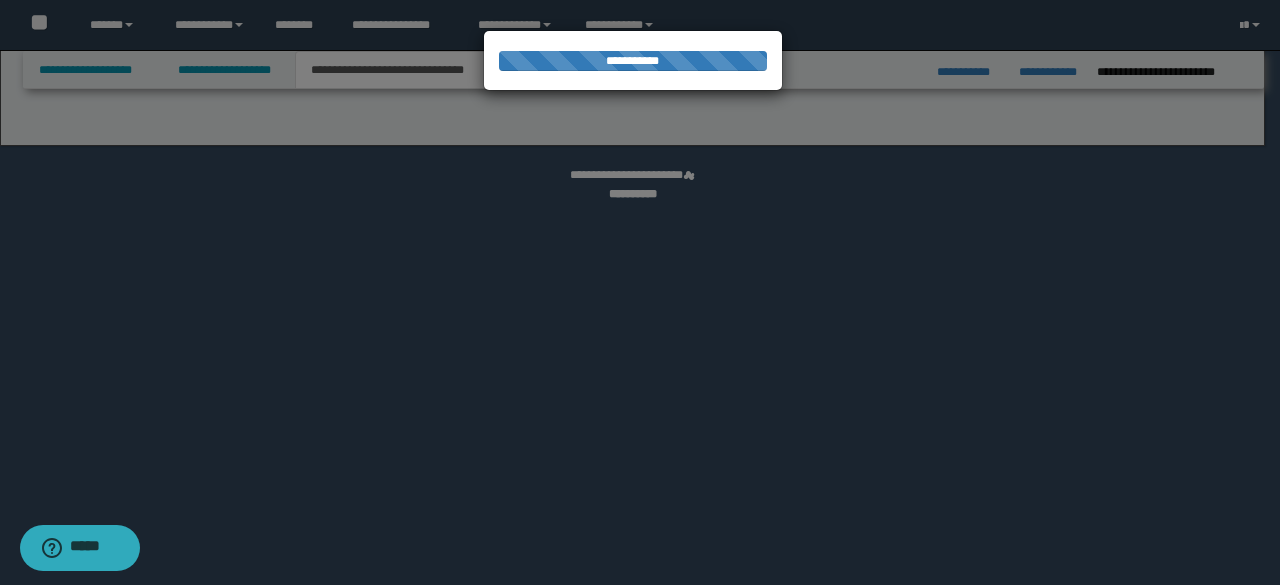select on "*" 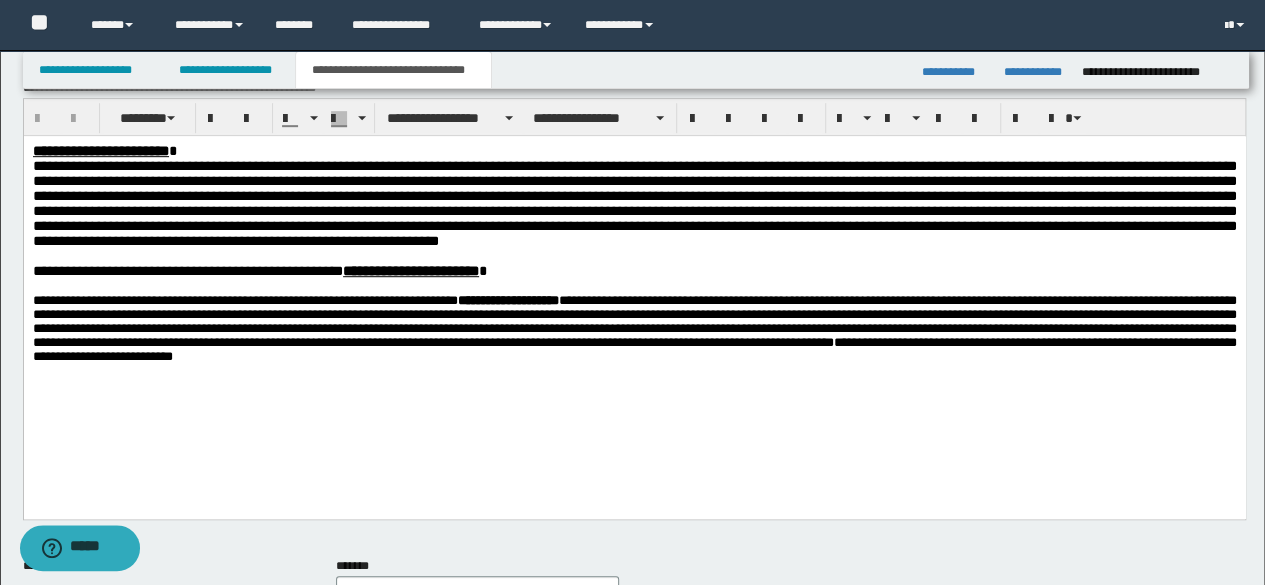 scroll, scrollTop: 518, scrollLeft: 0, axis: vertical 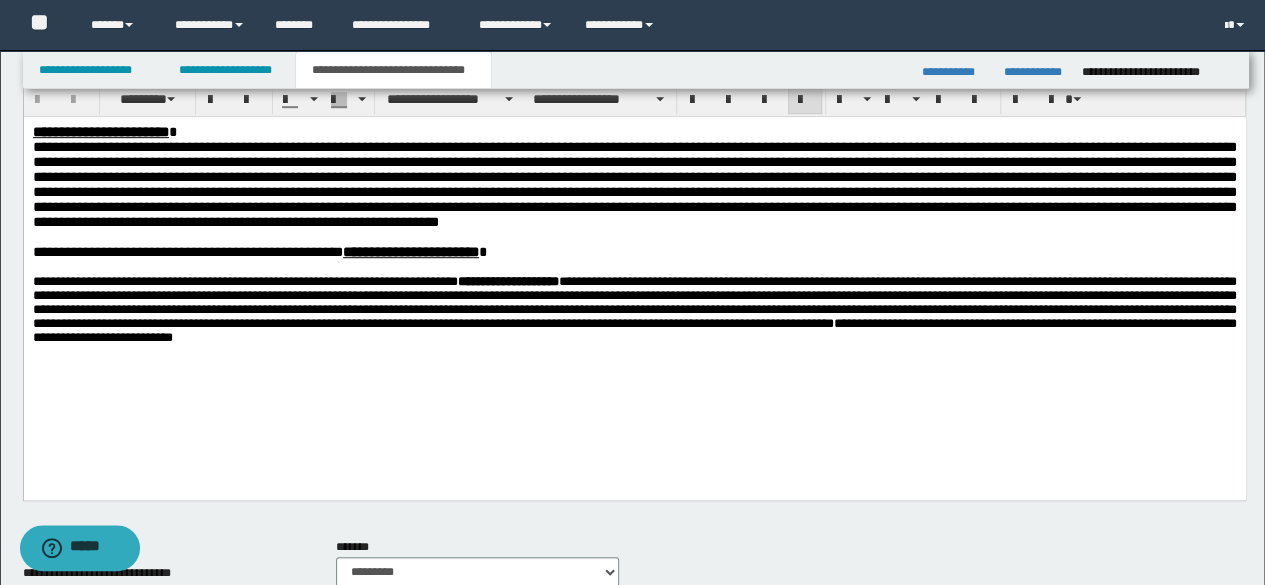 click on "**********" at bounding box center (634, 309) 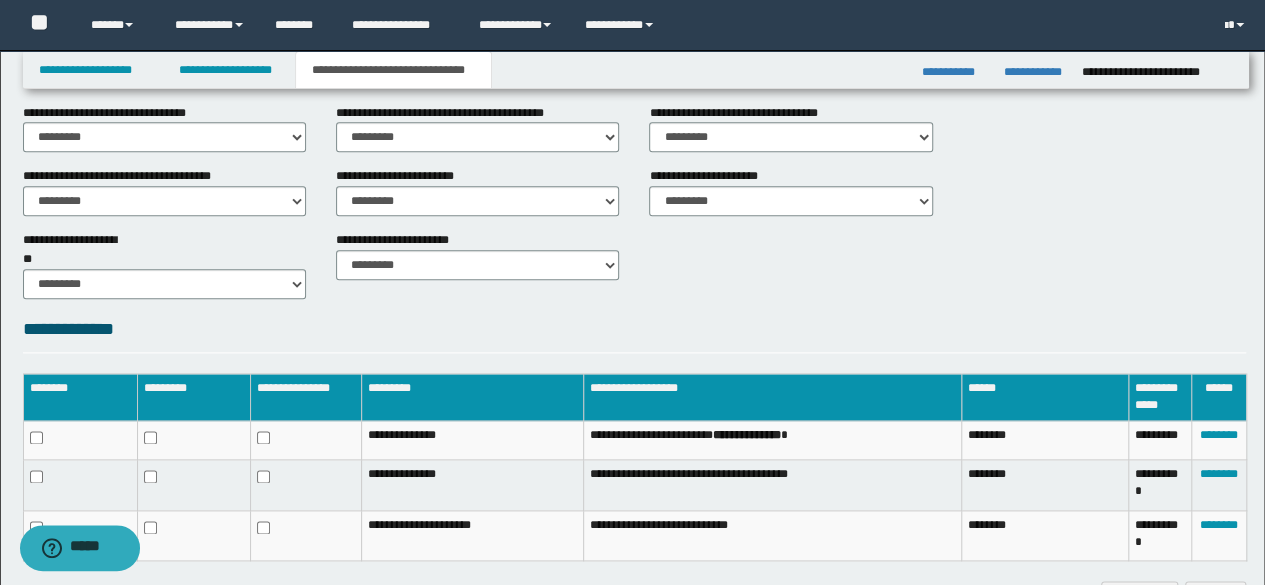 scroll, scrollTop: 1186, scrollLeft: 0, axis: vertical 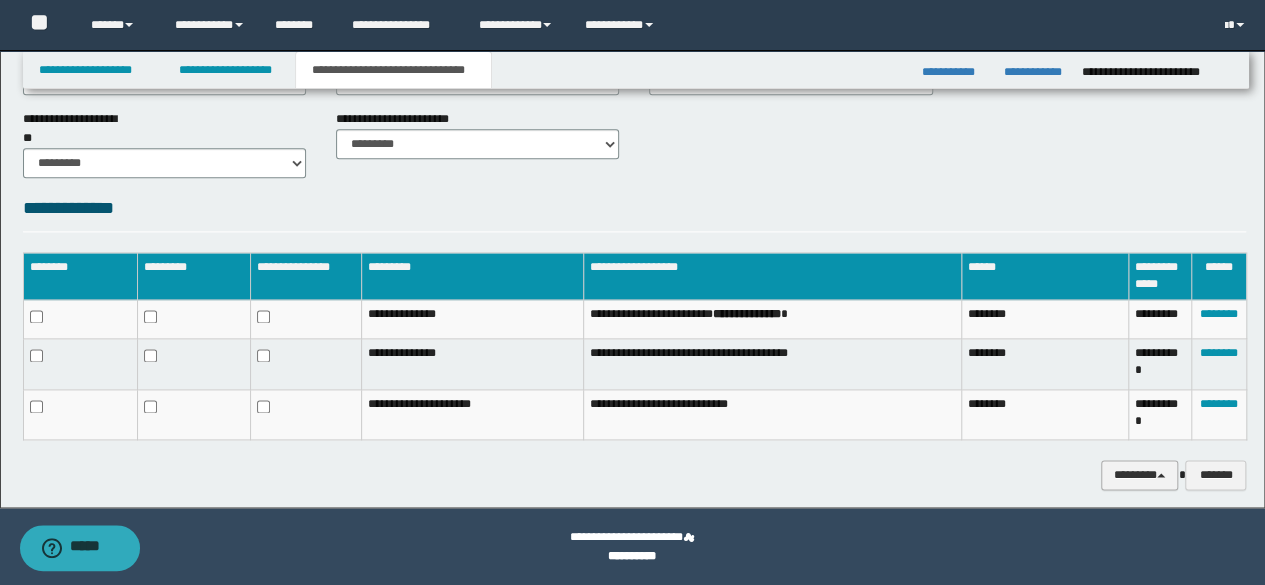 click on "********" at bounding box center (1140, 474) 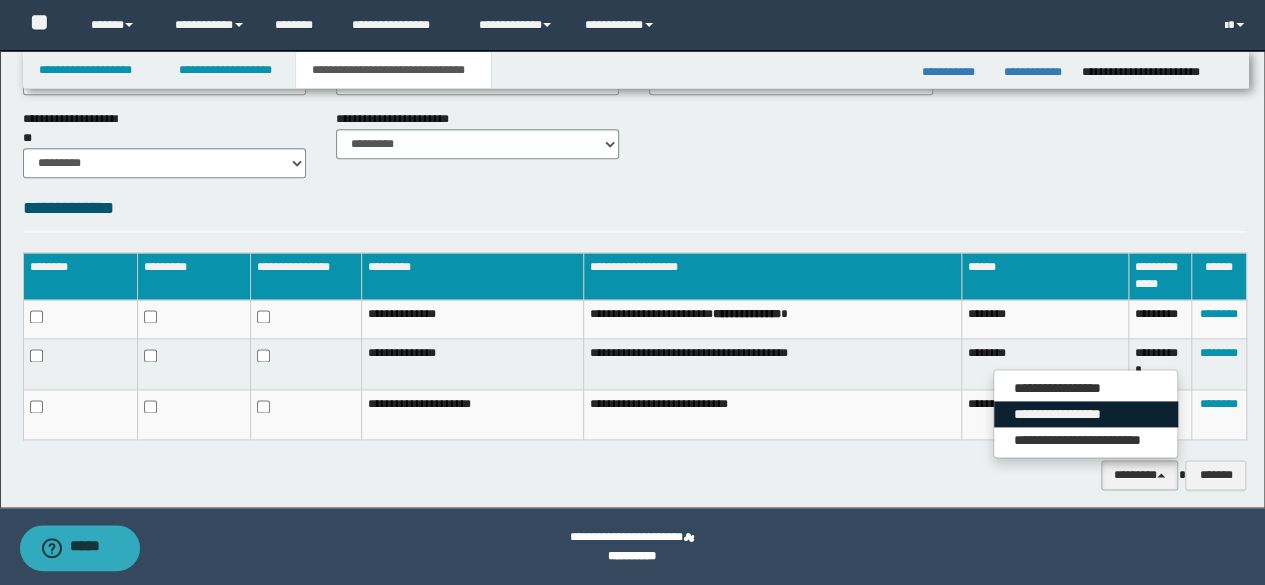 click on "**********" at bounding box center (1086, 414) 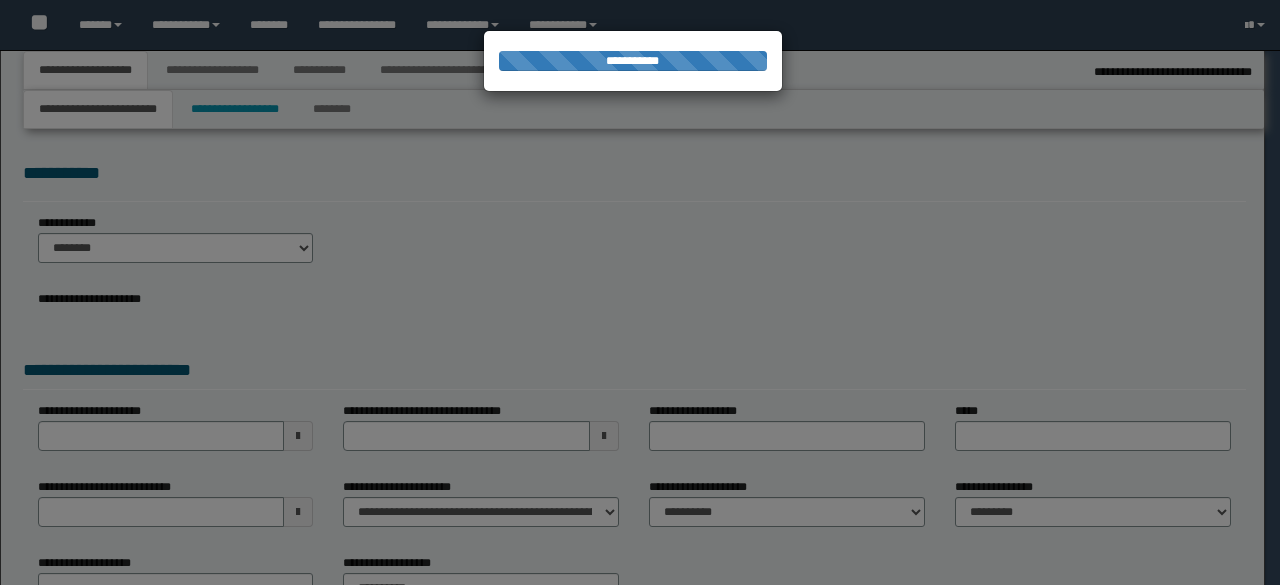 scroll, scrollTop: 0, scrollLeft: 0, axis: both 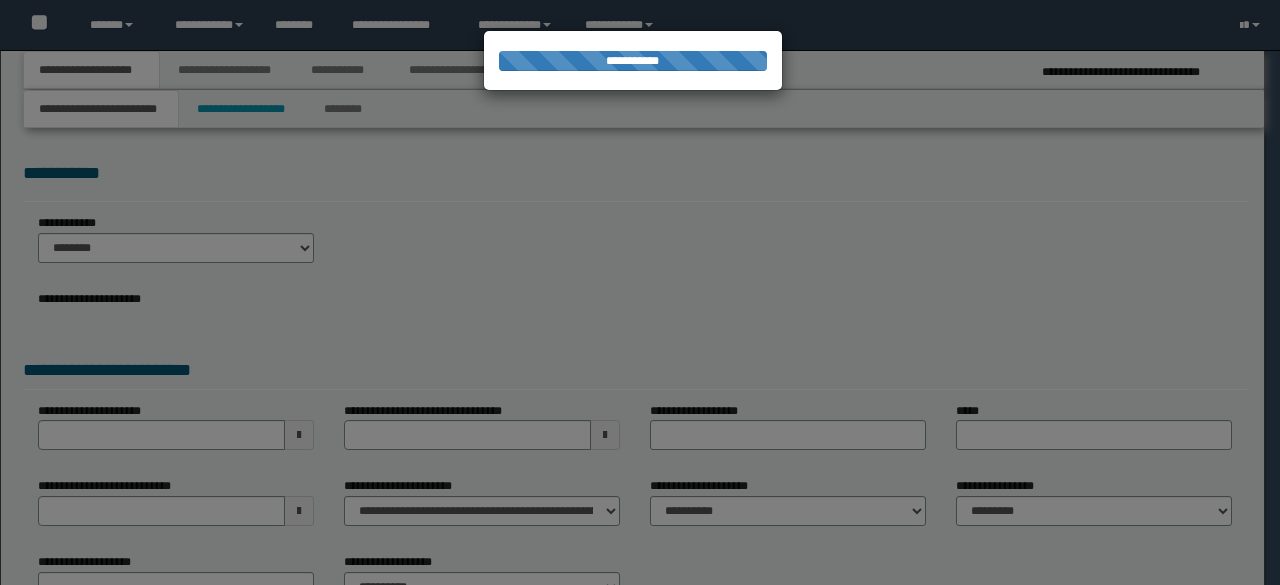 select on "**" 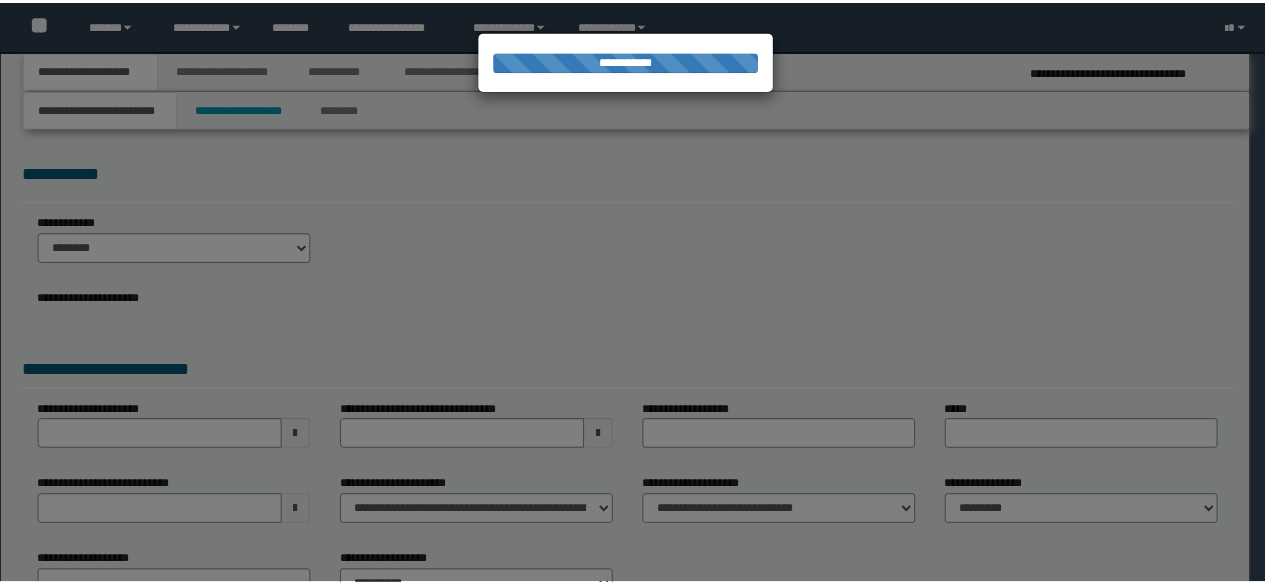 scroll, scrollTop: 0, scrollLeft: 0, axis: both 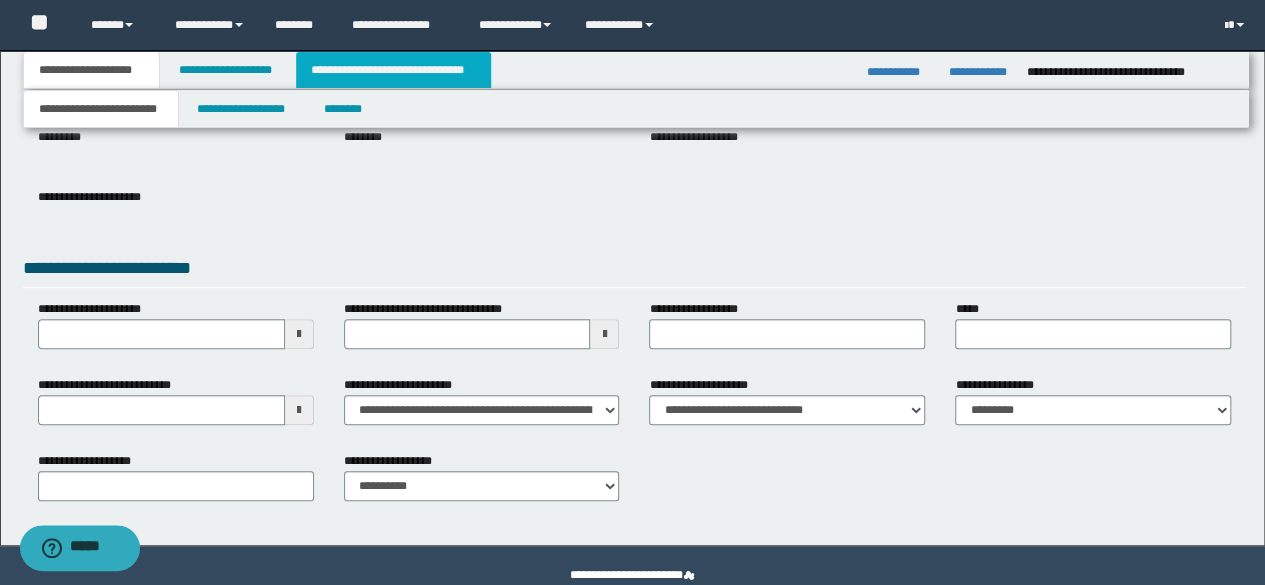 click on "**********" at bounding box center (393, 70) 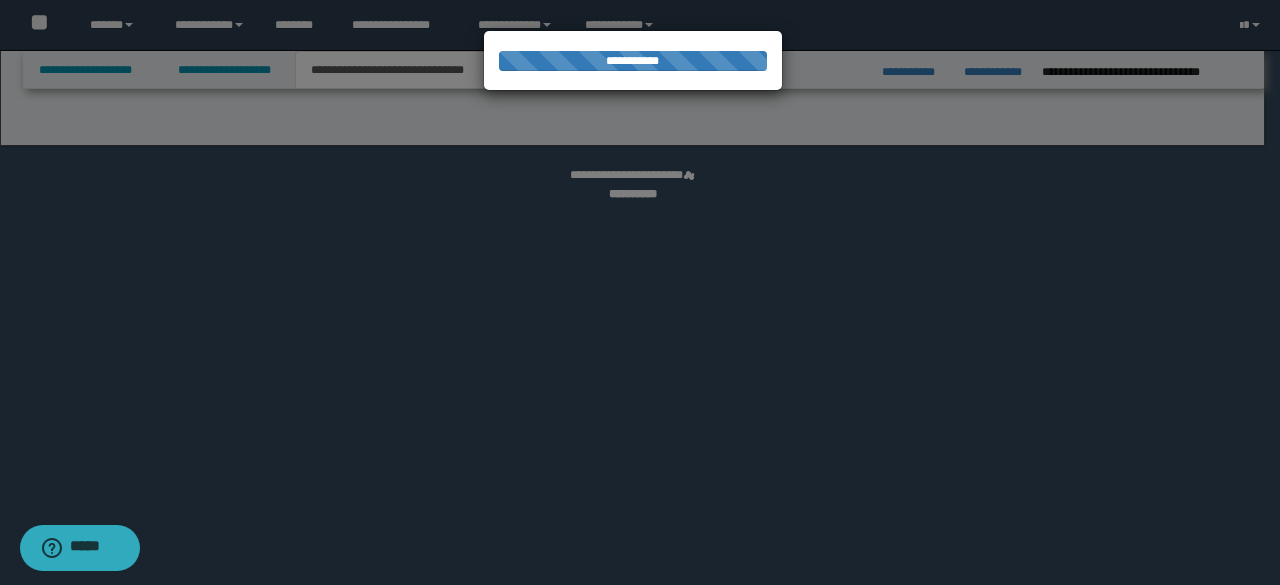 select on "*" 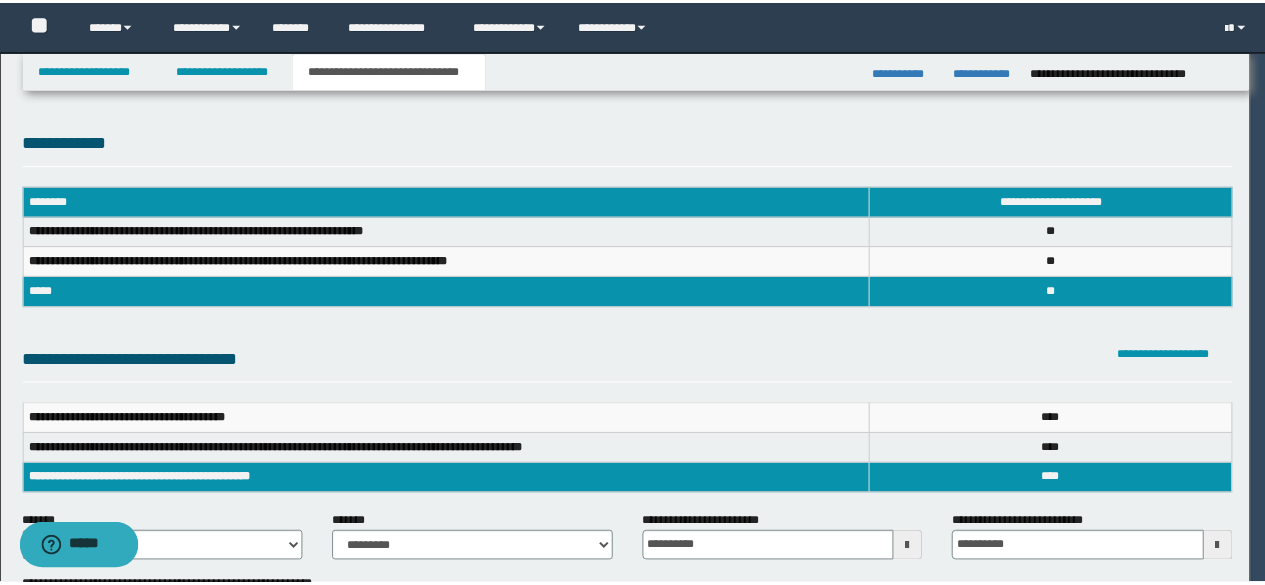 scroll, scrollTop: 0, scrollLeft: 0, axis: both 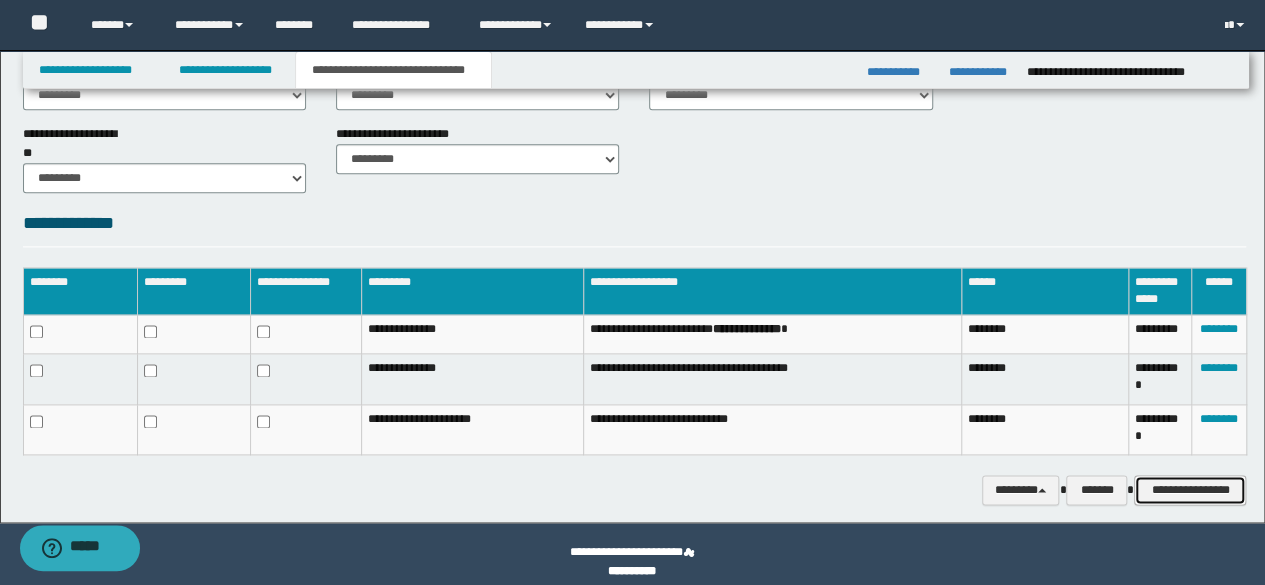 click on "**********" at bounding box center (1190, 489) 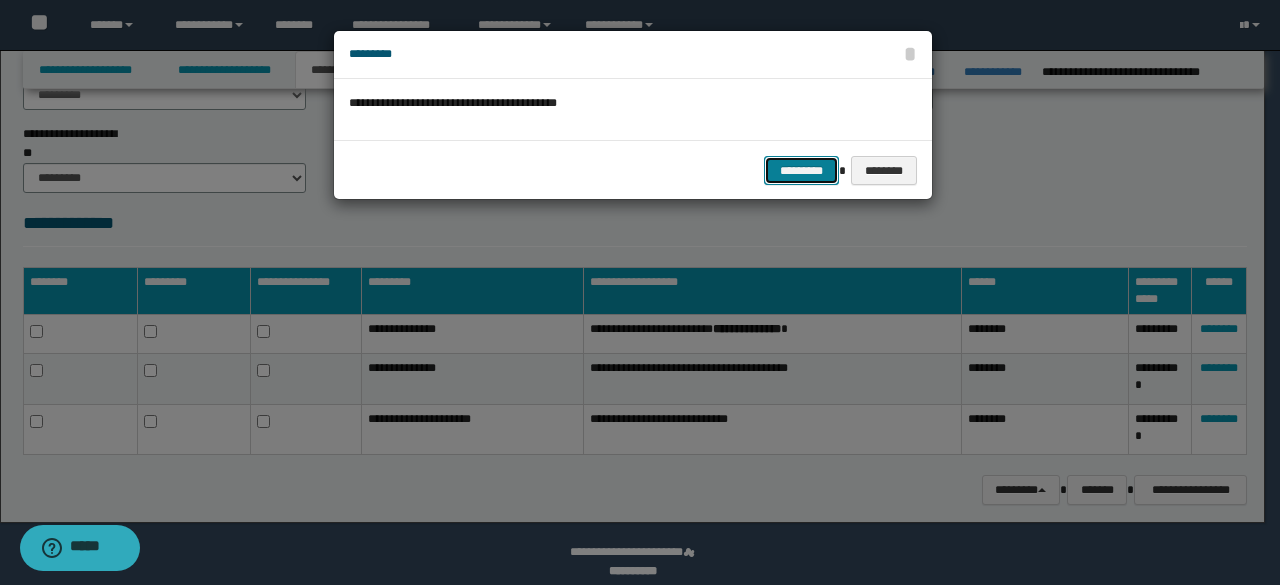 click on "*********" at bounding box center [801, 170] 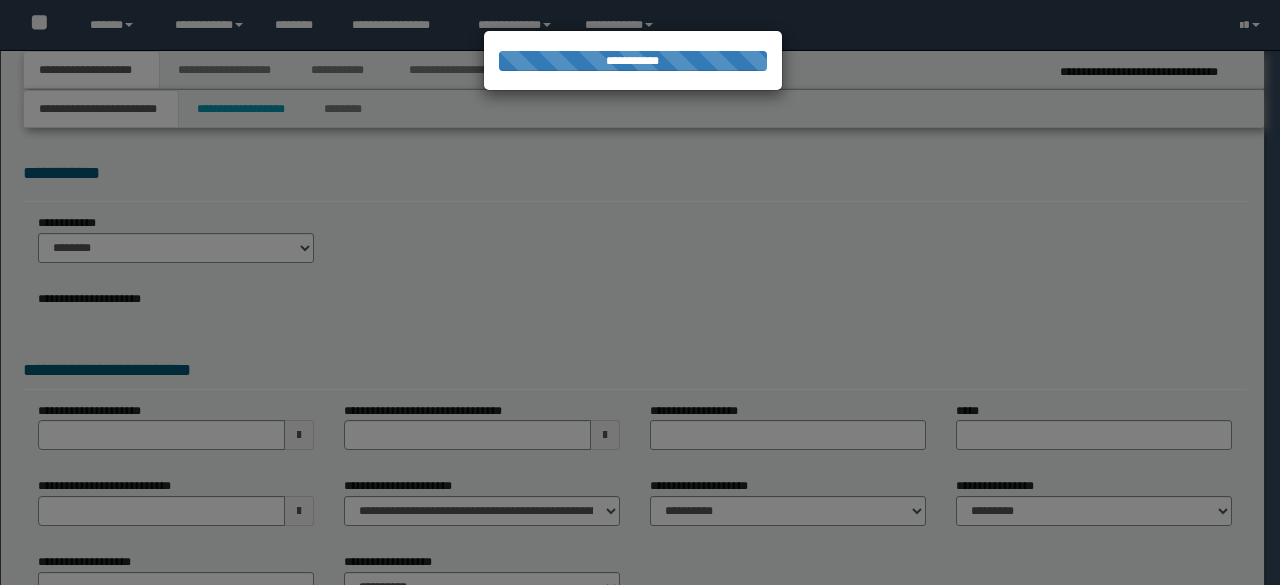 scroll, scrollTop: 0, scrollLeft: 0, axis: both 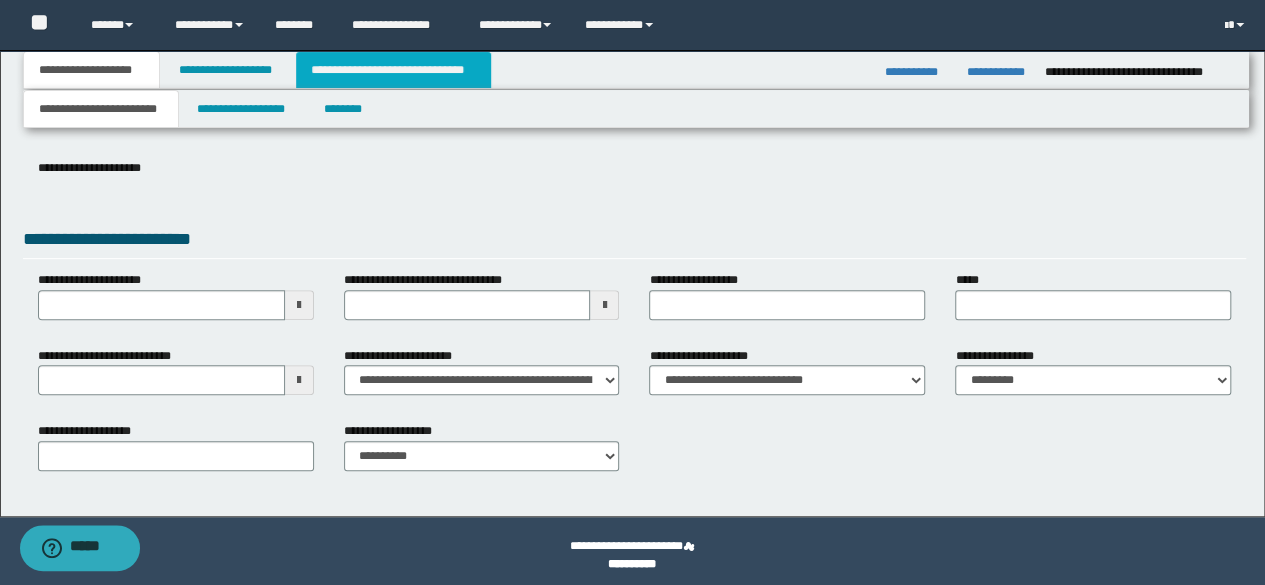 click on "**********" at bounding box center (393, 70) 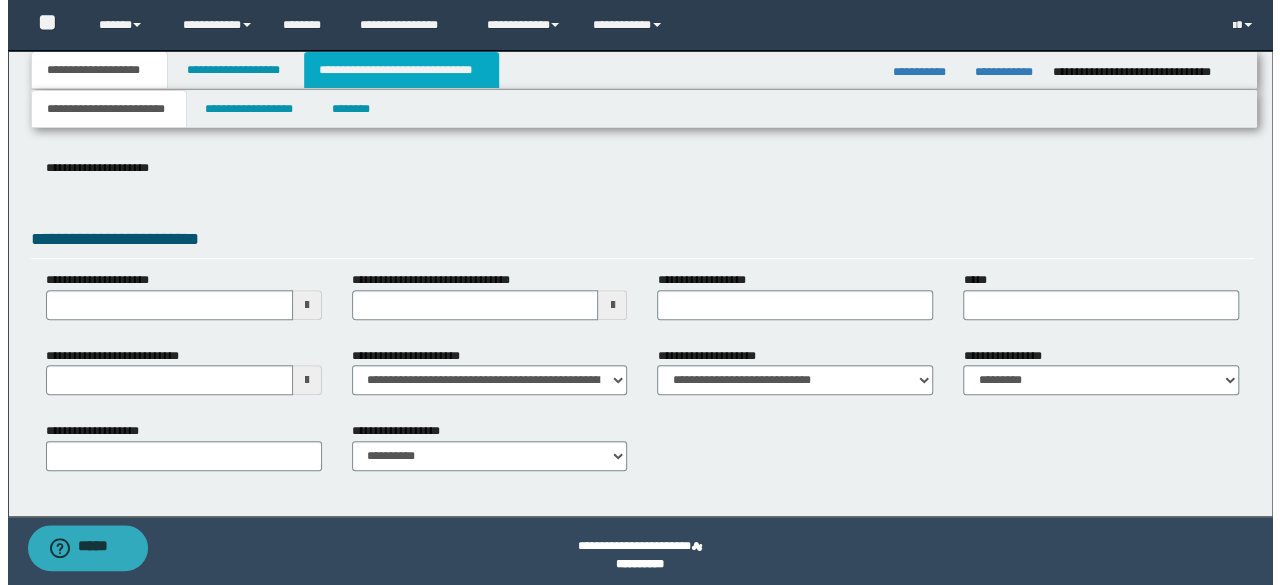 scroll, scrollTop: 0, scrollLeft: 0, axis: both 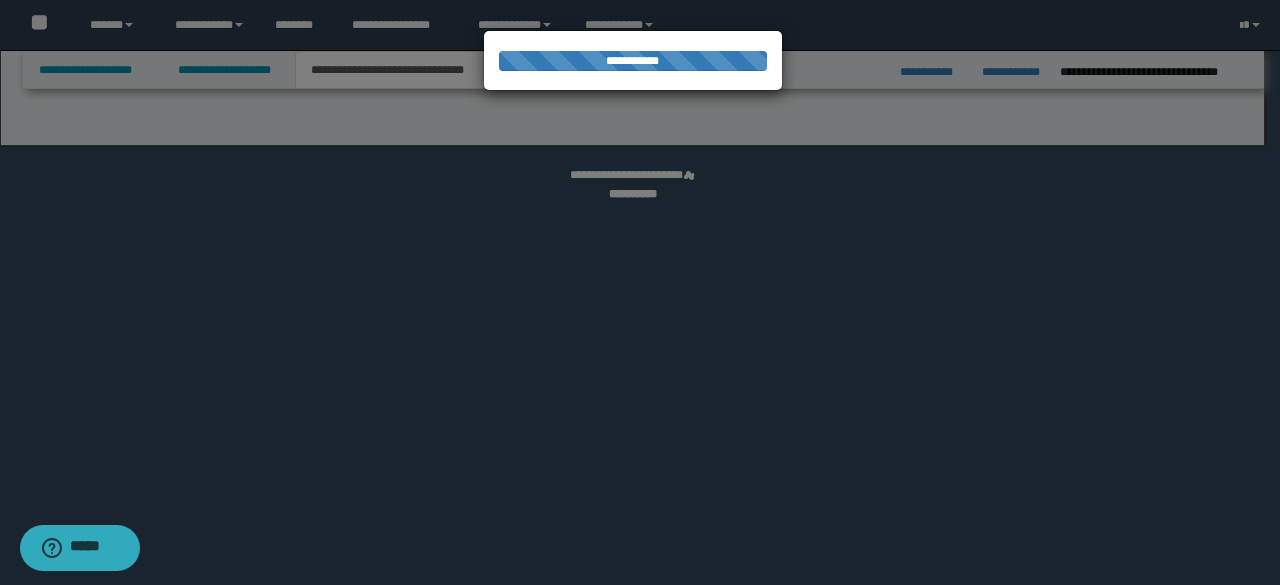 select on "*" 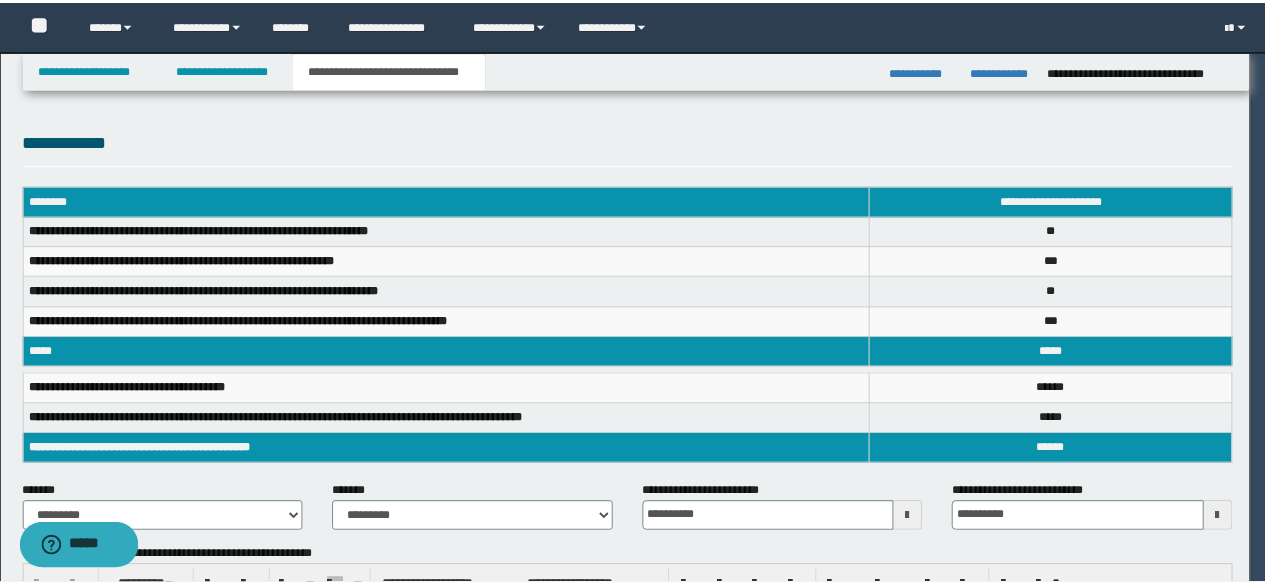scroll, scrollTop: 0, scrollLeft: 0, axis: both 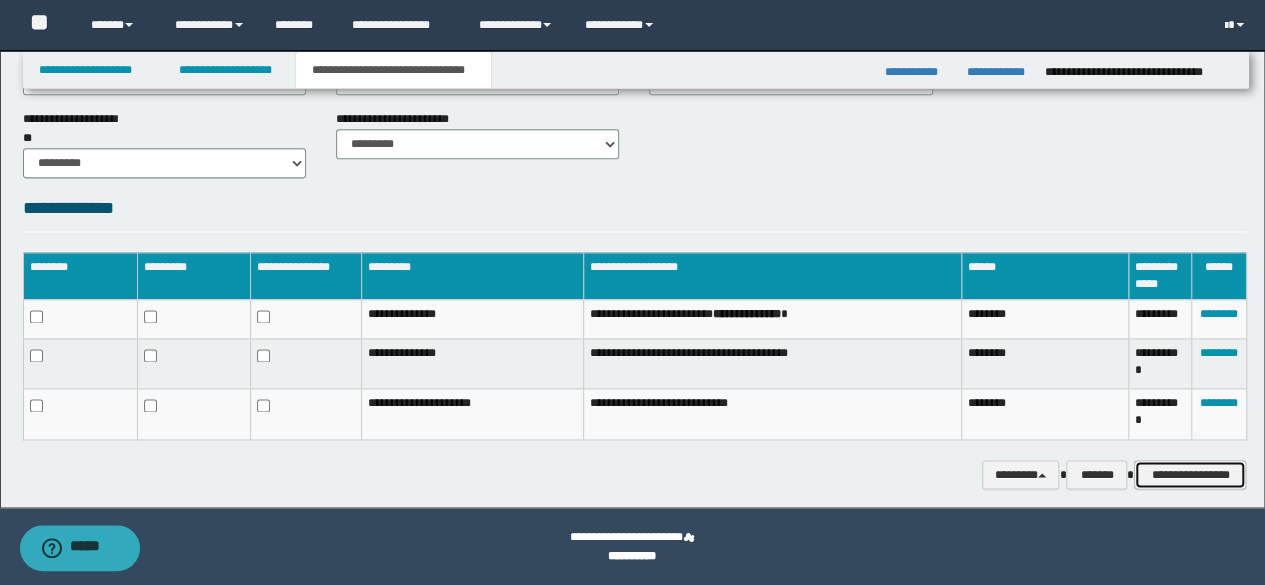 click on "**********" at bounding box center [1190, 474] 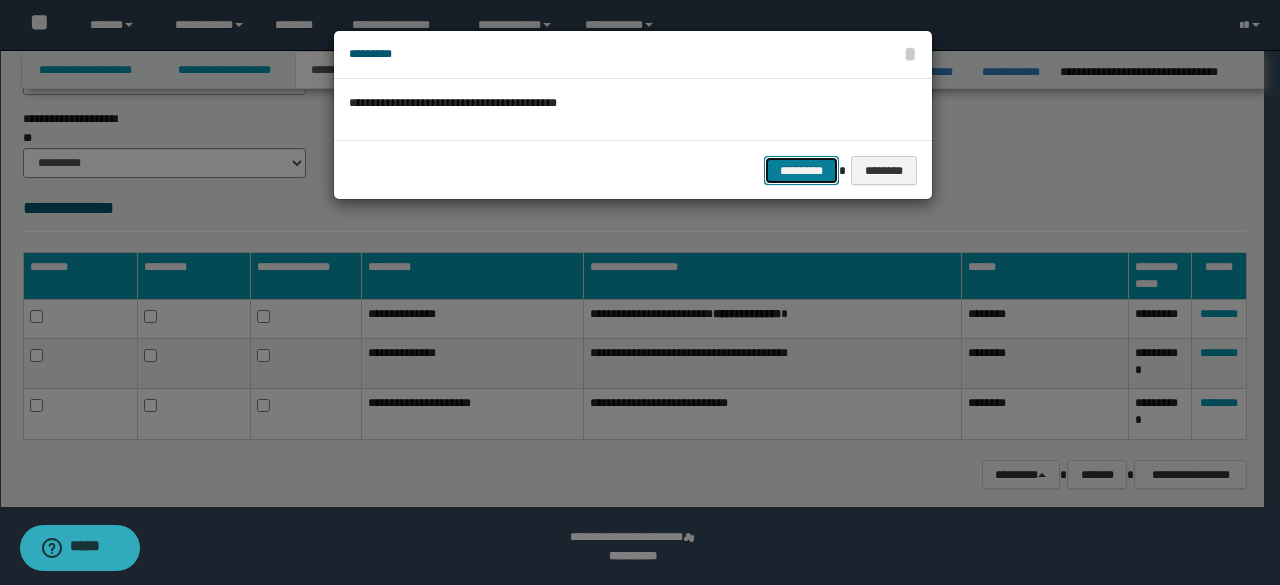 click on "*********" at bounding box center (801, 170) 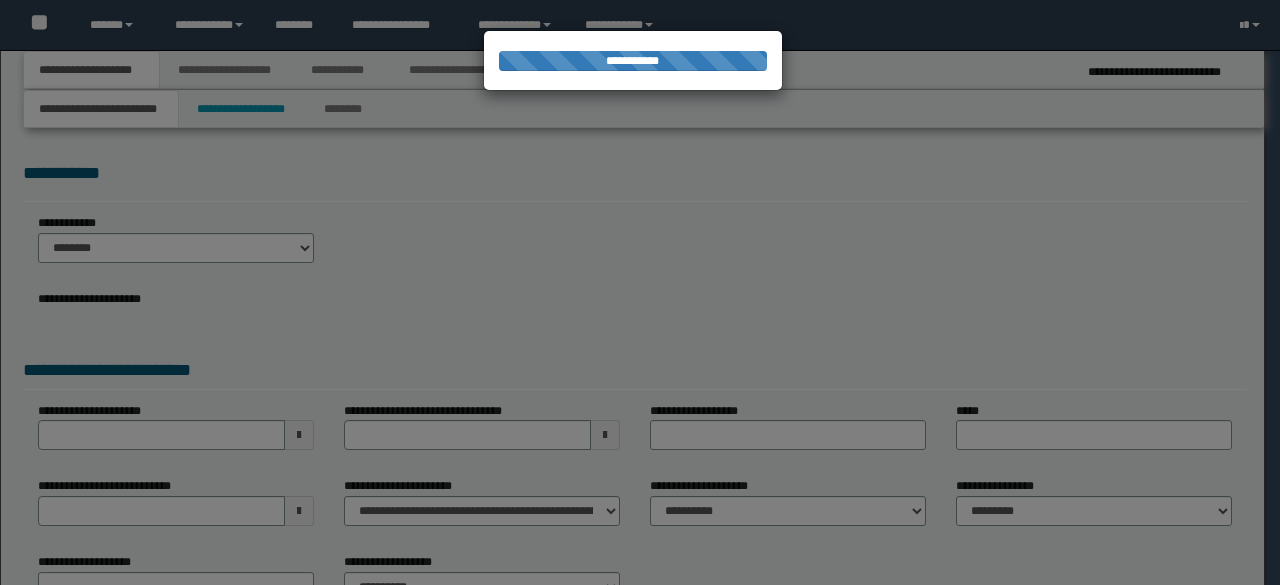 scroll, scrollTop: 0, scrollLeft: 0, axis: both 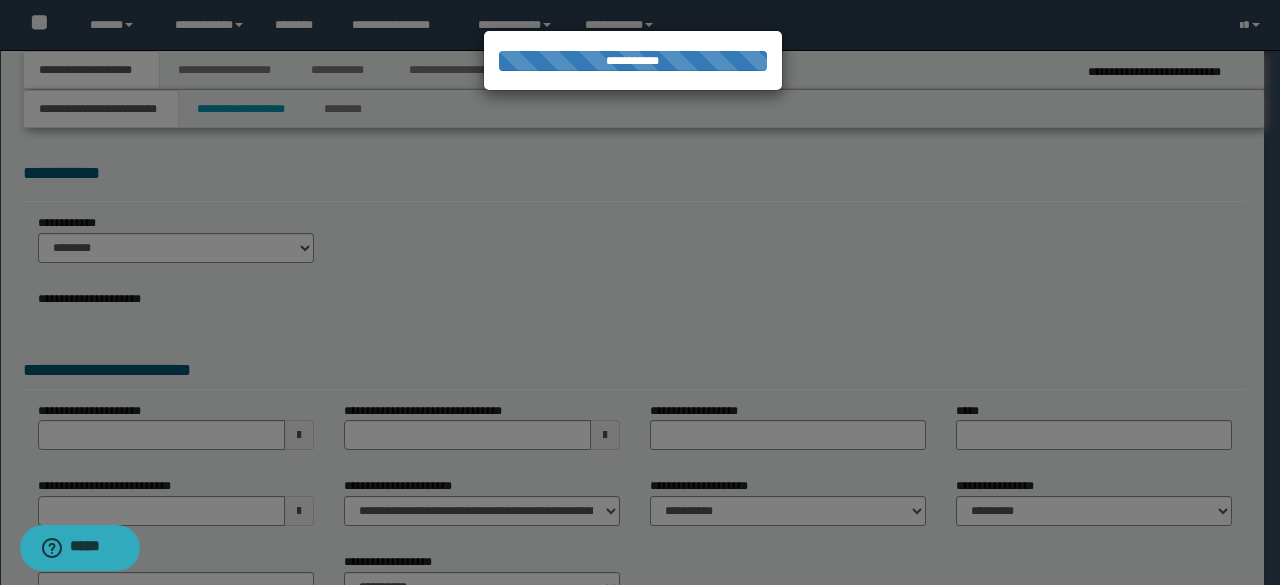 select on "**" 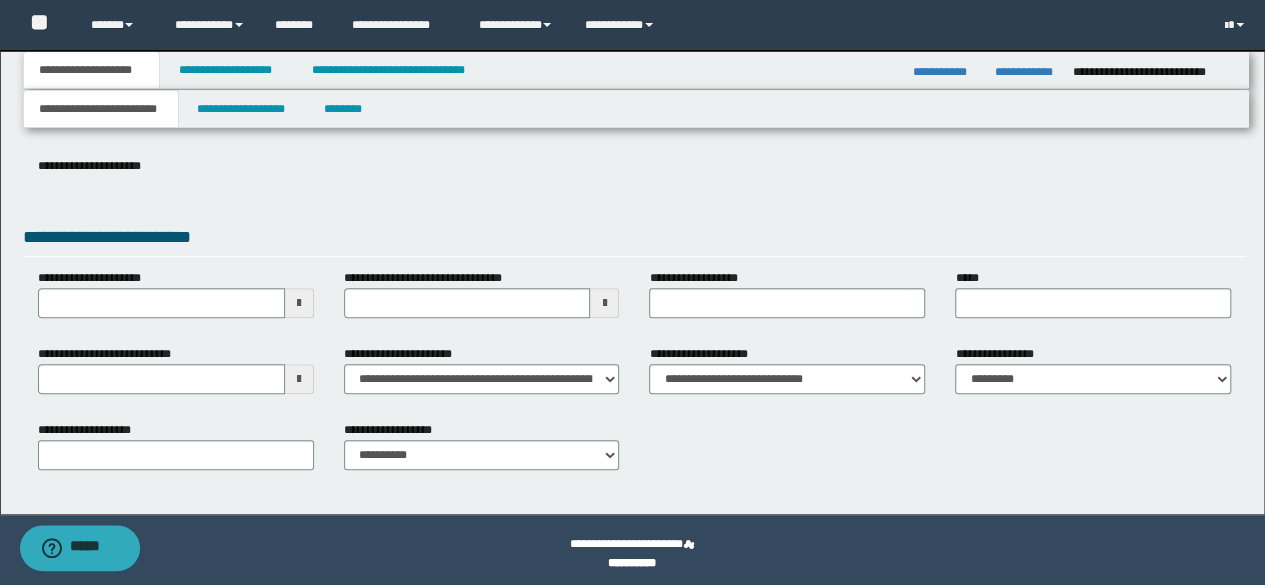 scroll, scrollTop: 297, scrollLeft: 0, axis: vertical 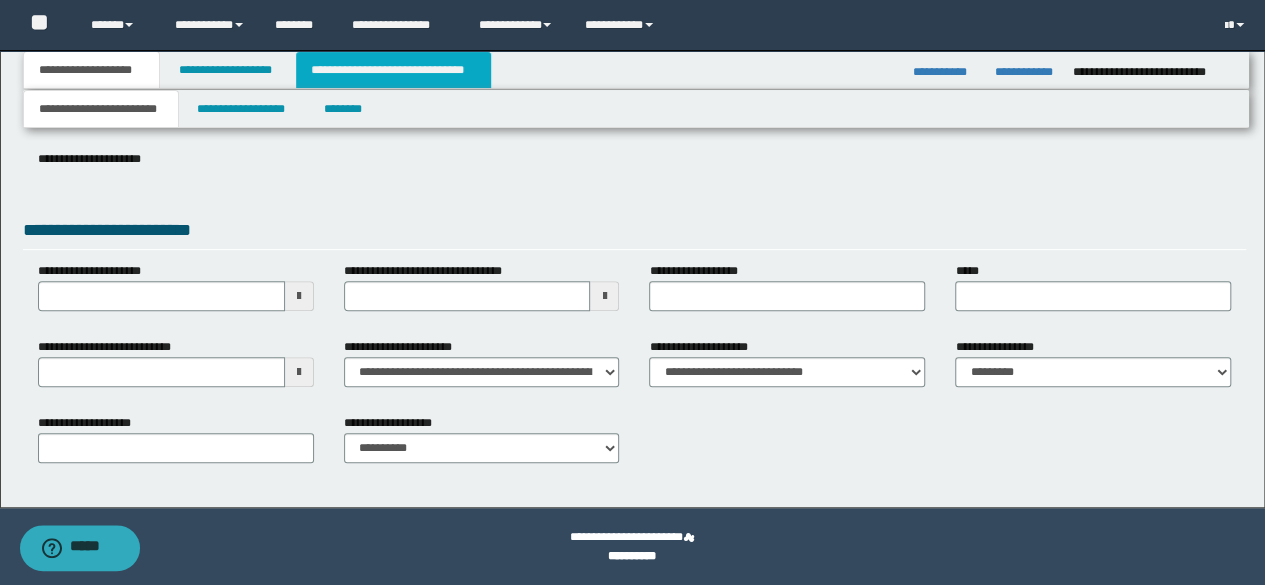 click on "**********" at bounding box center [393, 70] 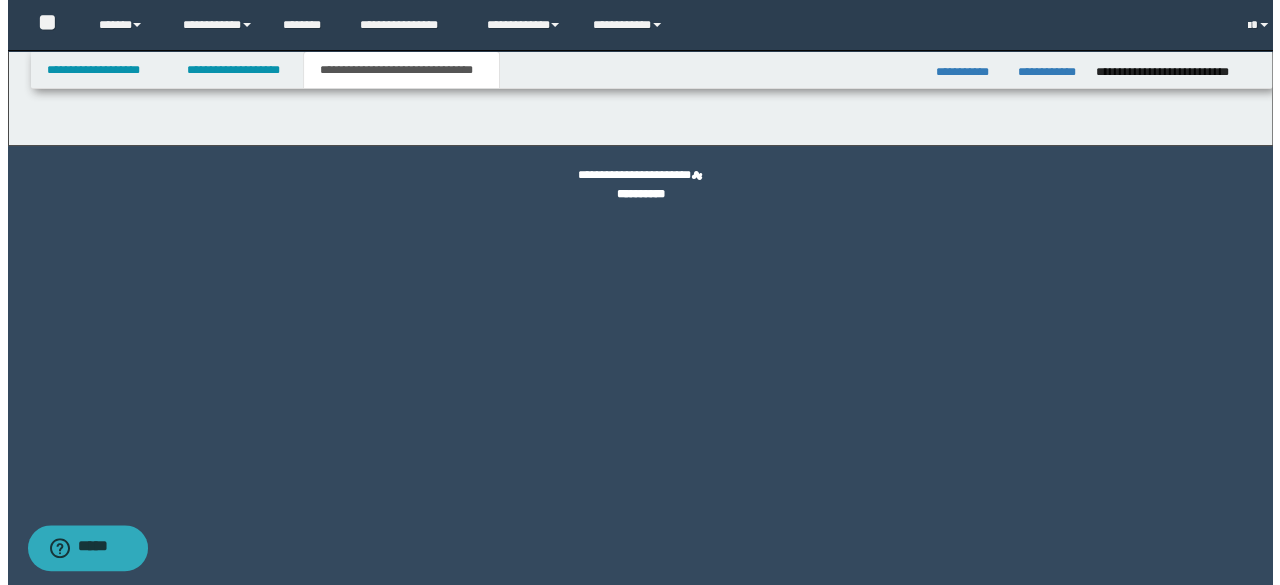 scroll, scrollTop: 0, scrollLeft: 0, axis: both 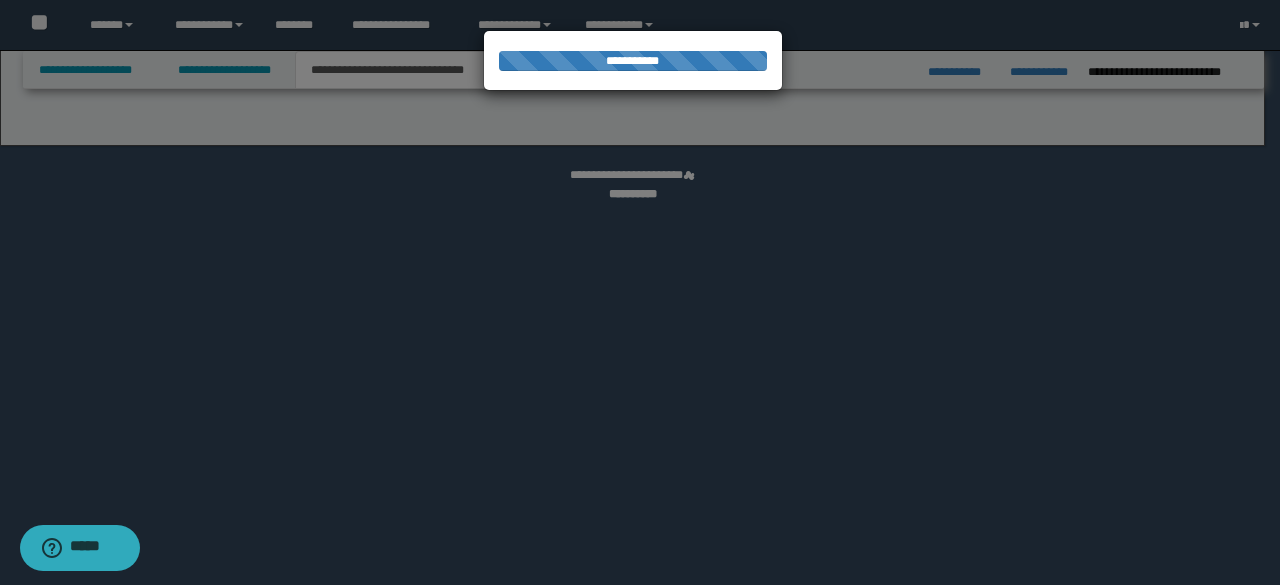 select on "*" 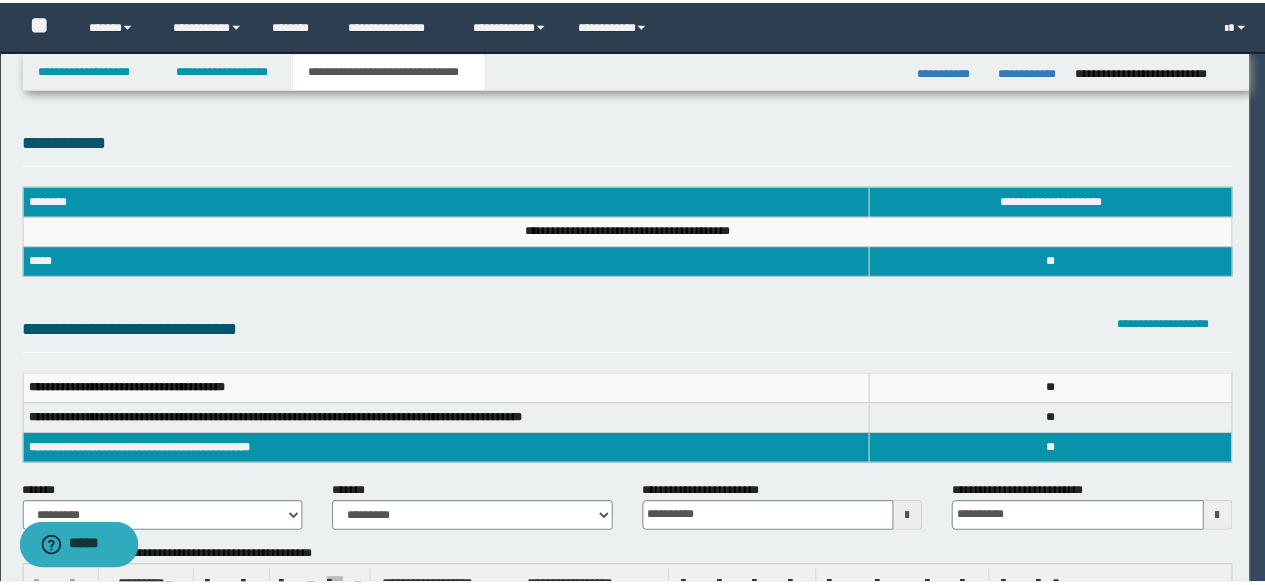 scroll, scrollTop: 0, scrollLeft: 0, axis: both 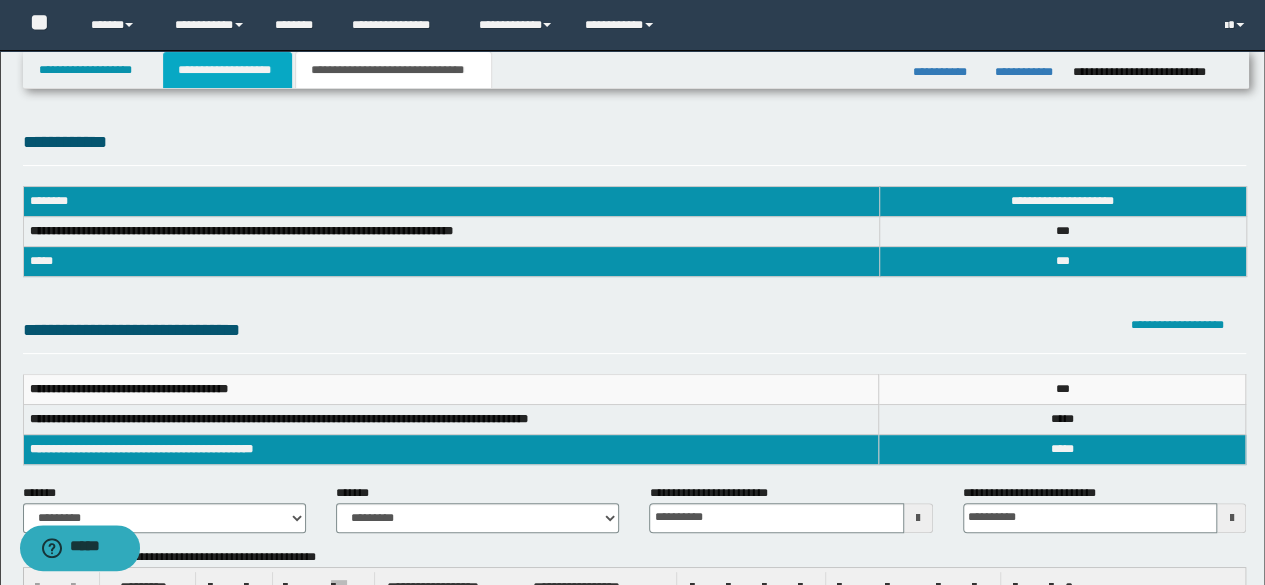 click on "**********" at bounding box center (227, 70) 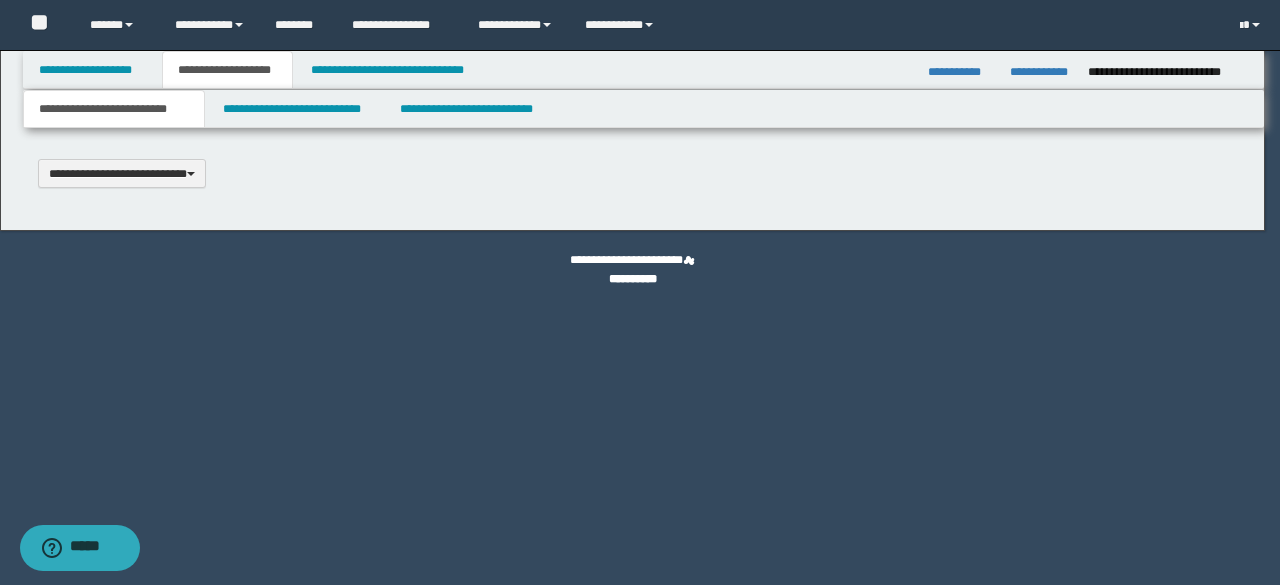 type 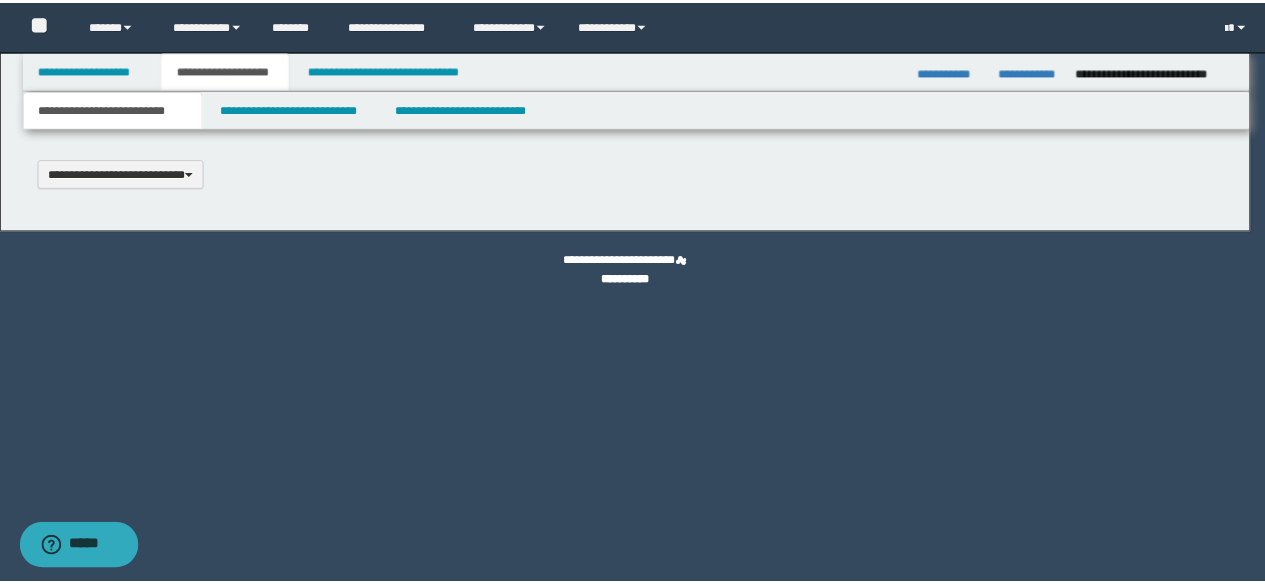 scroll, scrollTop: 0, scrollLeft: 0, axis: both 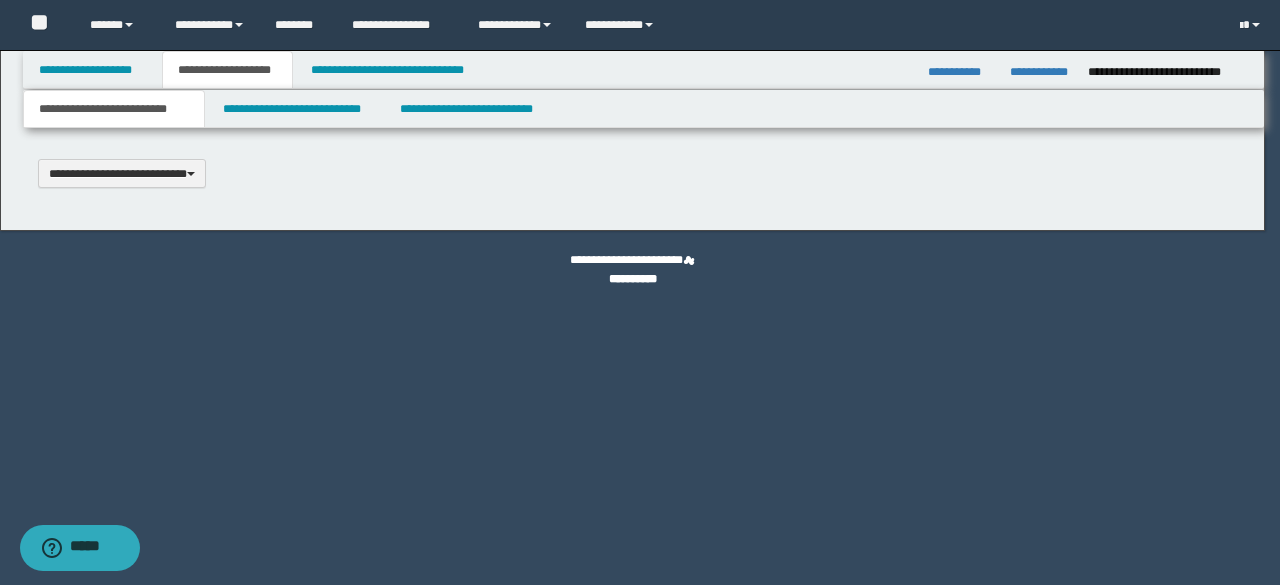 select on "*" 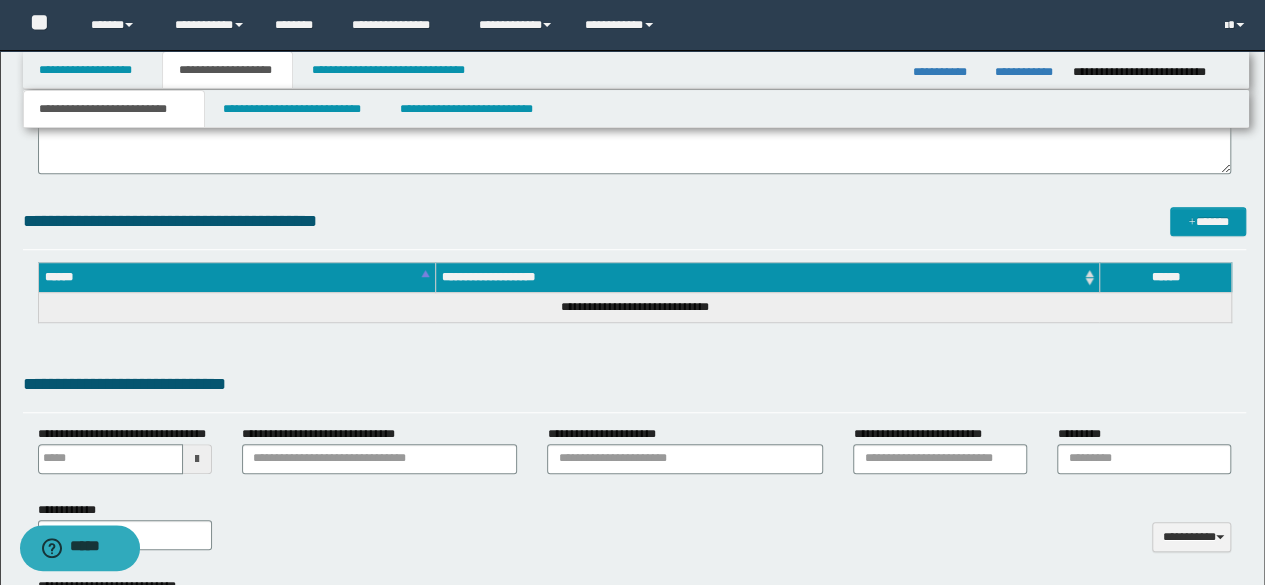 scroll, scrollTop: 564, scrollLeft: 0, axis: vertical 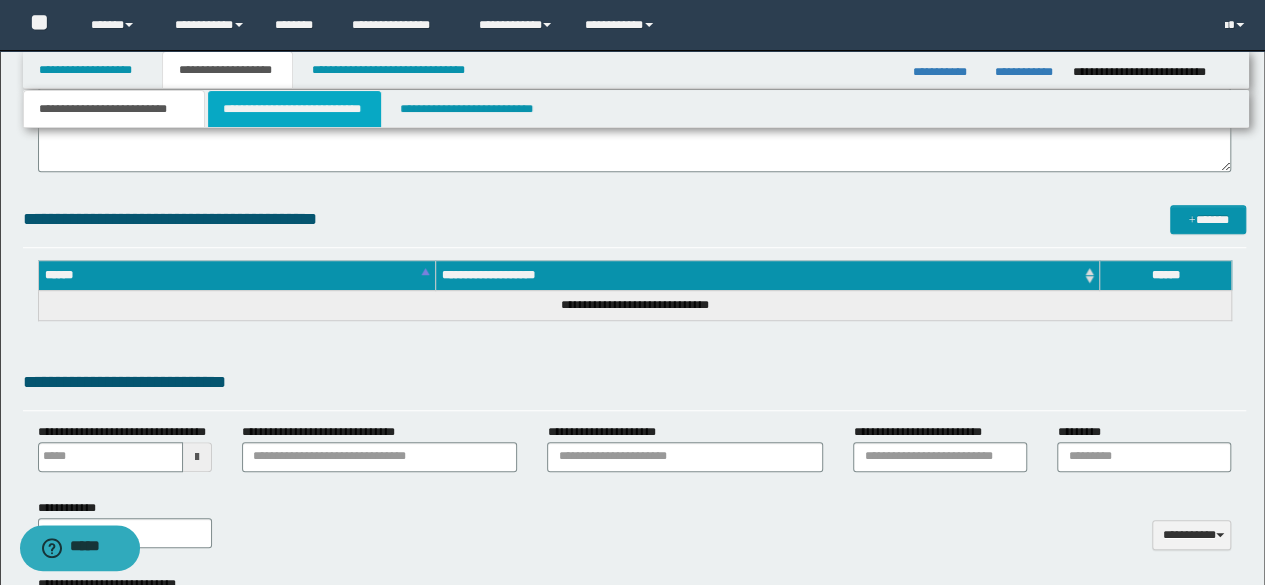 click on "**********" at bounding box center [294, 109] 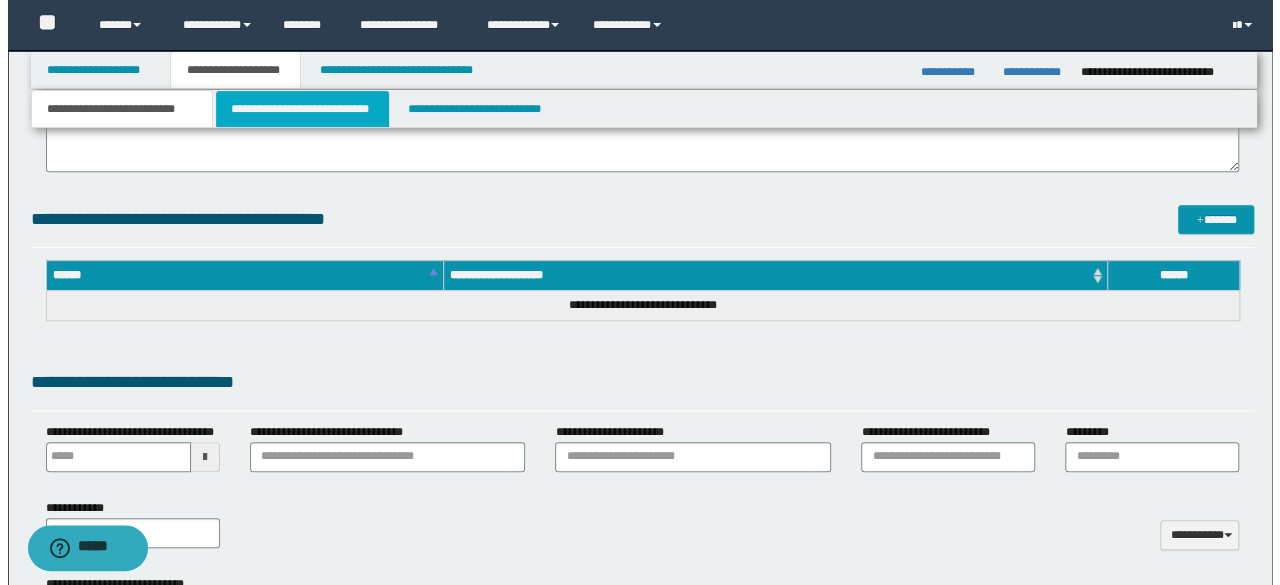 scroll, scrollTop: 0, scrollLeft: 0, axis: both 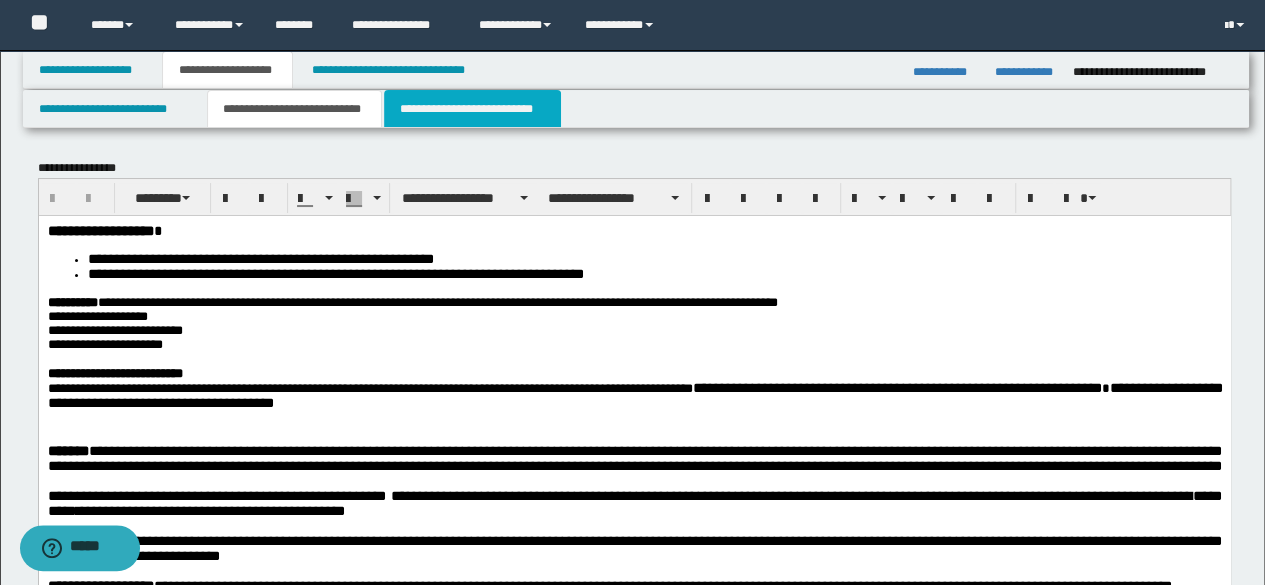 click on "**********" at bounding box center [472, 109] 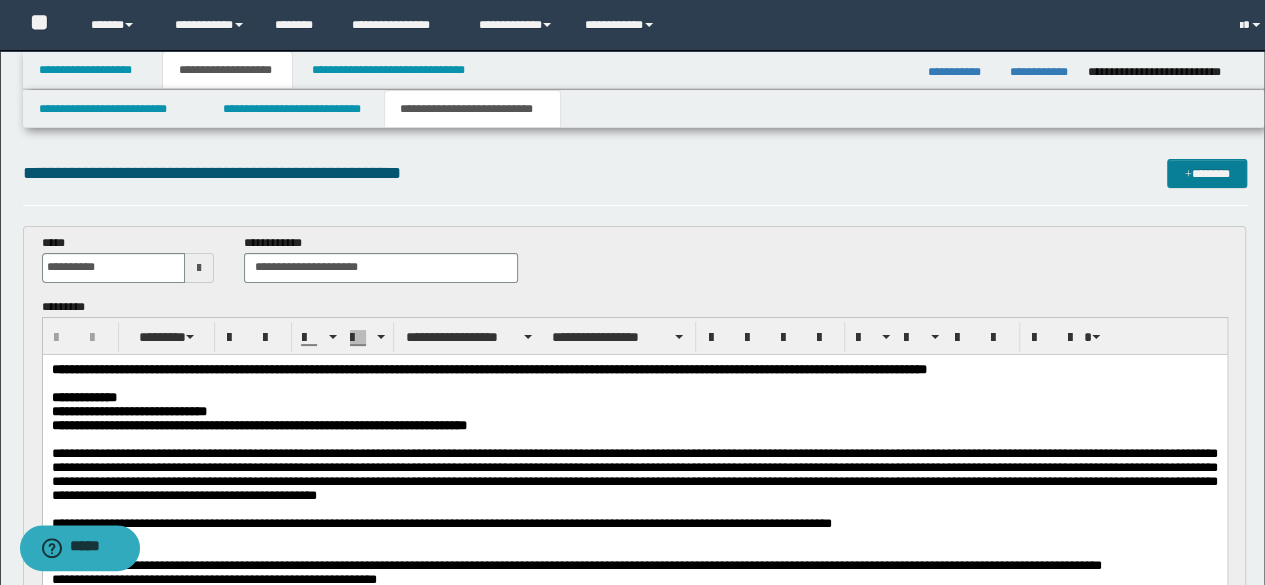 scroll, scrollTop: 0, scrollLeft: 0, axis: both 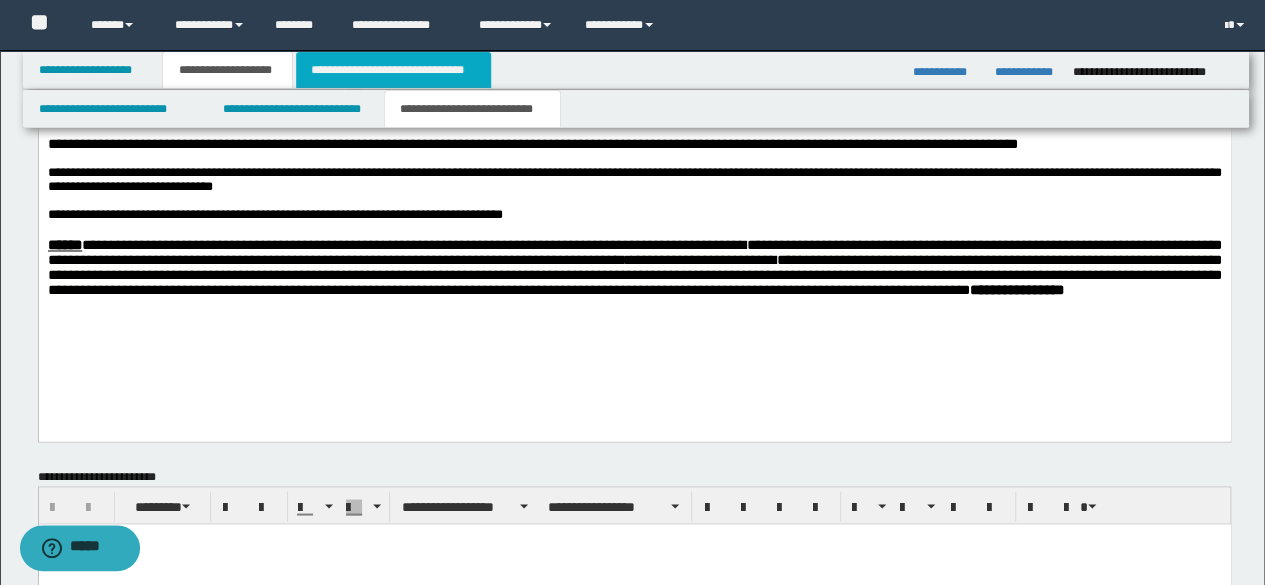 click on "**********" at bounding box center (393, 70) 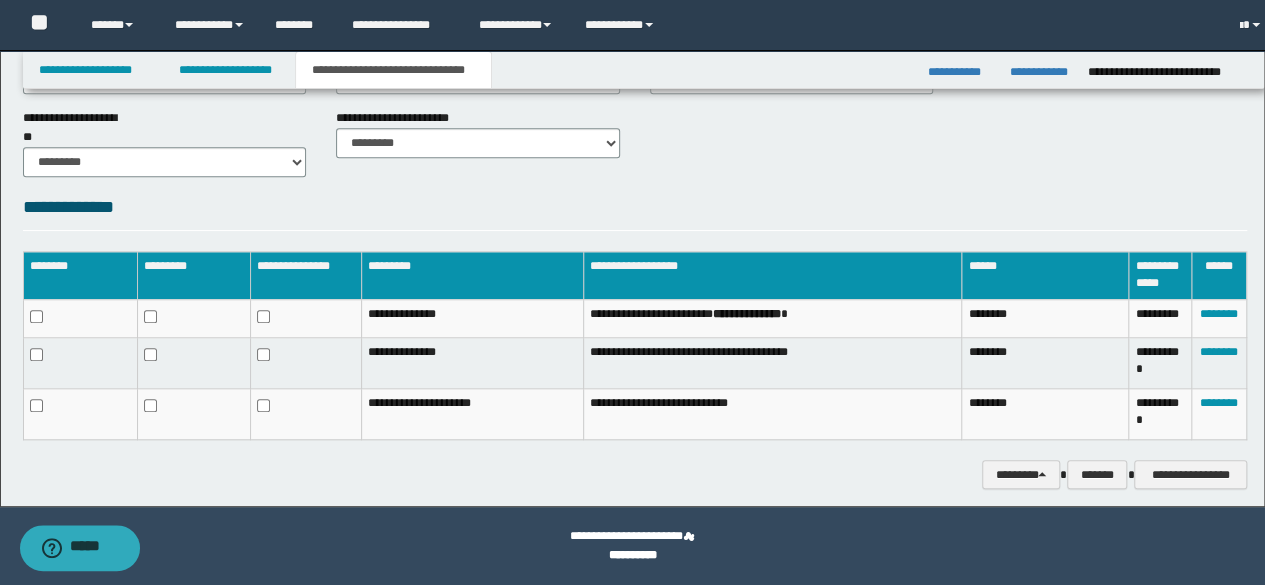scroll, scrollTop: 794, scrollLeft: 0, axis: vertical 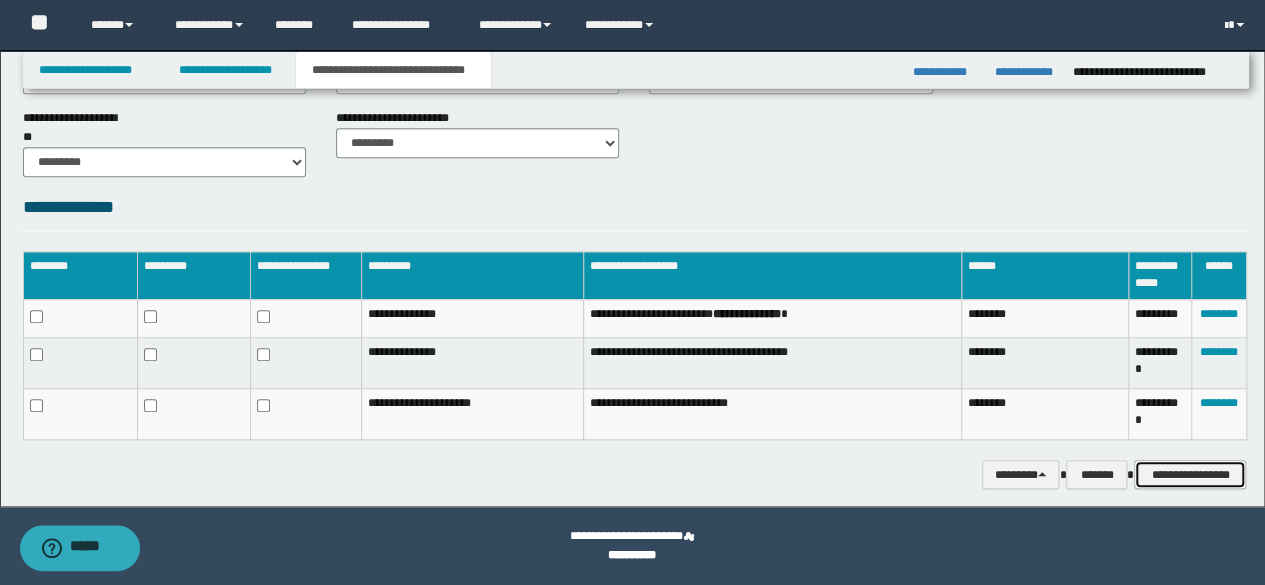 click on "**********" at bounding box center [1190, 474] 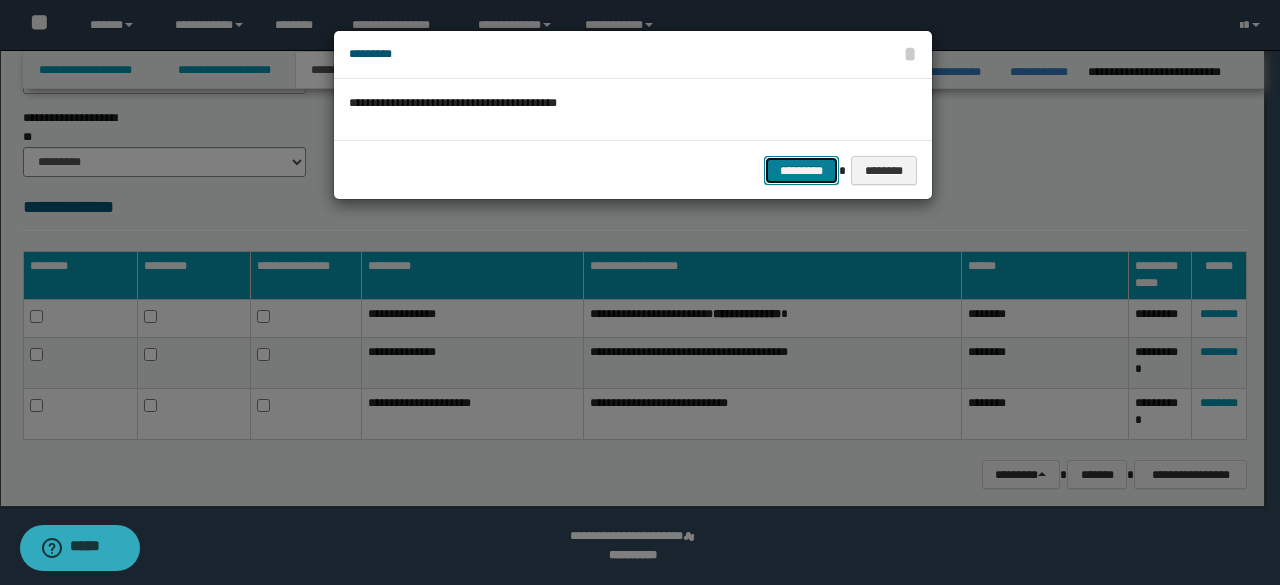 click on "*********" at bounding box center [801, 170] 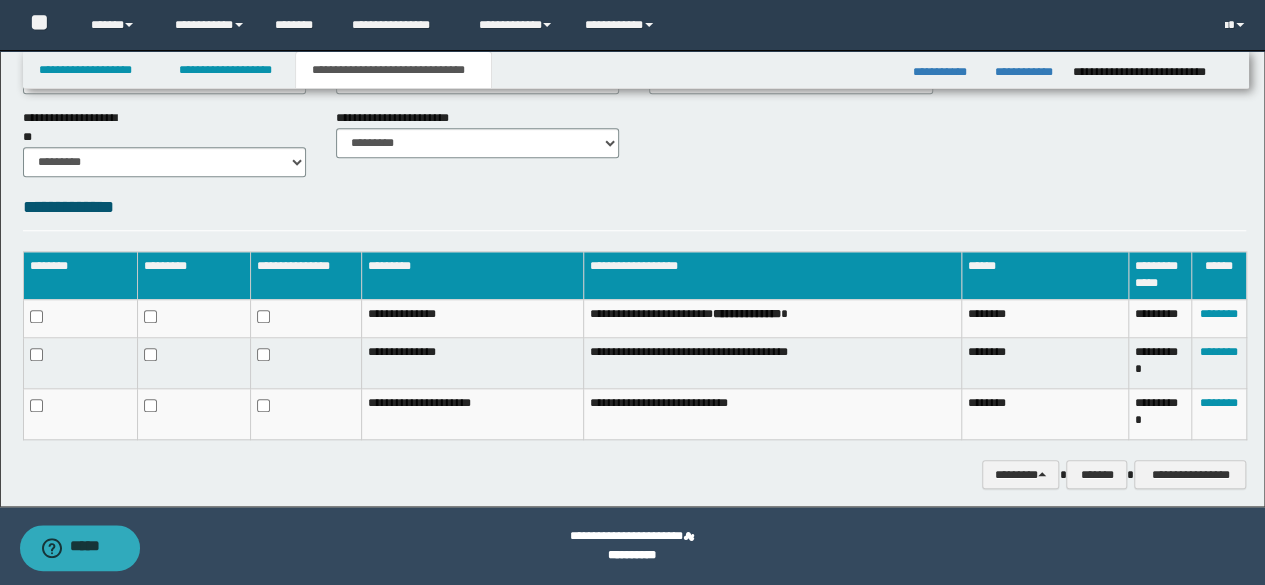 click on "**********" at bounding box center [635, -89] 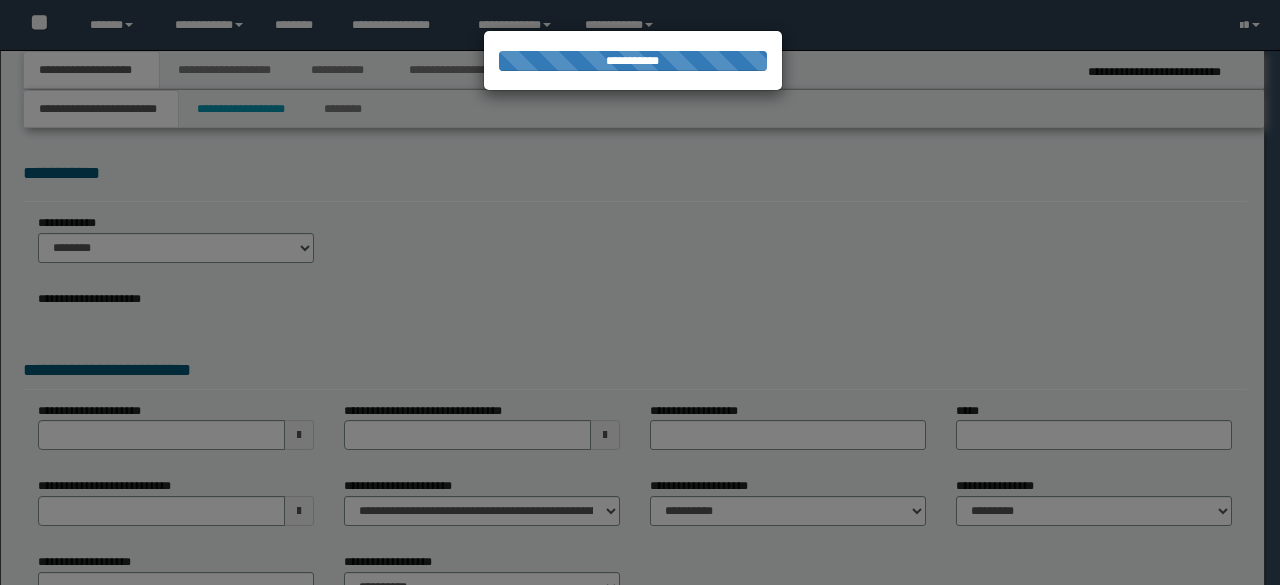 scroll, scrollTop: 0, scrollLeft: 0, axis: both 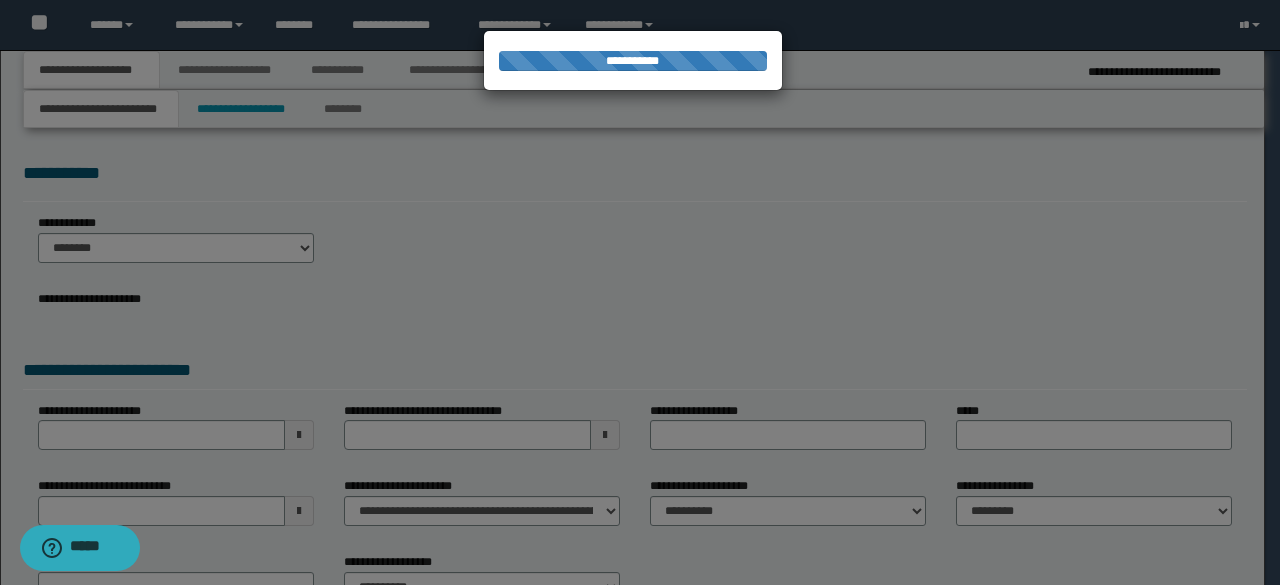 select on "**" 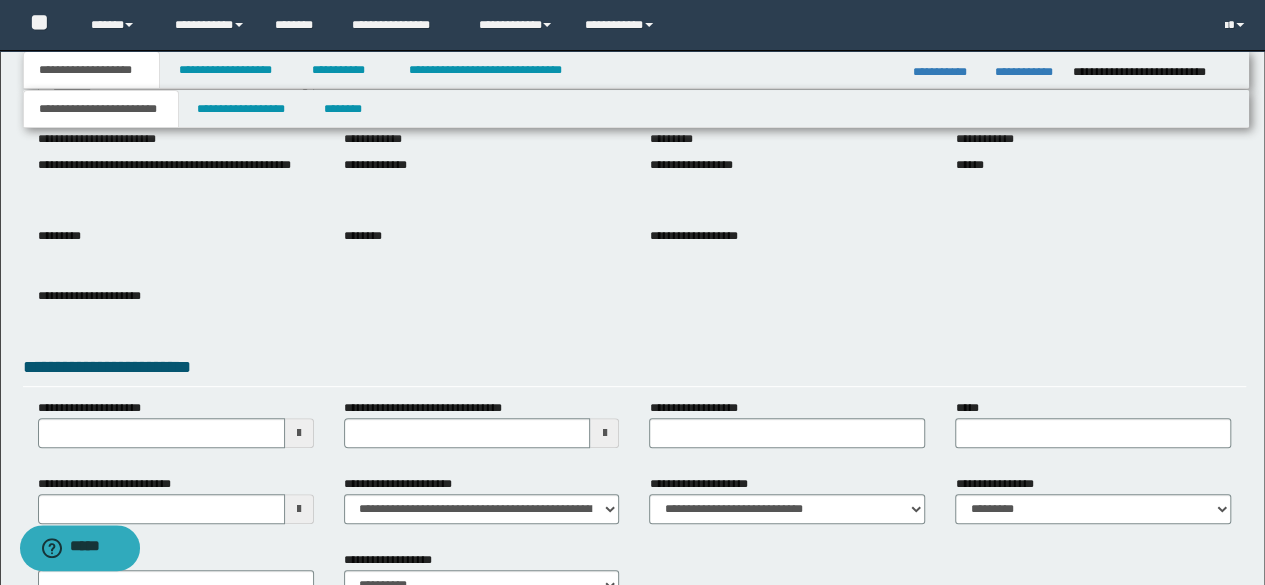 scroll, scrollTop: 297, scrollLeft: 0, axis: vertical 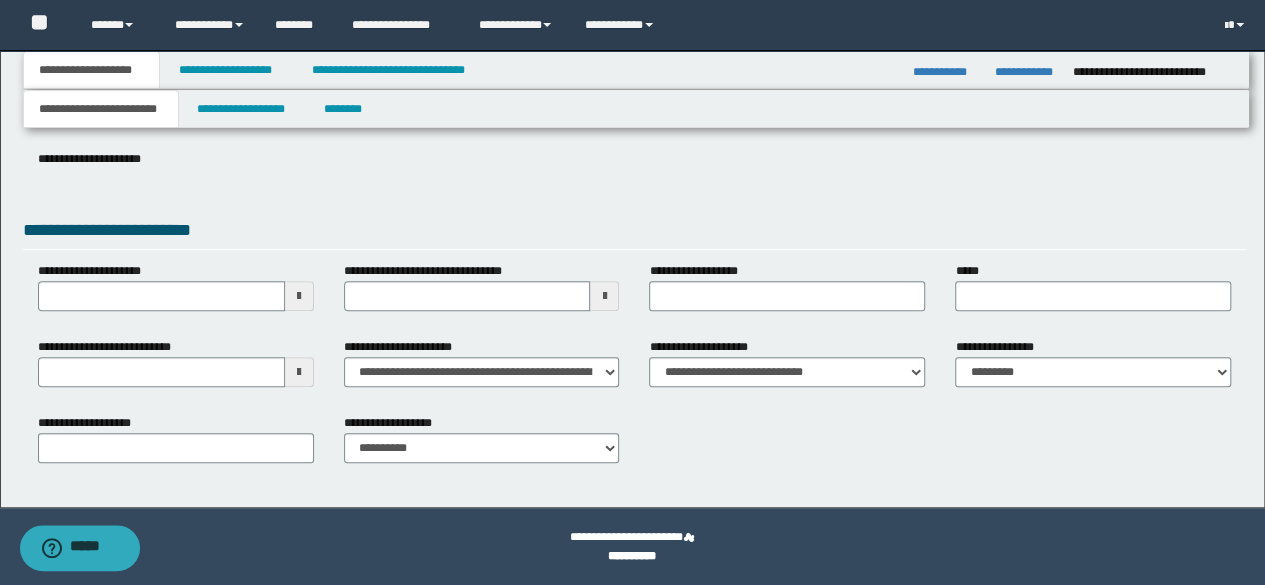 click on "**********" at bounding box center (636, 109) 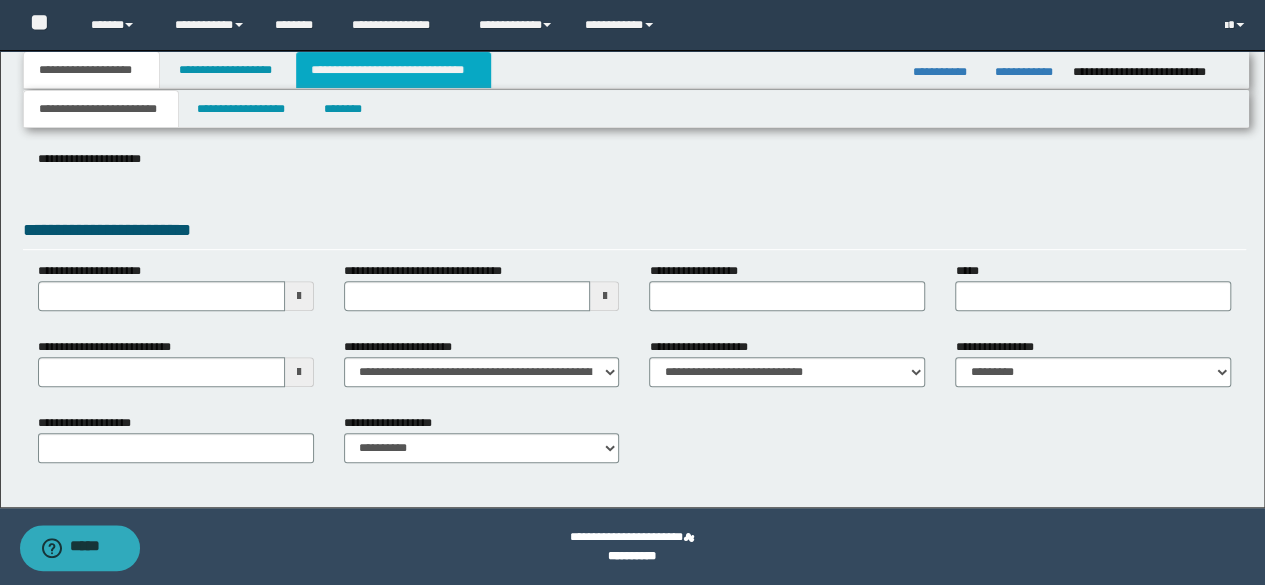 click on "**********" at bounding box center (393, 70) 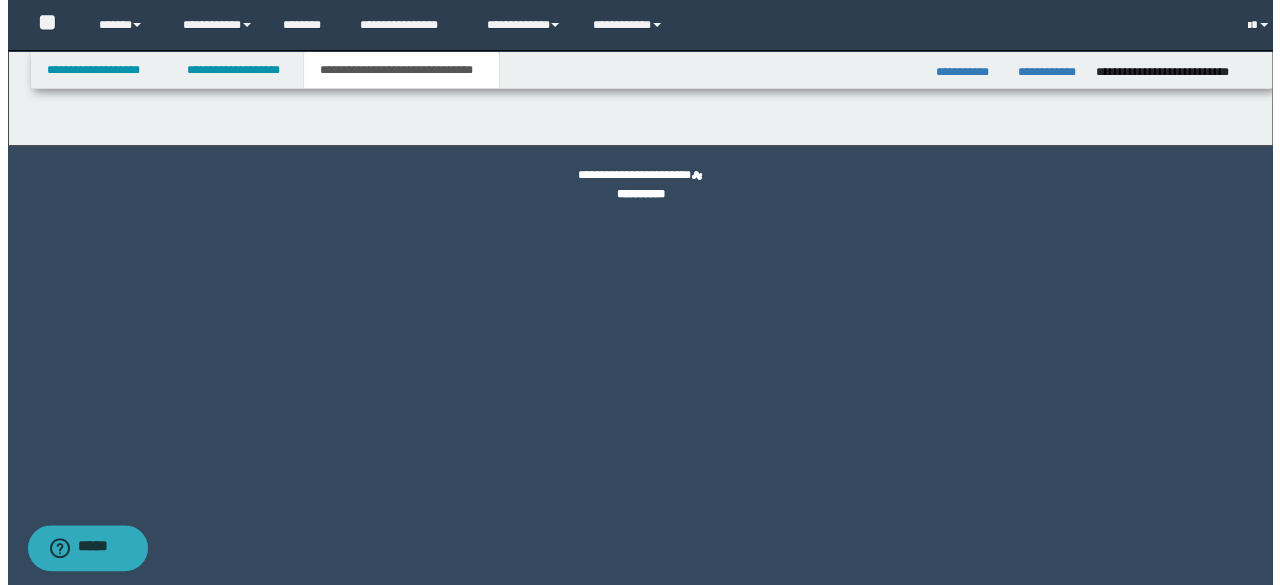 scroll, scrollTop: 0, scrollLeft: 0, axis: both 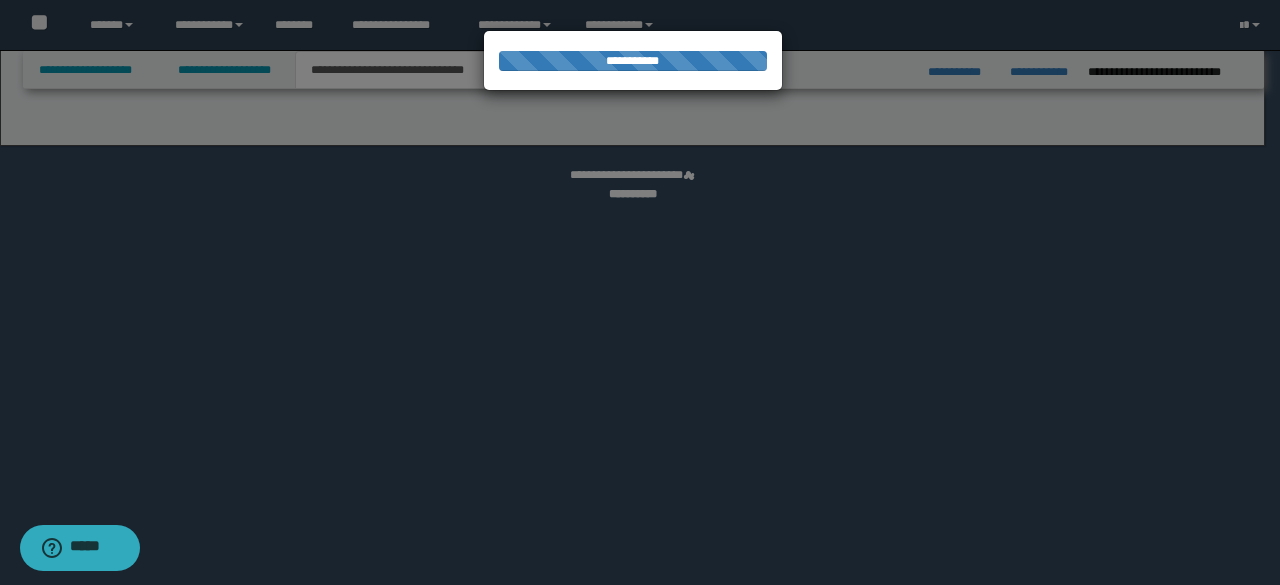 select on "*" 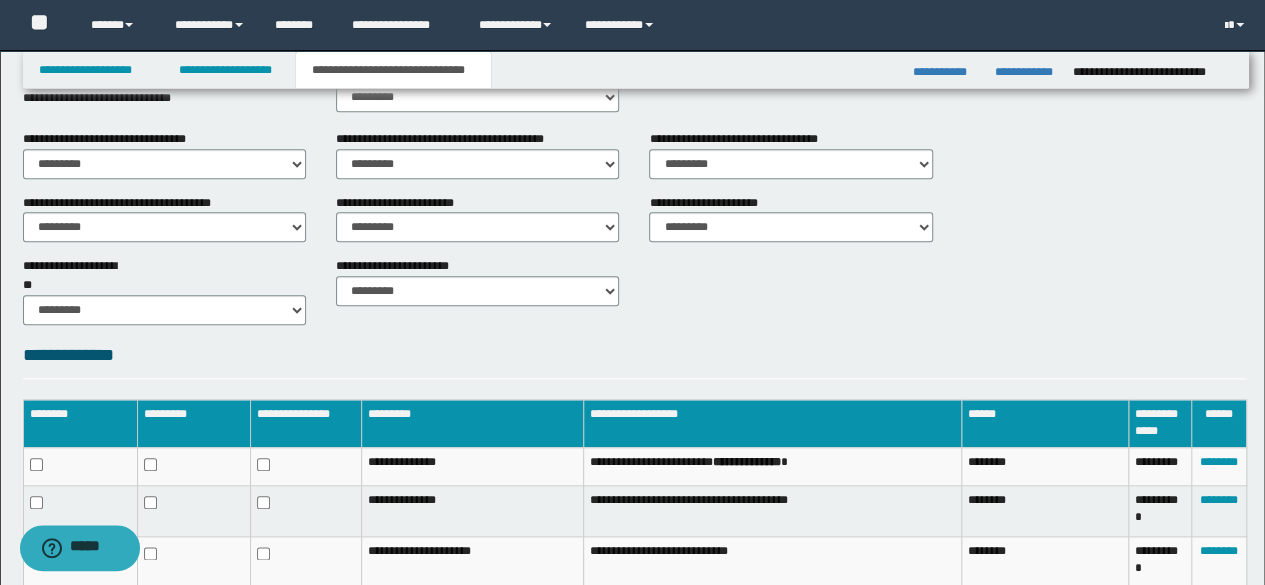 scroll, scrollTop: 1048, scrollLeft: 0, axis: vertical 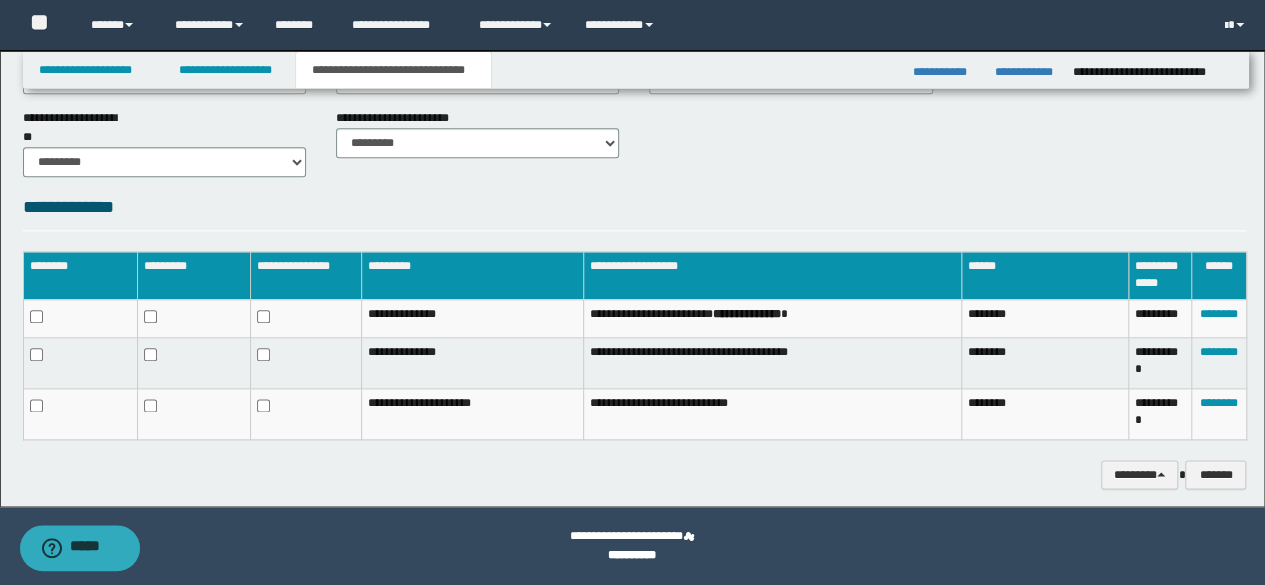 click on "**********" at bounding box center [632, -246] 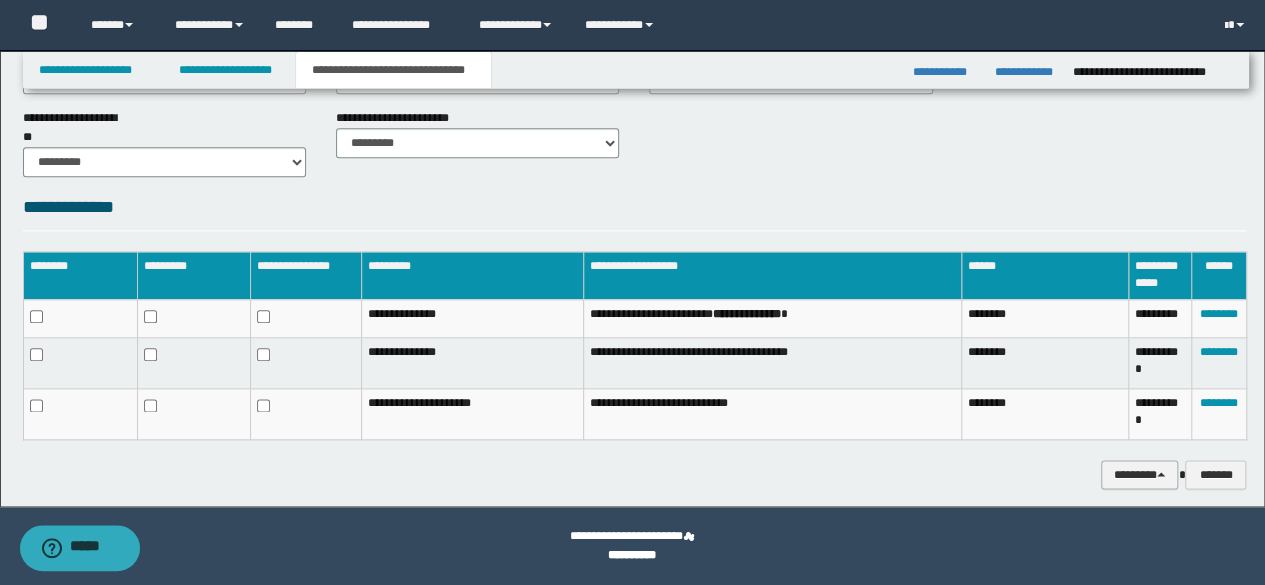 click on "********" at bounding box center [1140, 474] 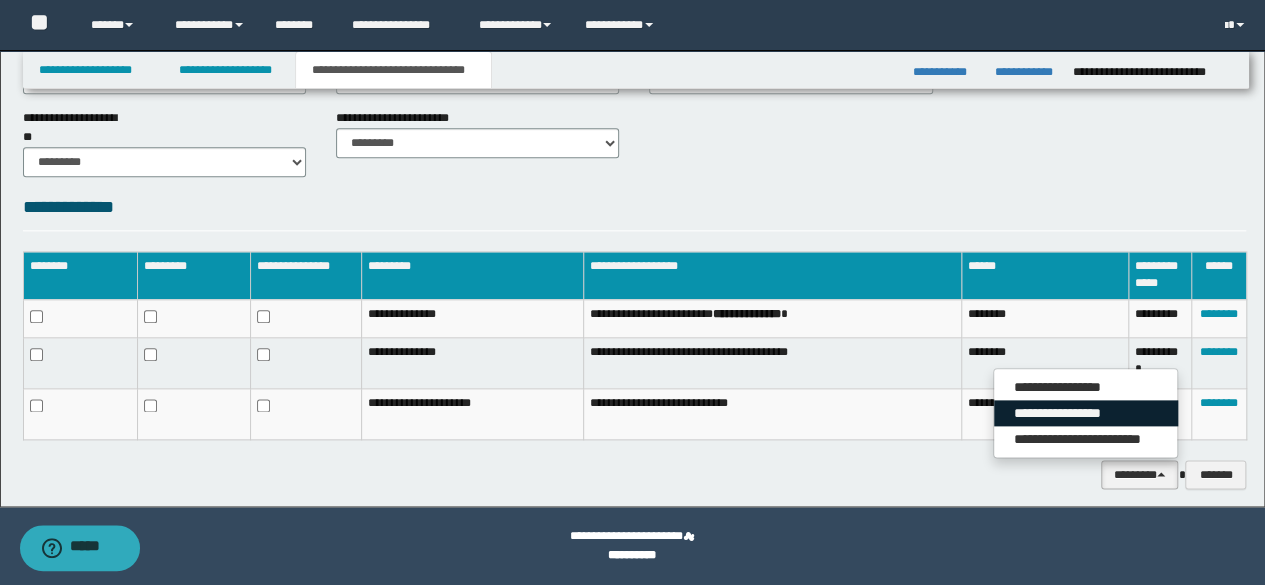 click on "**********" at bounding box center (1086, 413) 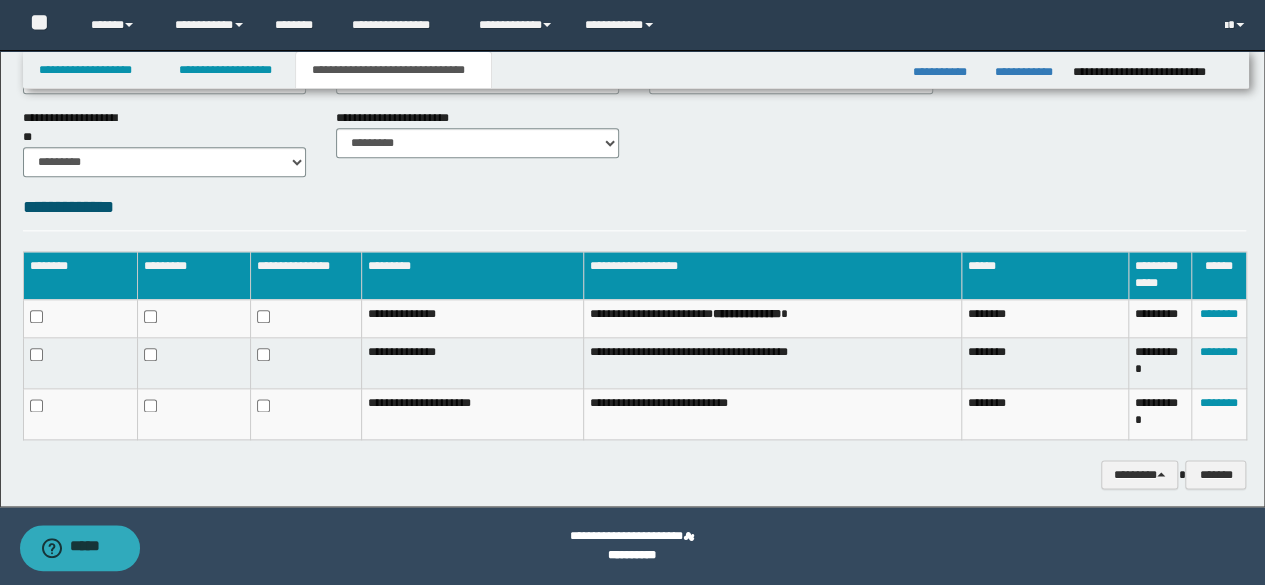 click on "**********" at bounding box center (635, -216) 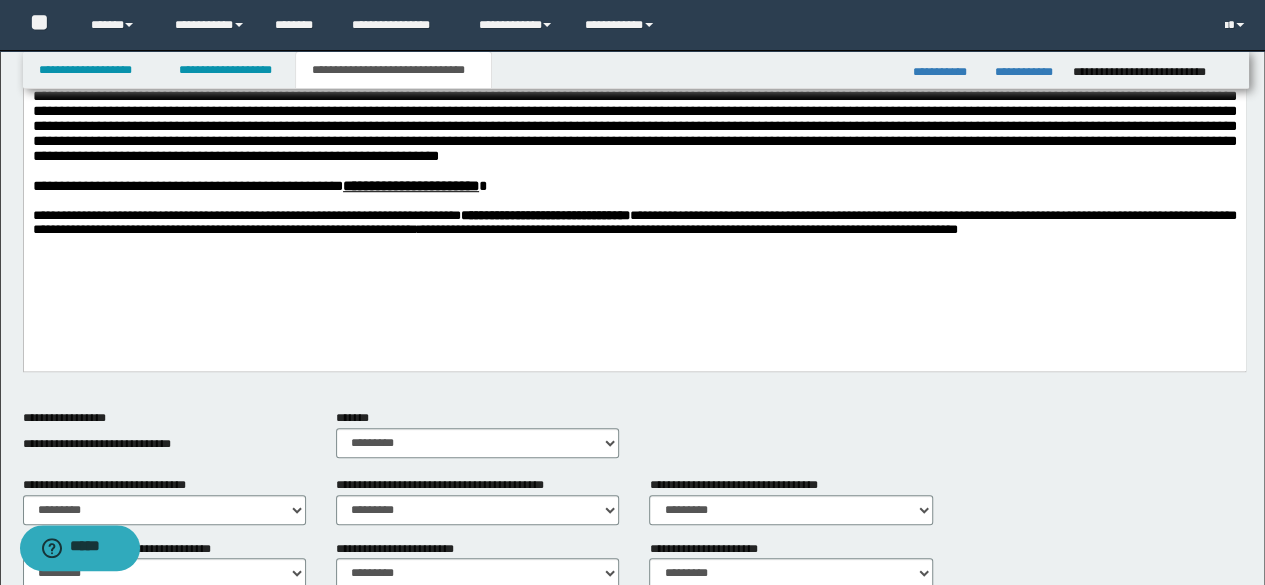 scroll, scrollTop: 548, scrollLeft: 0, axis: vertical 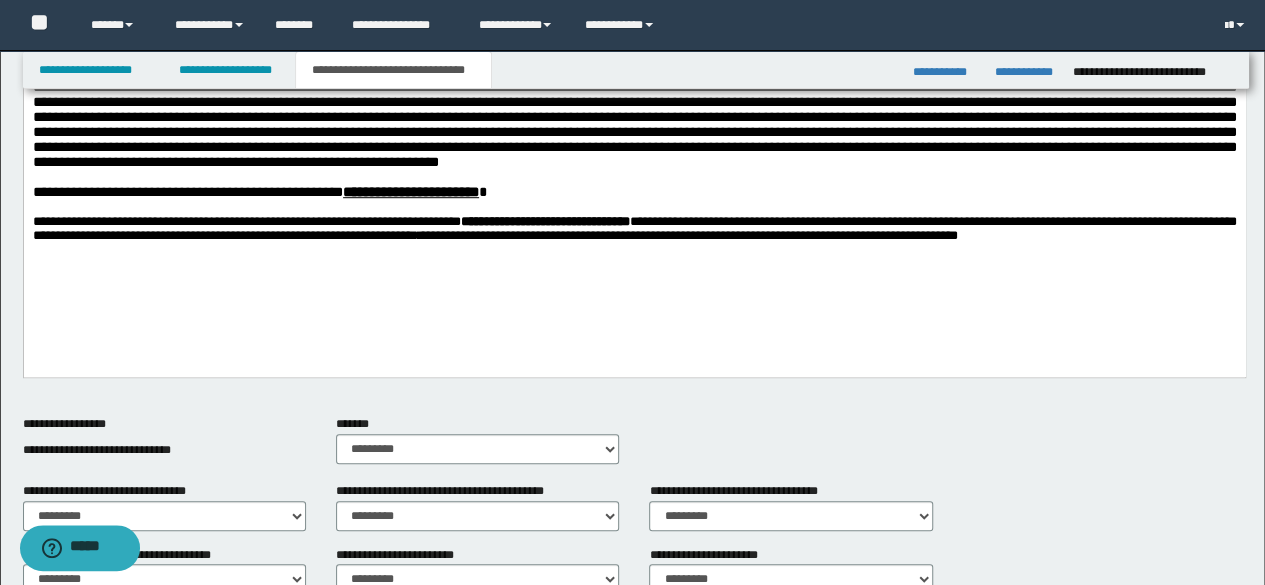 click on "**********" at bounding box center [634, 228] 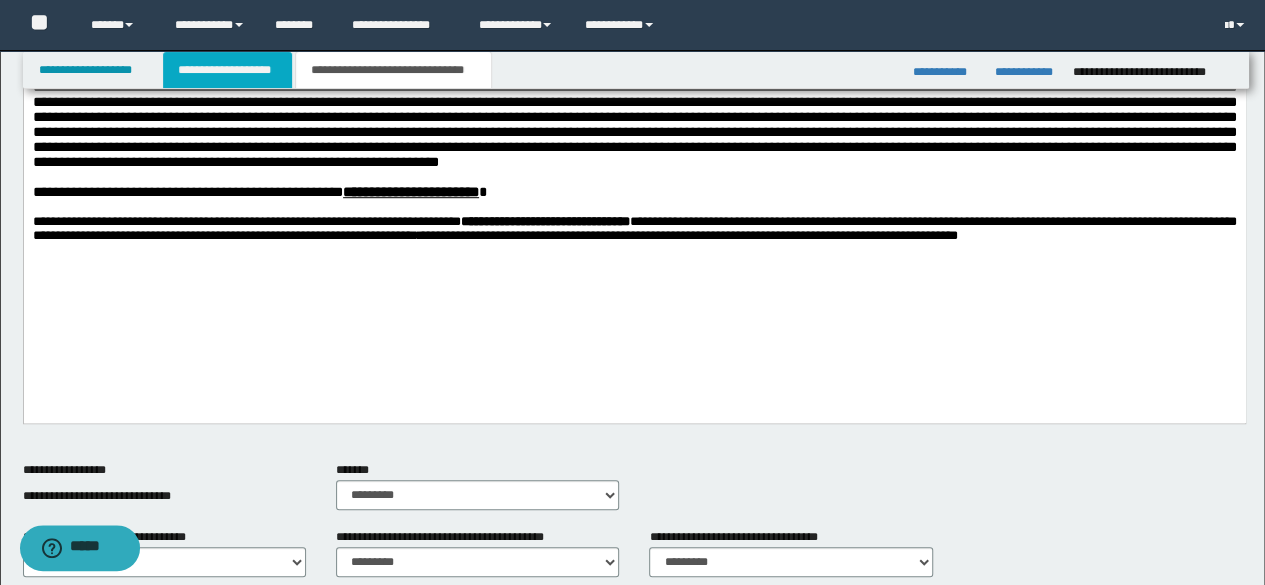 click on "**********" at bounding box center [227, 70] 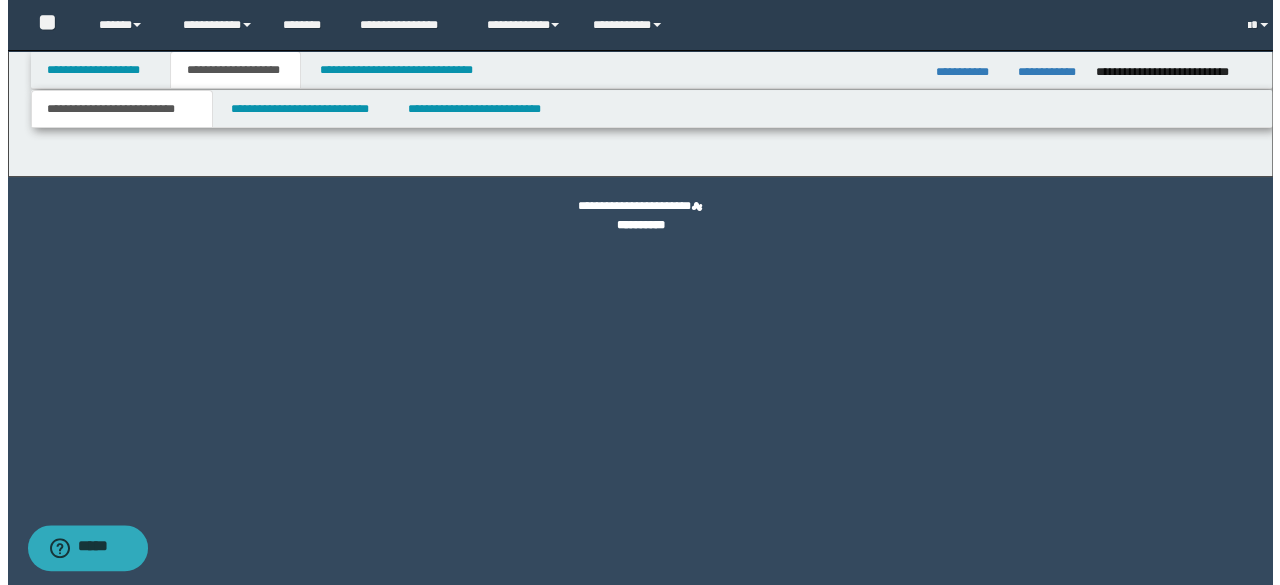 scroll, scrollTop: 0, scrollLeft: 0, axis: both 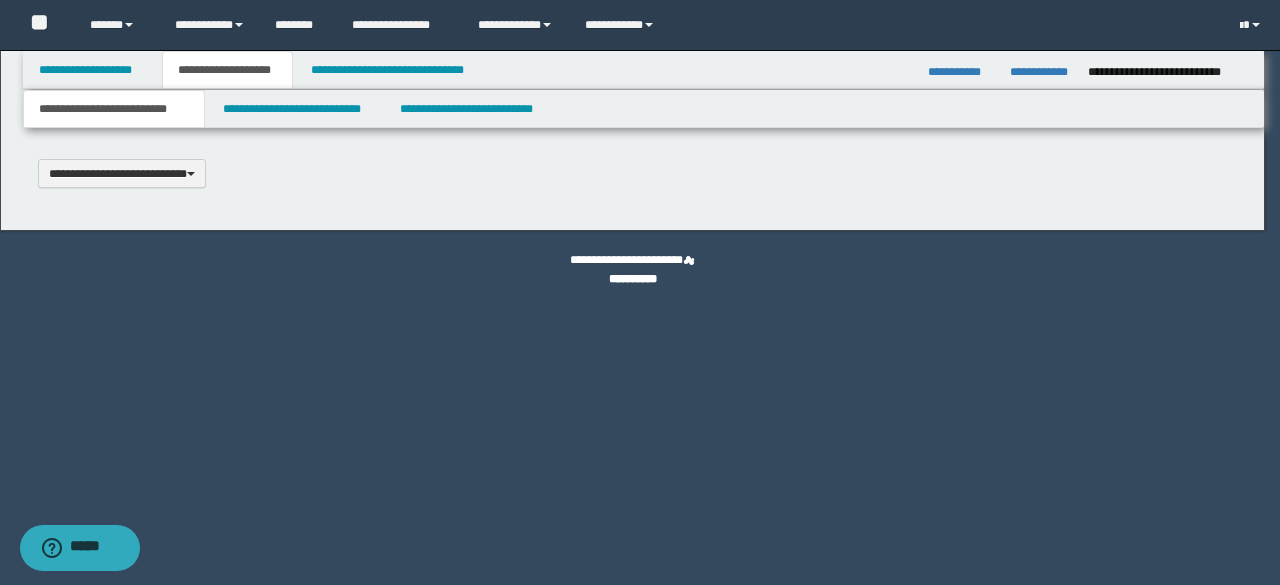 type 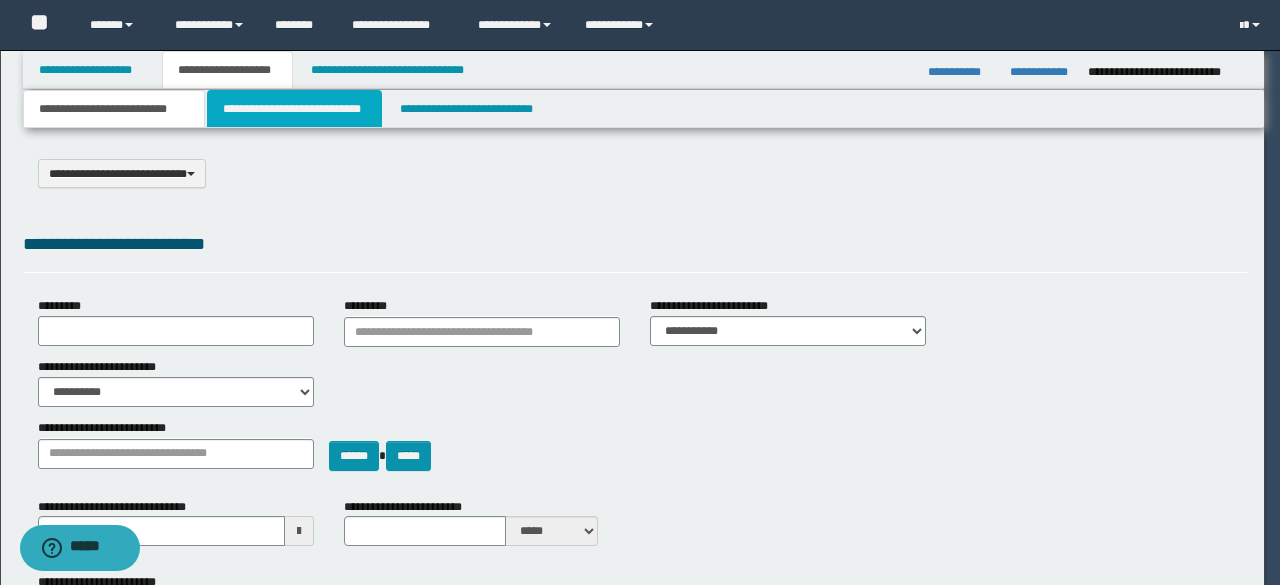 select on "*" 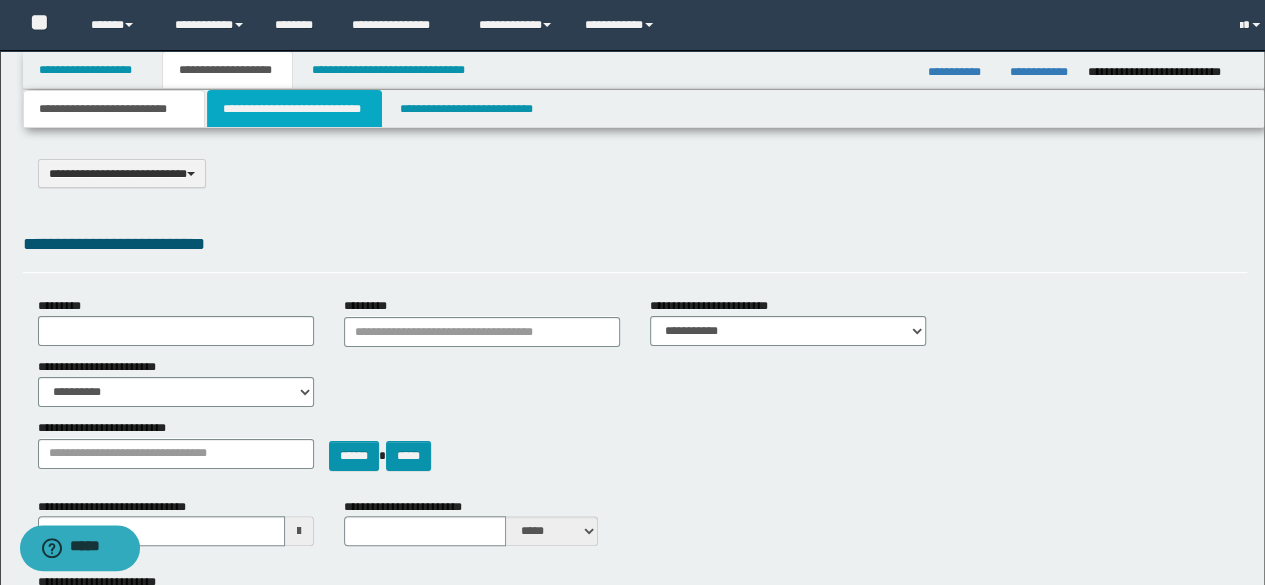 click on "**********" at bounding box center (294, 109) 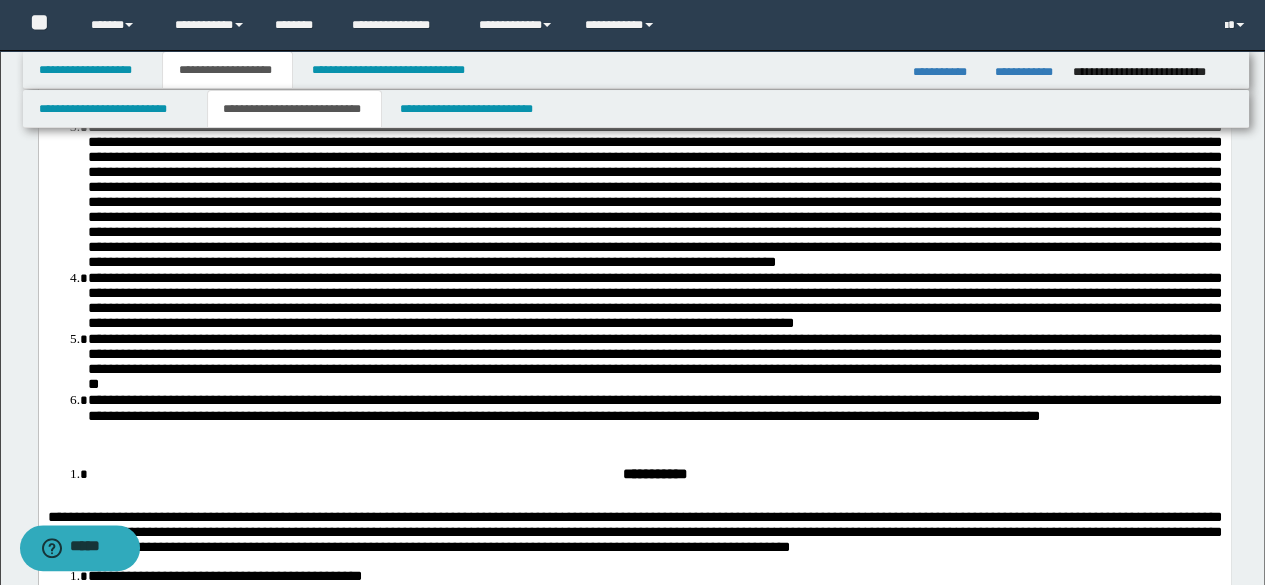scroll, scrollTop: 1800, scrollLeft: 0, axis: vertical 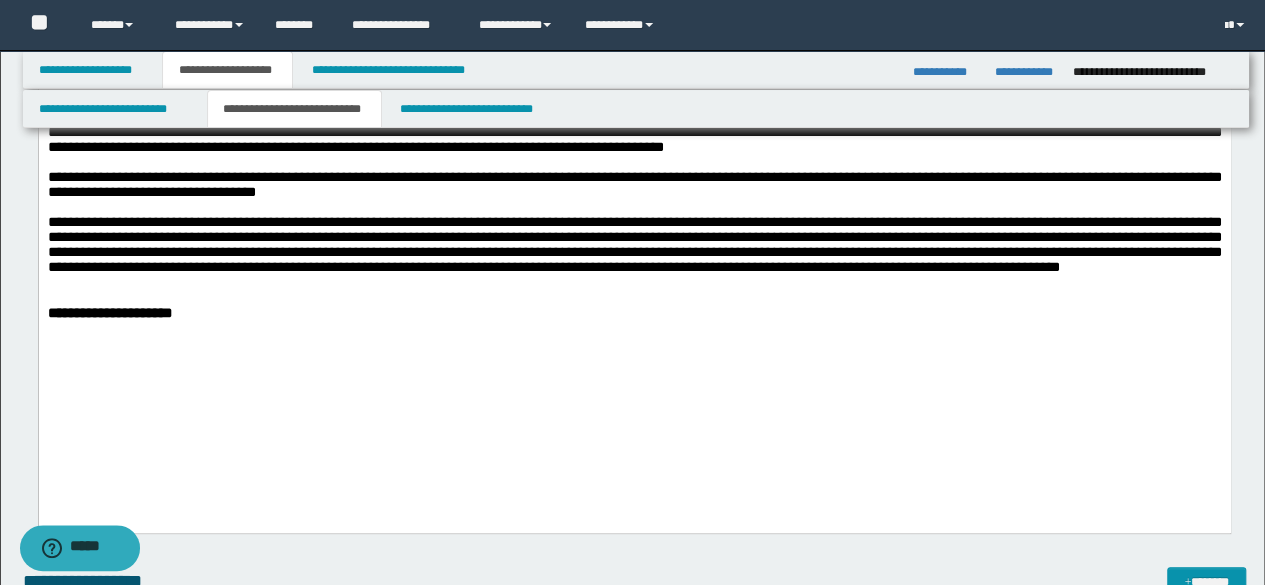 click at bounding box center (634, 298) 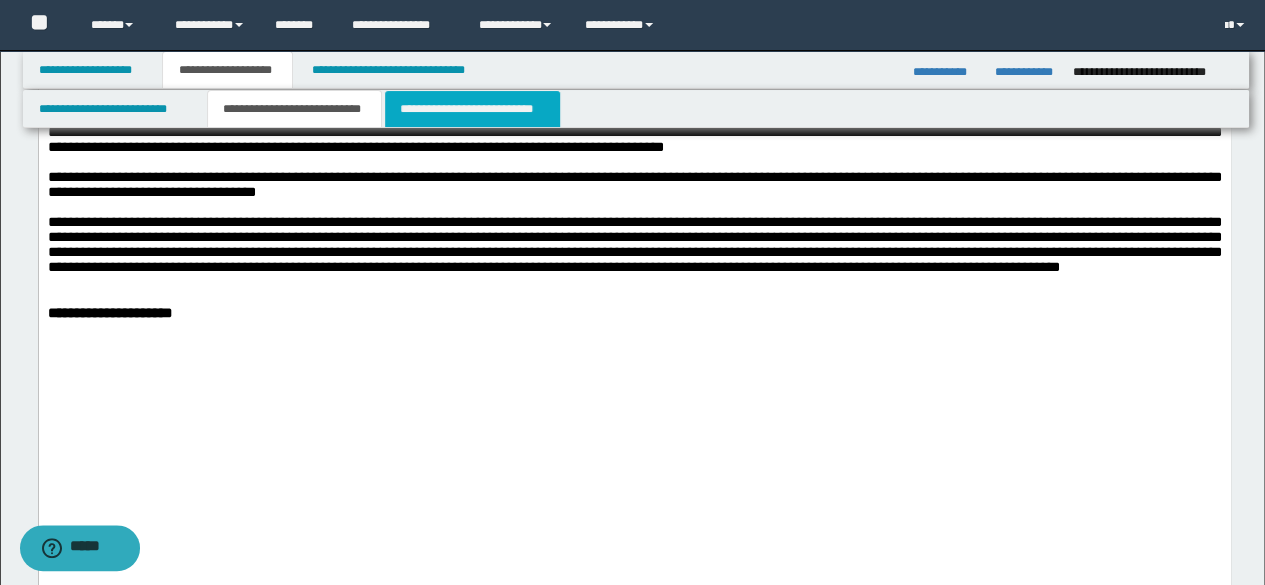 click on "**********" at bounding box center (472, 109) 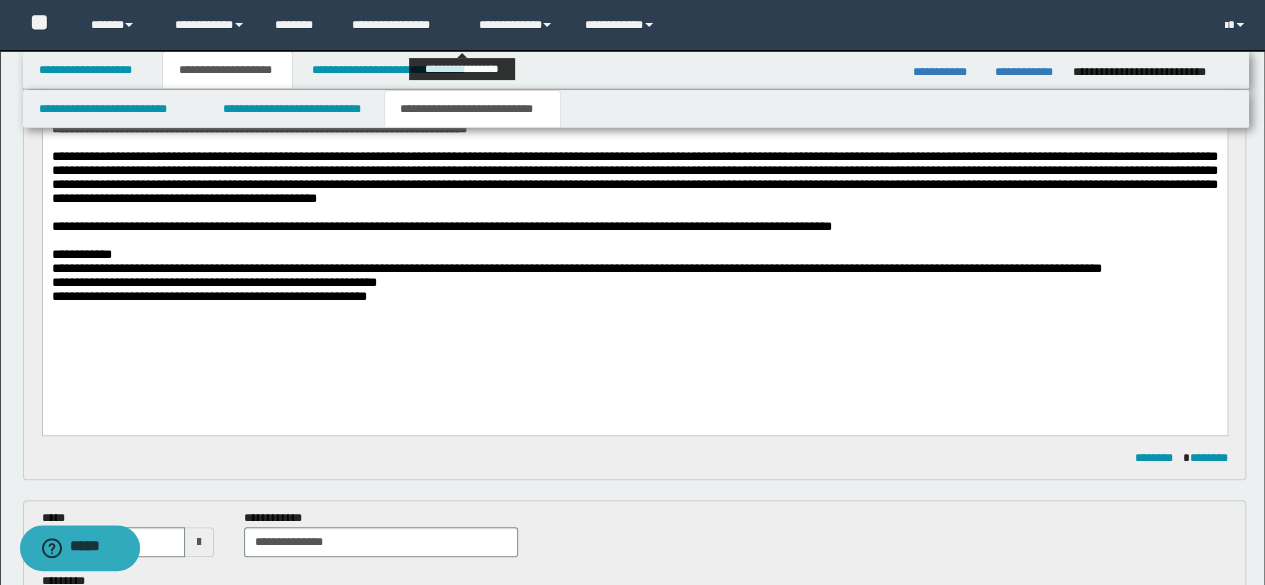 scroll, scrollTop: 300, scrollLeft: 0, axis: vertical 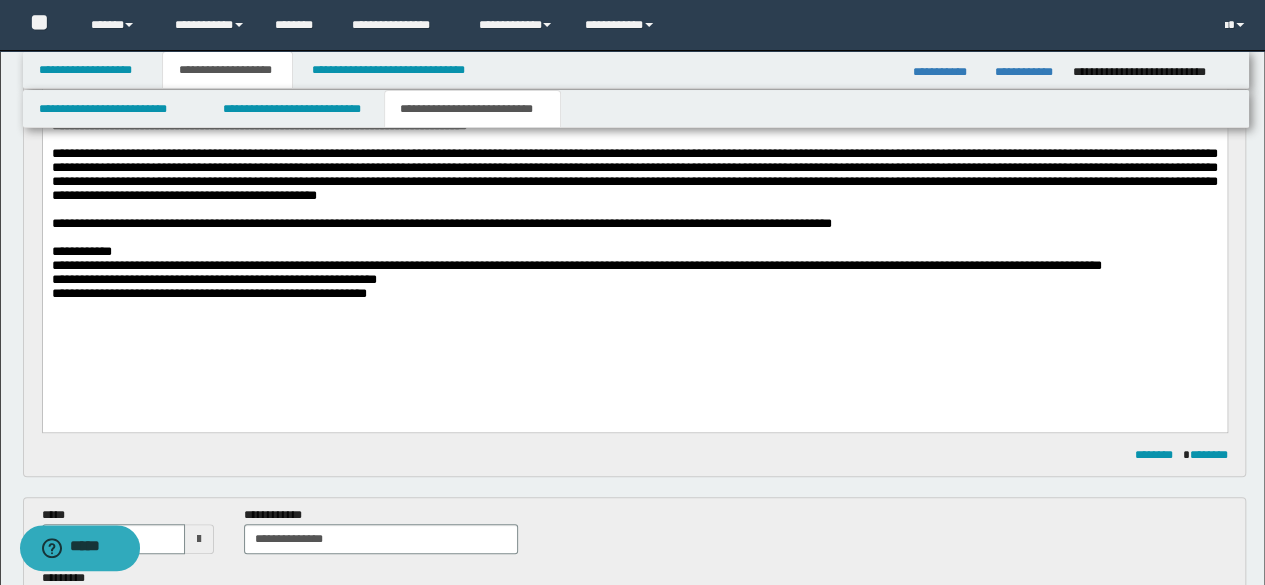 click on "**********" at bounding box center [634, 206] 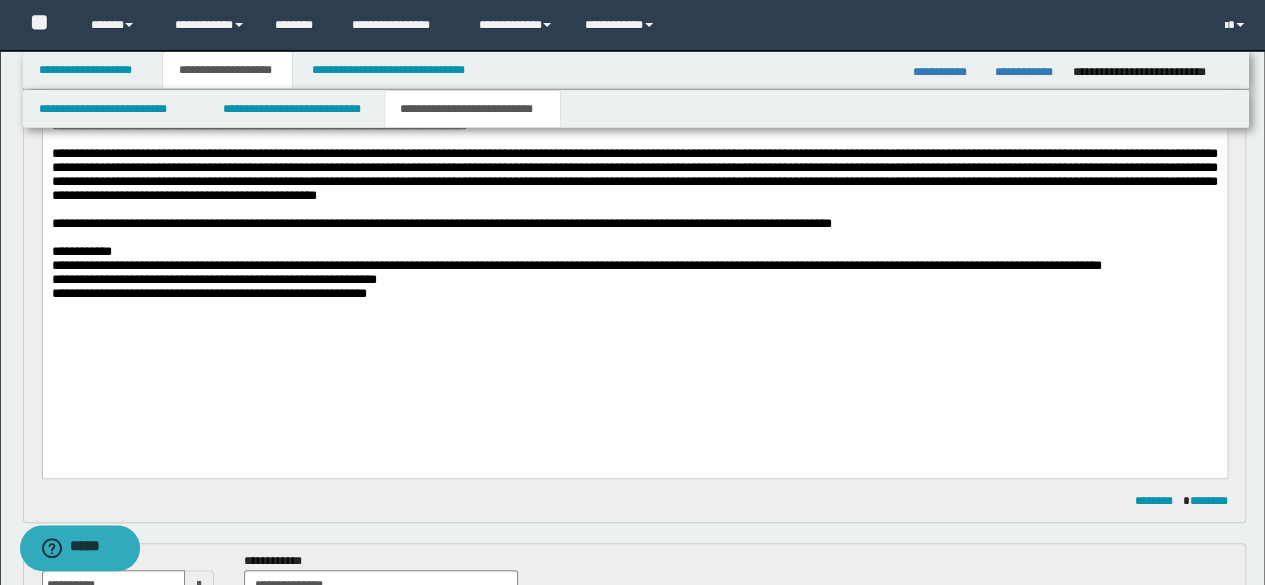 scroll, scrollTop: 900, scrollLeft: 0, axis: vertical 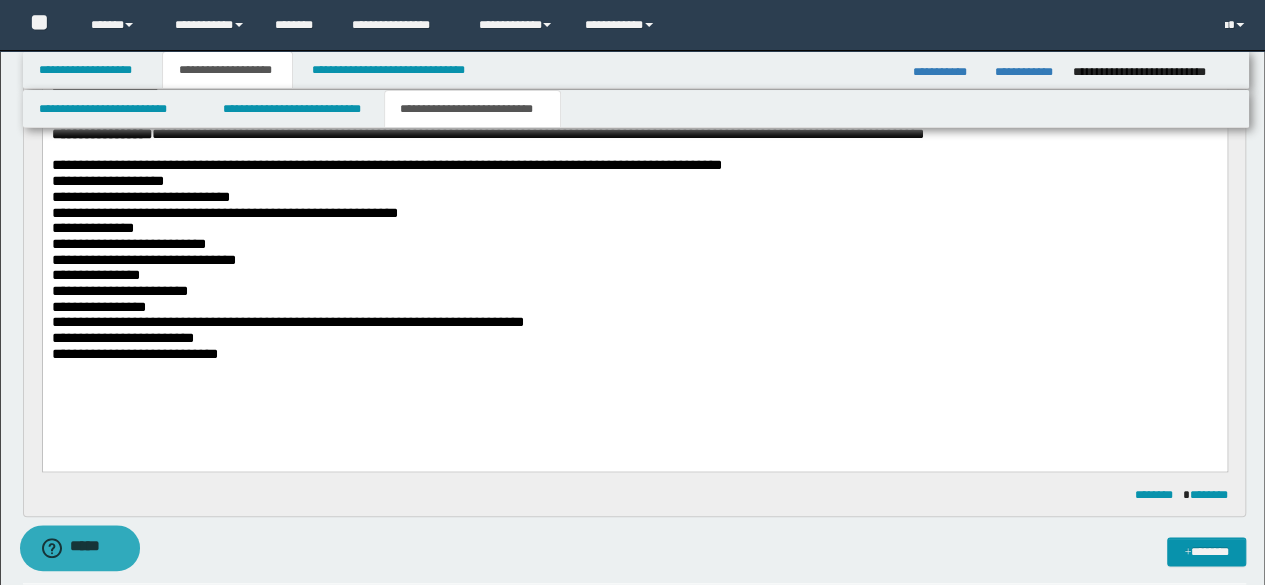 click on "**********" at bounding box center (634, 246) 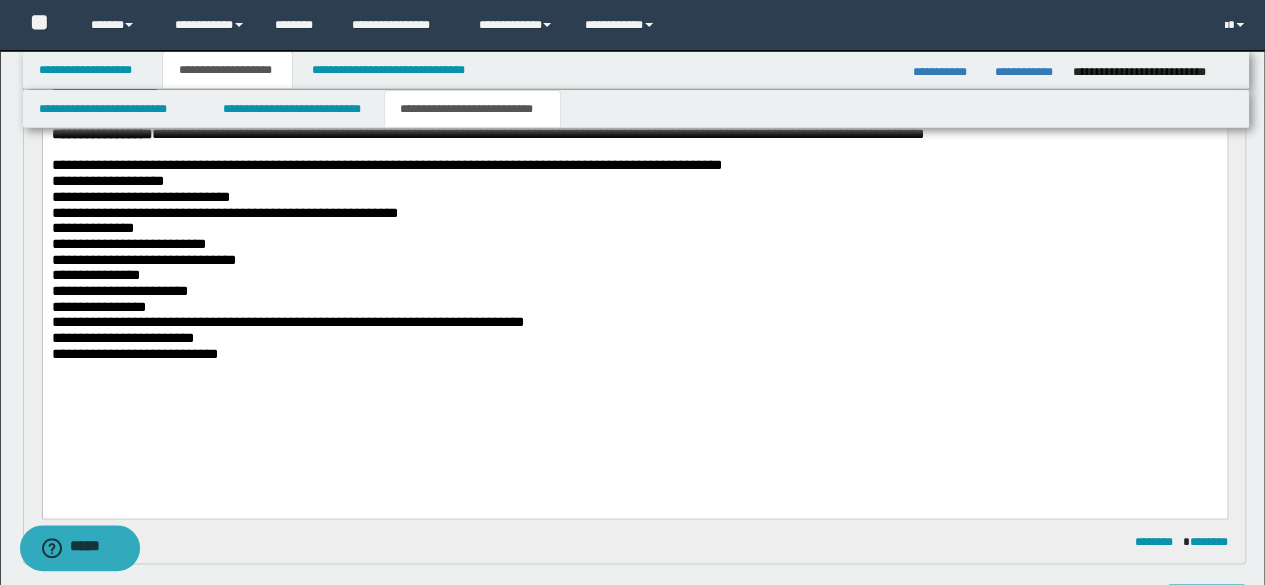 scroll, scrollTop: 1500, scrollLeft: 0, axis: vertical 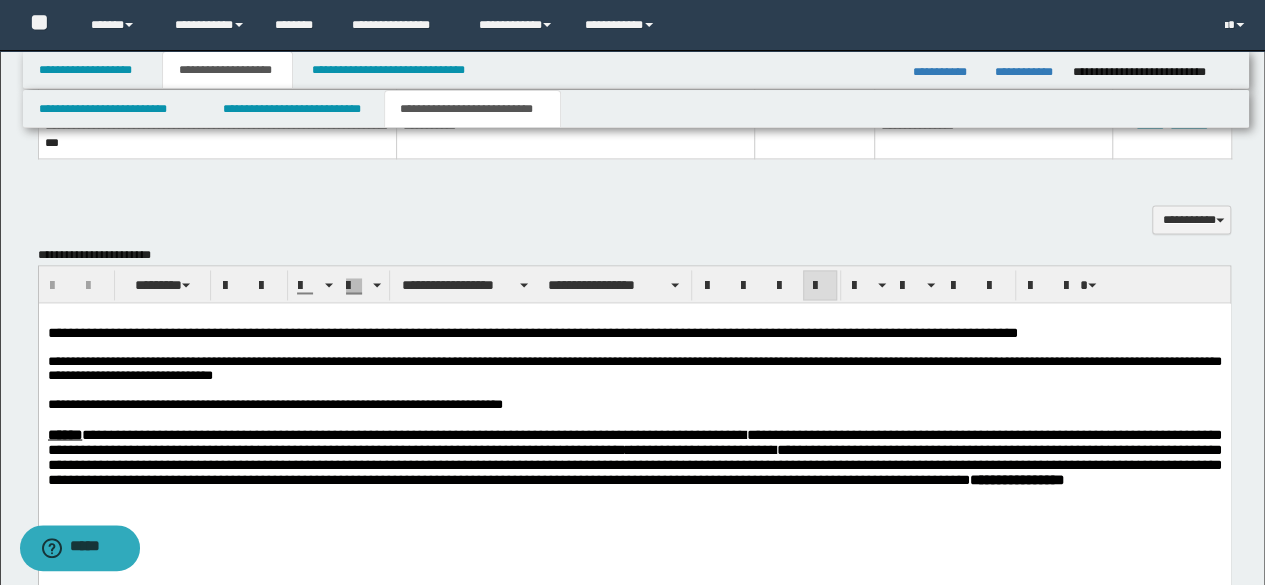 click at bounding box center (634, 494) 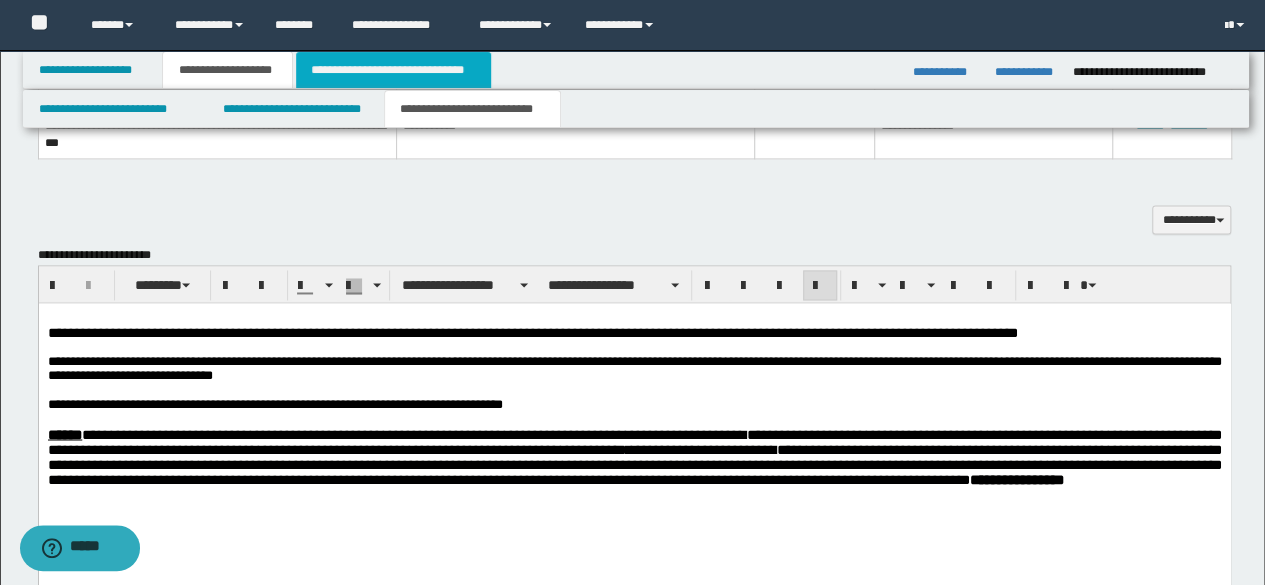 click on "**********" at bounding box center [393, 70] 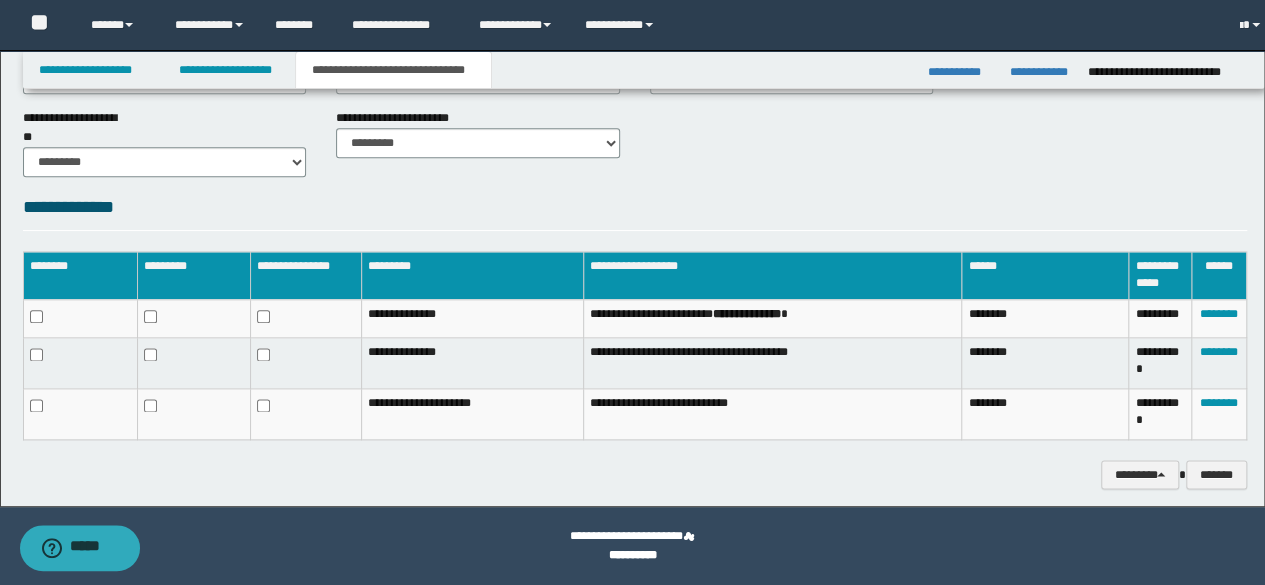 scroll, scrollTop: 1094, scrollLeft: 0, axis: vertical 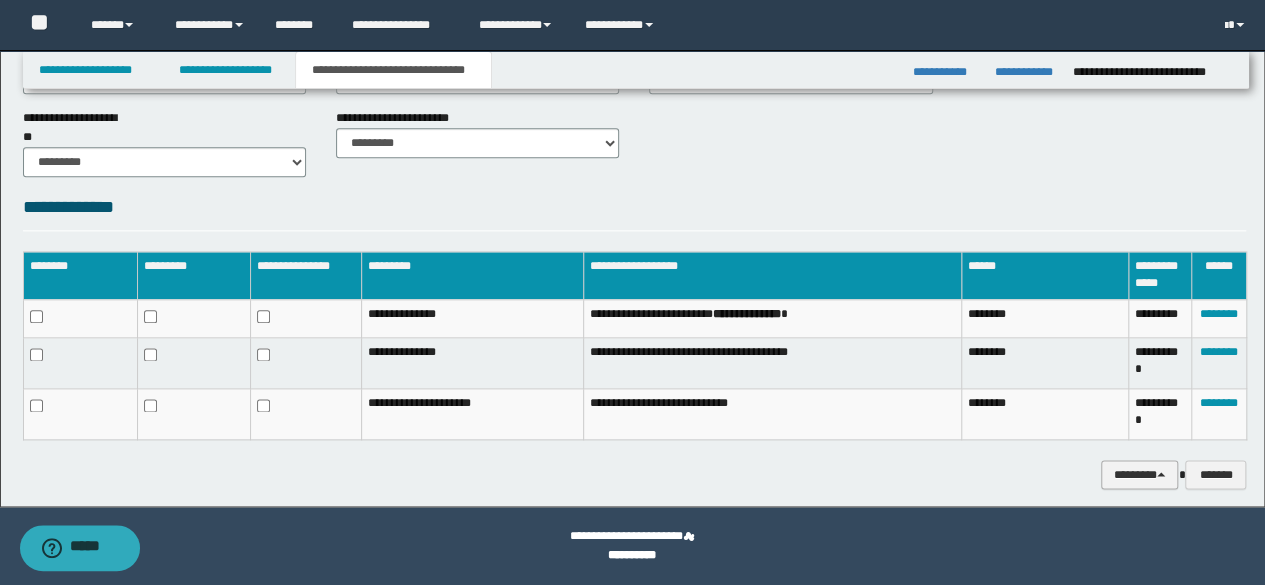 click on "********" 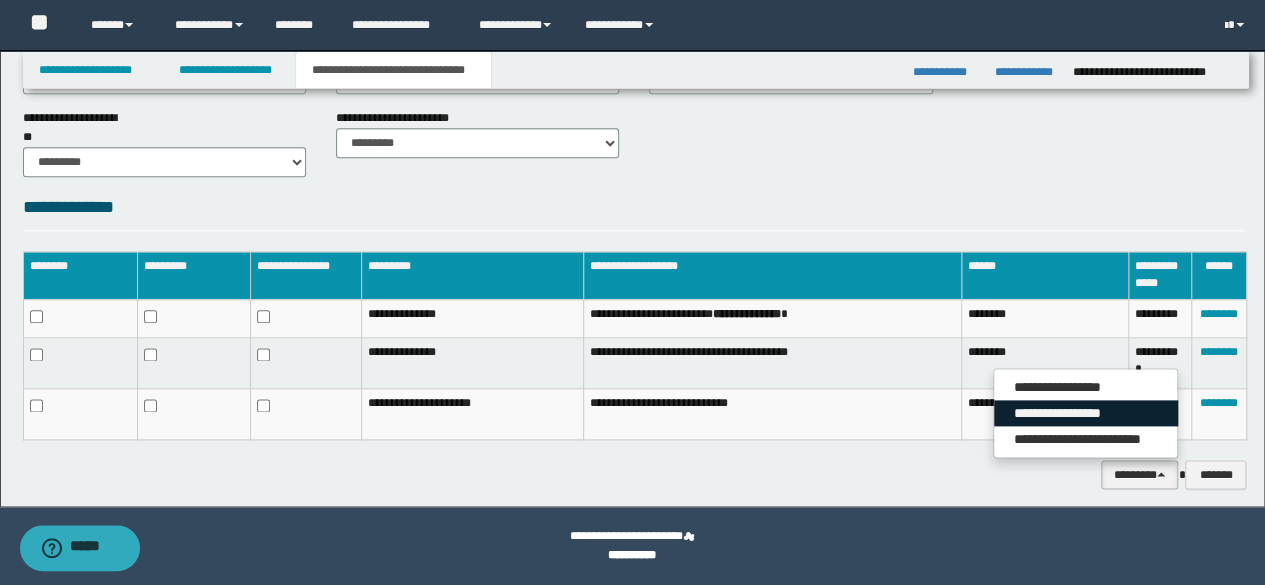 click on "**********" 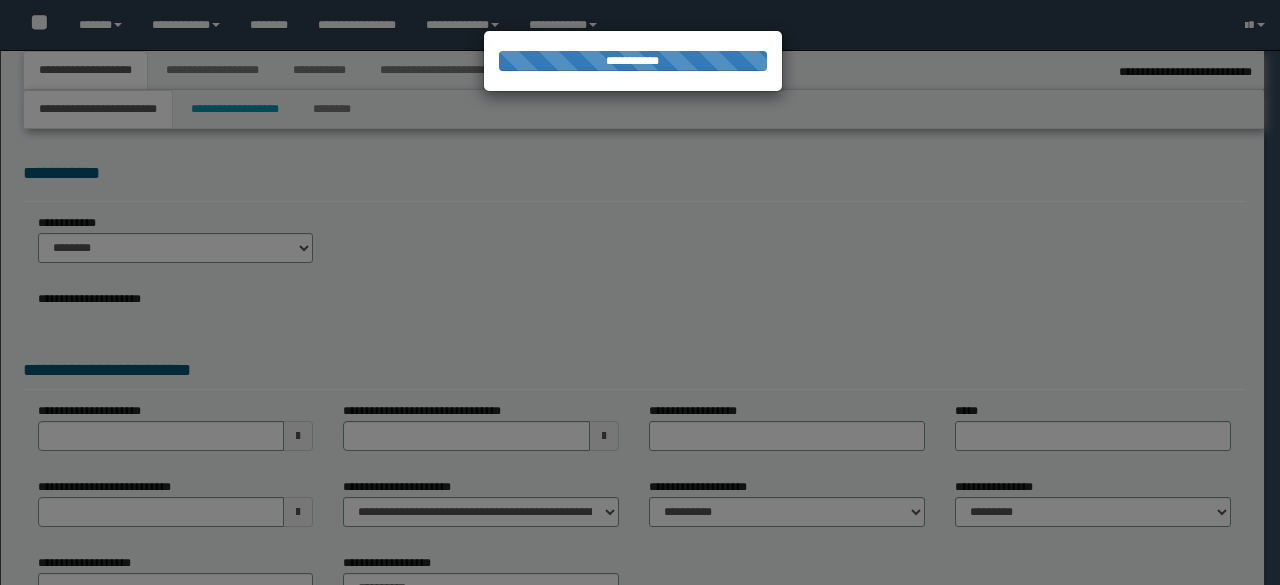 select on "**" 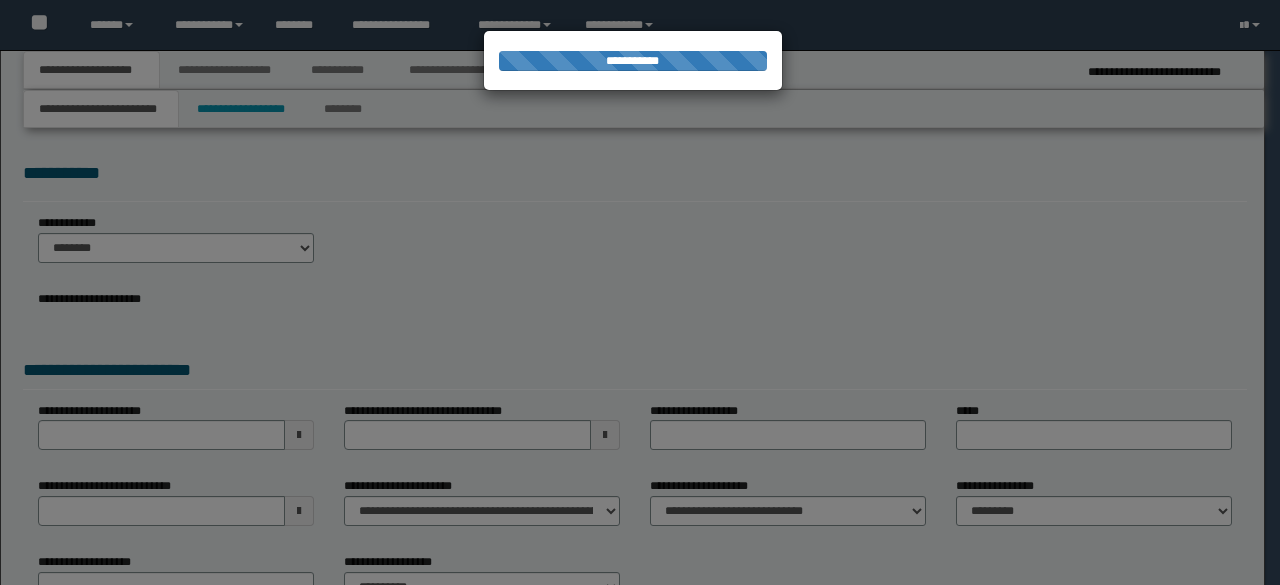 scroll, scrollTop: 0, scrollLeft: 0, axis: both 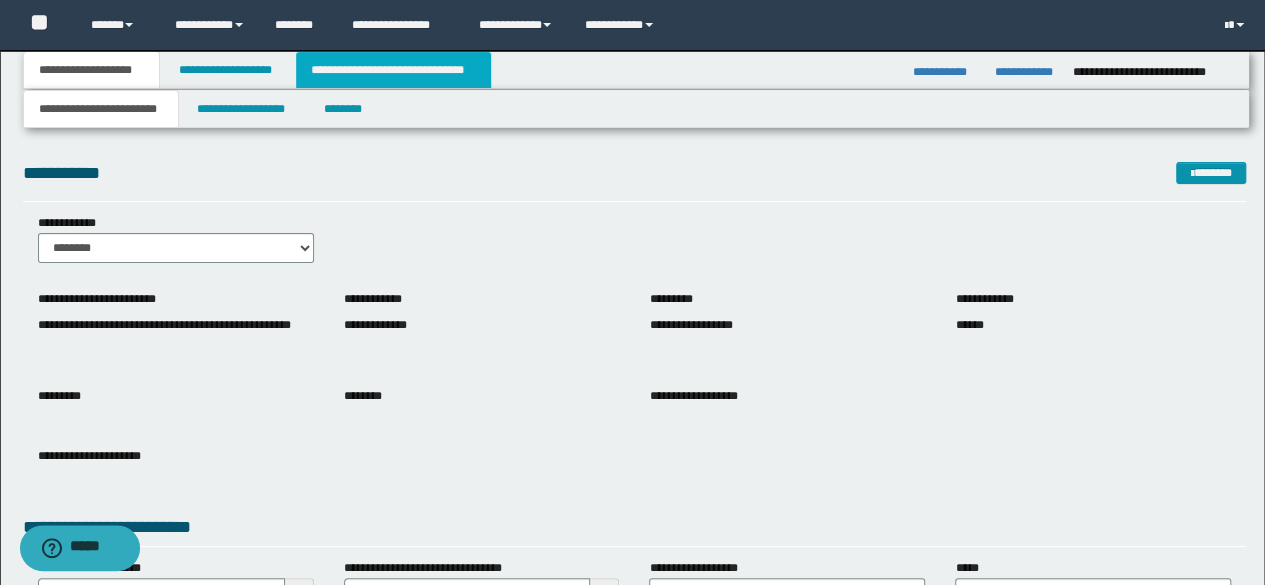 click on "**********" at bounding box center [393, 70] 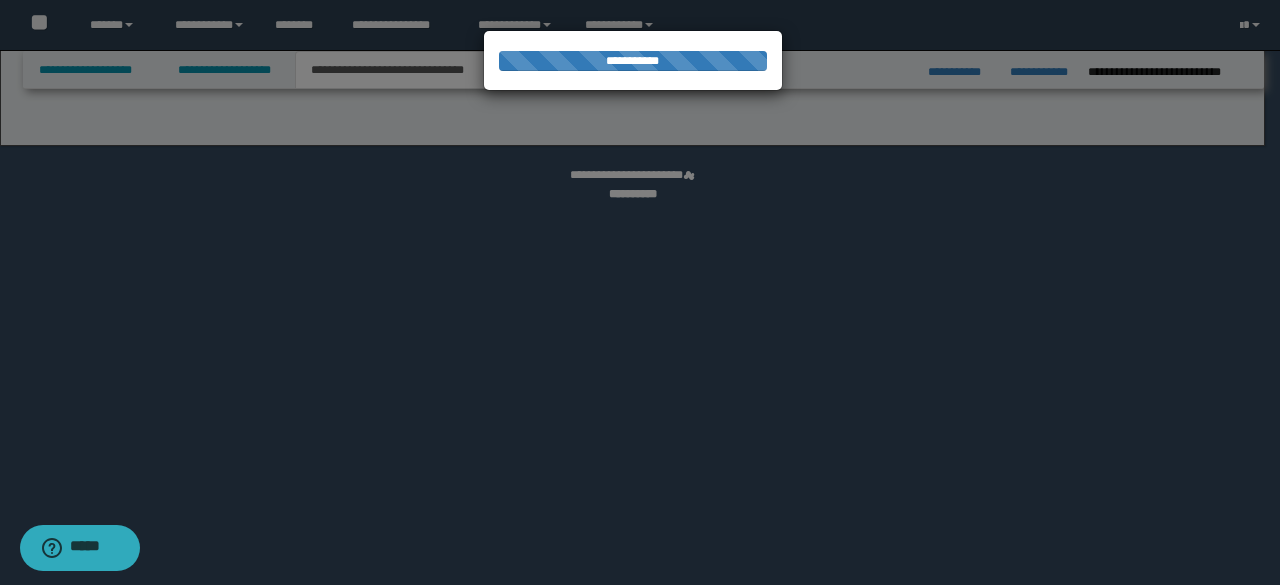 select on "*" 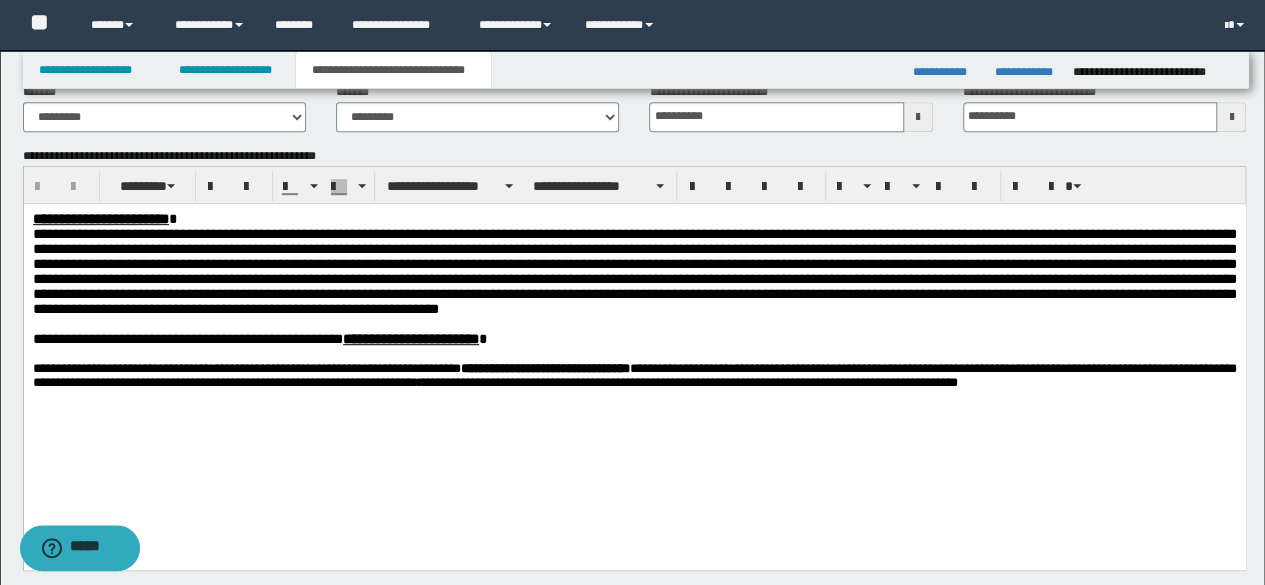 scroll, scrollTop: 400, scrollLeft: 0, axis: vertical 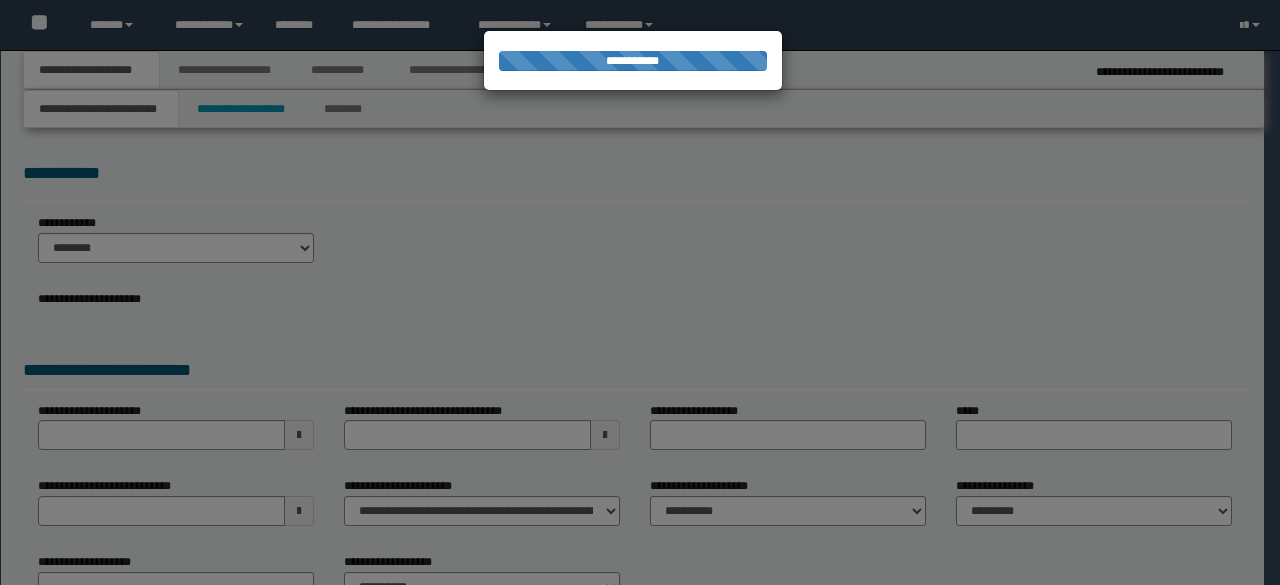select on "*" 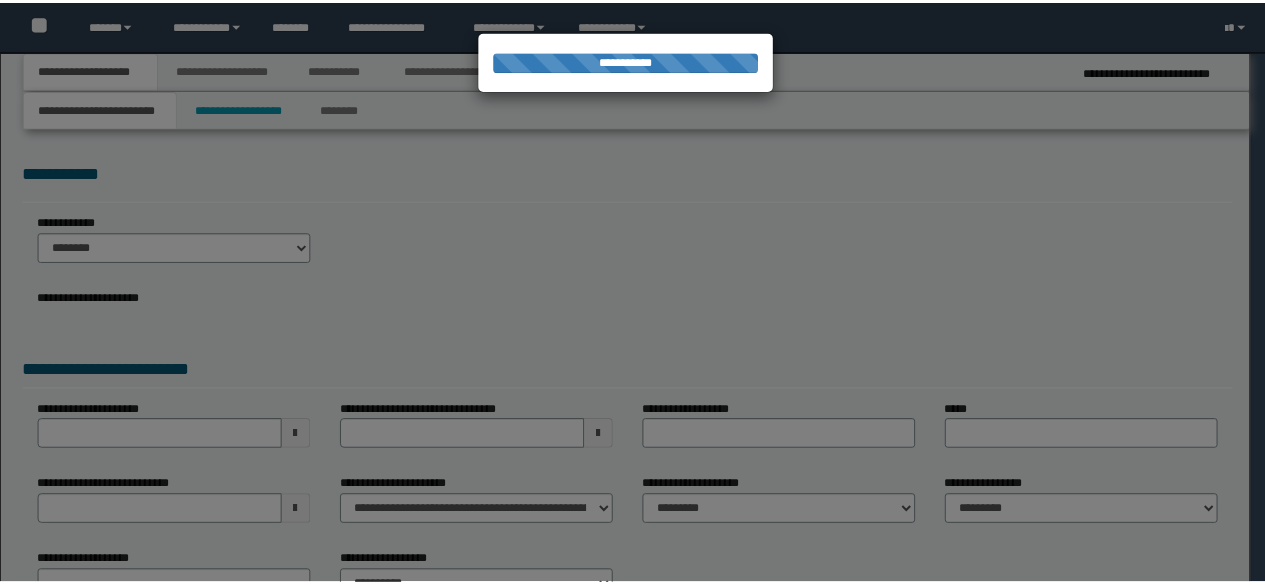 scroll, scrollTop: 0, scrollLeft: 0, axis: both 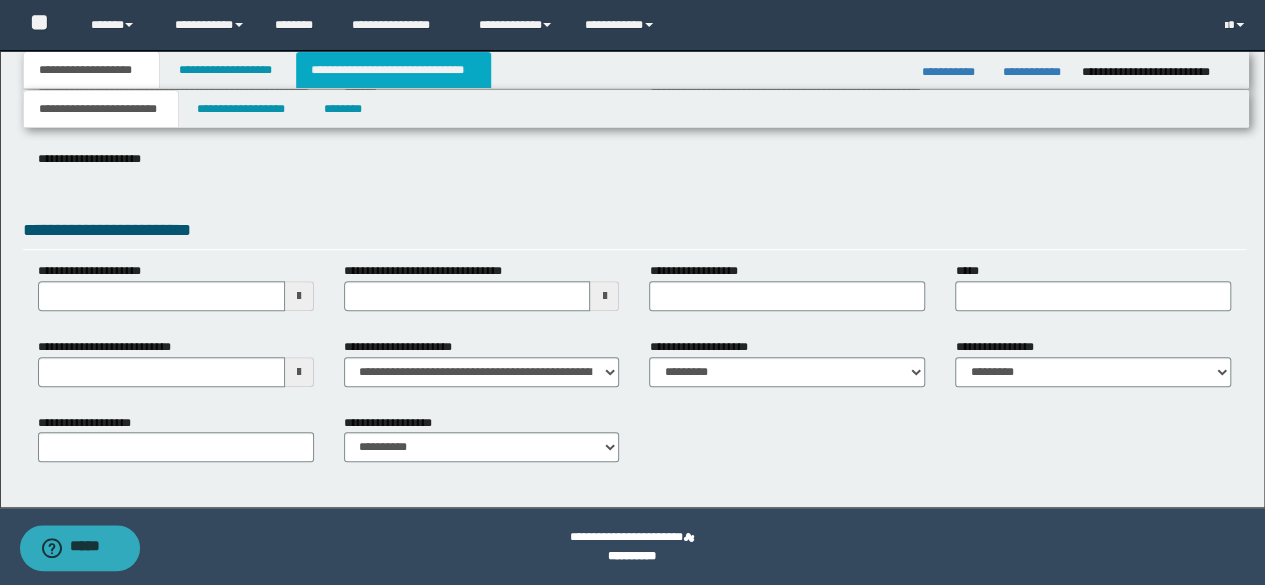 click on "**********" at bounding box center (393, 70) 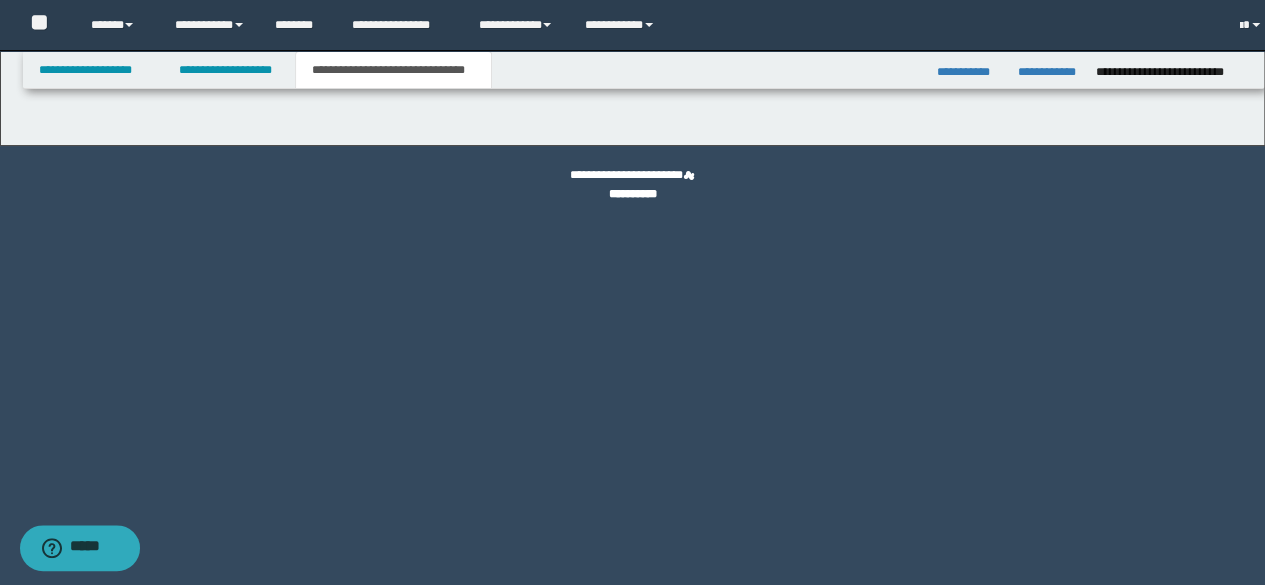 scroll, scrollTop: 0, scrollLeft: 0, axis: both 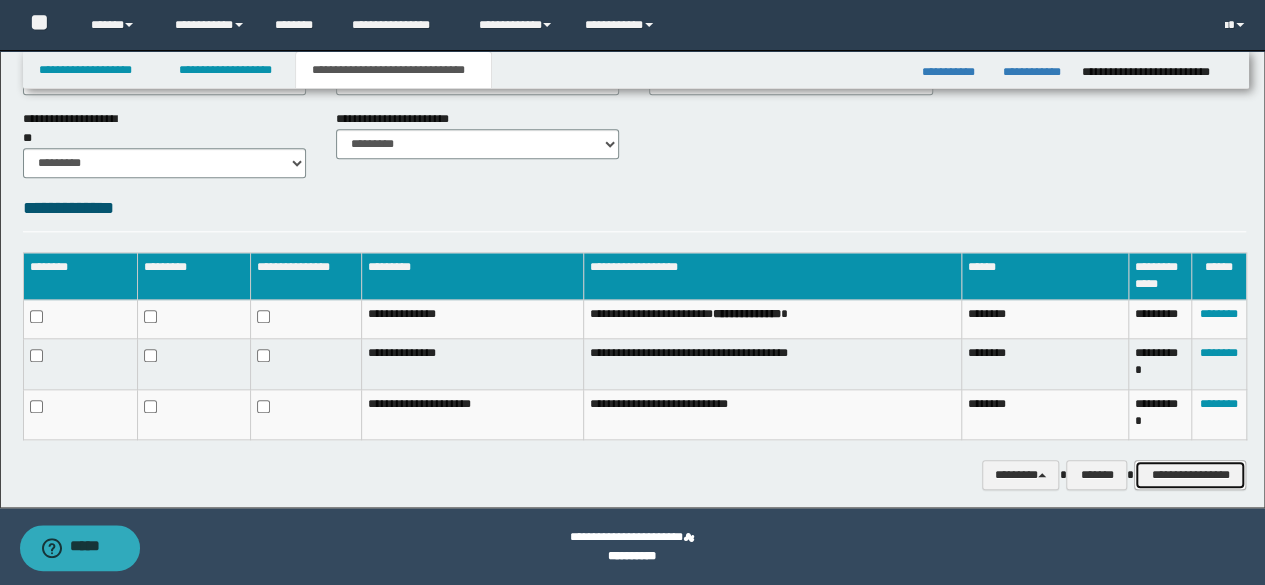 click on "**********" at bounding box center [1190, 474] 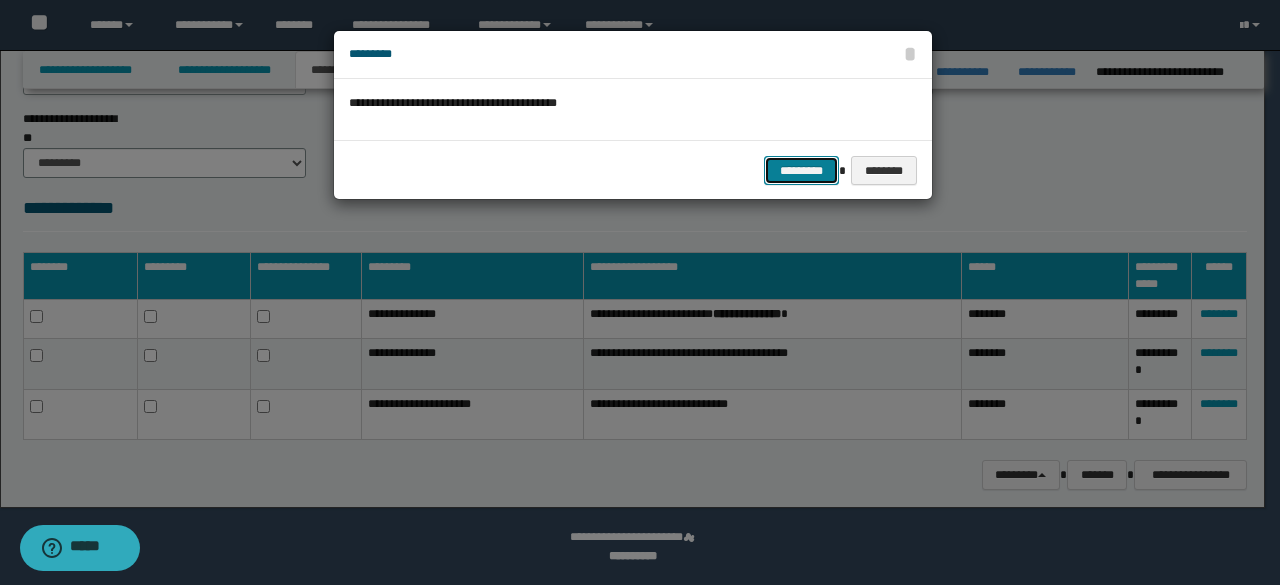 click on "*********" at bounding box center [801, 170] 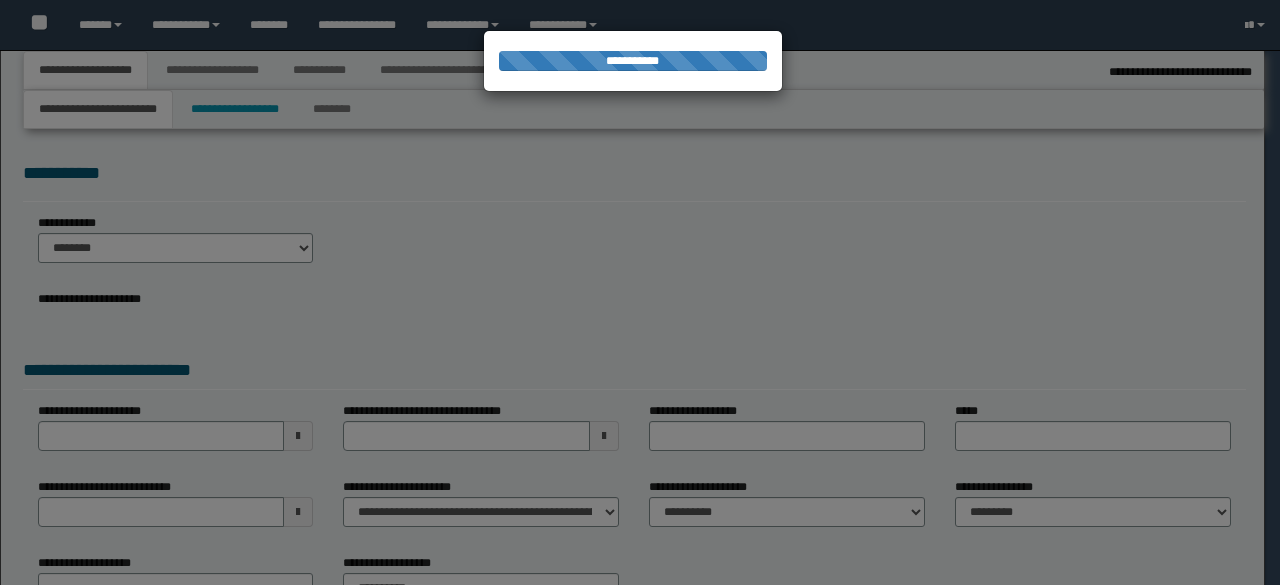 select on "*" 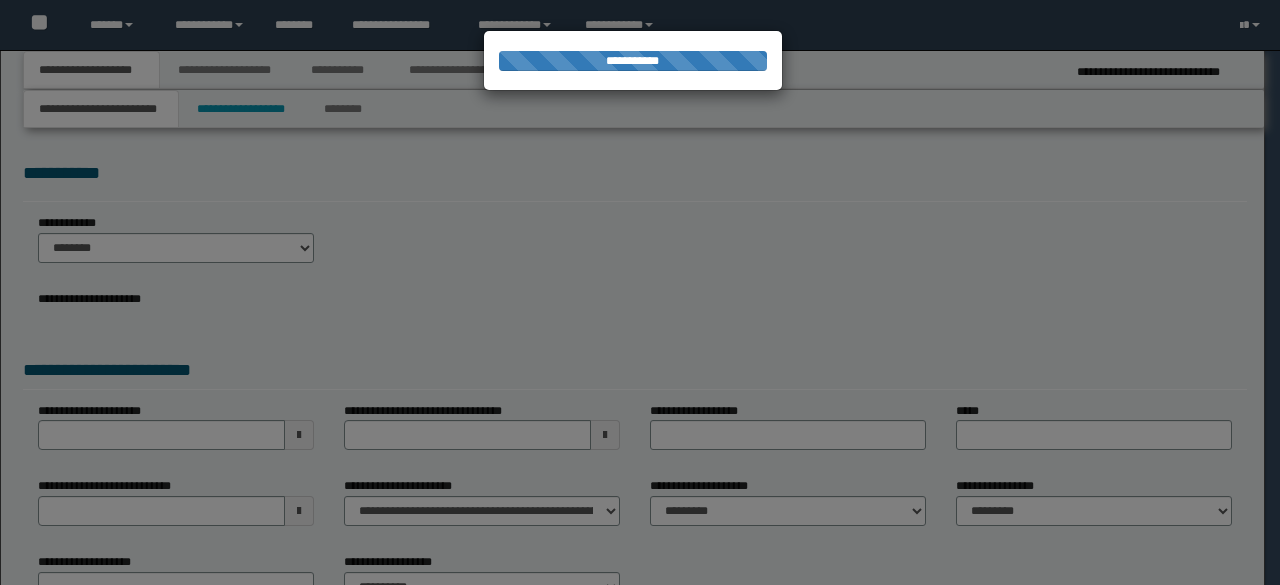 scroll, scrollTop: 0, scrollLeft: 0, axis: both 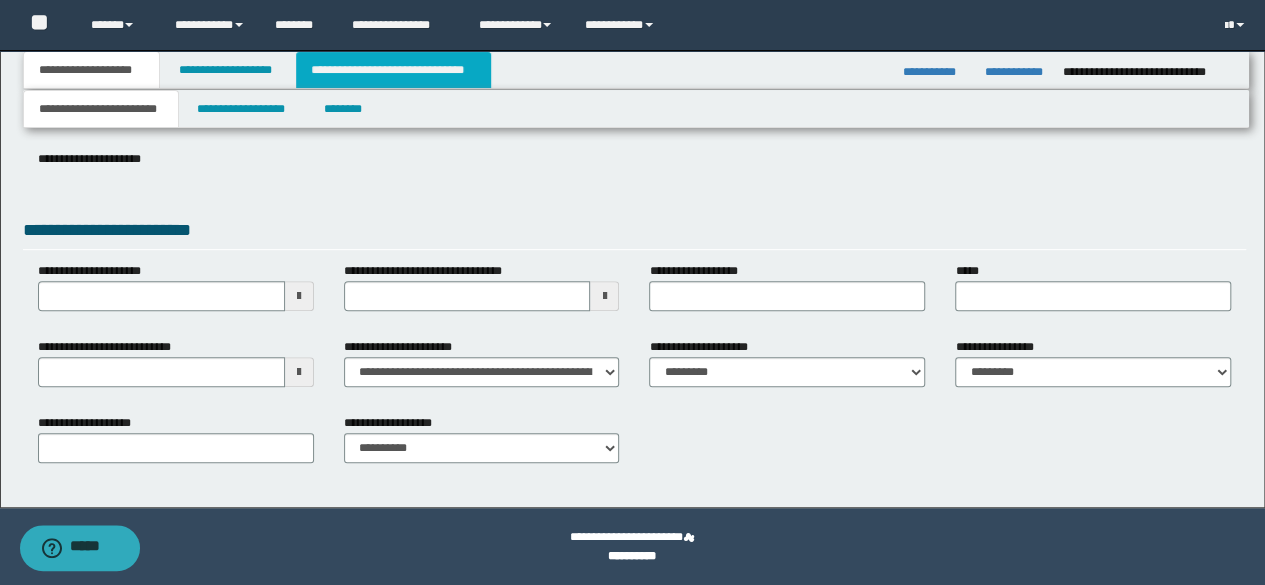 click on "**********" at bounding box center (393, 70) 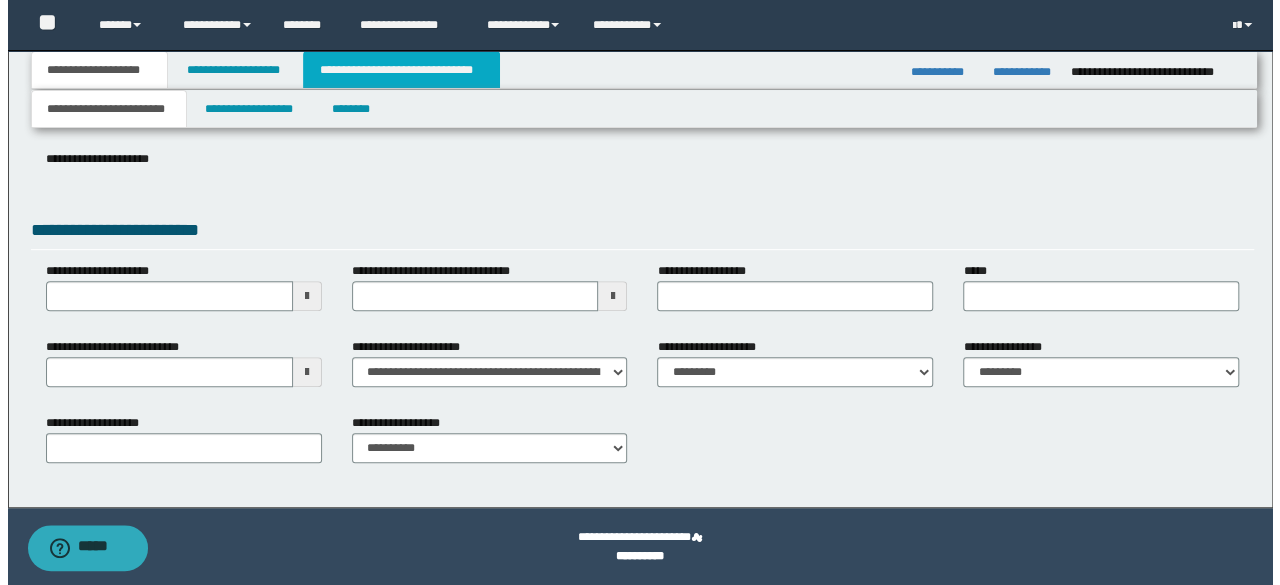 scroll, scrollTop: 0, scrollLeft: 0, axis: both 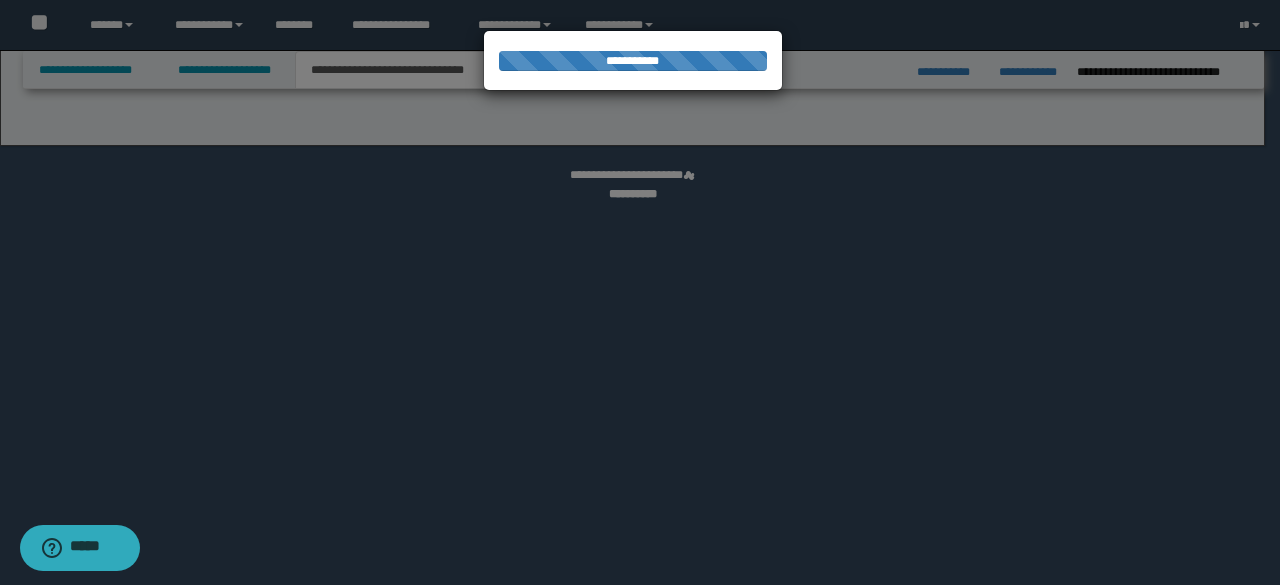 select on "*" 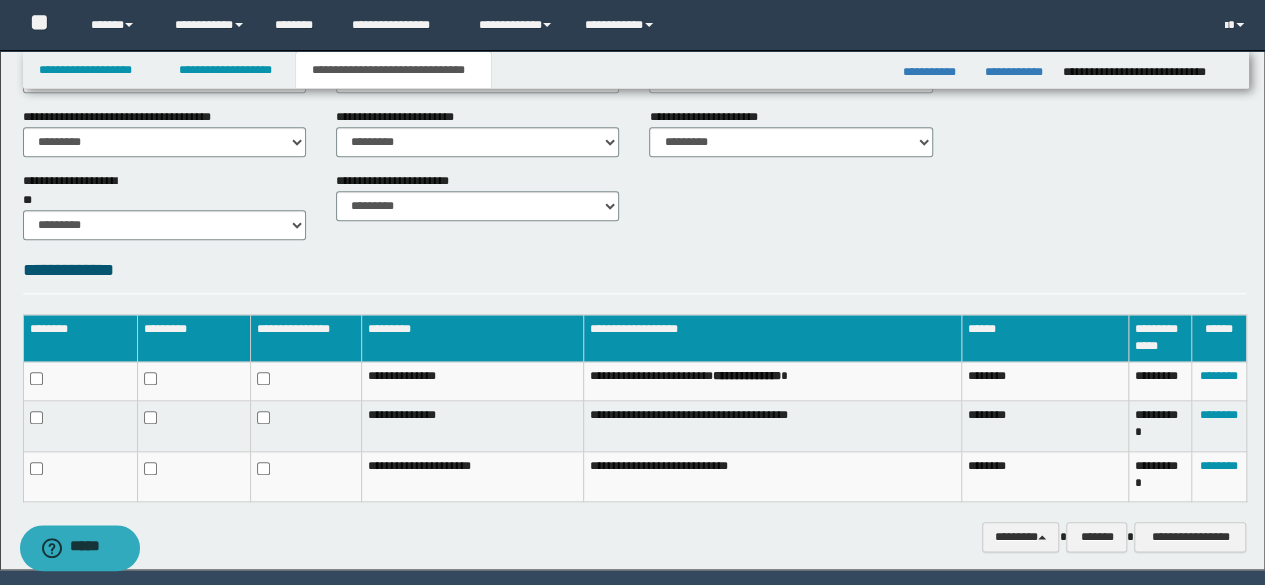 scroll, scrollTop: 960, scrollLeft: 0, axis: vertical 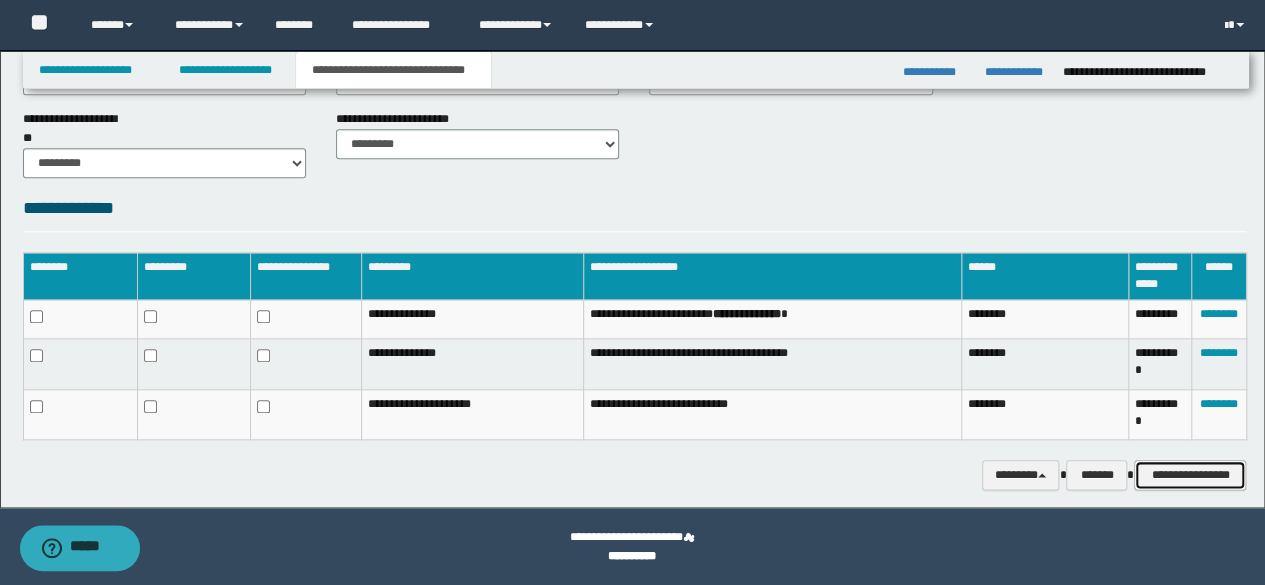 click on "**********" at bounding box center [1190, 474] 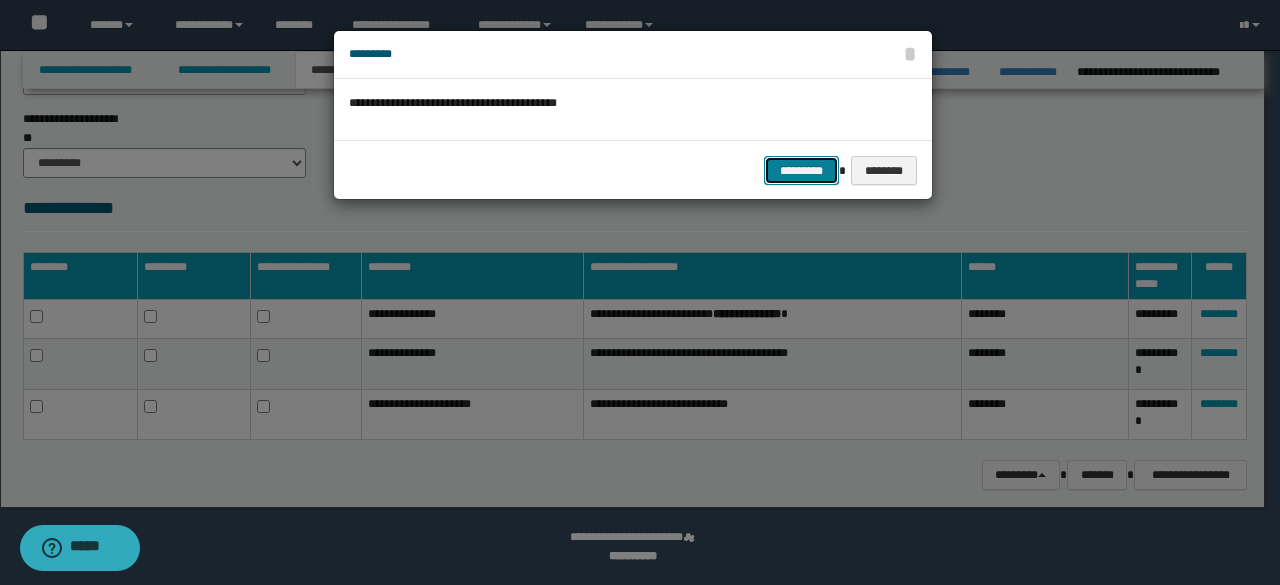 click on "*********" at bounding box center [801, 170] 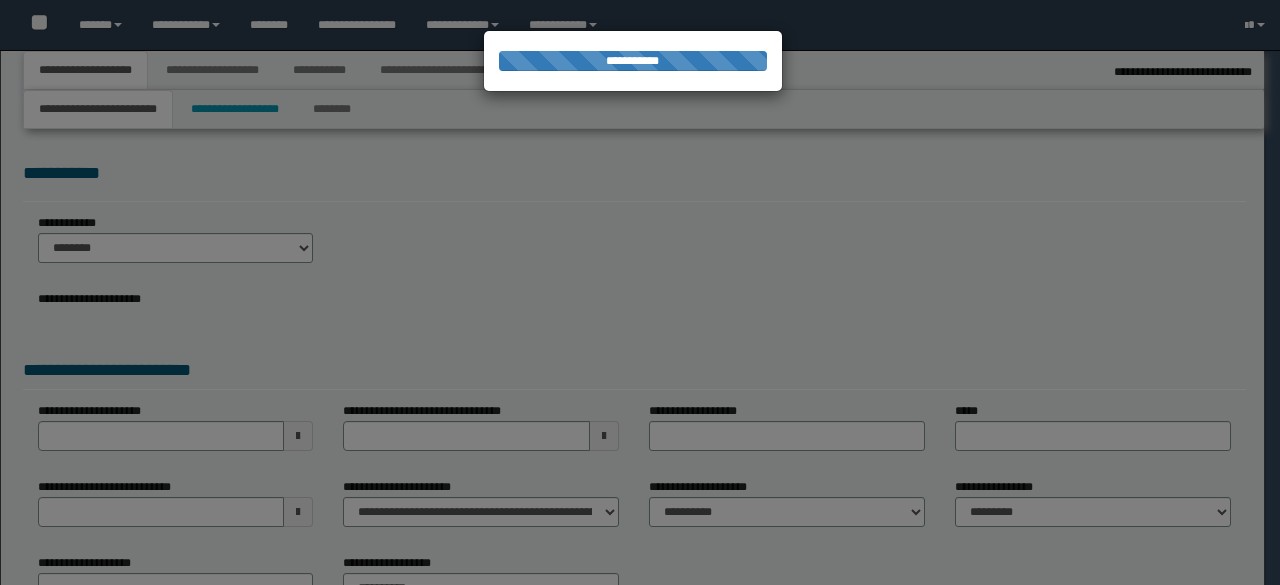 select on "*" 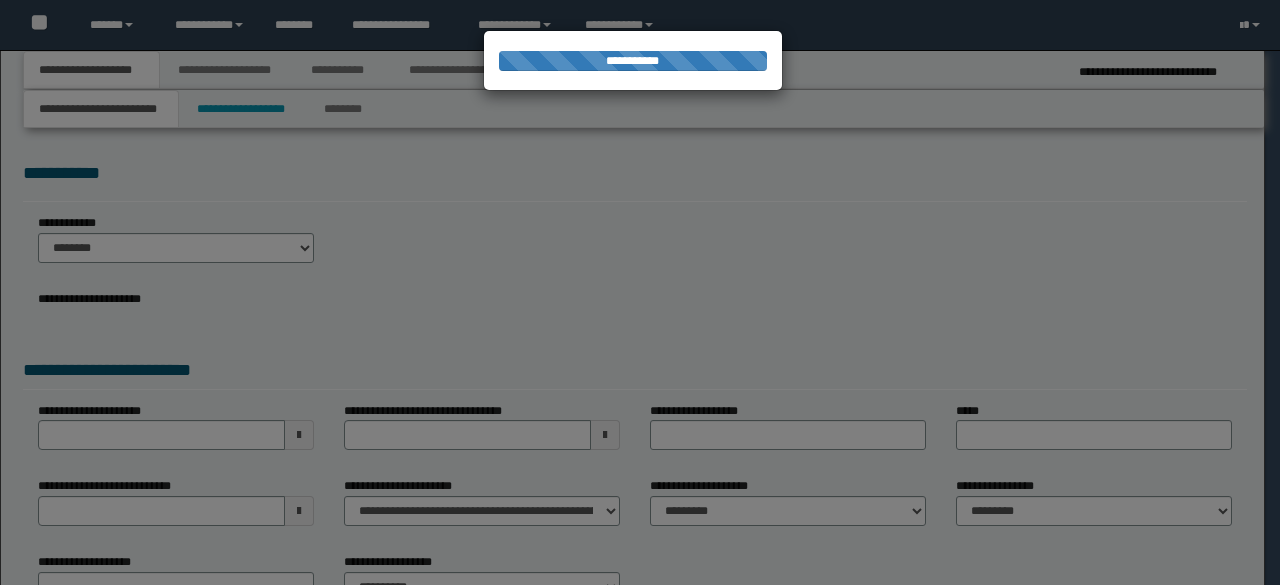 scroll, scrollTop: 0, scrollLeft: 0, axis: both 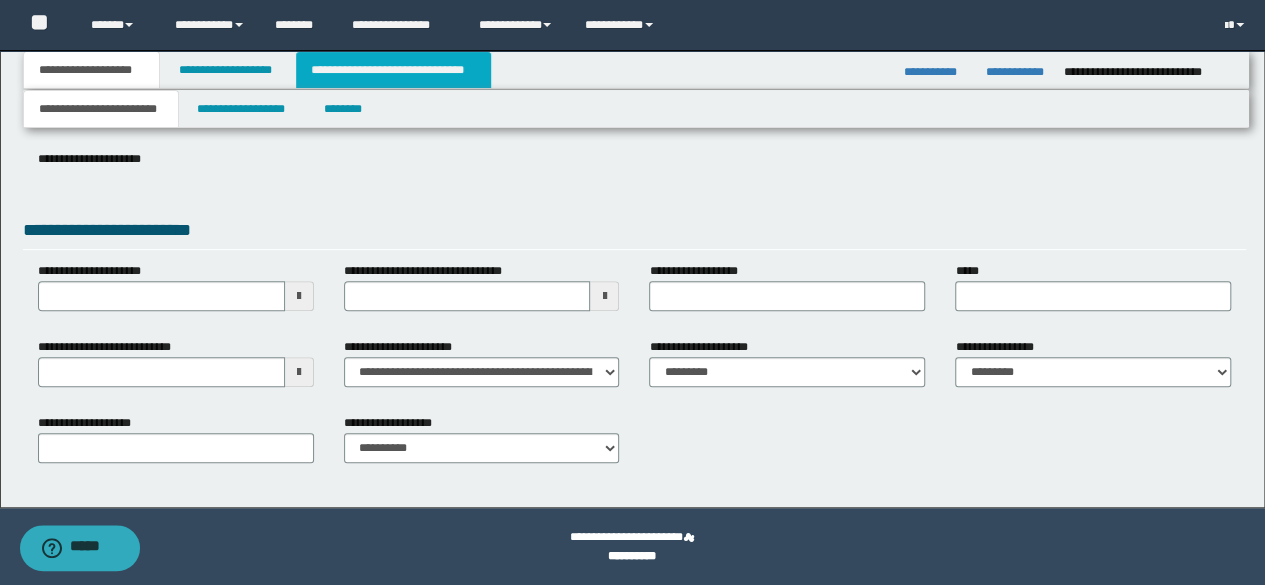 click on "**********" at bounding box center [393, 70] 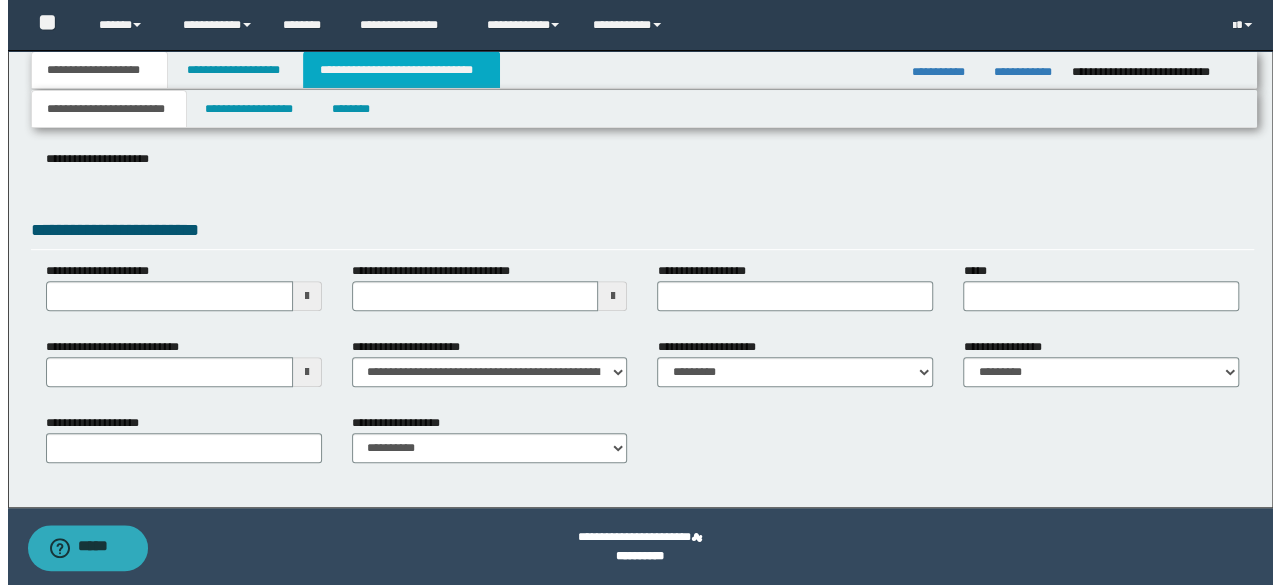 scroll, scrollTop: 0, scrollLeft: 0, axis: both 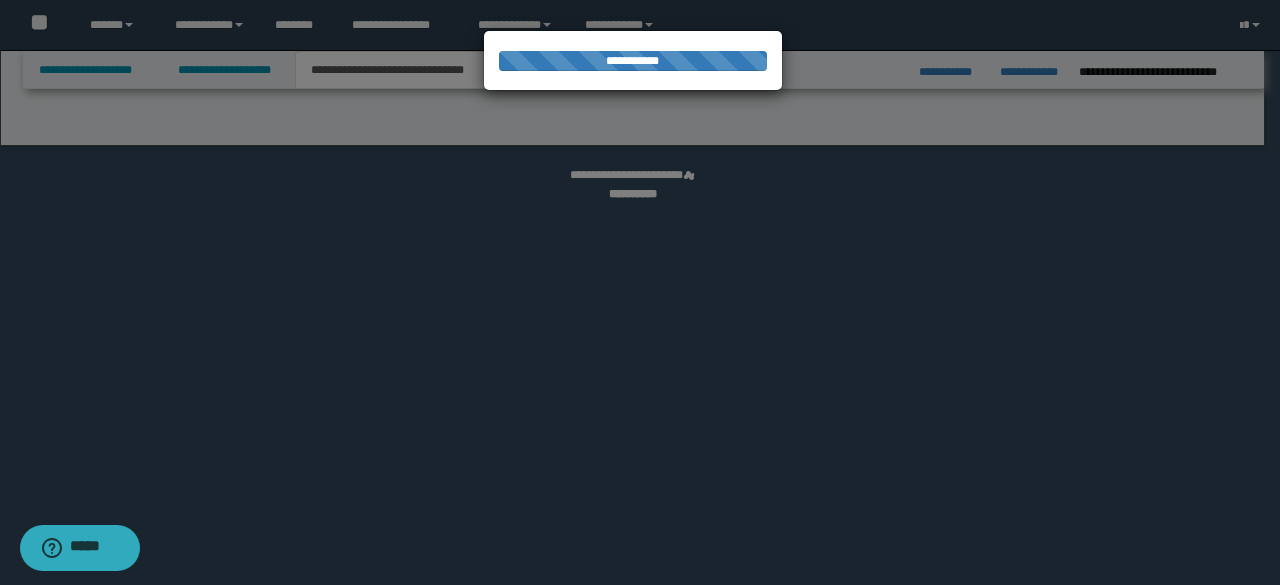 select on "*" 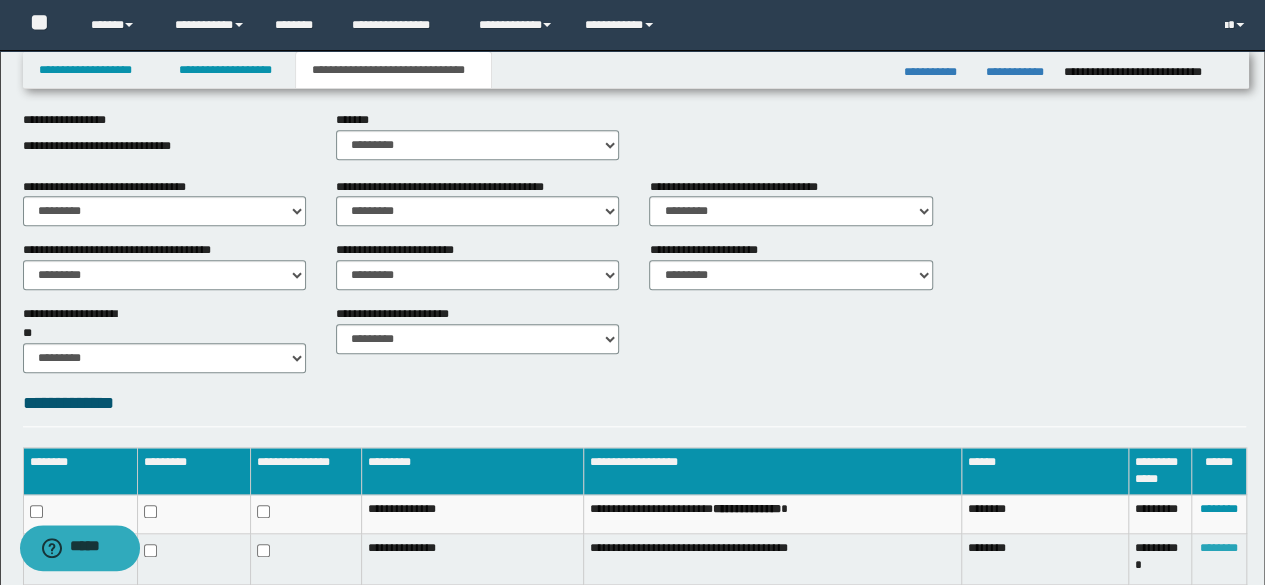 scroll, scrollTop: 900, scrollLeft: 0, axis: vertical 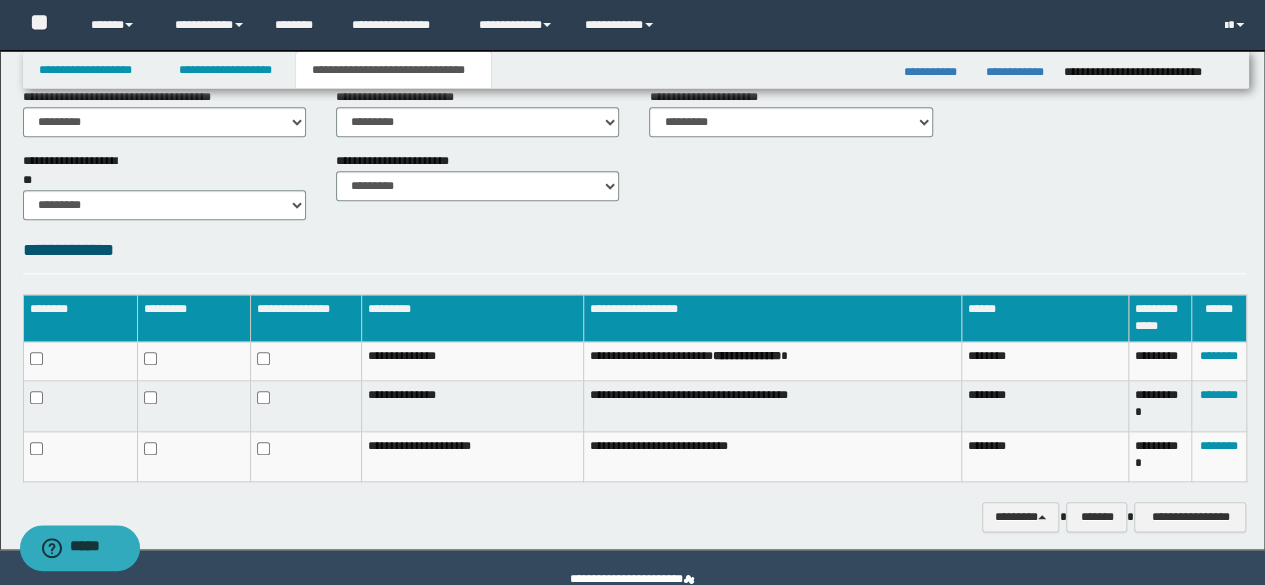 click on "**********" at bounding box center [632, -150] 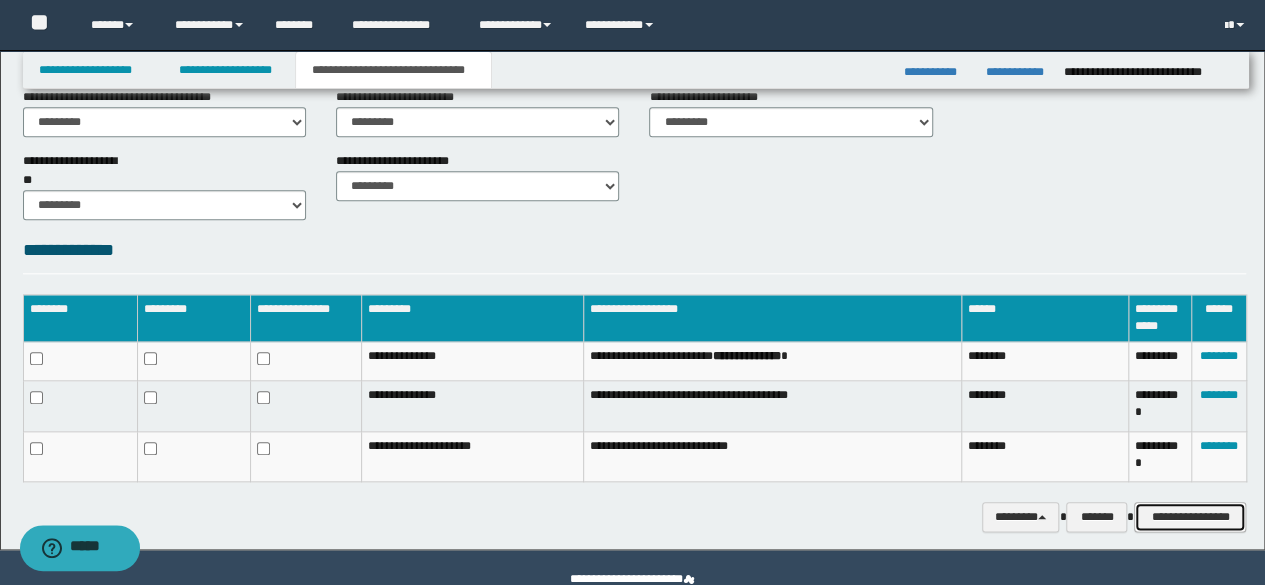 click on "**********" at bounding box center (1190, 516) 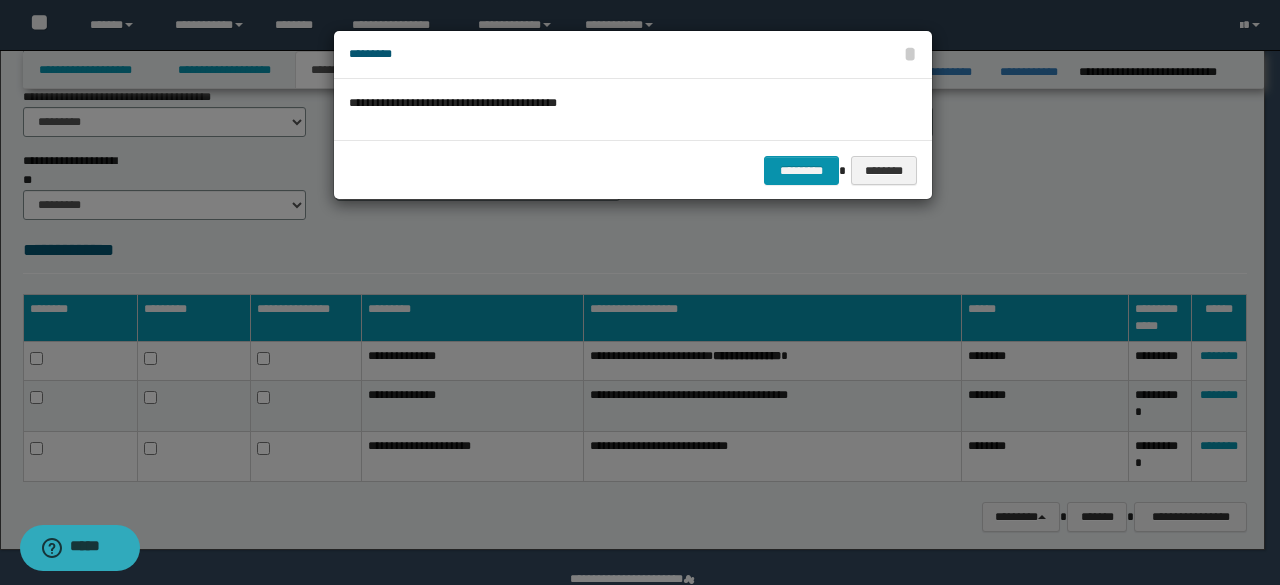 click on "*********
********" at bounding box center (633, 170) 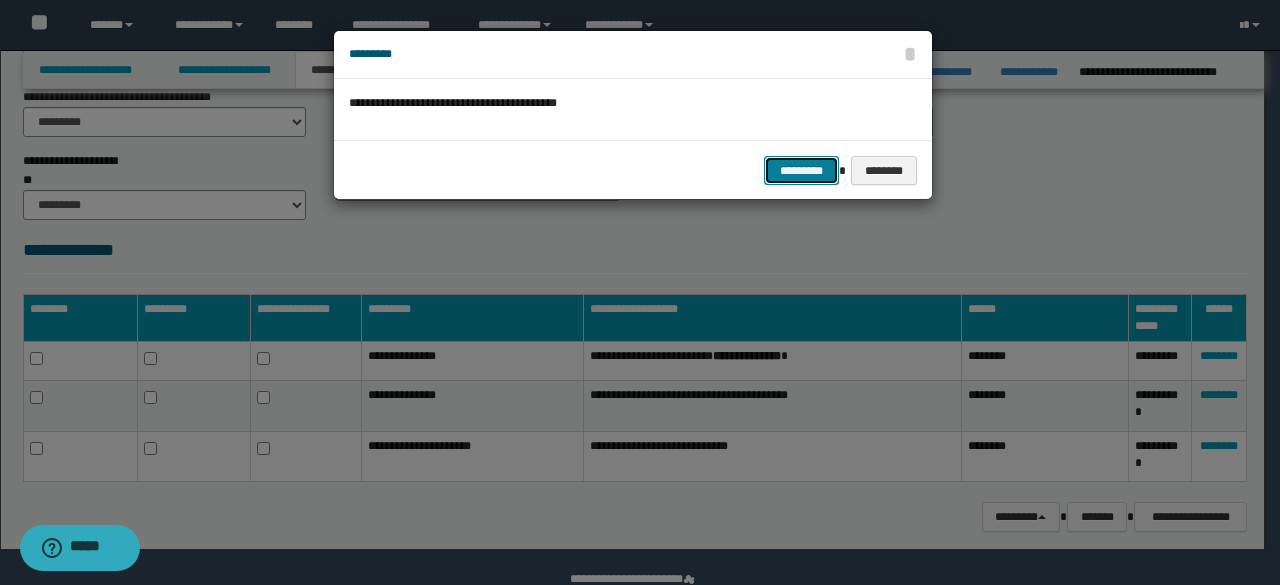 click on "*********" at bounding box center [801, 170] 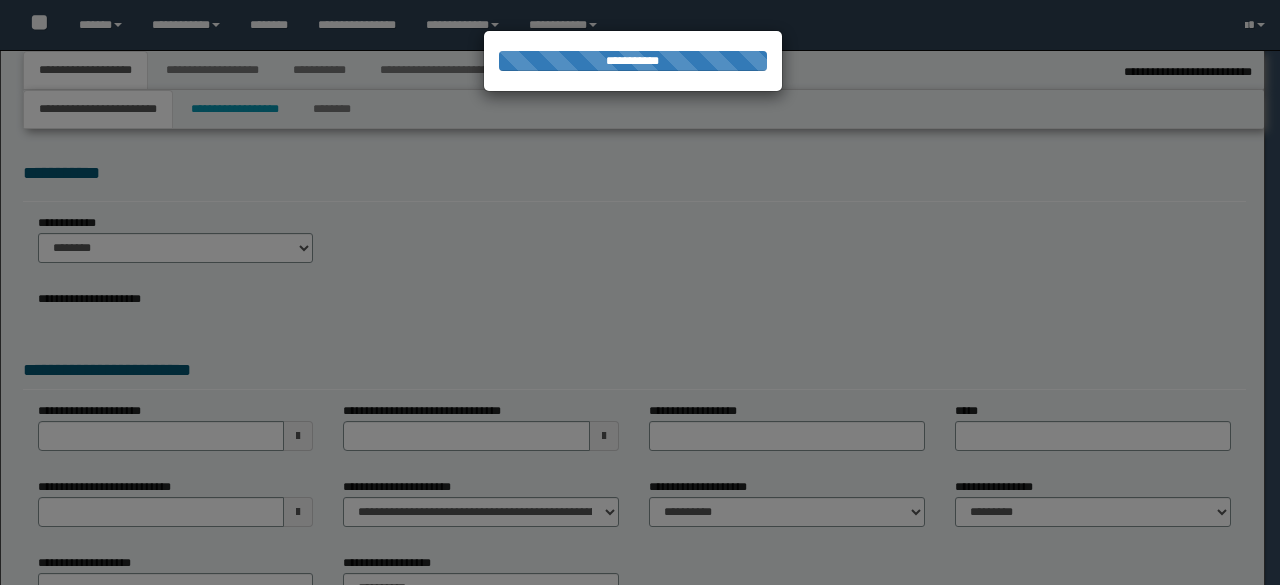 select on "*" 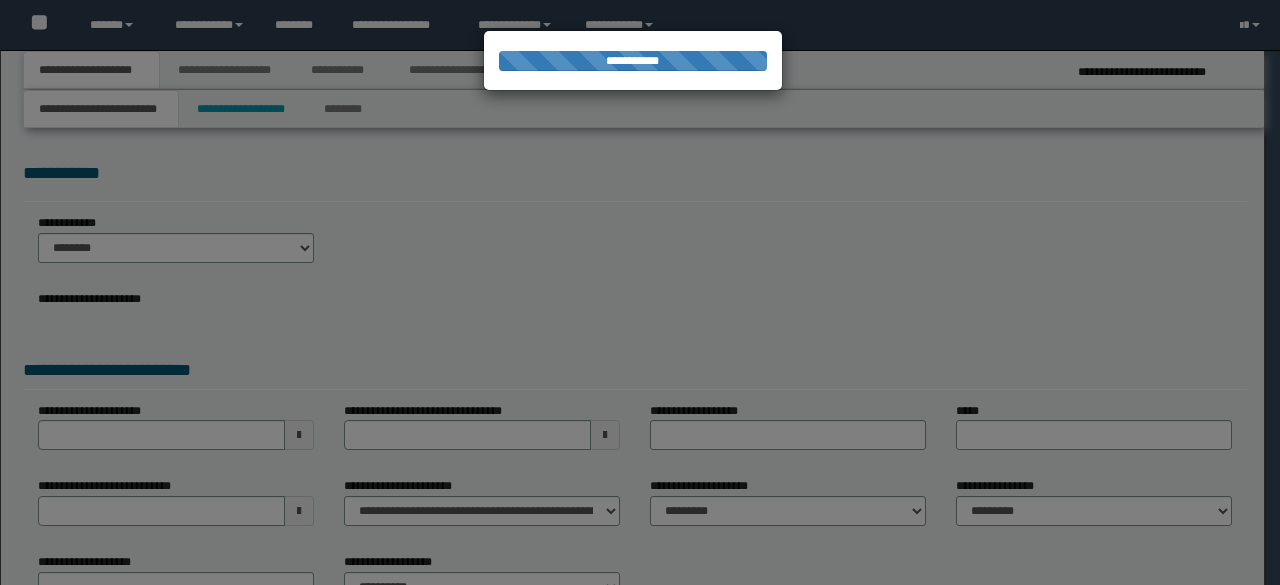 scroll, scrollTop: 0, scrollLeft: 0, axis: both 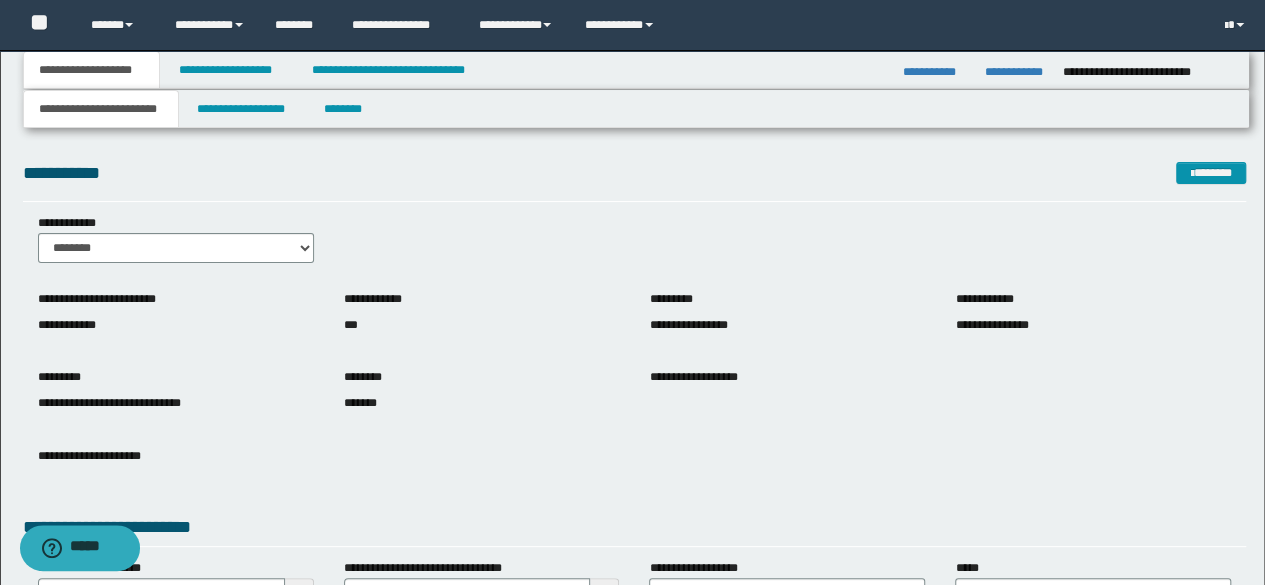 click on "**********" at bounding box center (635, 173) 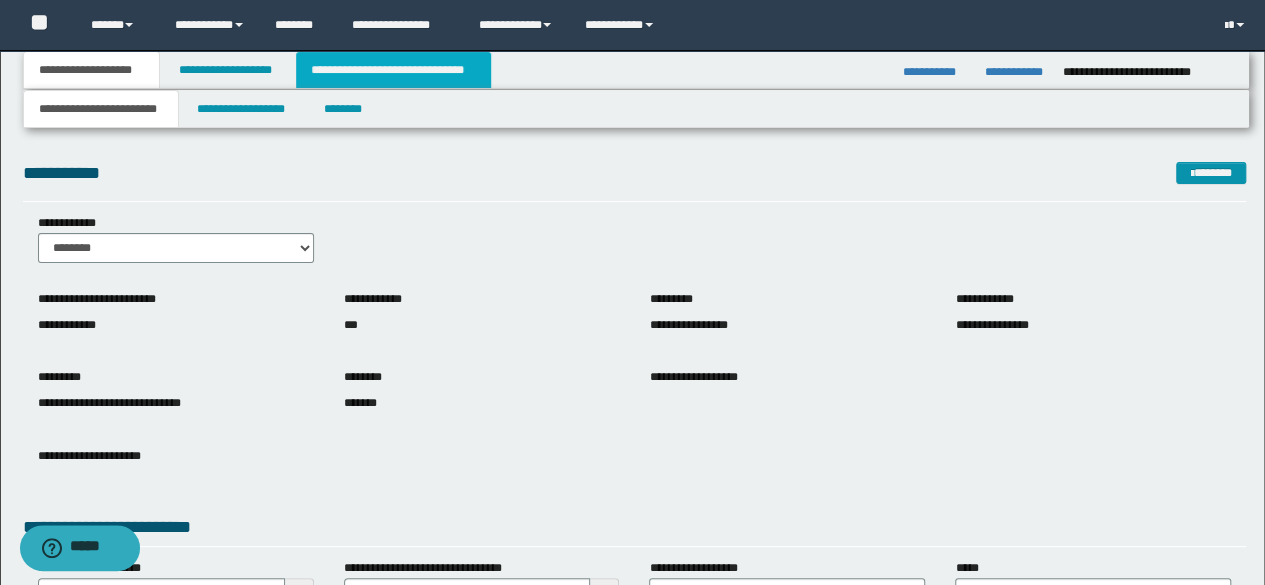 click on "**********" at bounding box center (393, 70) 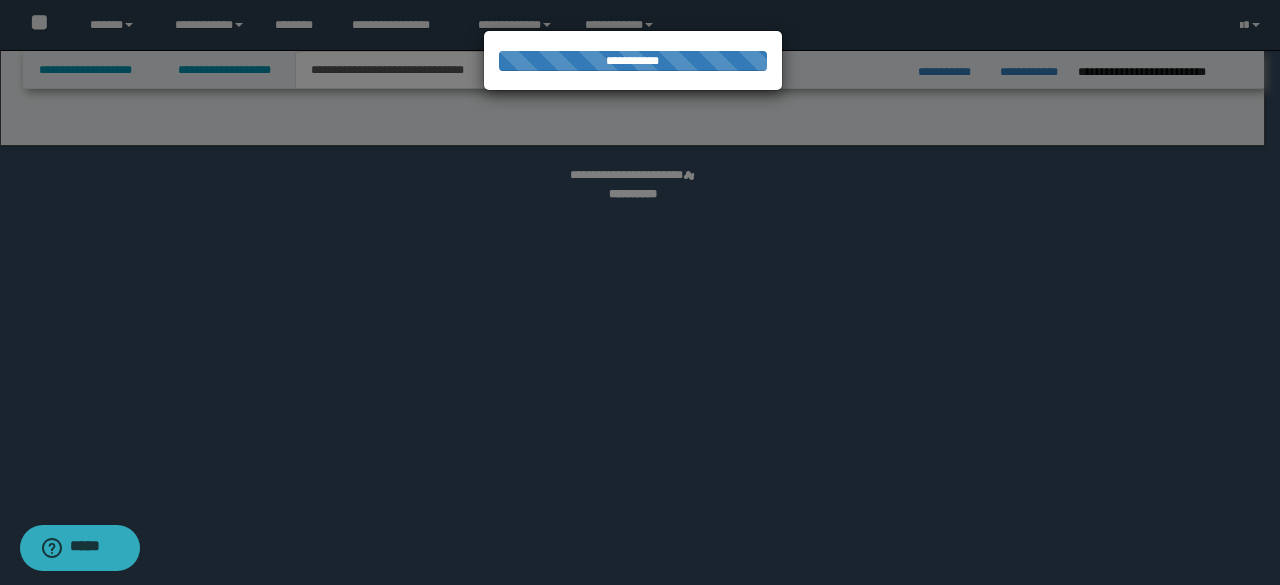 select on "*" 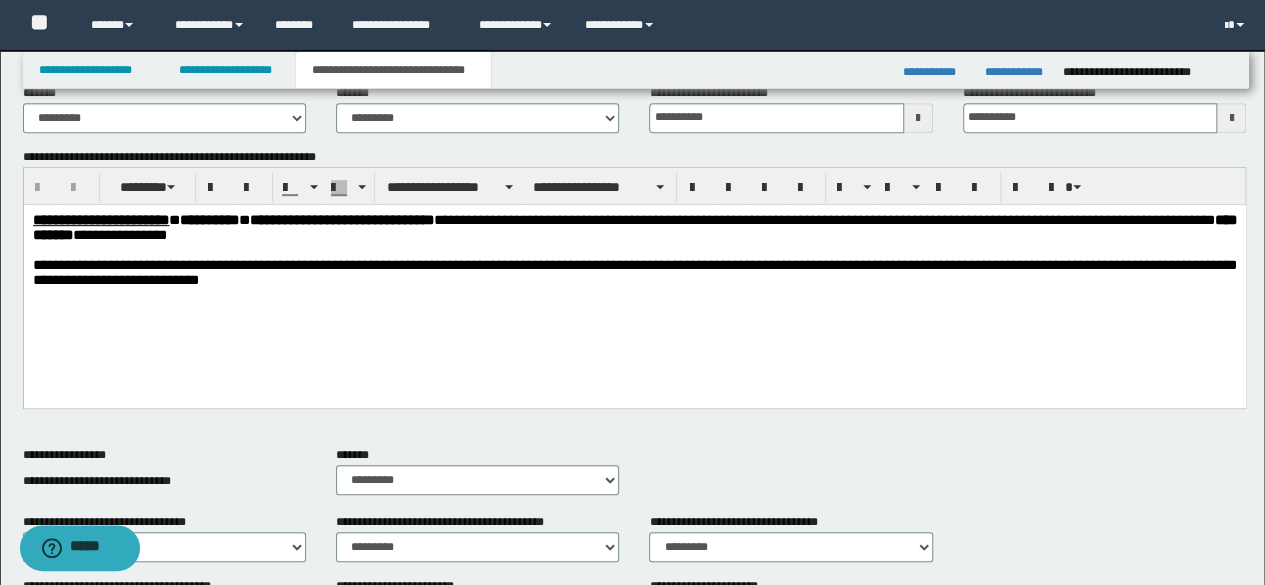 scroll, scrollTop: 900, scrollLeft: 0, axis: vertical 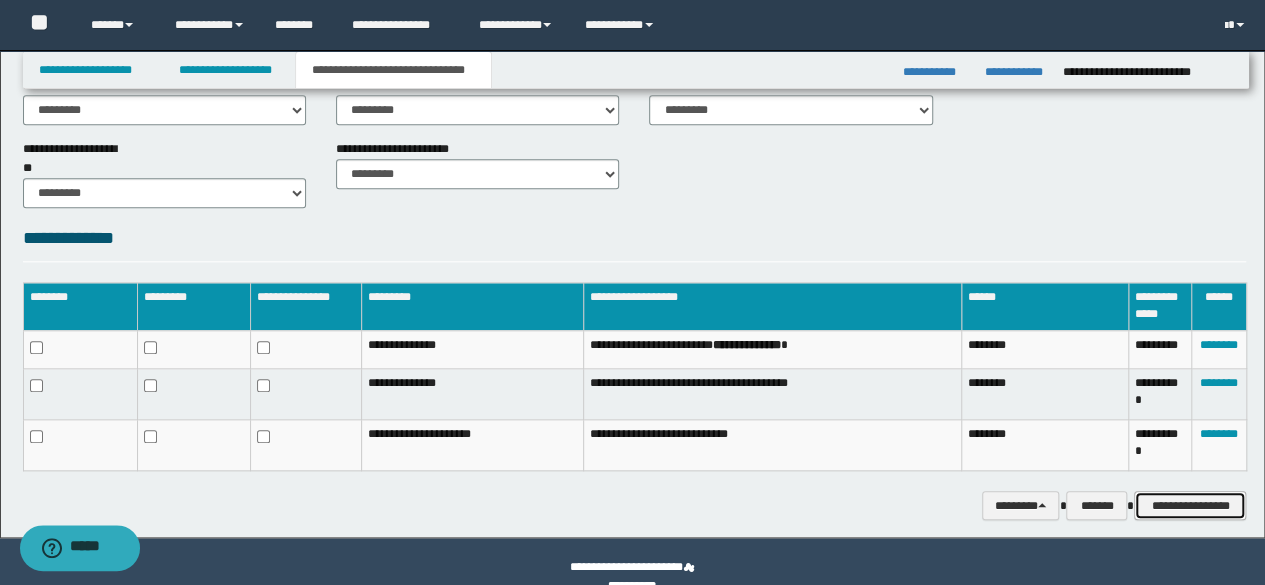 click on "**********" at bounding box center (1190, 505) 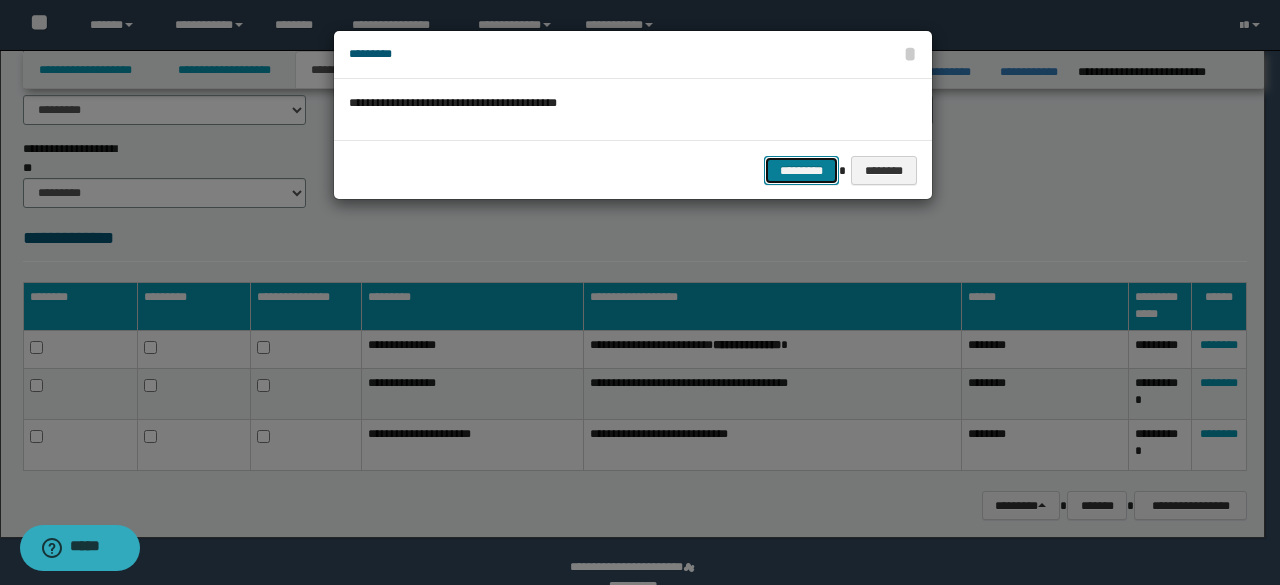 click on "*********" at bounding box center [801, 170] 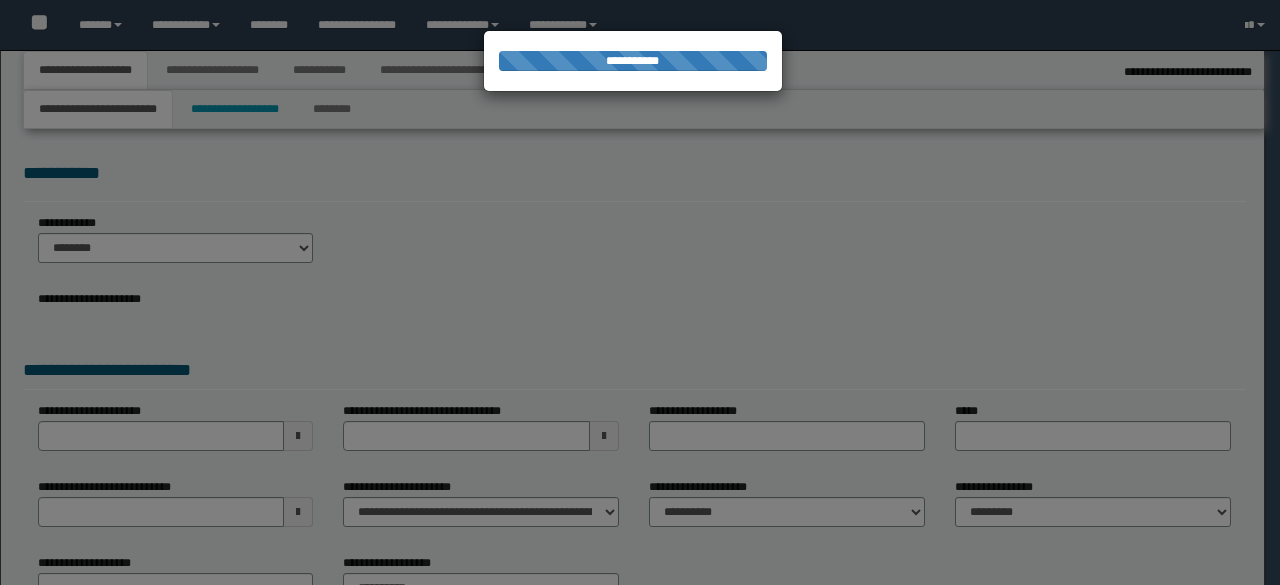 select on "*" 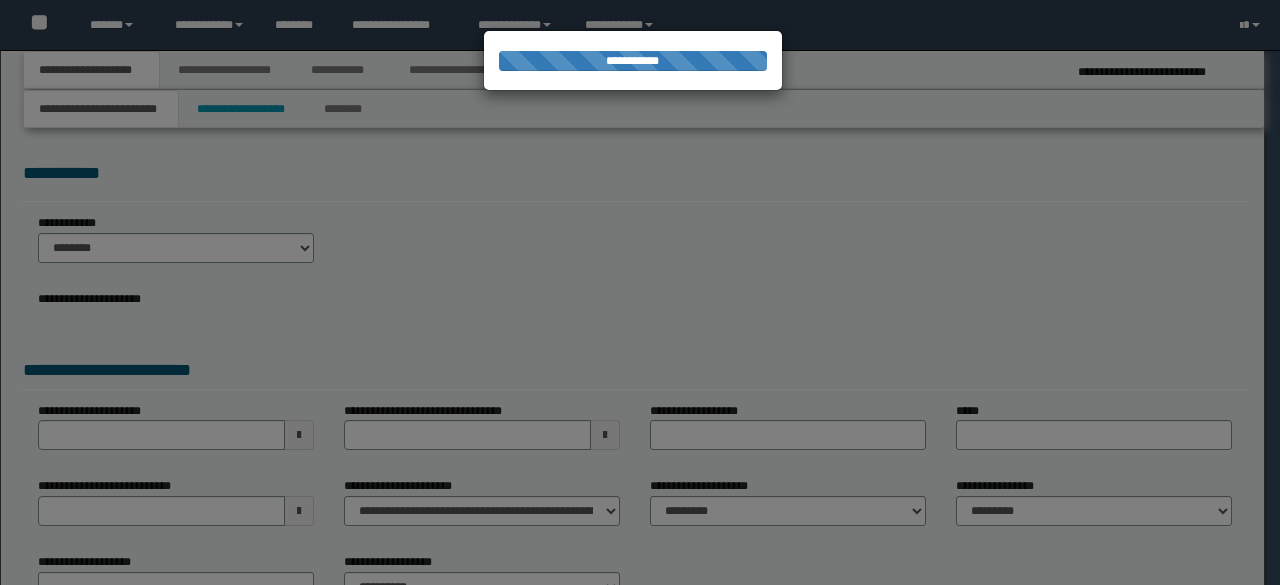 scroll, scrollTop: 0, scrollLeft: 0, axis: both 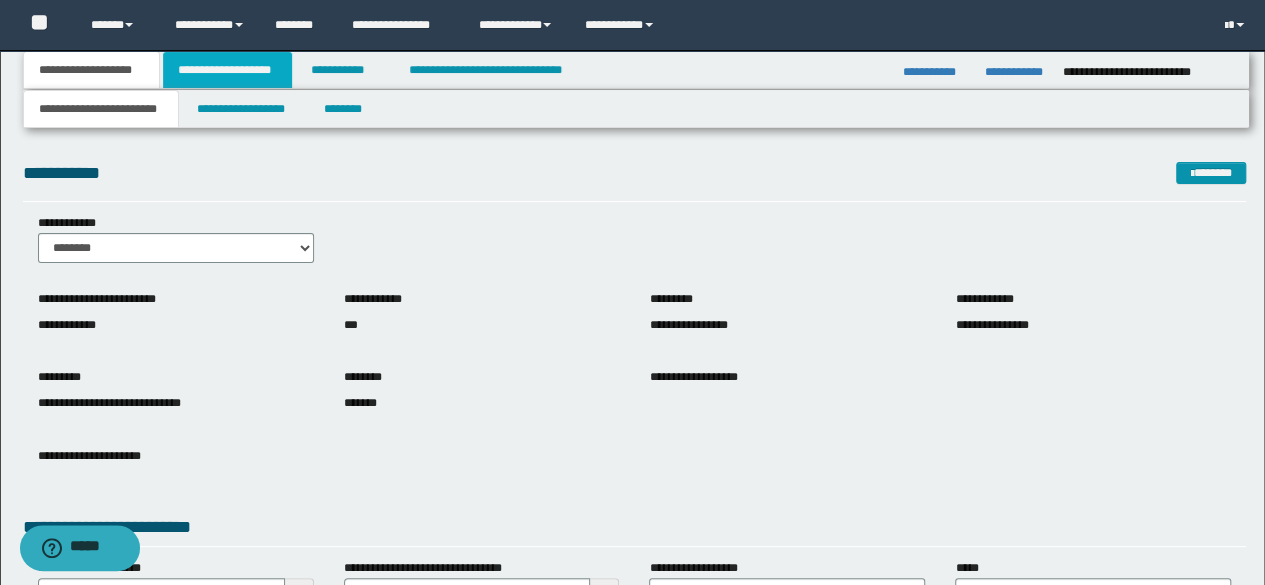 click on "**********" at bounding box center [227, 70] 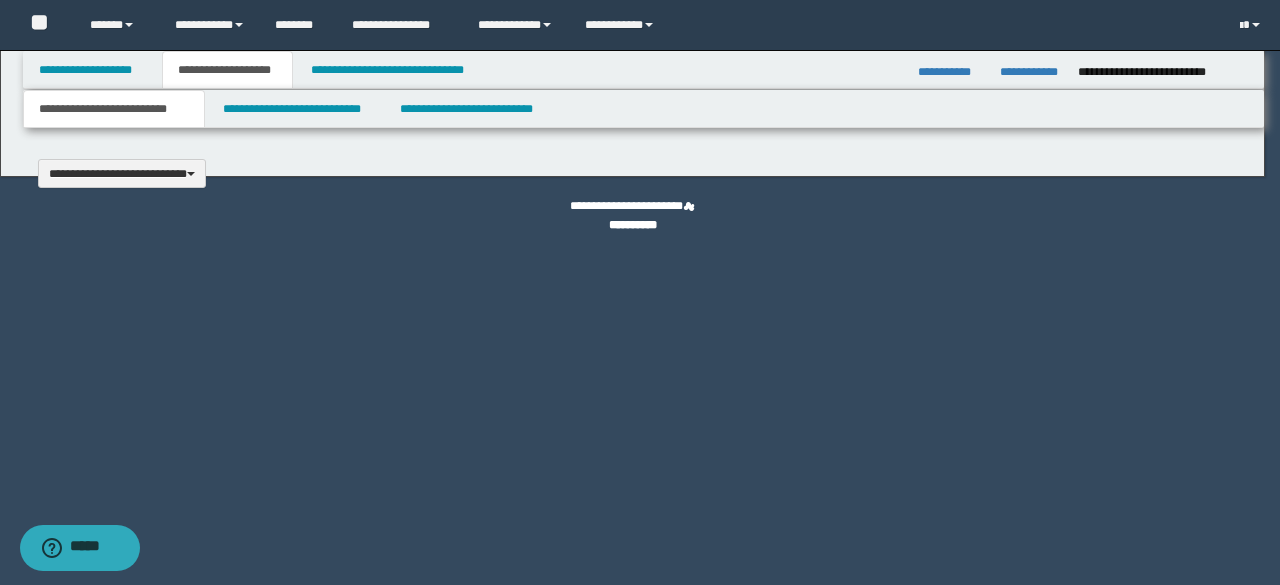 type 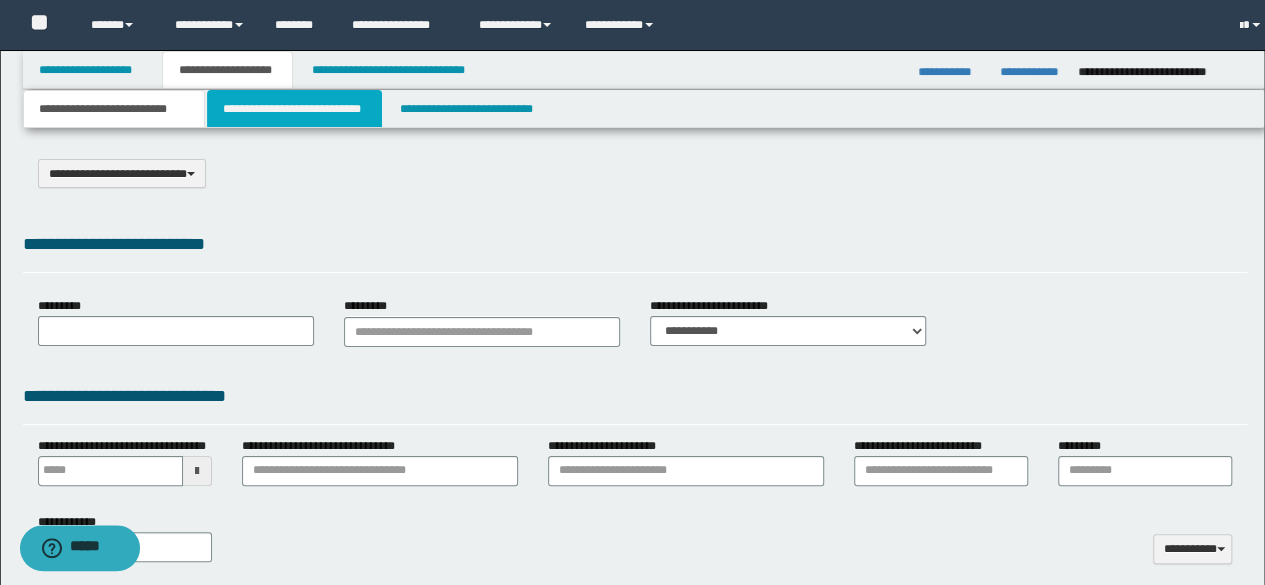 select on "*" 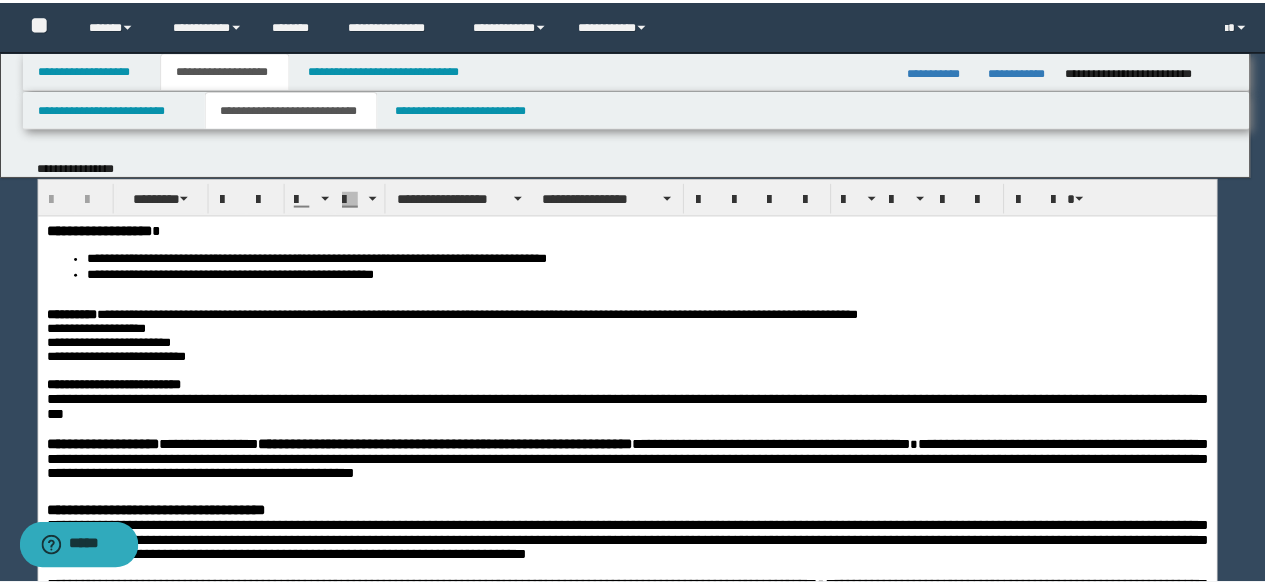 scroll, scrollTop: 0, scrollLeft: 0, axis: both 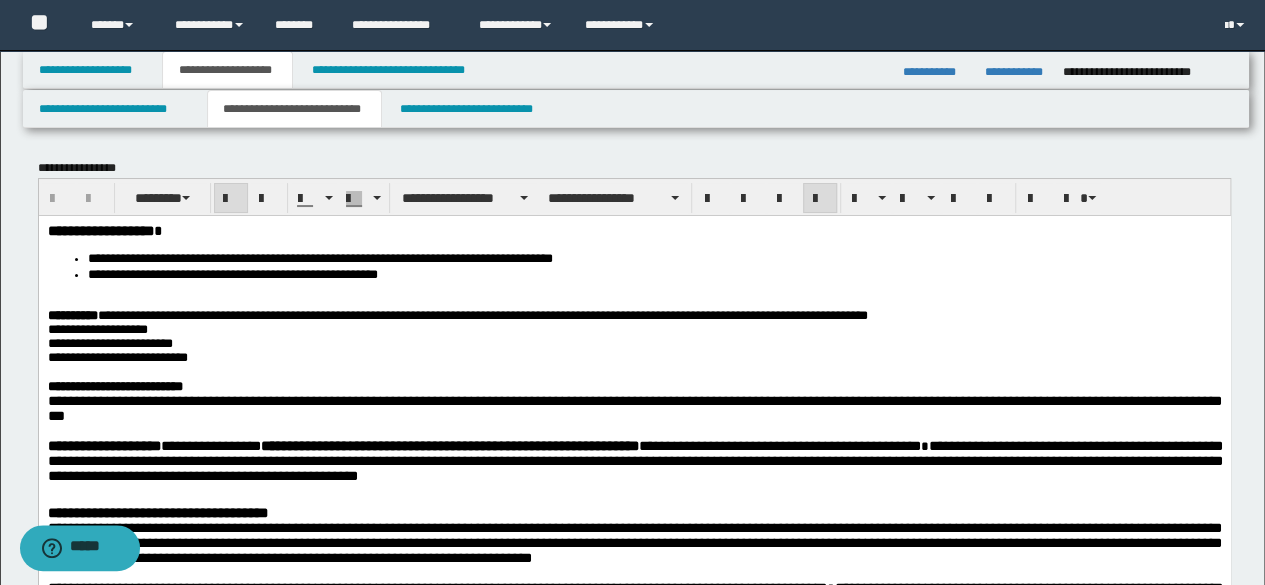 click at bounding box center [634, 301] 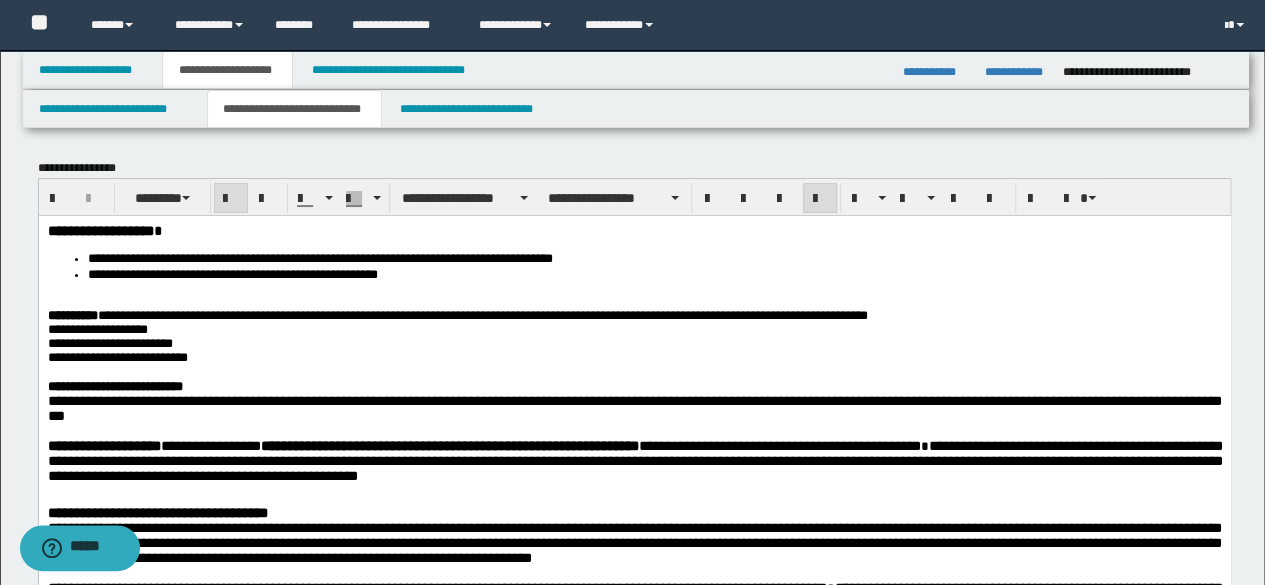 type 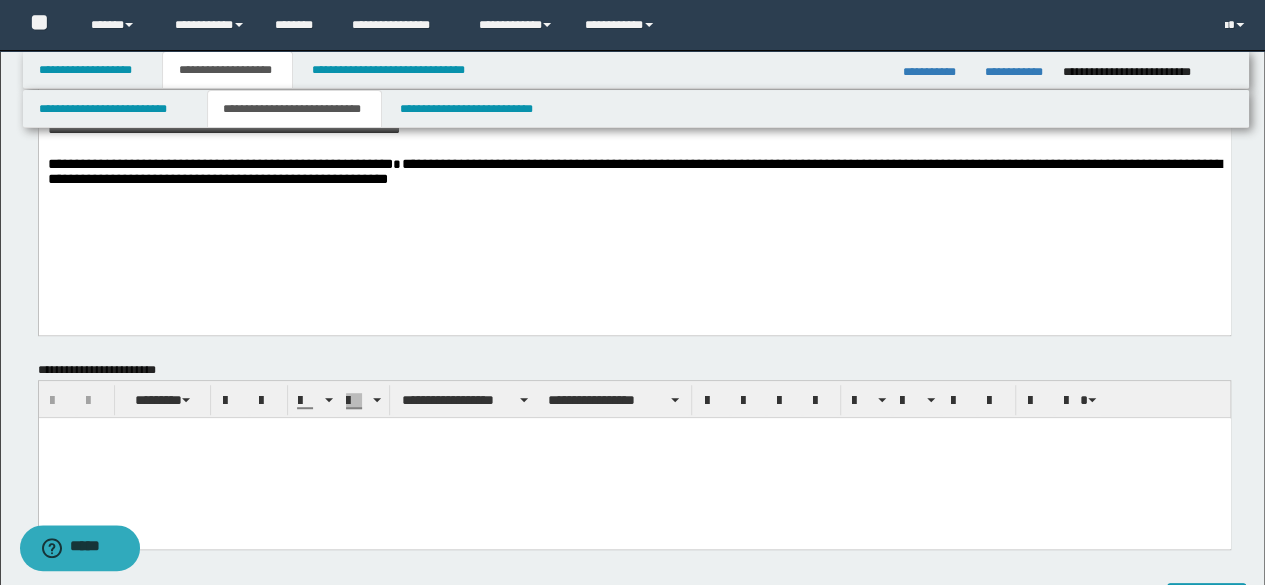 scroll, scrollTop: 400, scrollLeft: 0, axis: vertical 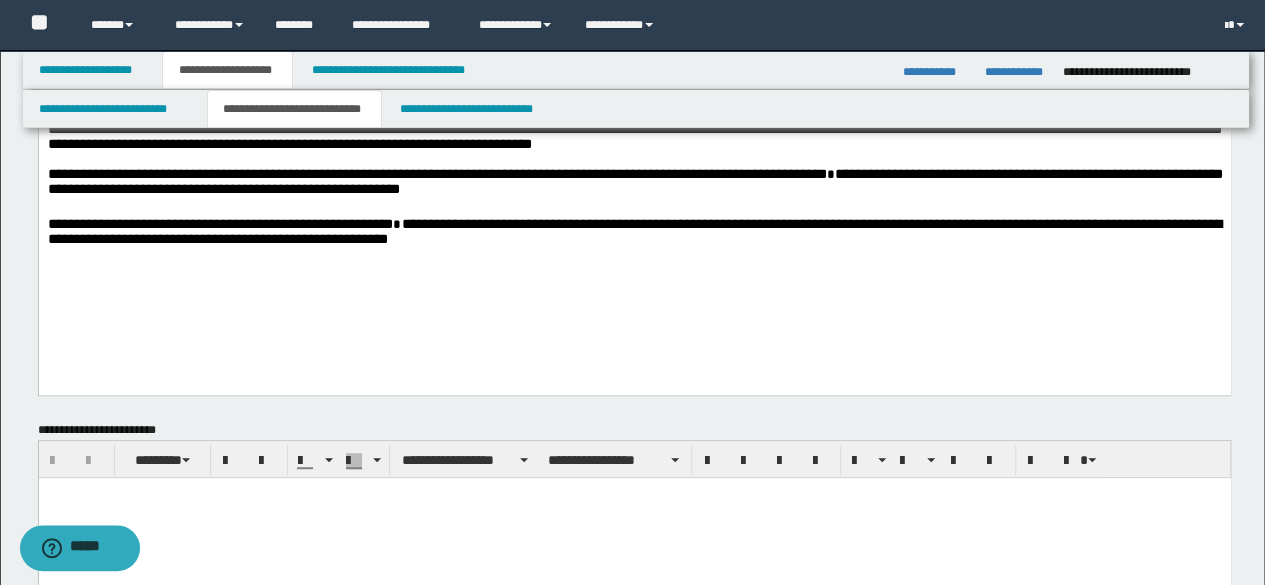 click on "**********" at bounding box center [634, 62] 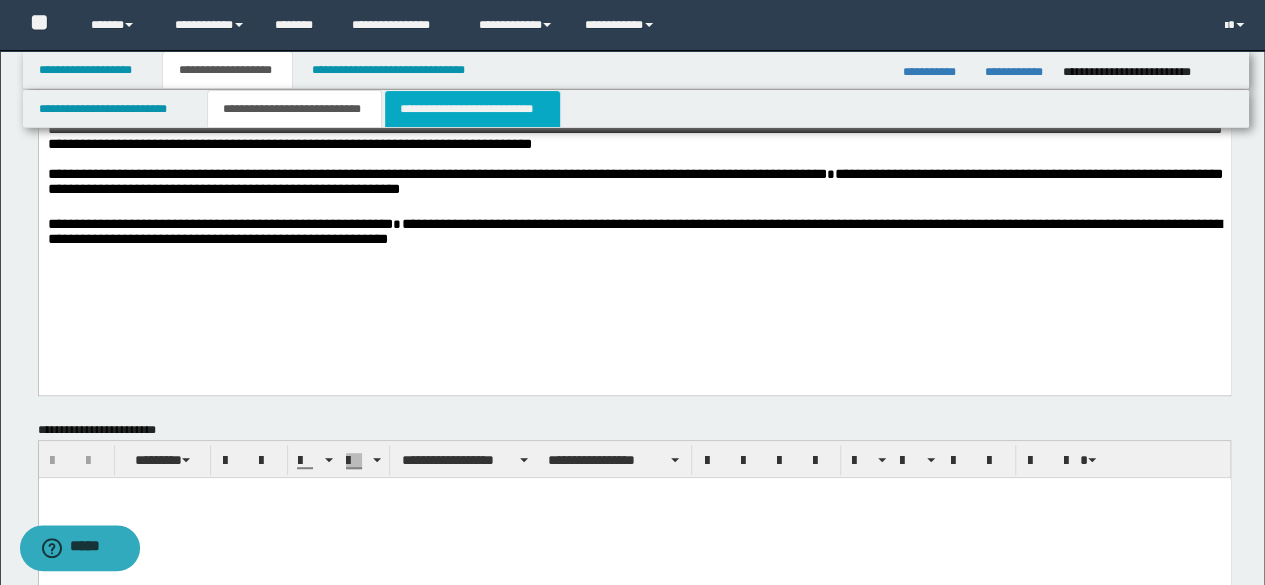 click on "**********" at bounding box center [472, 109] 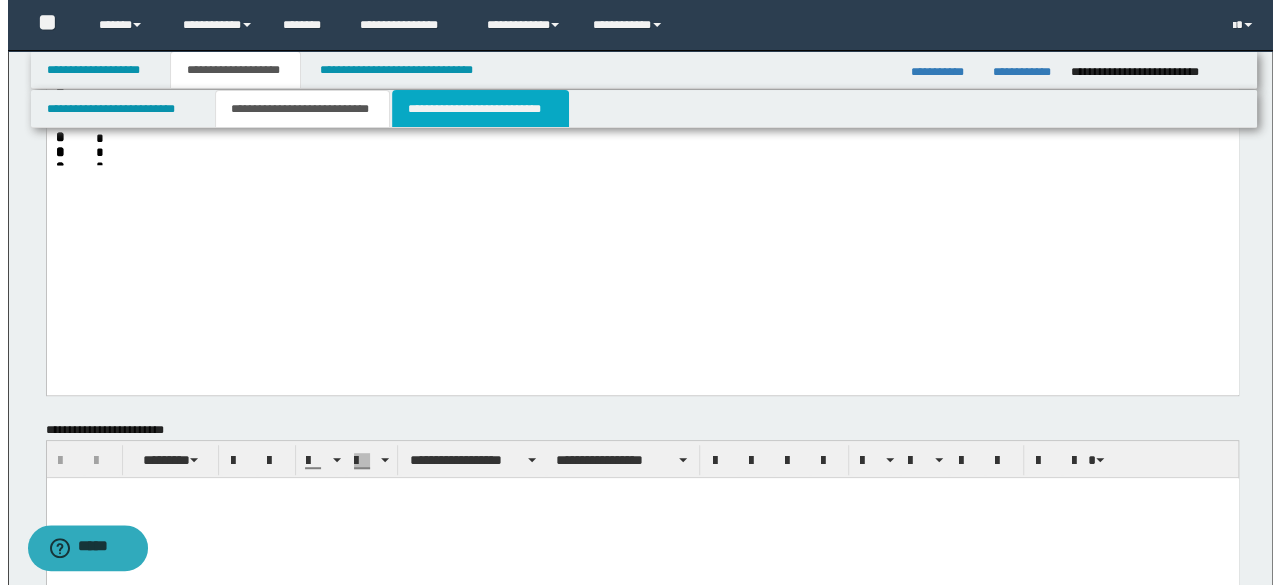 scroll, scrollTop: 0, scrollLeft: 0, axis: both 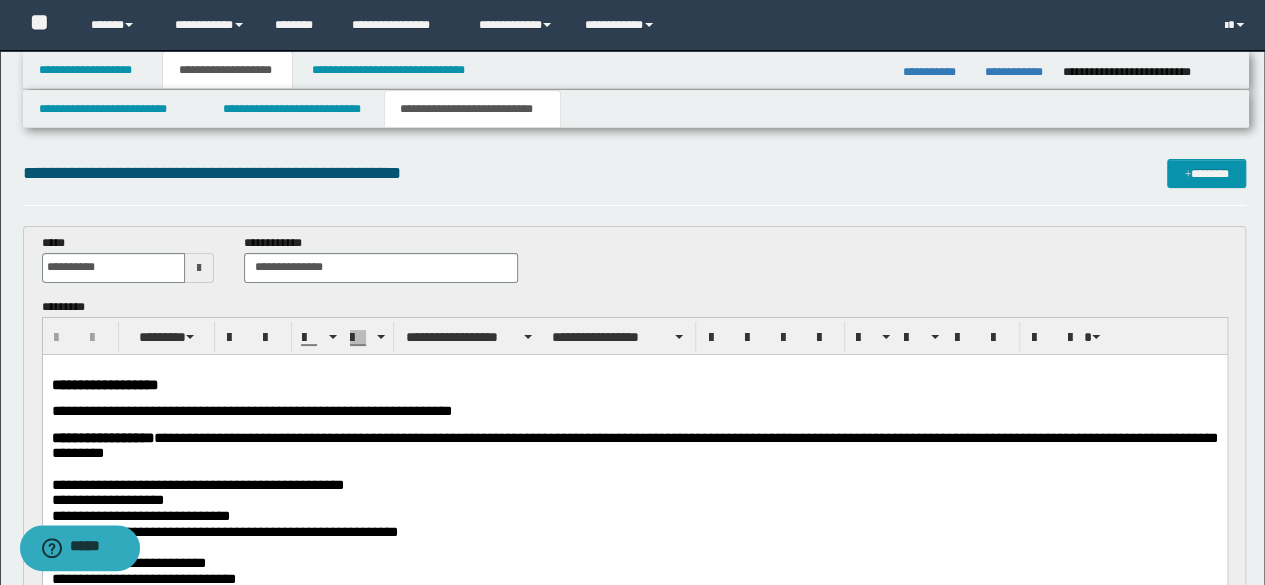 click on "**********" at bounding box center [635, 552] 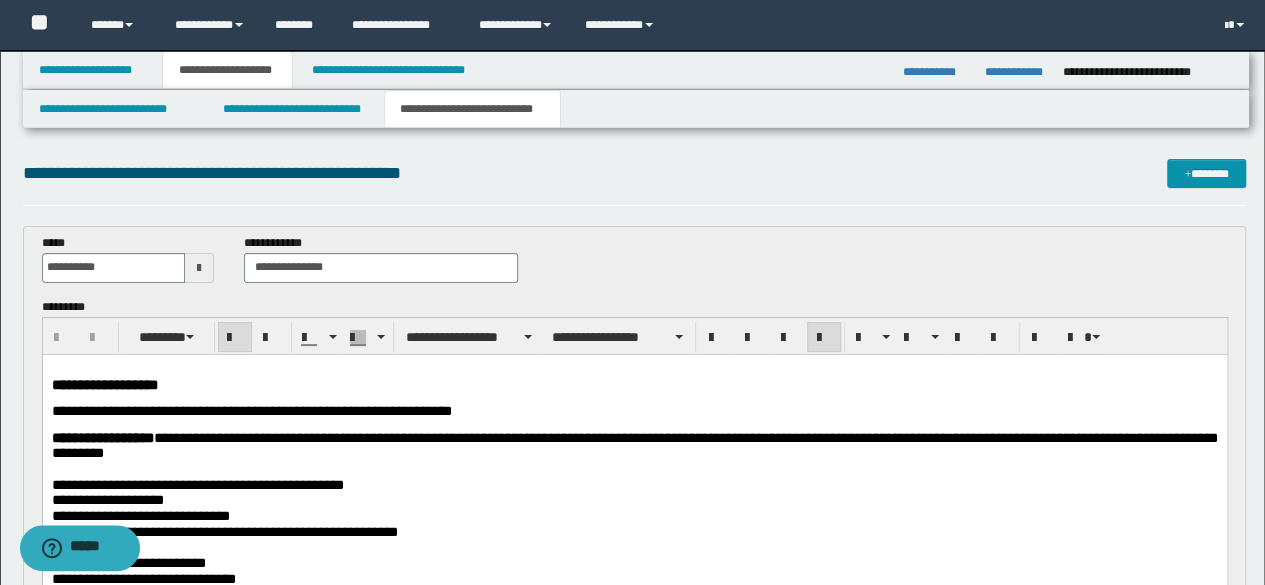 click on "**********" at bounding box center [634, 546] 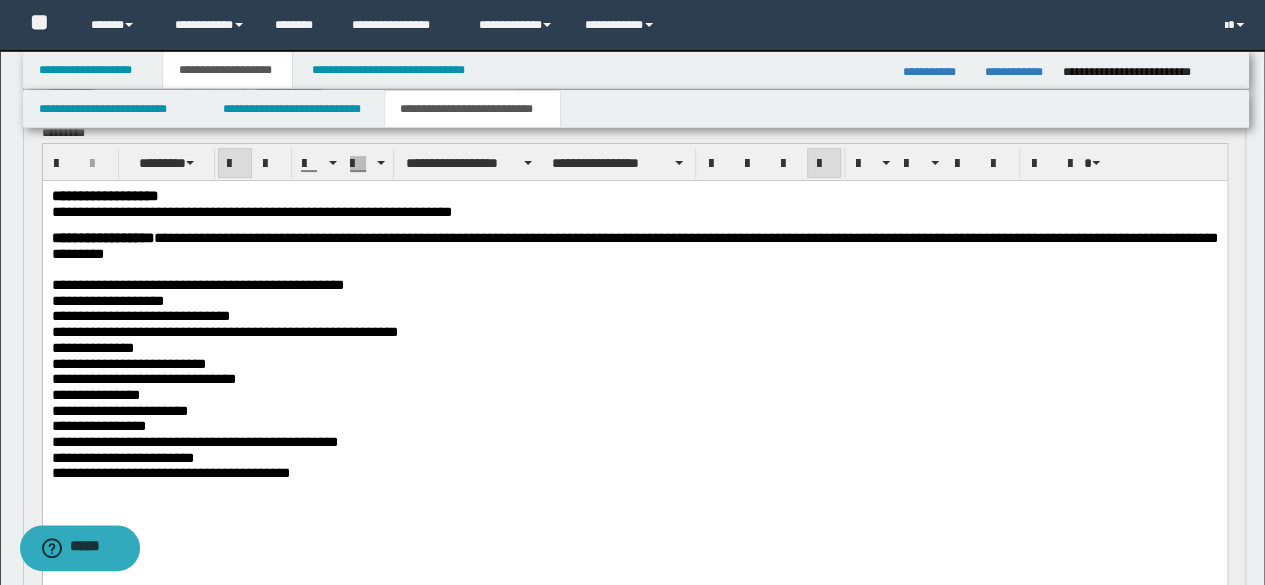 scroll, scrollTop: 300, scrollLeft: 0, axis: vertical 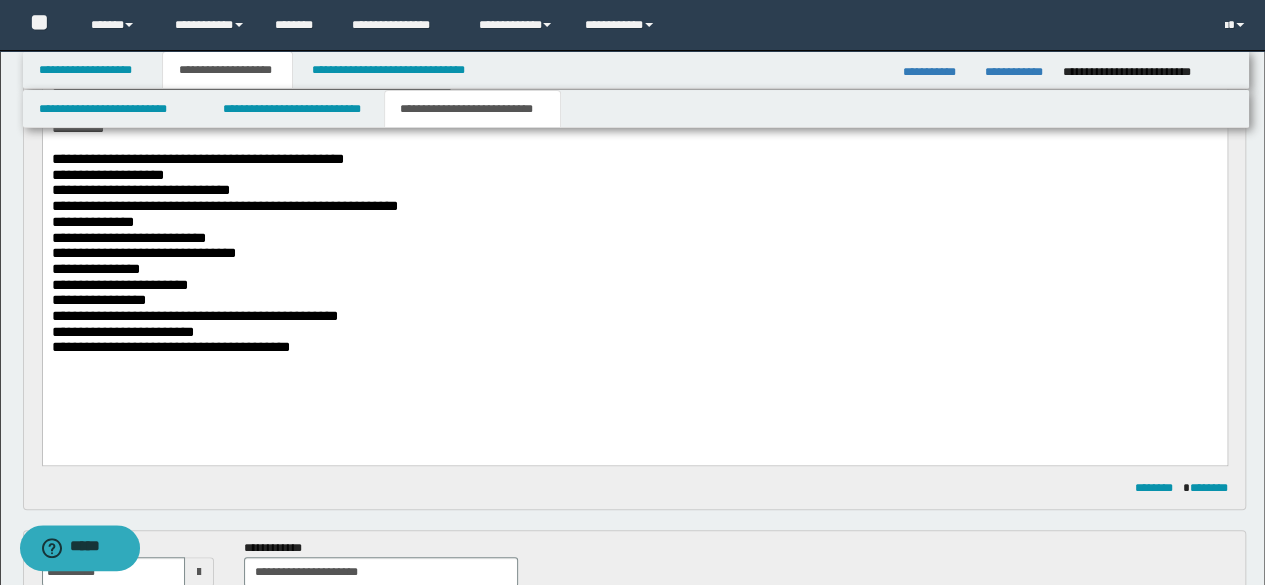 click on "**********" at bounding box center [634, 233] 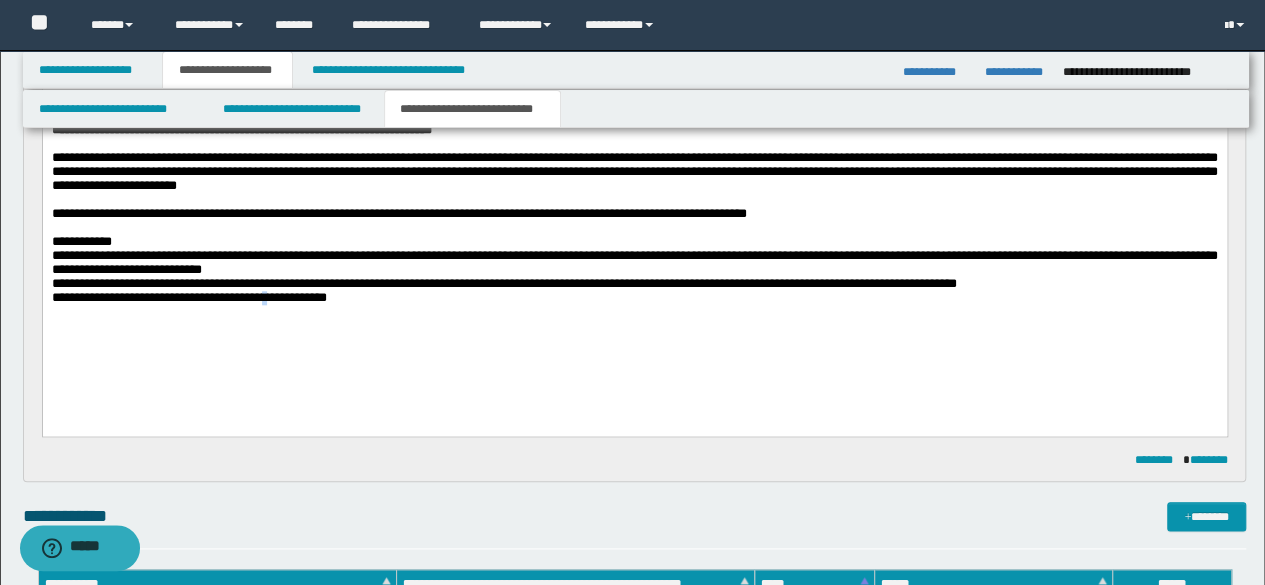 click on "**********" at bounding box center (634, 211) 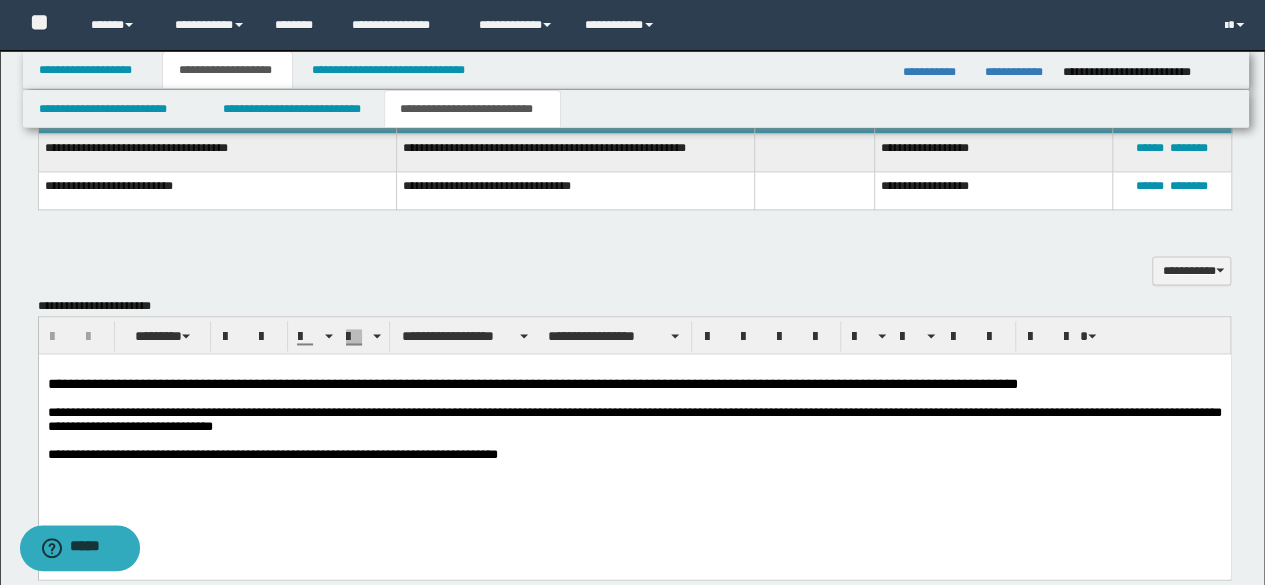 scroll, scrollTop: 1500, scrollLeft: 0, axis: vertical 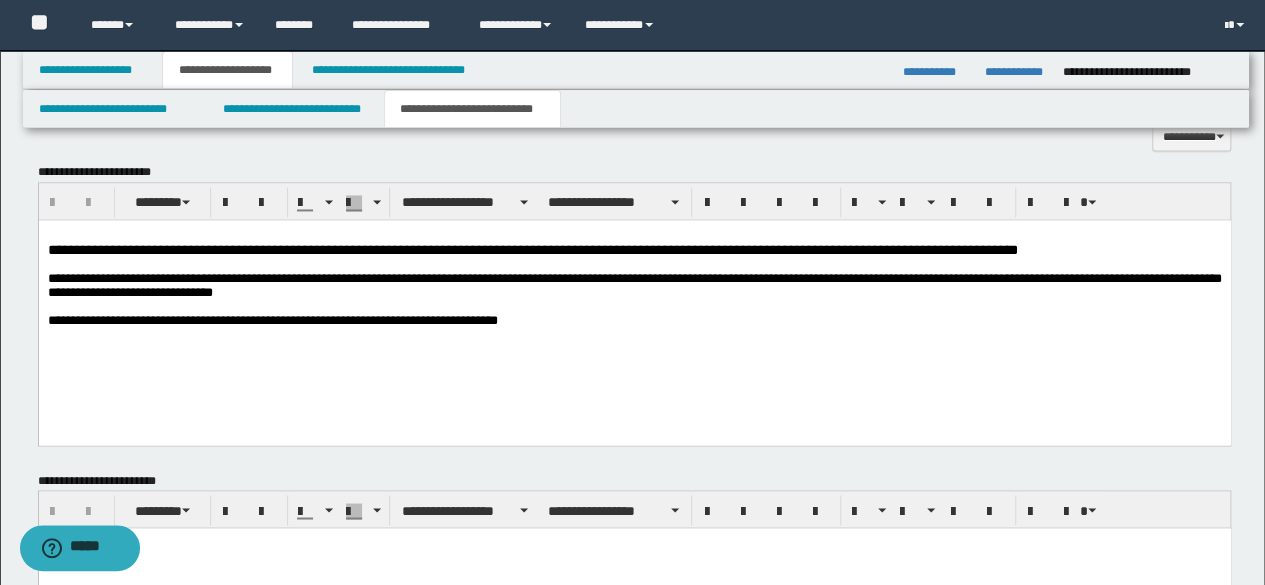 click on "**********" at bounding box center (634, 302) 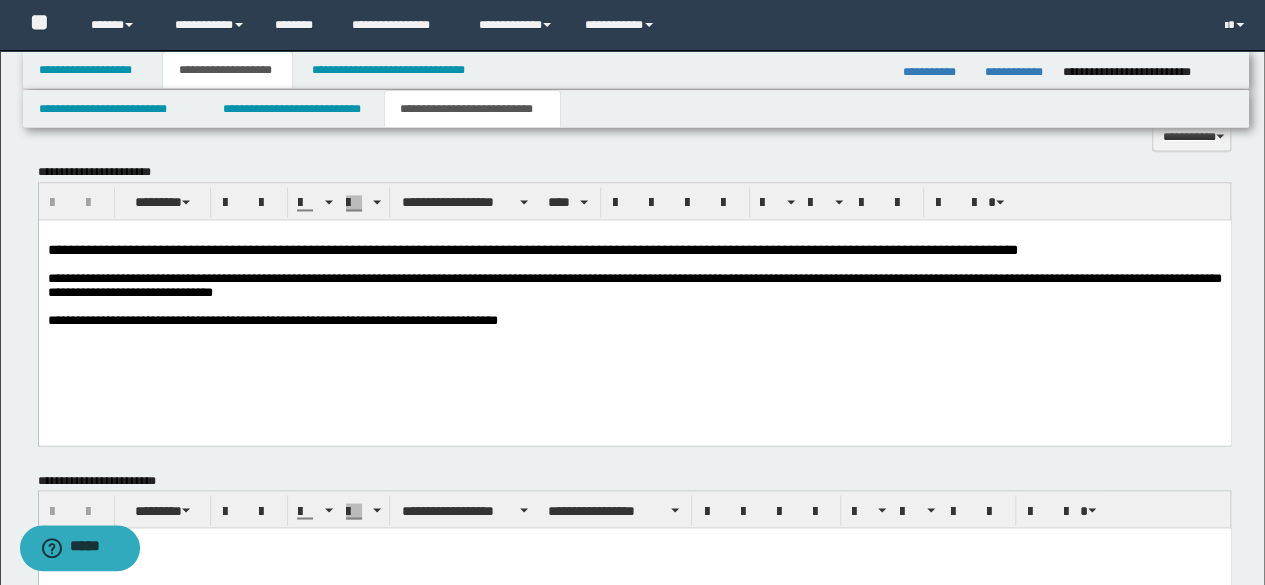 click on "**********" at bounding box center [634, 302] 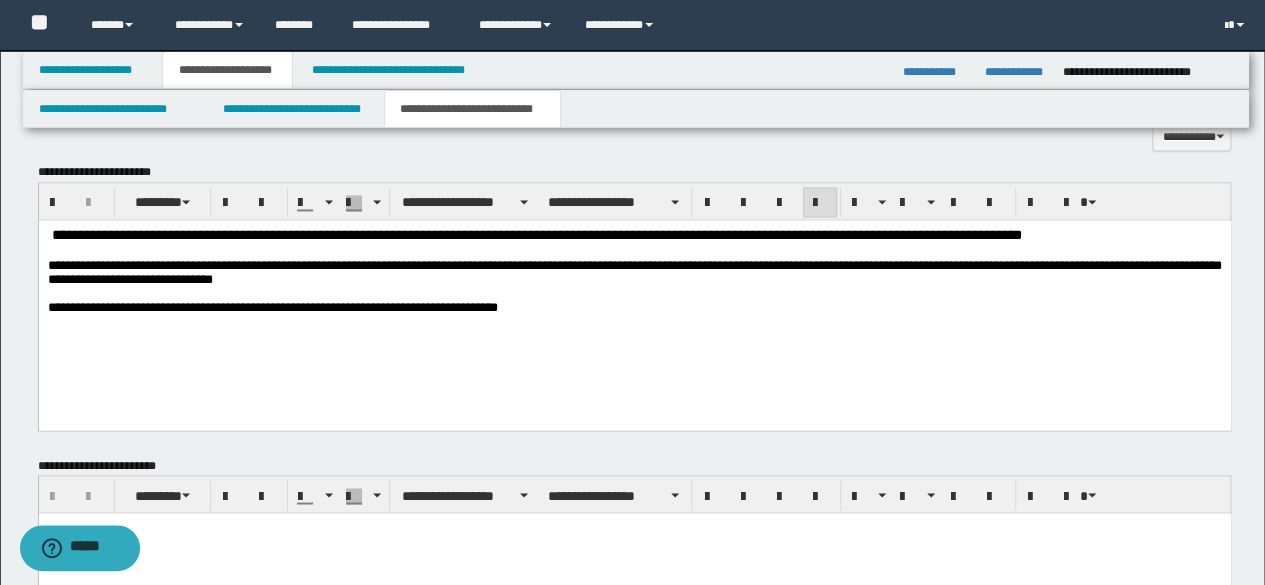 type 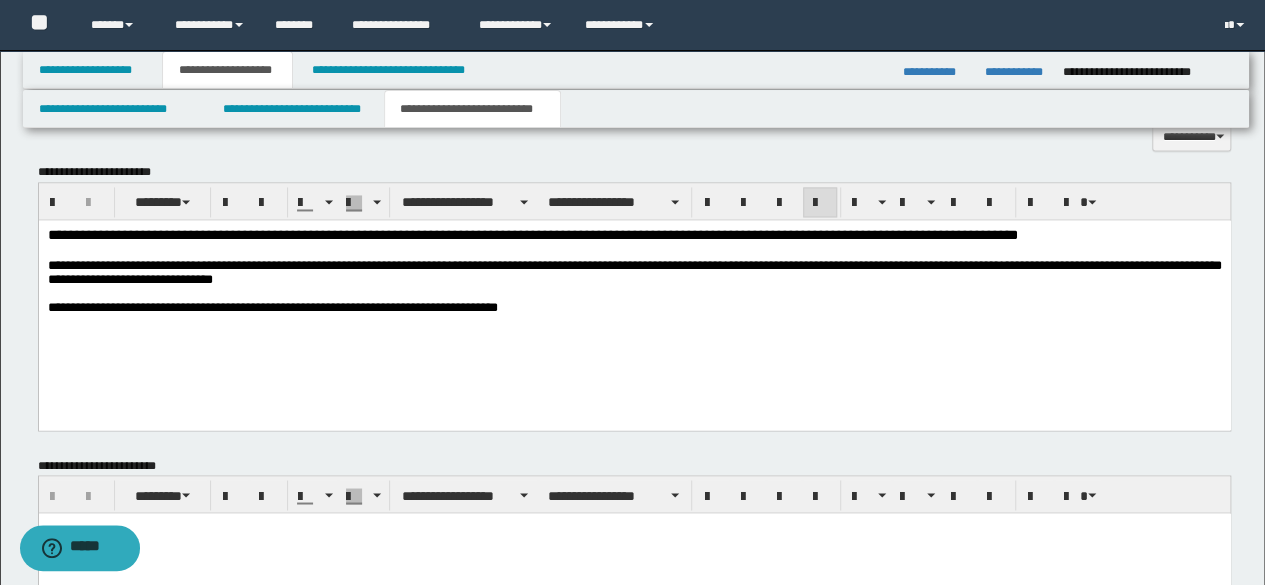 scroll, scrollTop: 1900, scrollLeft: 0, axis: vertical 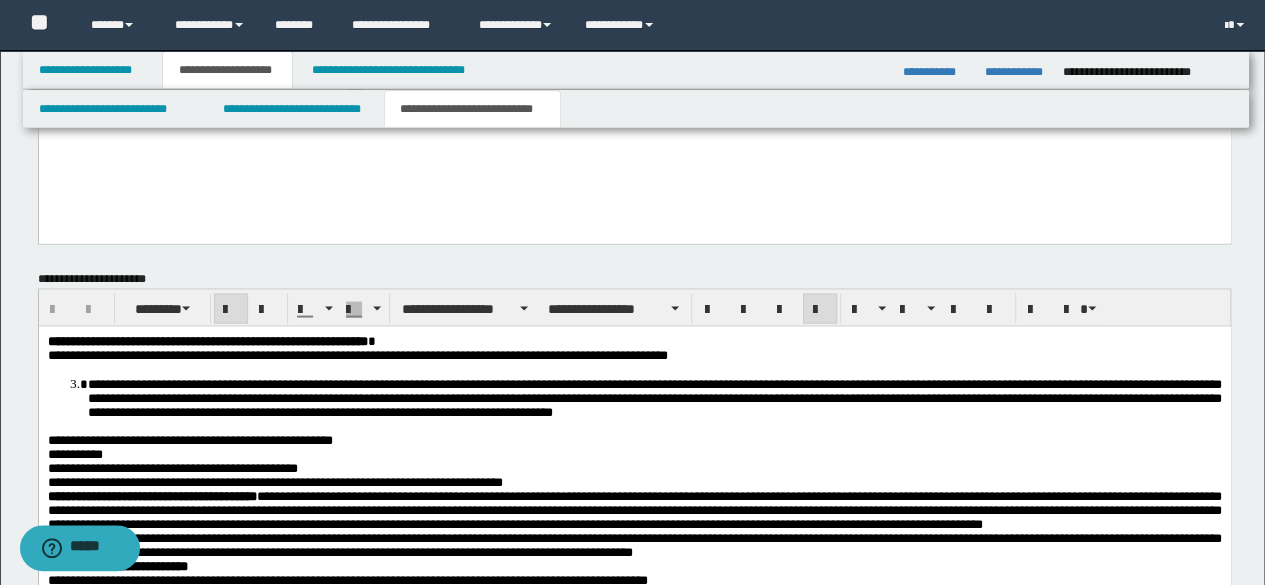 click on "**********" at bounding box center [207, 341] 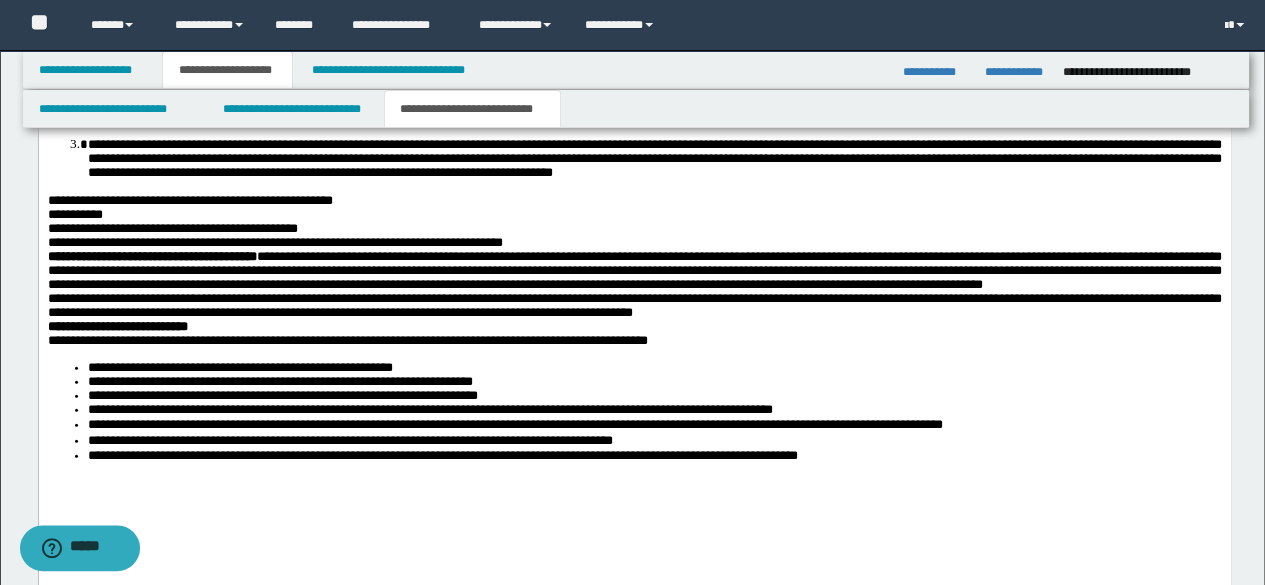scroll, scrollTop: 2300, scrollLeft: 0, axis: vertical 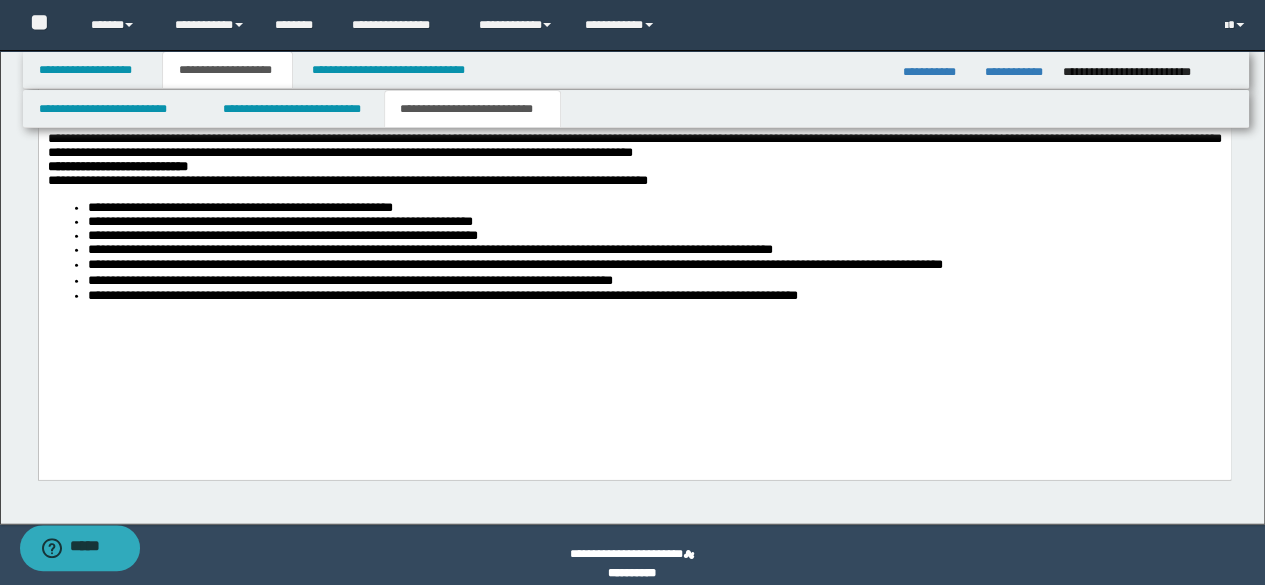 click at bounding box center [634, 340] 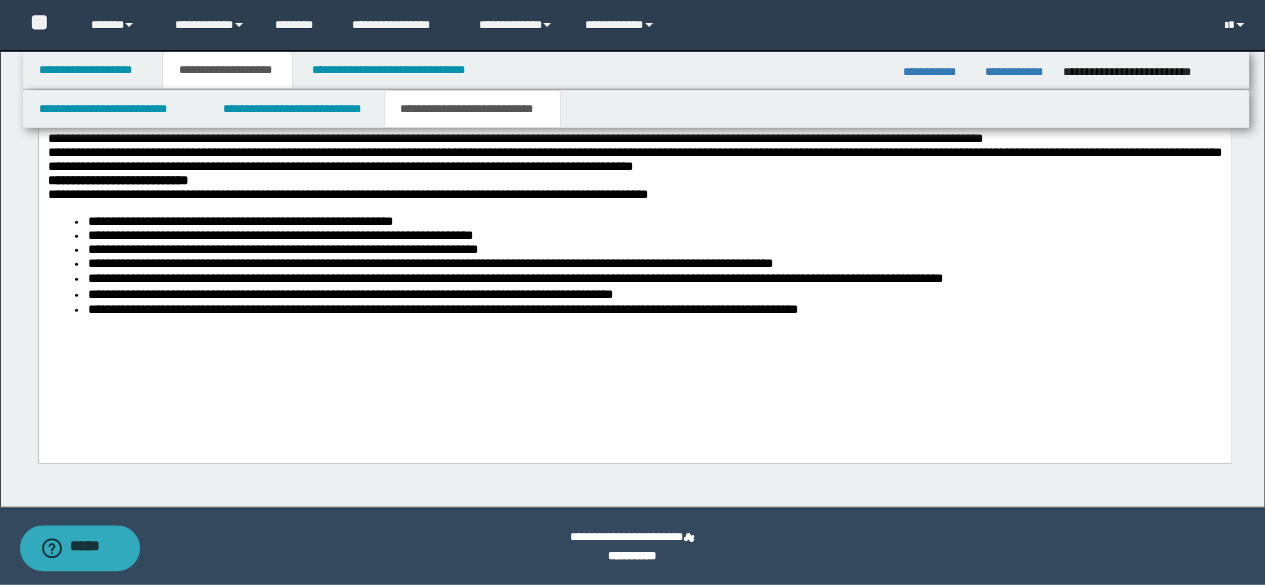 scroll, scrollTop: 2286, scrollLeft: 0, axis: vertical 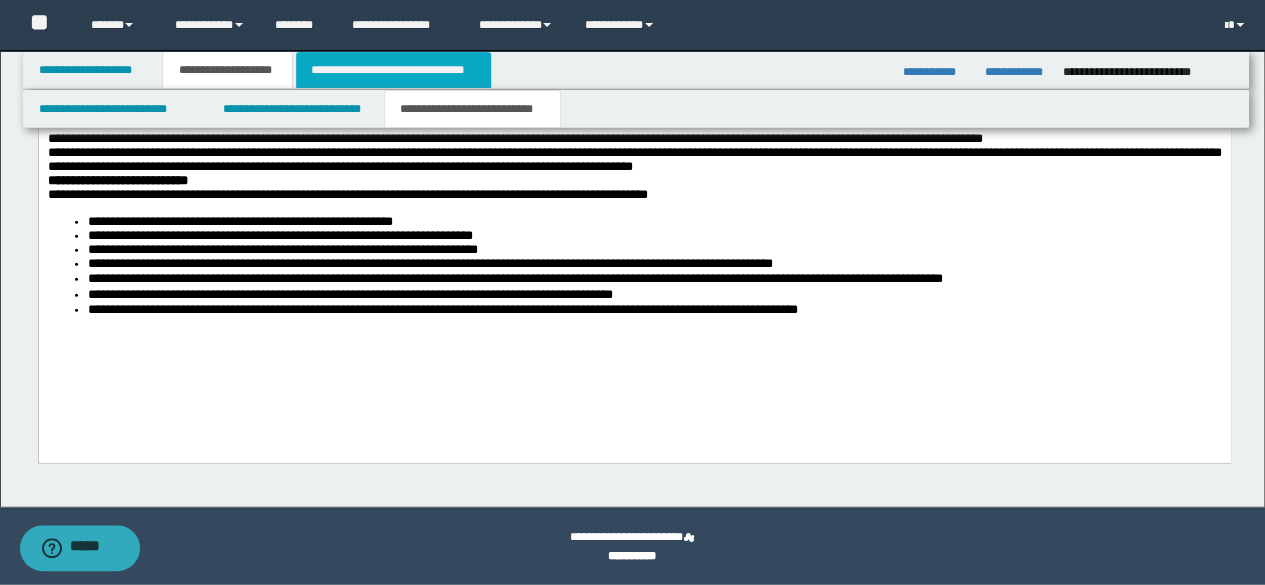 drag, startPoint x: 327, startPoint y: 72, endPoint x: 380, endPoint y: 81, distance: 53.75872 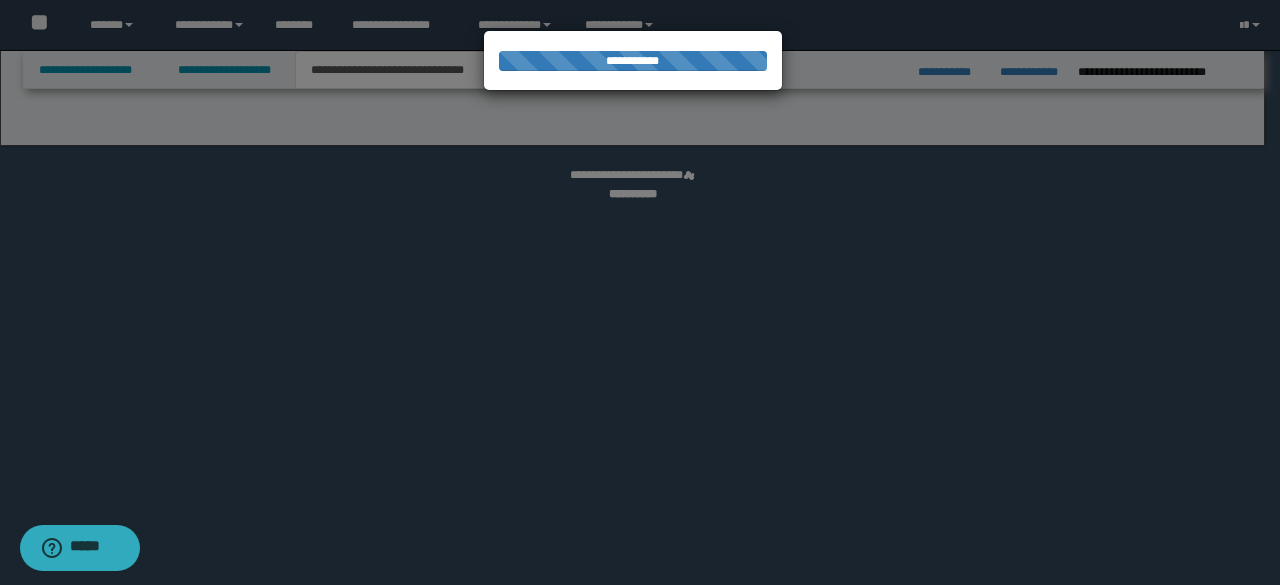 select on "*" 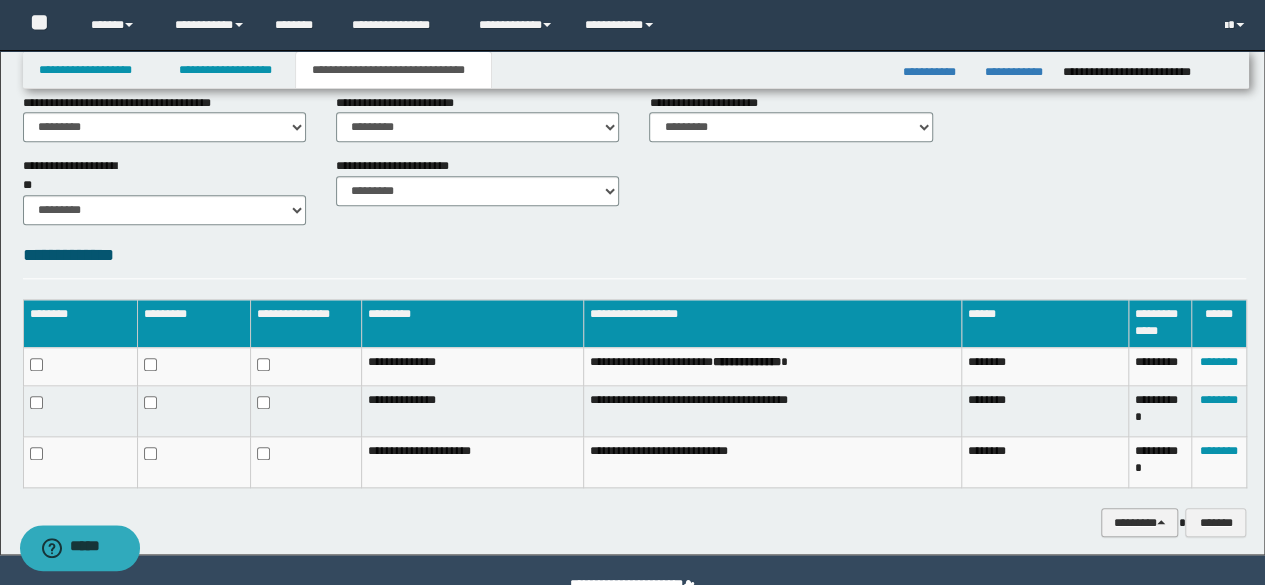 scroll, scrollTop: 930, scrollLeft: 0, axis: vertical 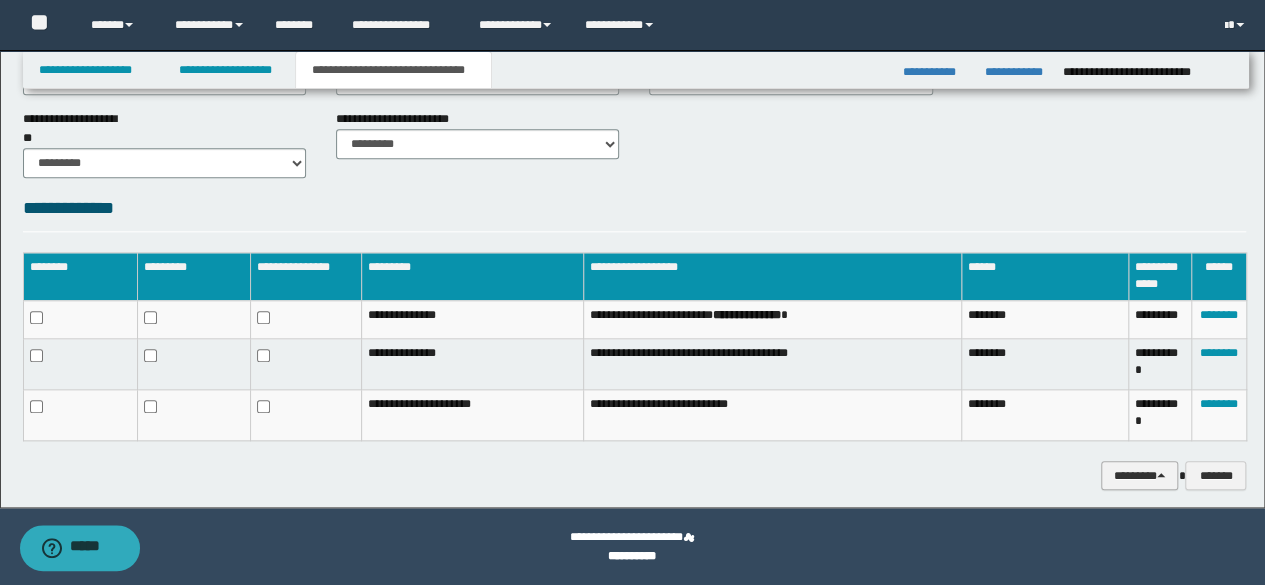 click on "********" at bounding box center (1140, 475) 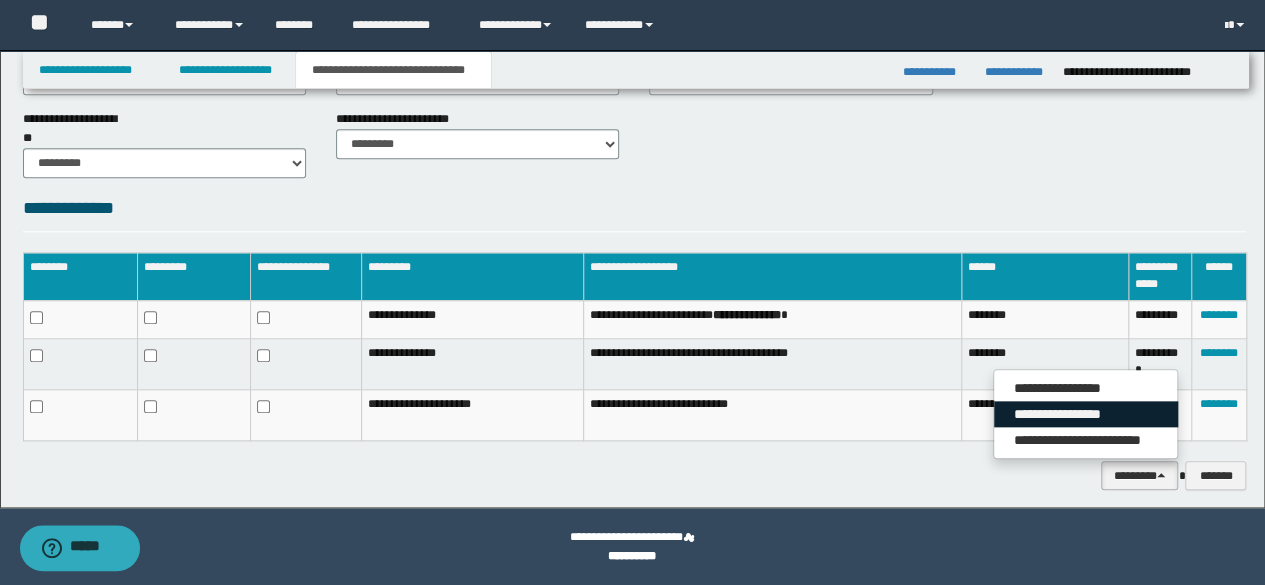 click on "**********" at bounding box center [1086, 414] 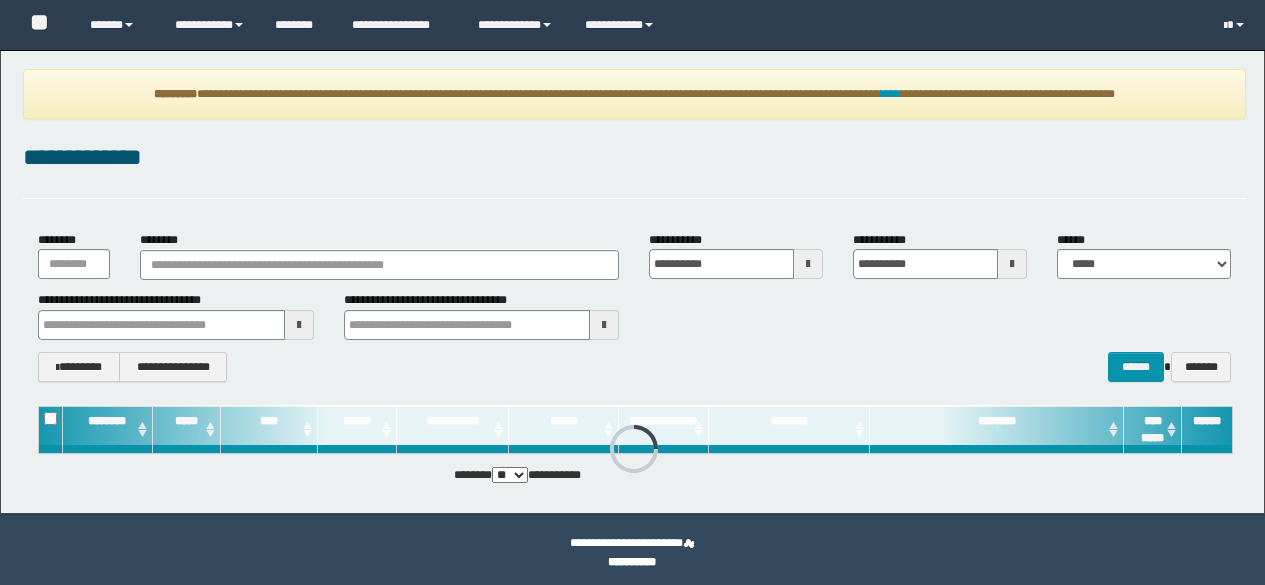scroll, scrollTop: 0, scrollLeft: 0, axis: both 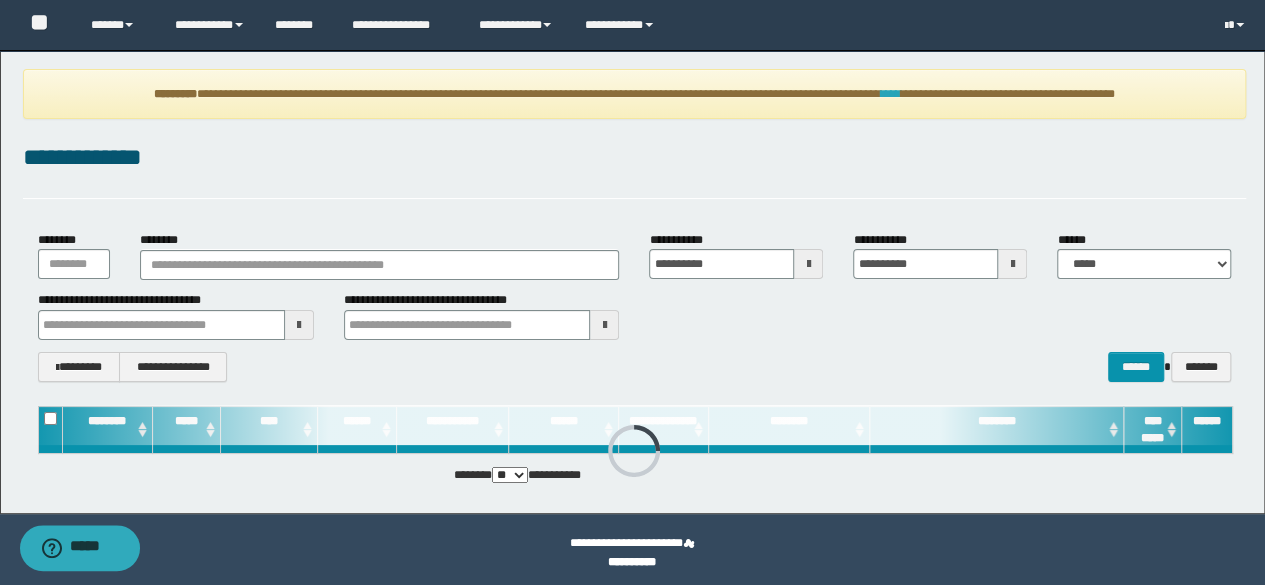 click on "****" at bounding box center (891, 94) 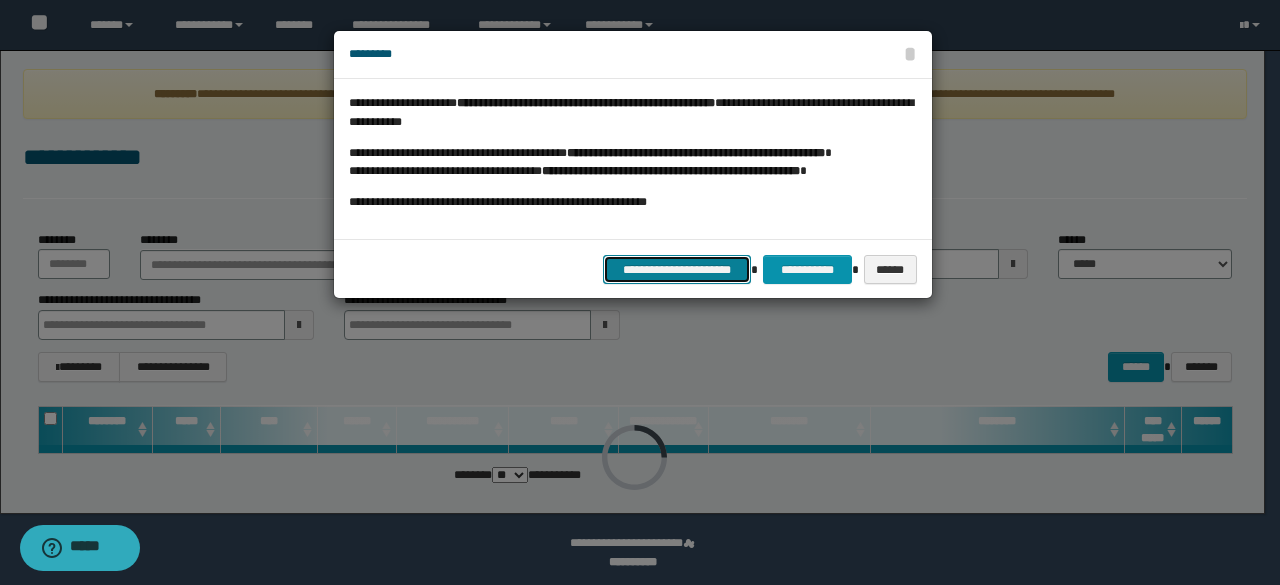 click on "**********" at bounding box center (677, 269) 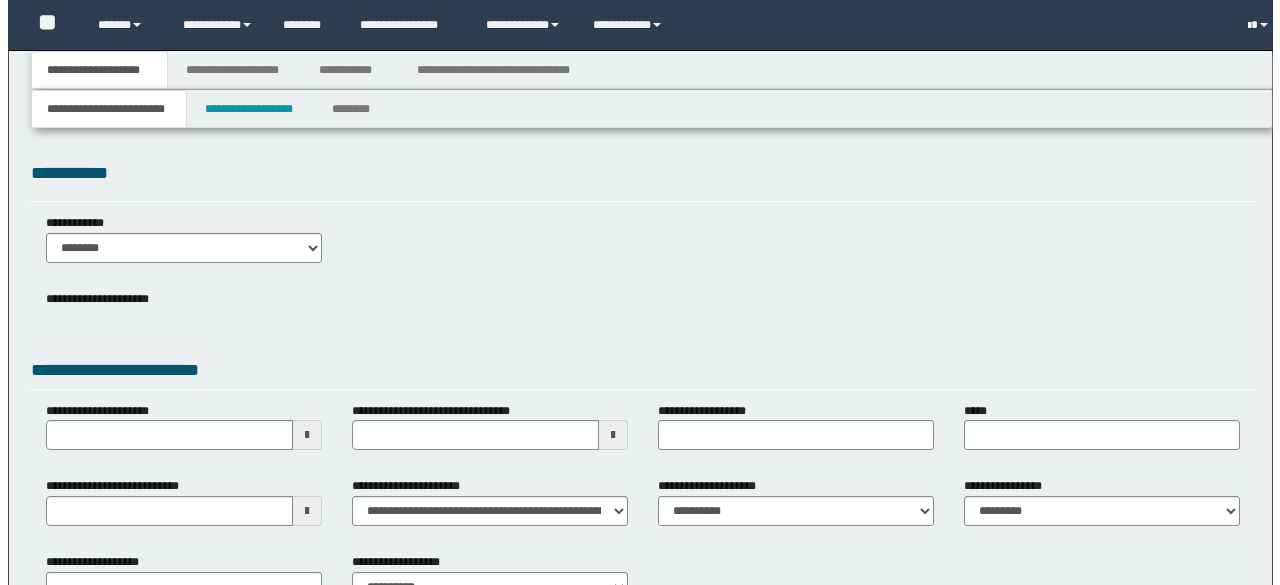 scroll, scrollTop: 0, scrollLeft: 0, axis: both 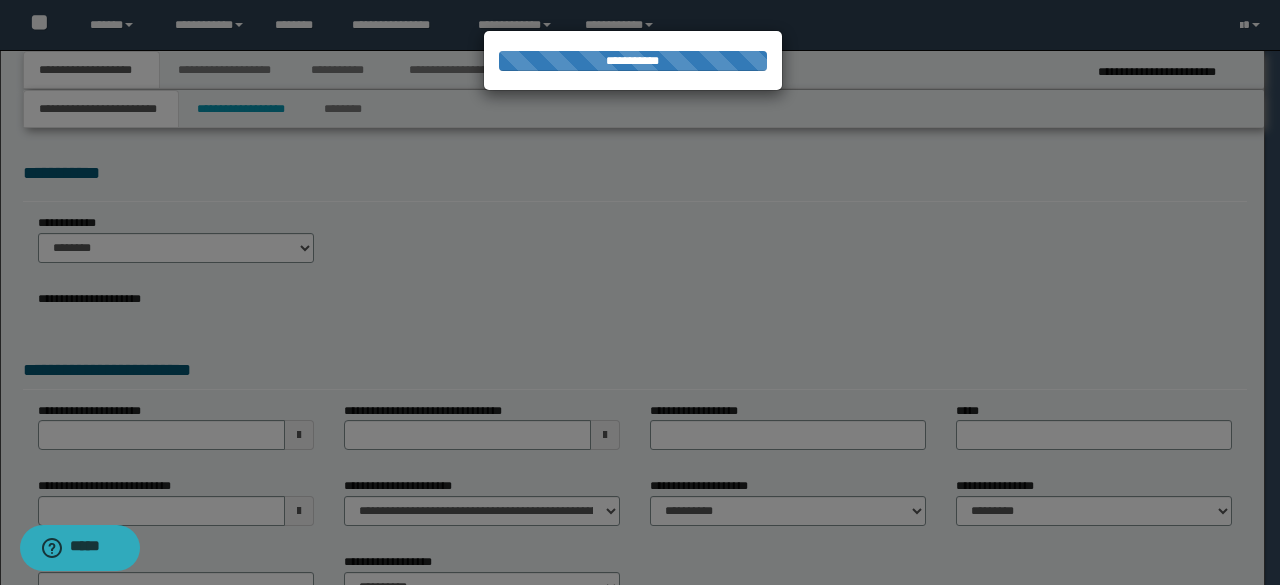 select on "*" 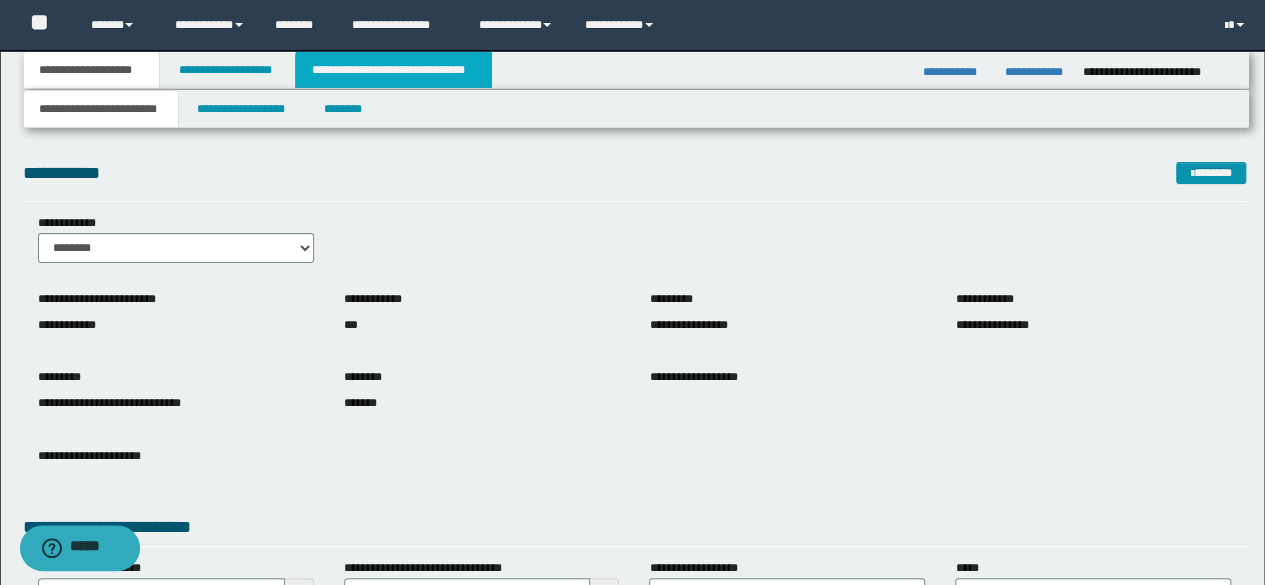 drag, startPoint x: 444, startPoint y: 62, endPoint x: 612, endPoint y: 107, distance: 173.9224 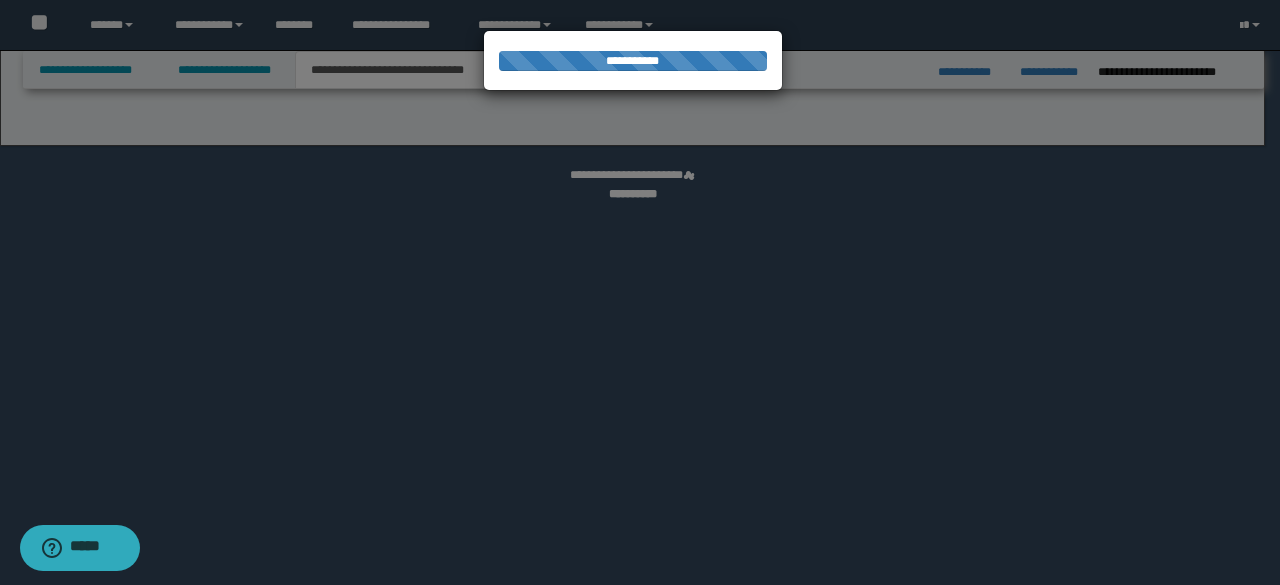 select on "*" 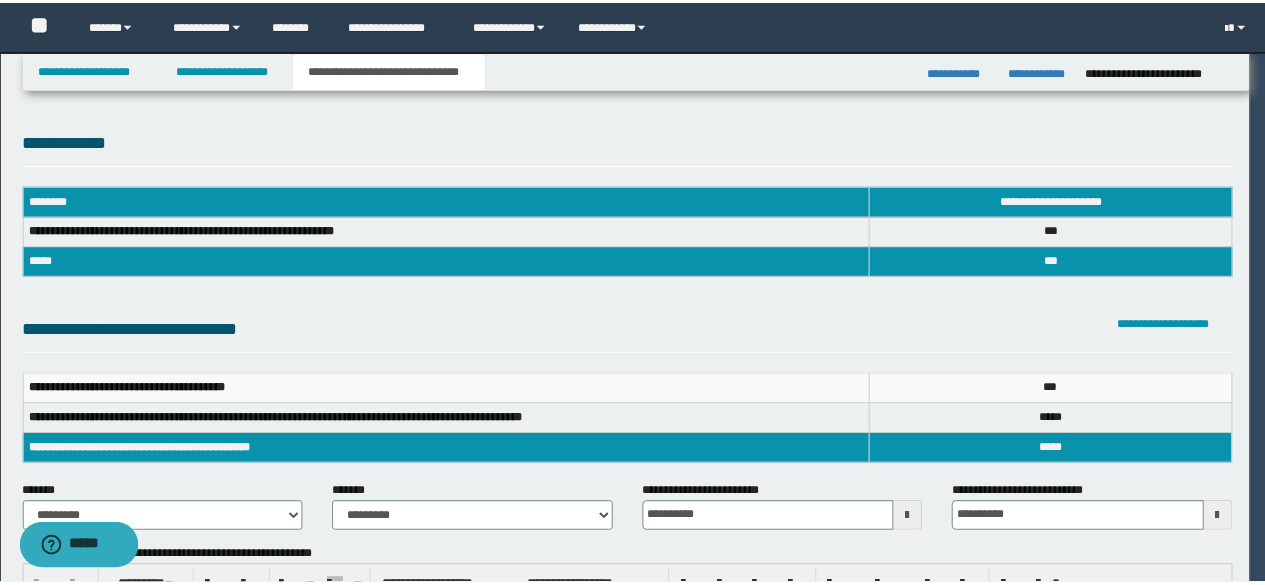 scroll, scrollTop: 0, scrollLeft: 0, axis: both 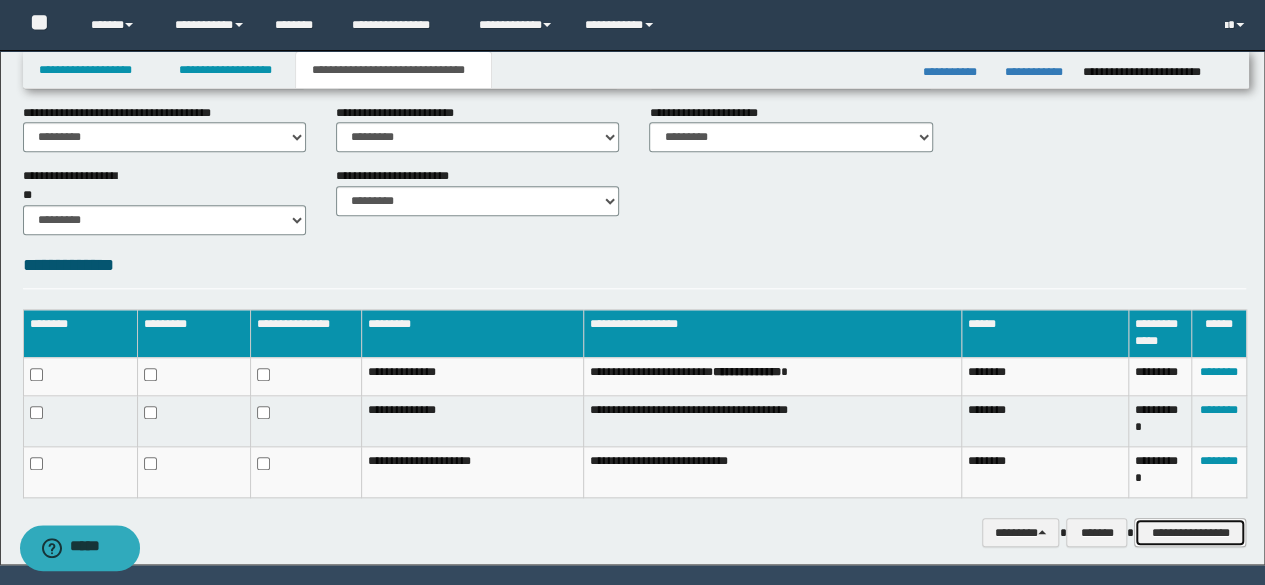 click on "**********" at bounding box center [1190, 532] 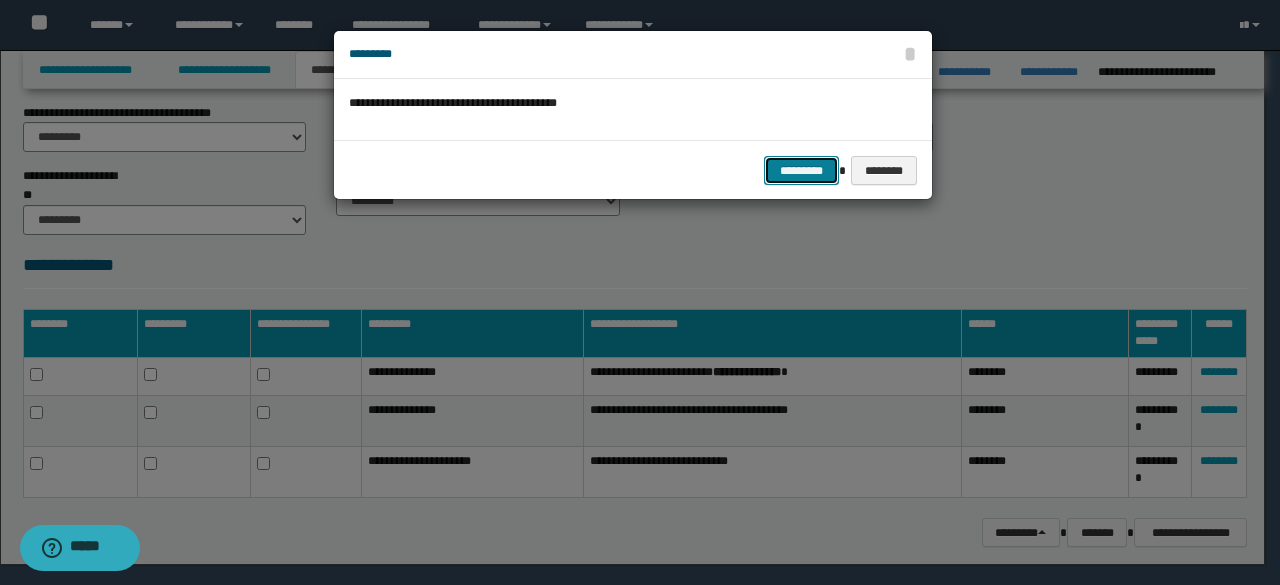 click on "*********" at bounding box center (801, 170) 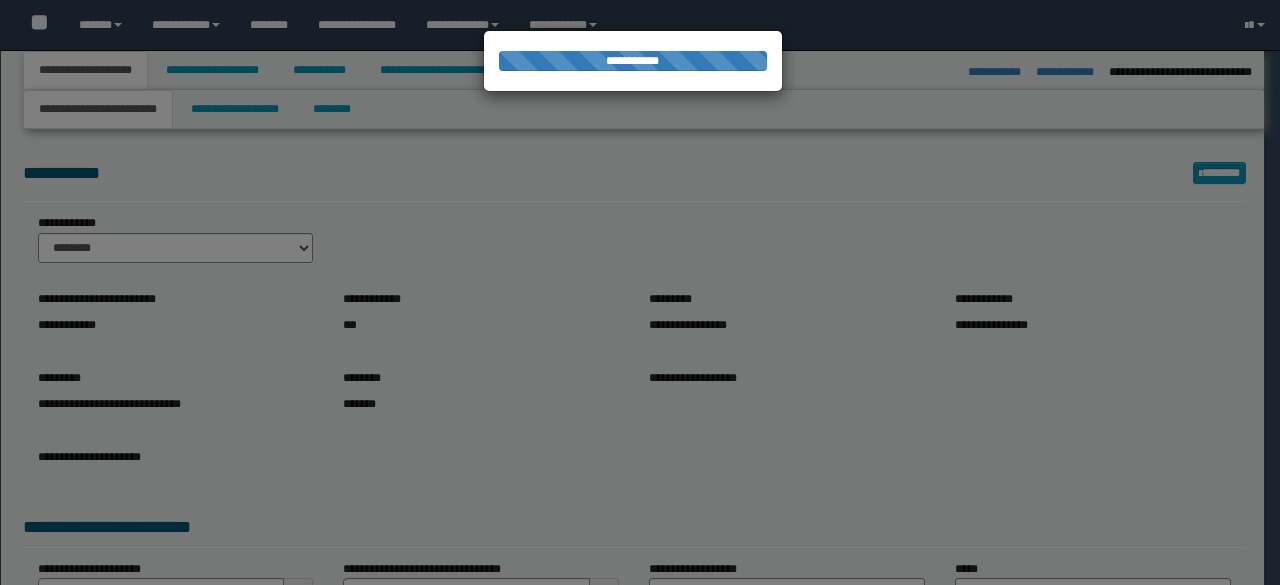 select on "*" 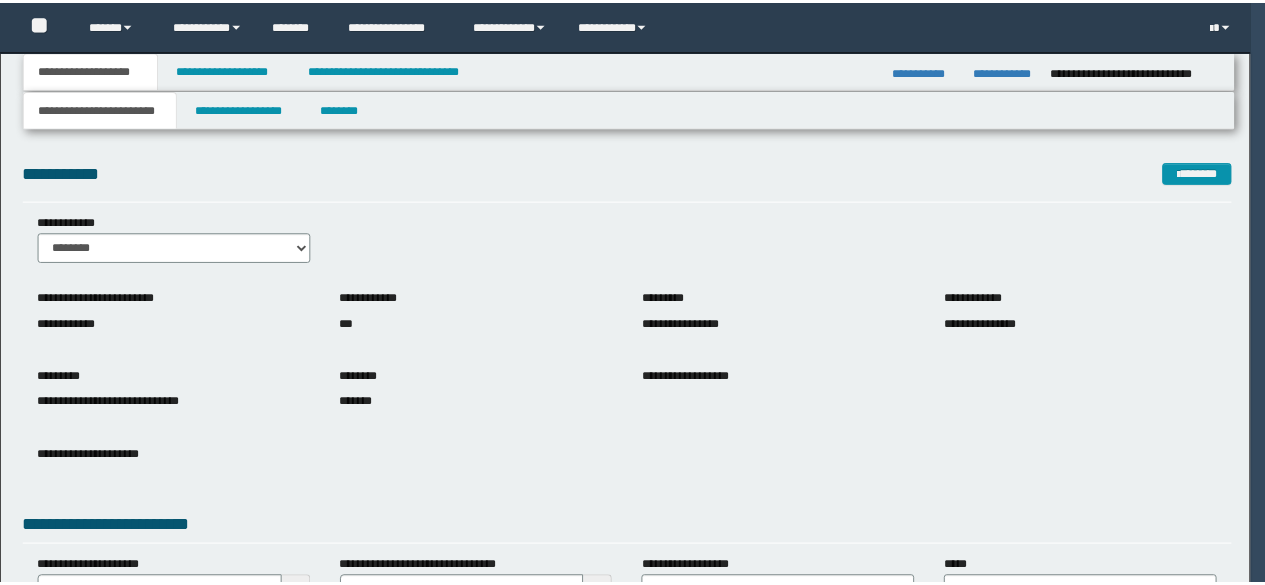 scroll, scrollTop: 0, scrollLeft: 0, axis: both 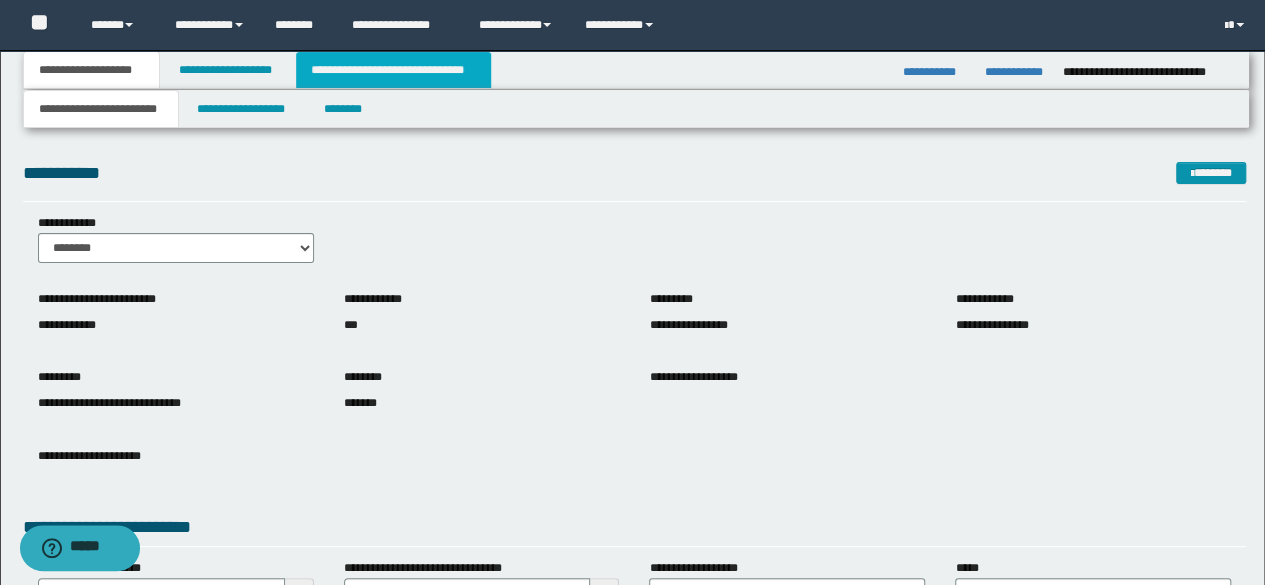 click on "**********" at bounding box center (393, 70) 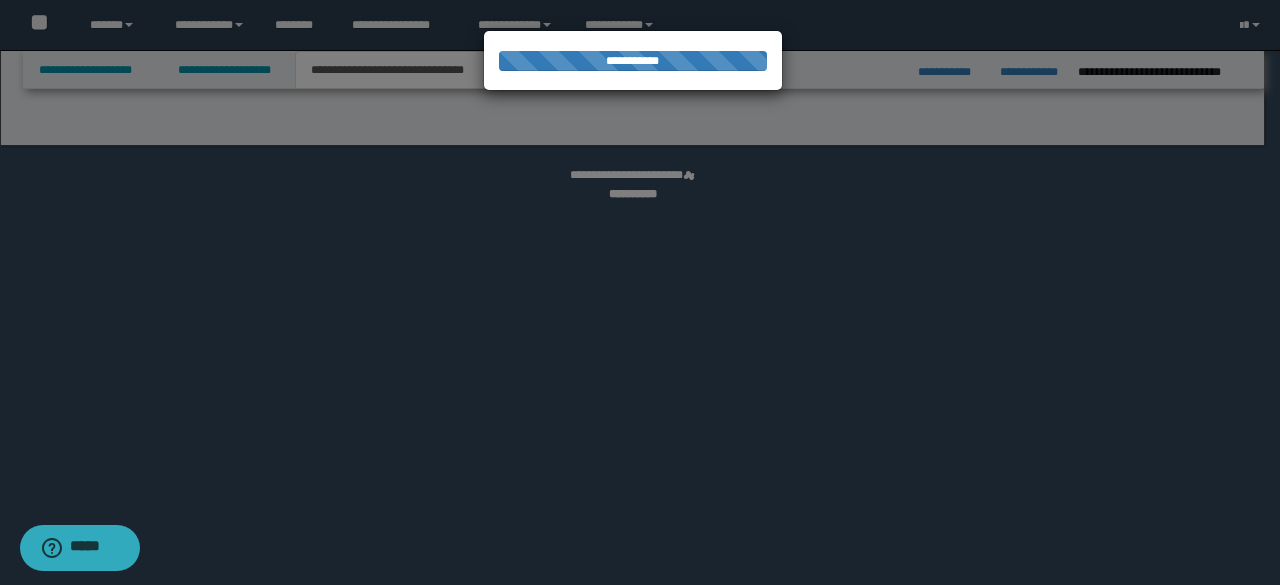 select on "*" 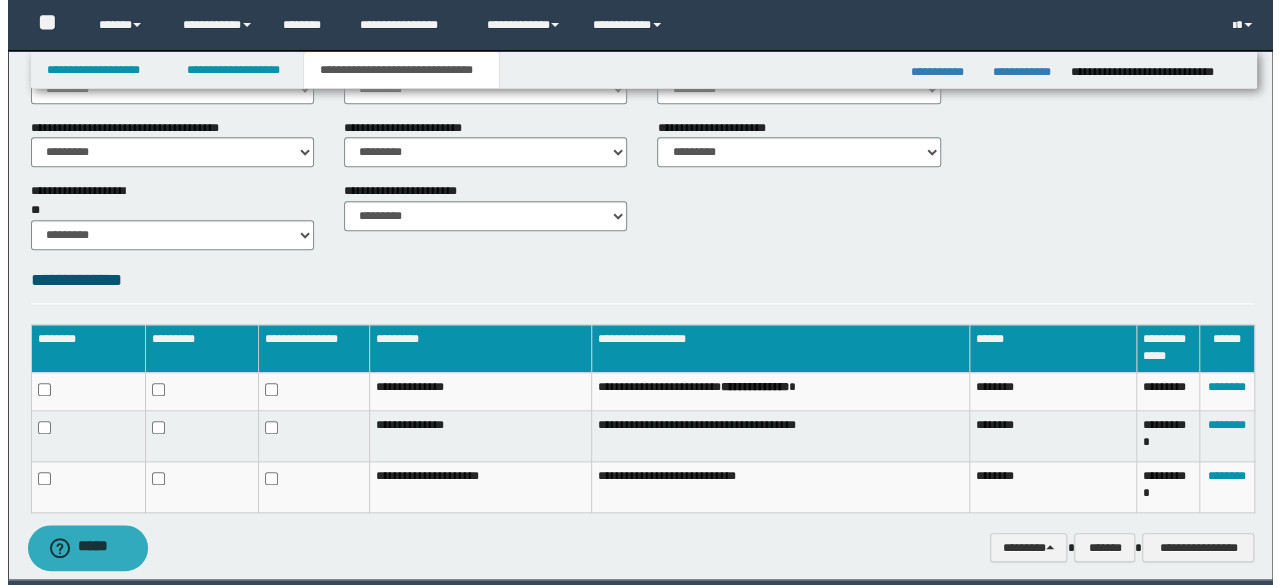 scroll, scrollTop: 928, scrollLeft: 0, axis: vertical 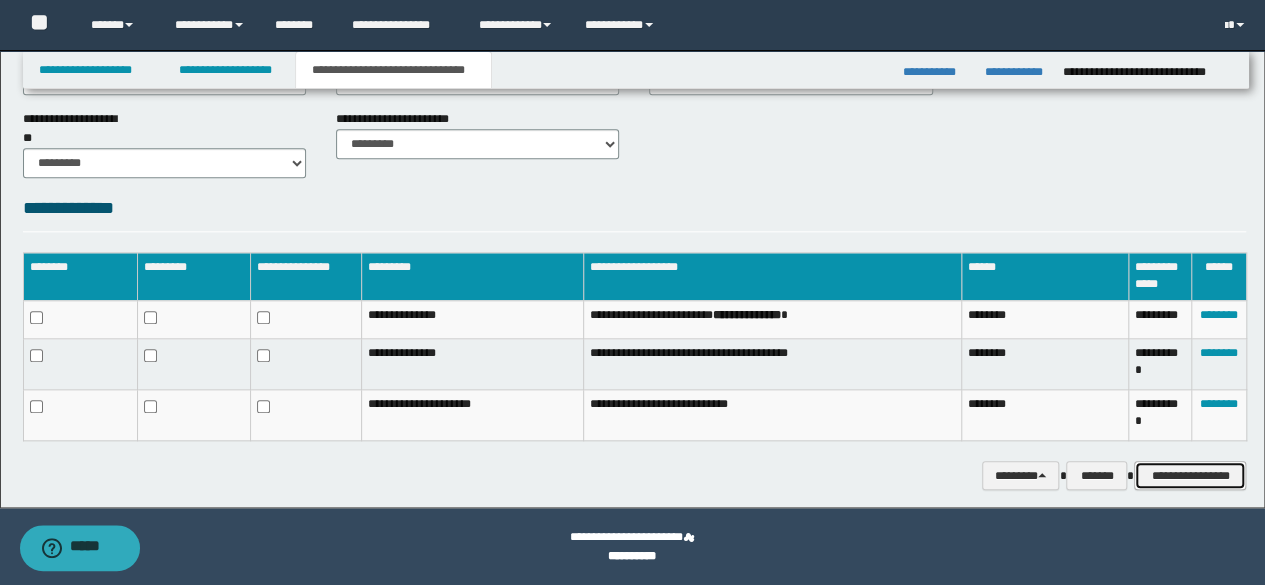 click on "**********" at bounding box center [1190, 475] 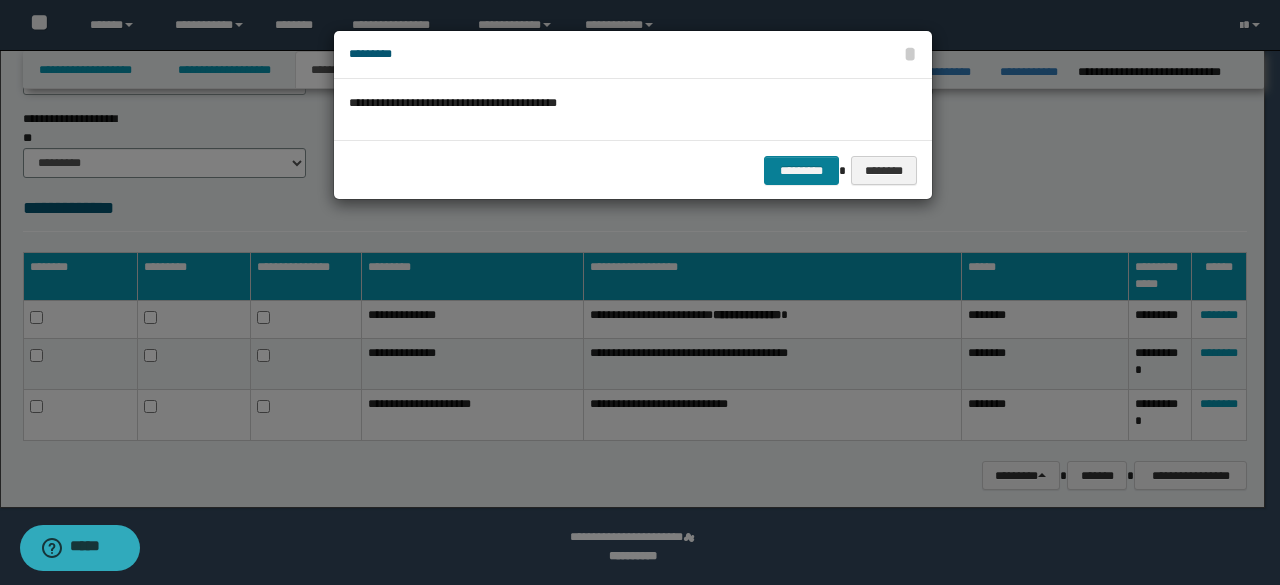 drag, startPoint x: 831, startPoint y: 189, endPoint x: 824, endPoint y: 173, distance: 17.464249 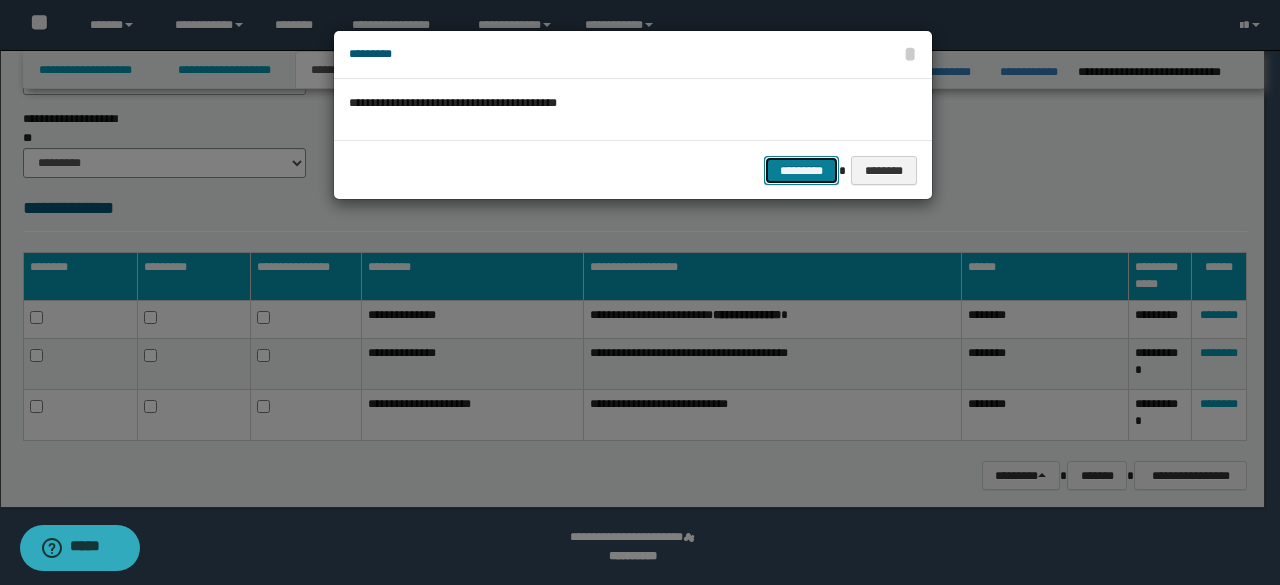 click on "*********" at bounding box center [801, 170] 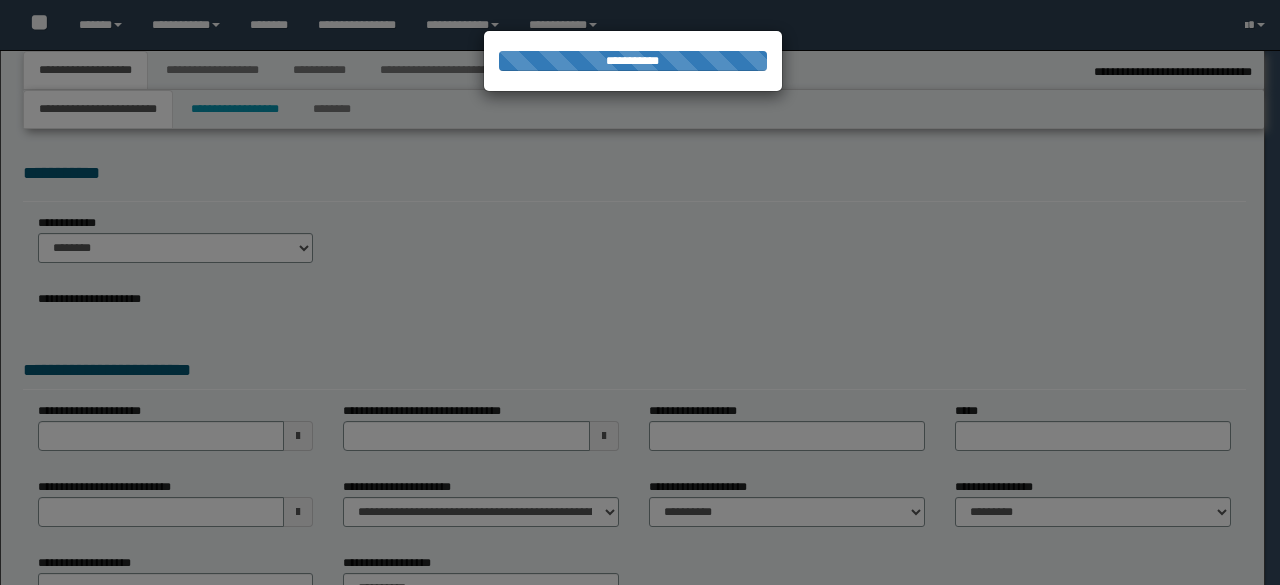 select on "*" 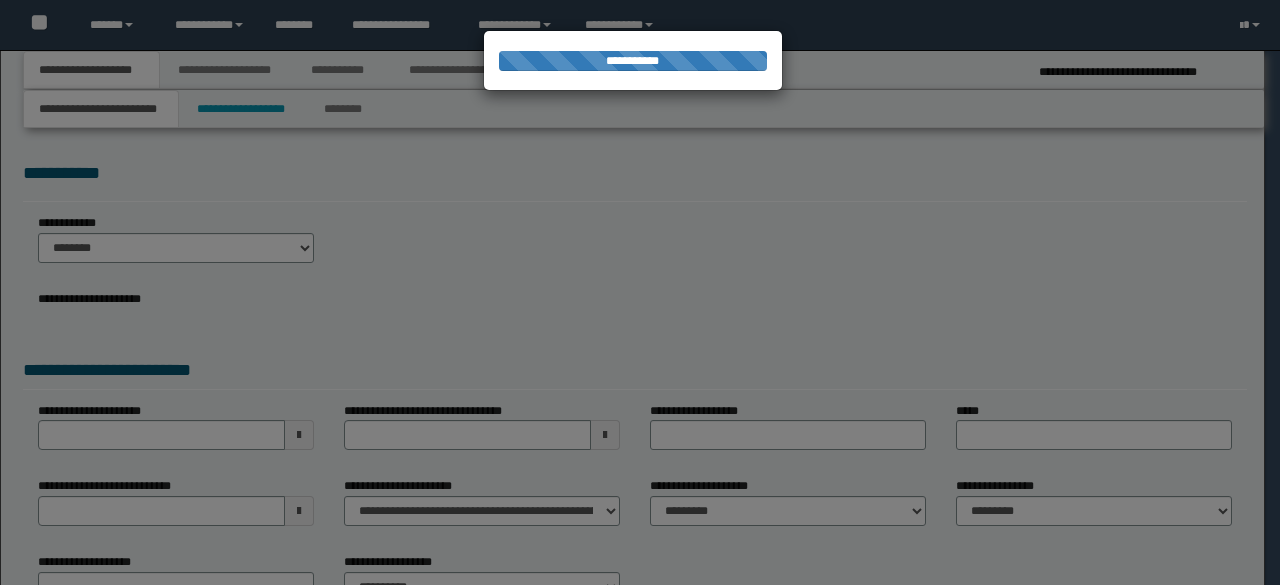 scroll, scrollTop: 0, scrollLeft: 0, axis: both 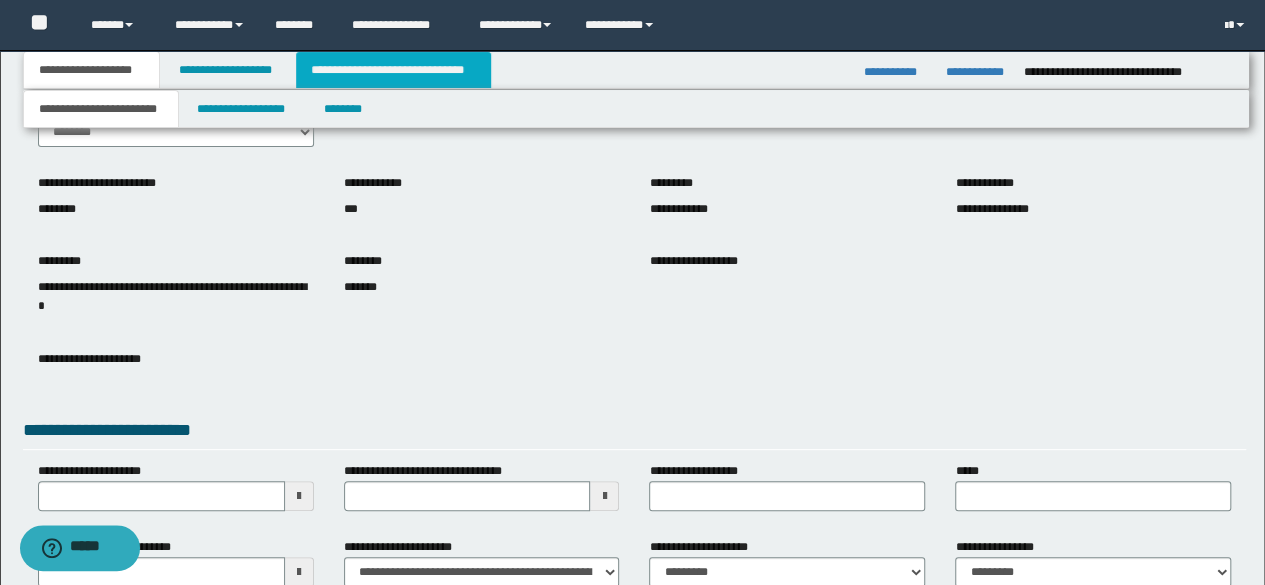 click on "**********" at bounding box center (393, 70) 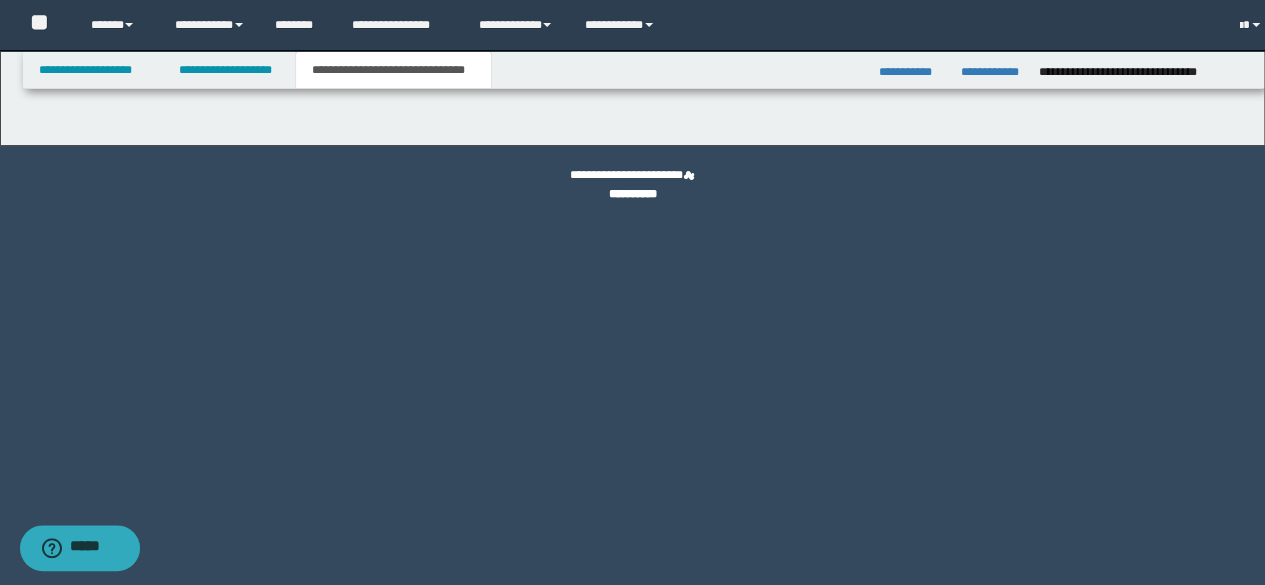 scroll, scrollTop: 0, scrollLeft: 0, axis: both 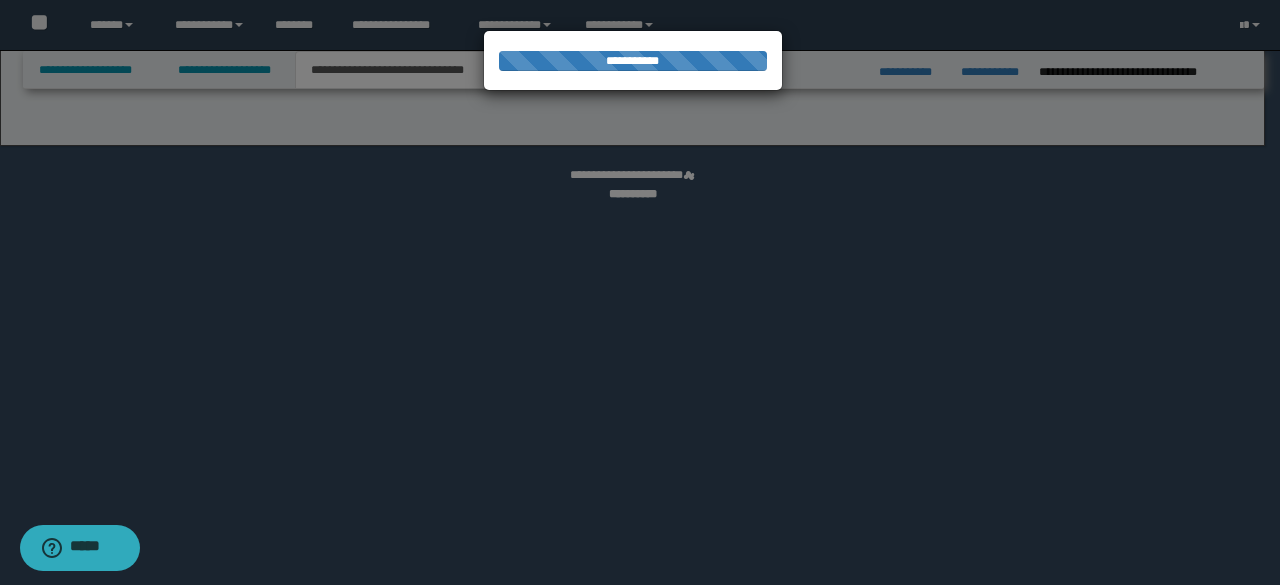 select on "*" 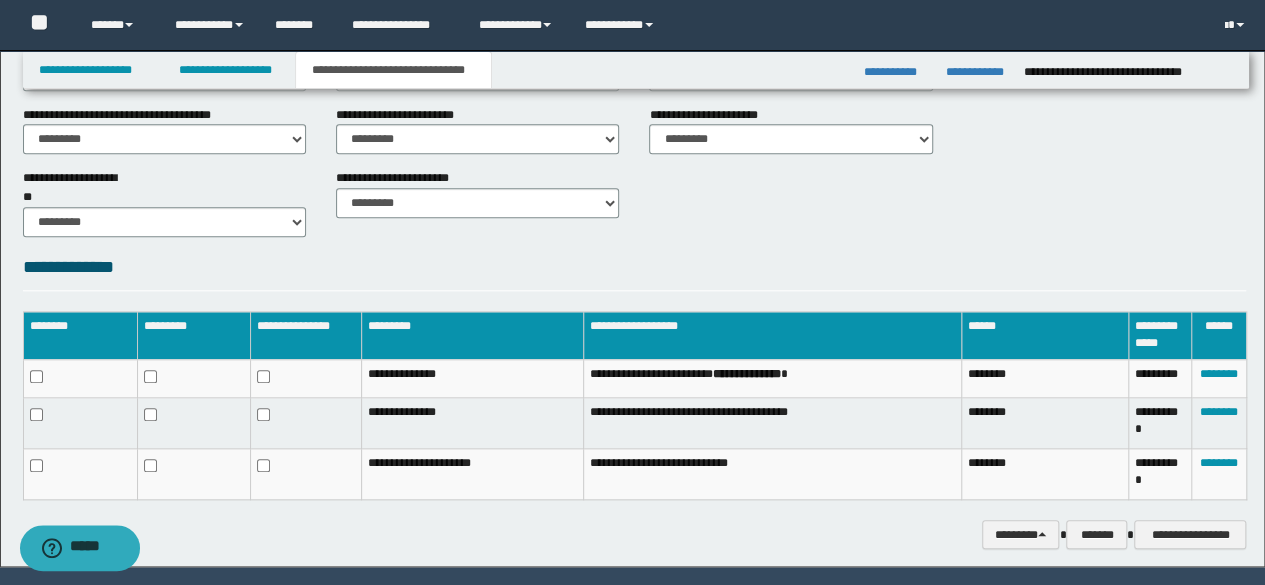 scroll, scrollTop: 930, scrollLeft: 0, axis: vertical 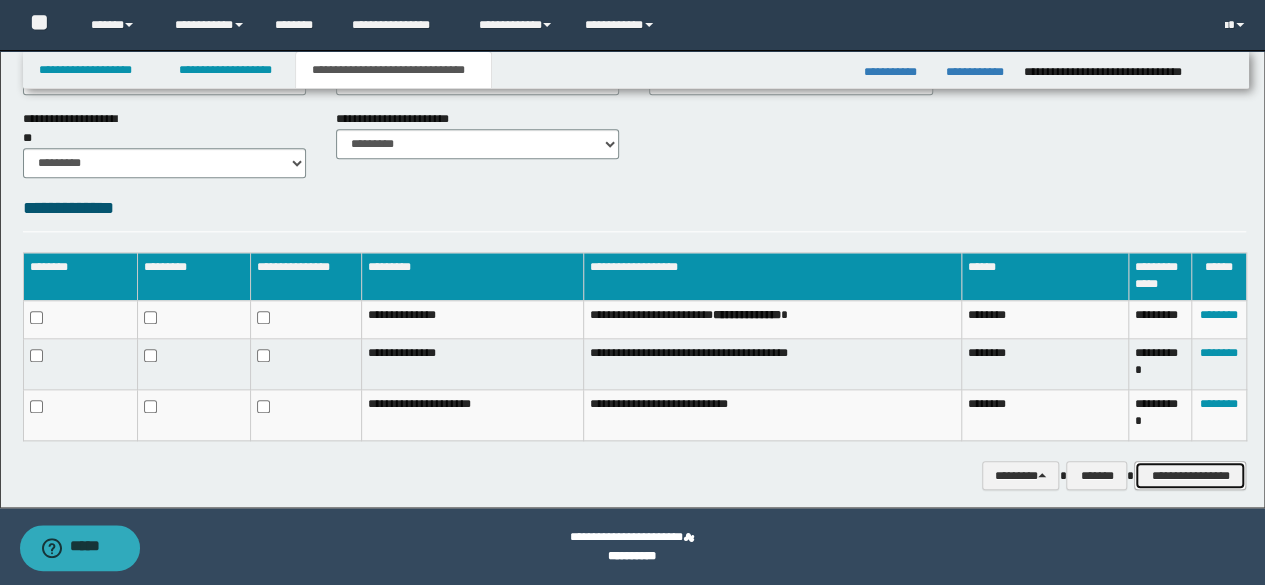 click on "**********" at bounding box center (1190, 475) 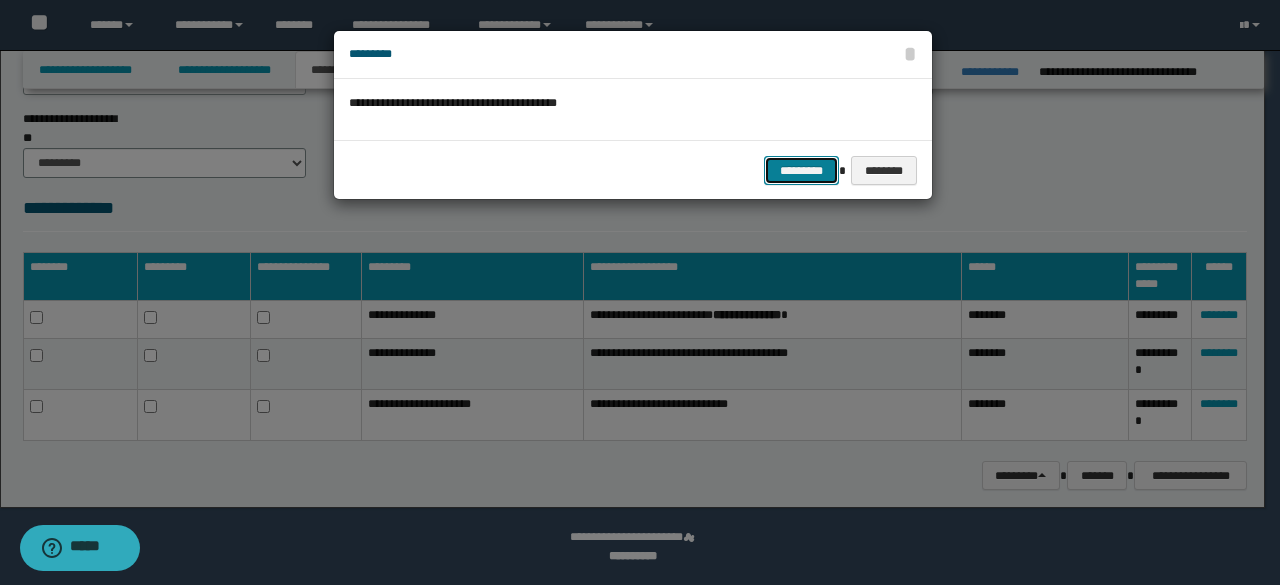 click on "*********" at bounding box center [801, 170] 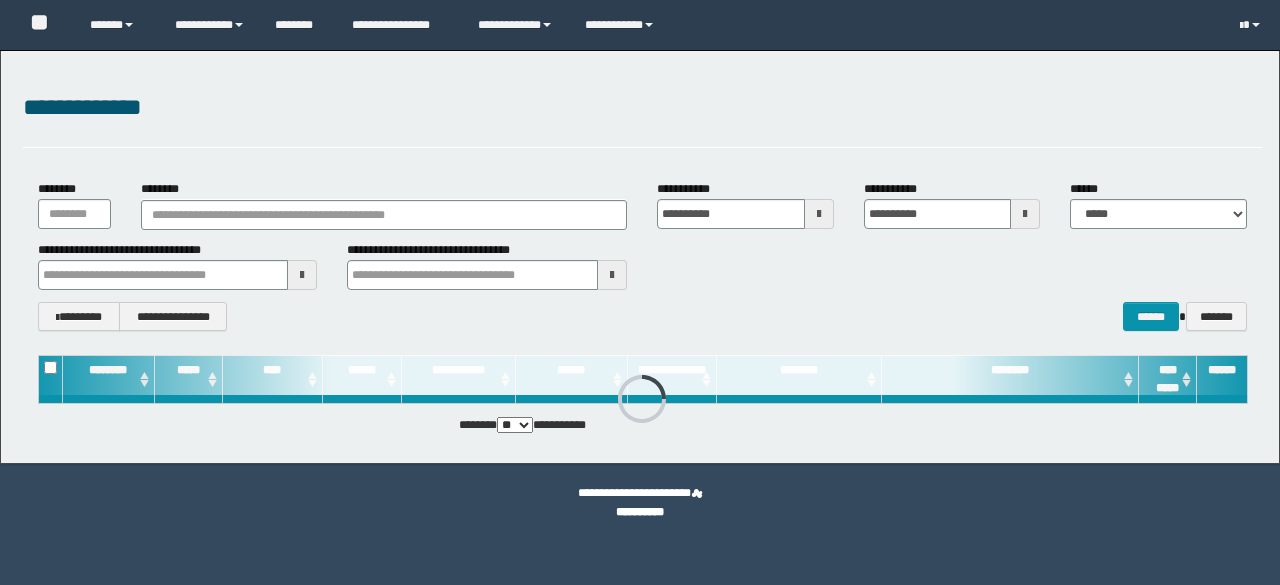 scroll, scrollTop: 0, scrollLeft: 0, axis: both 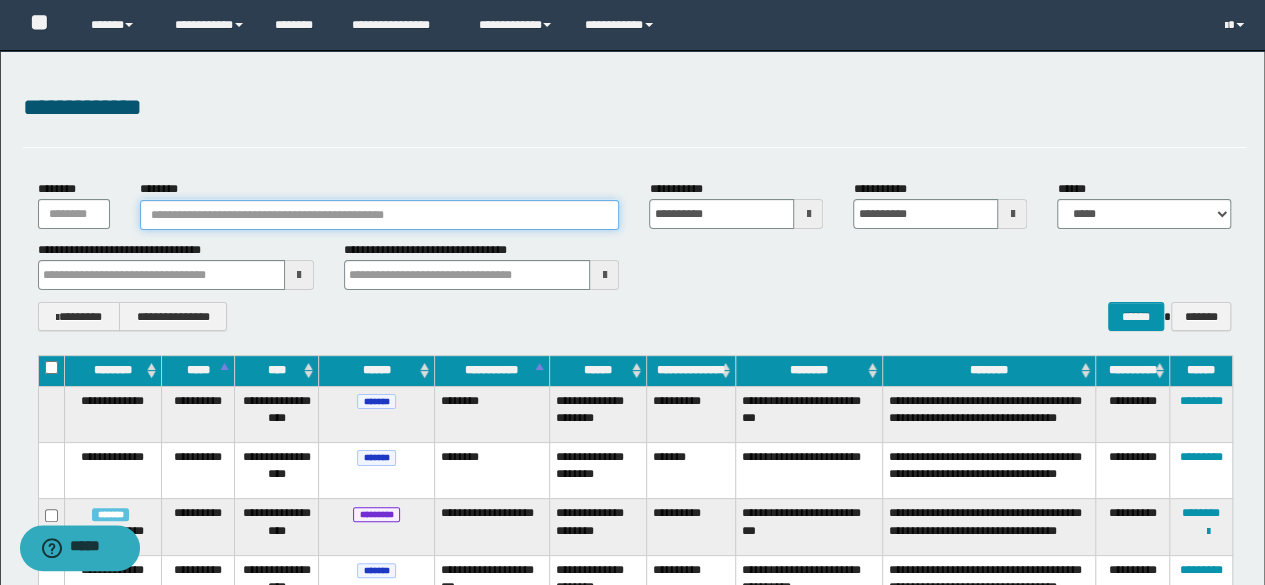 click on "********" at bounding box center [380, 215] 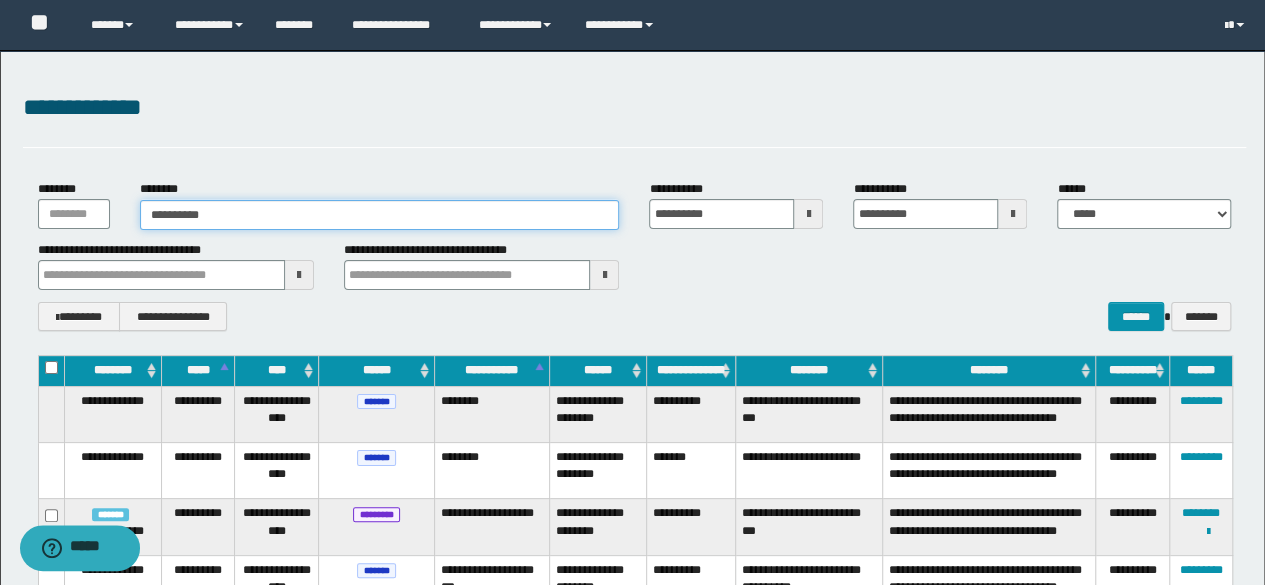 type on "**********" 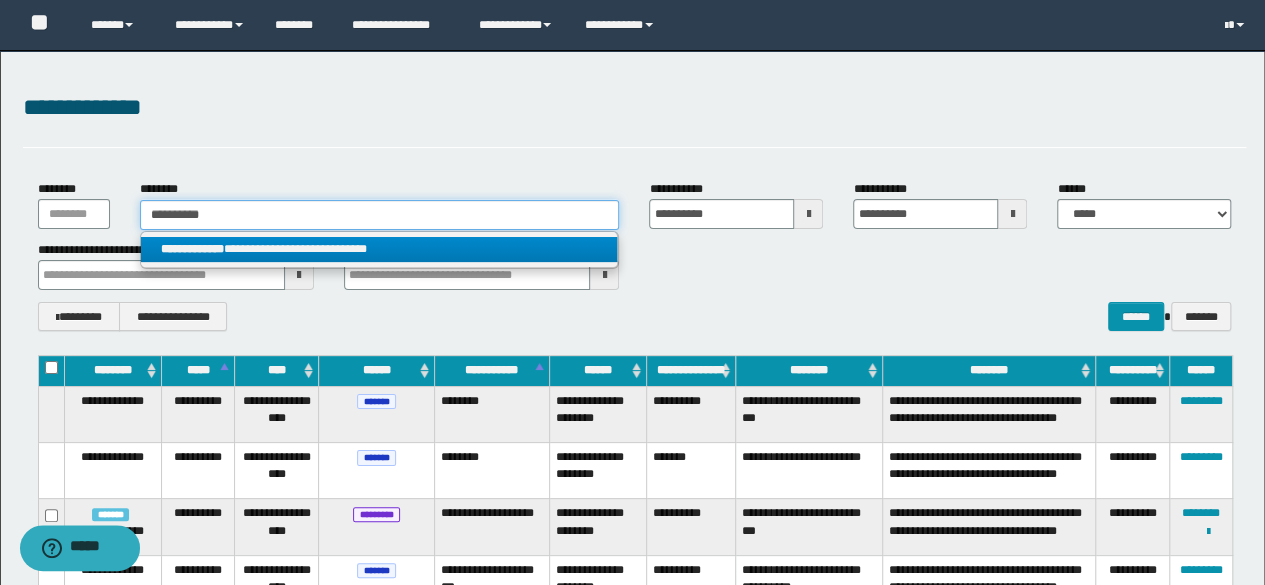 type on "**********" 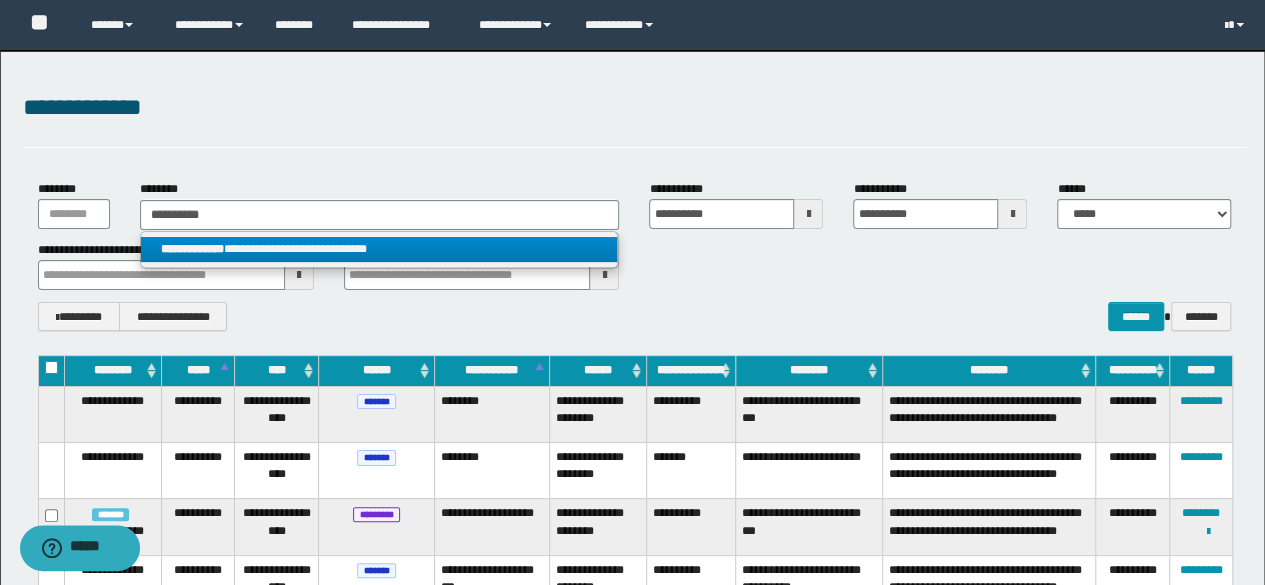 click on "**********" at bounding box center (379, 249) 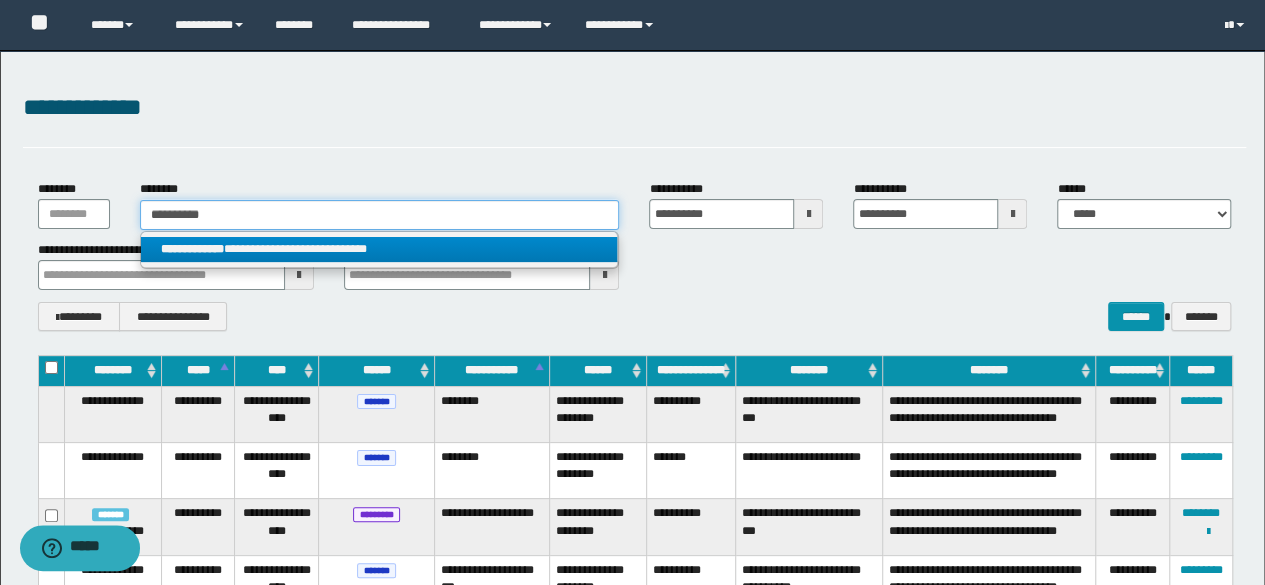 type 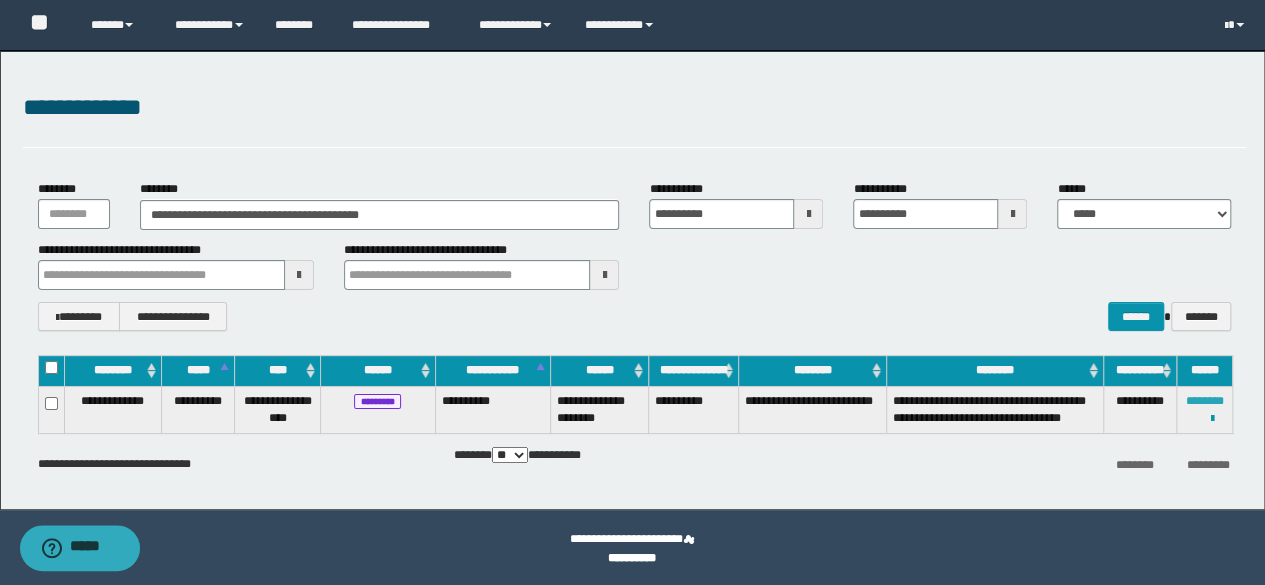 click on "********" at bounding box center (1205, 401) 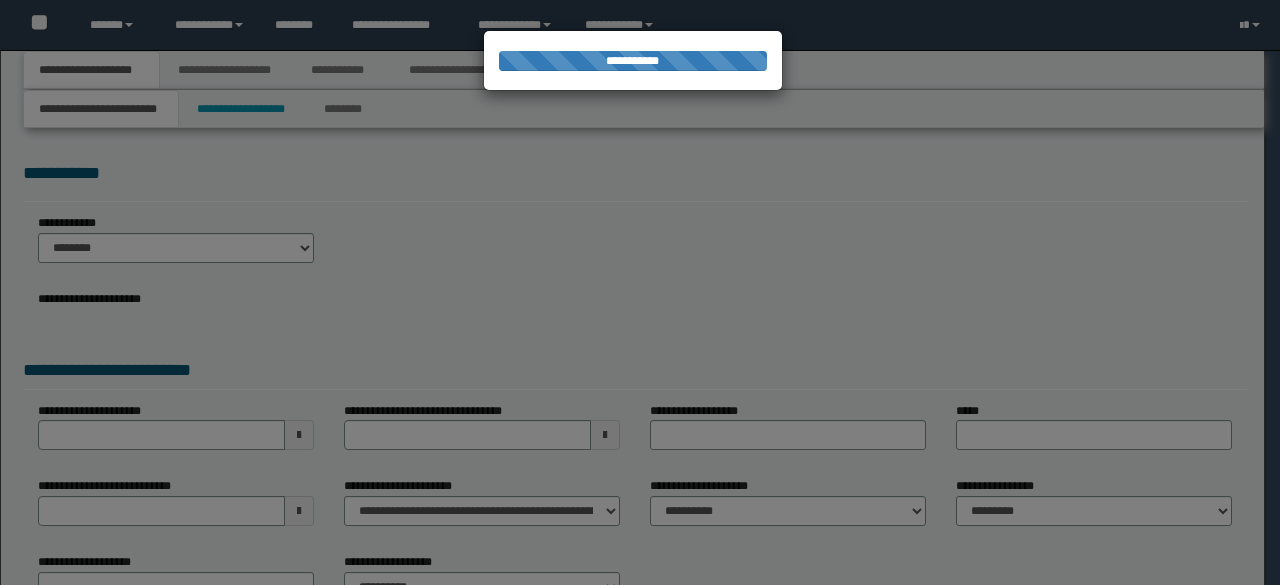 scroll, scrollTop: 0, scrollLeft: 0, axis: both 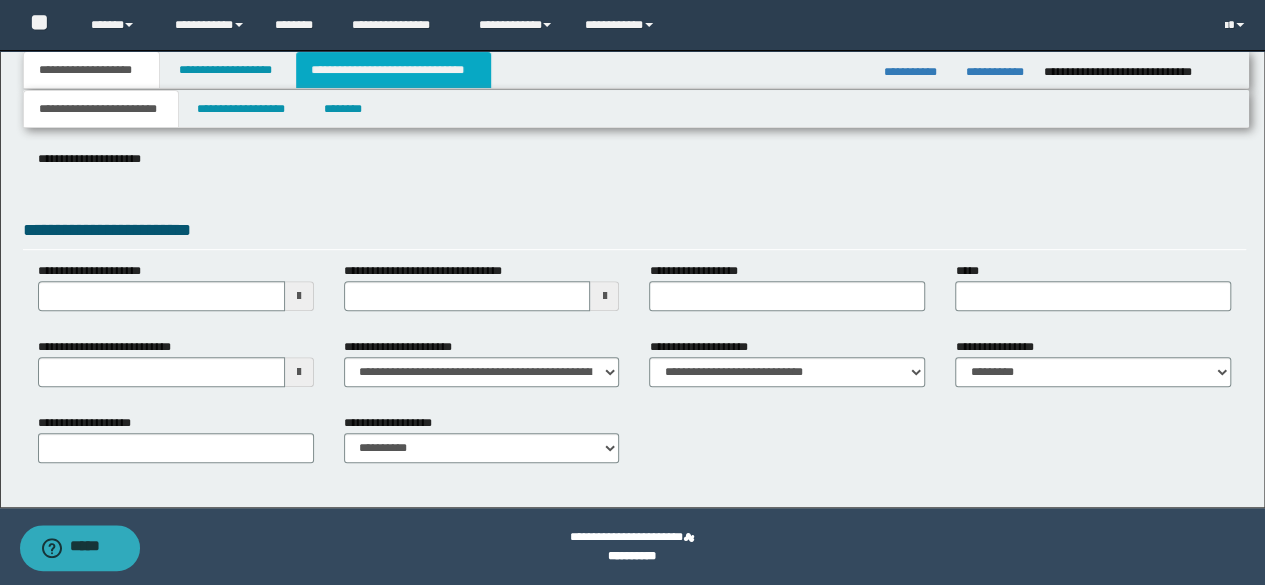 click on "**********" at bounding box center [393, 70] 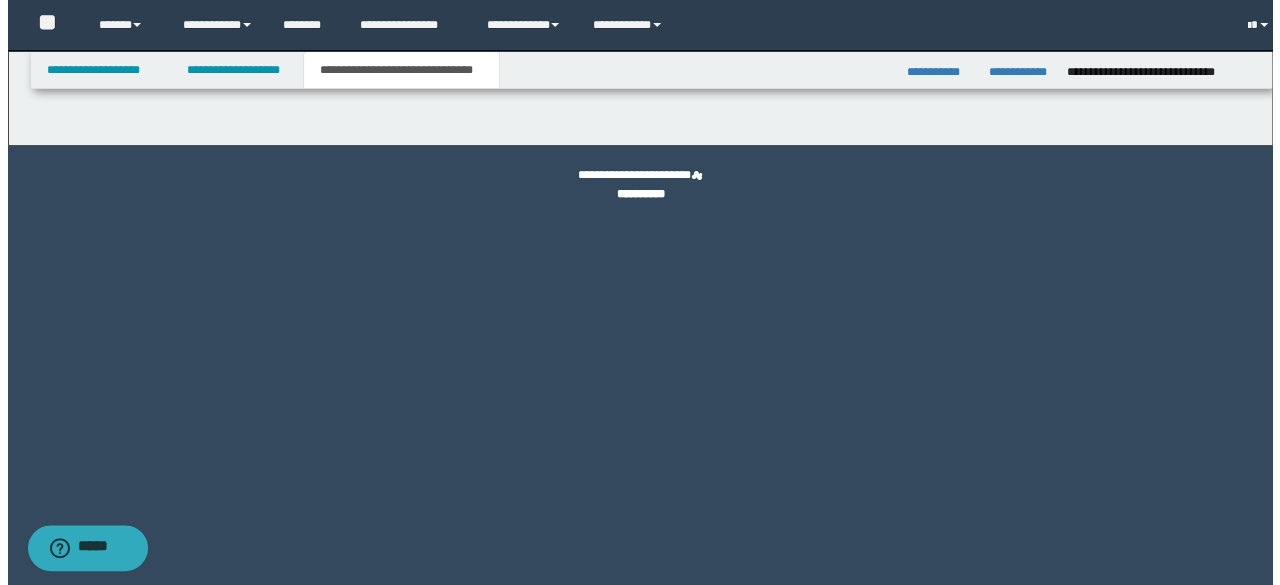 scroll, scrollTop: 0, scrollLeft: 0, axis: both 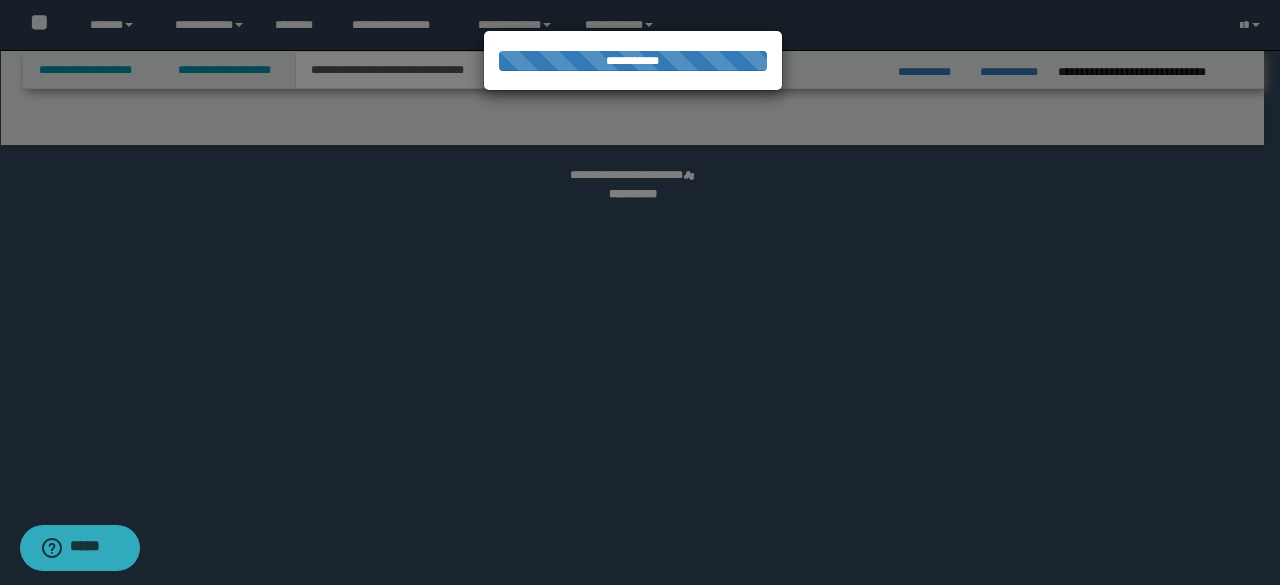 select on "*" 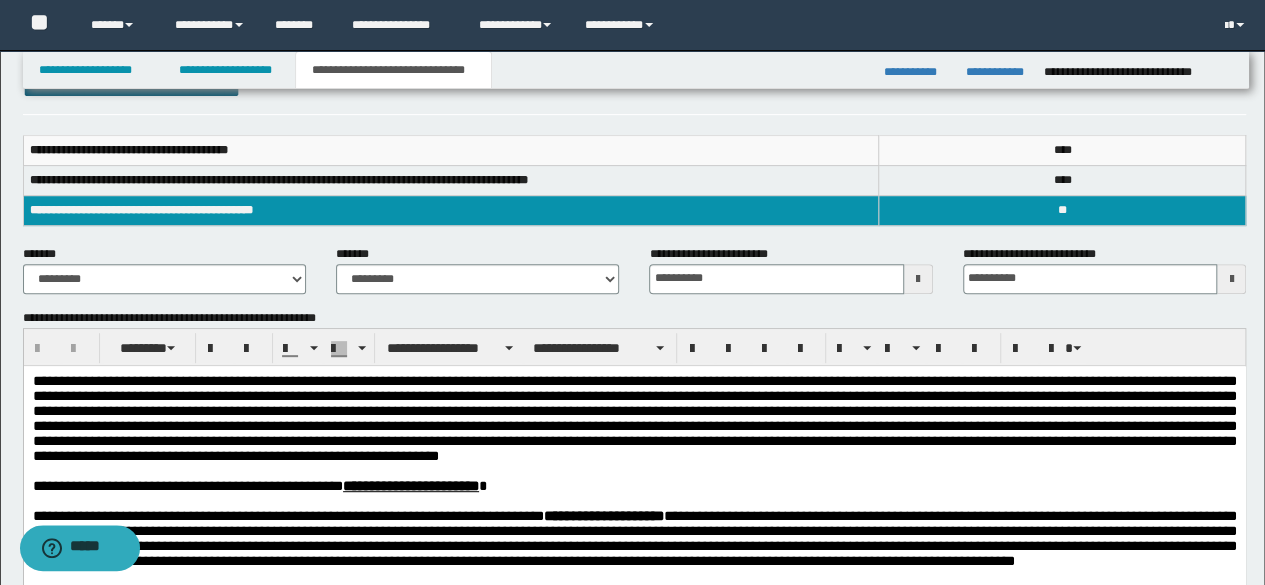 scroll, scrollTop: 300, scrollLeft: 0, axis: vertical 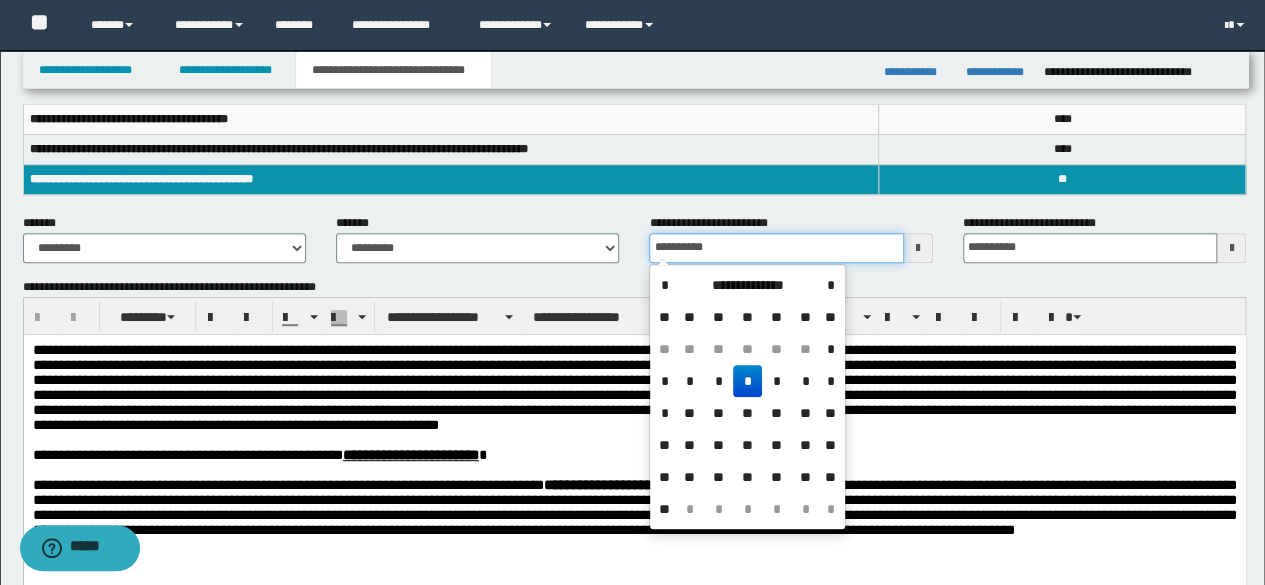 click on "**********" at bounding box center [776, 248] 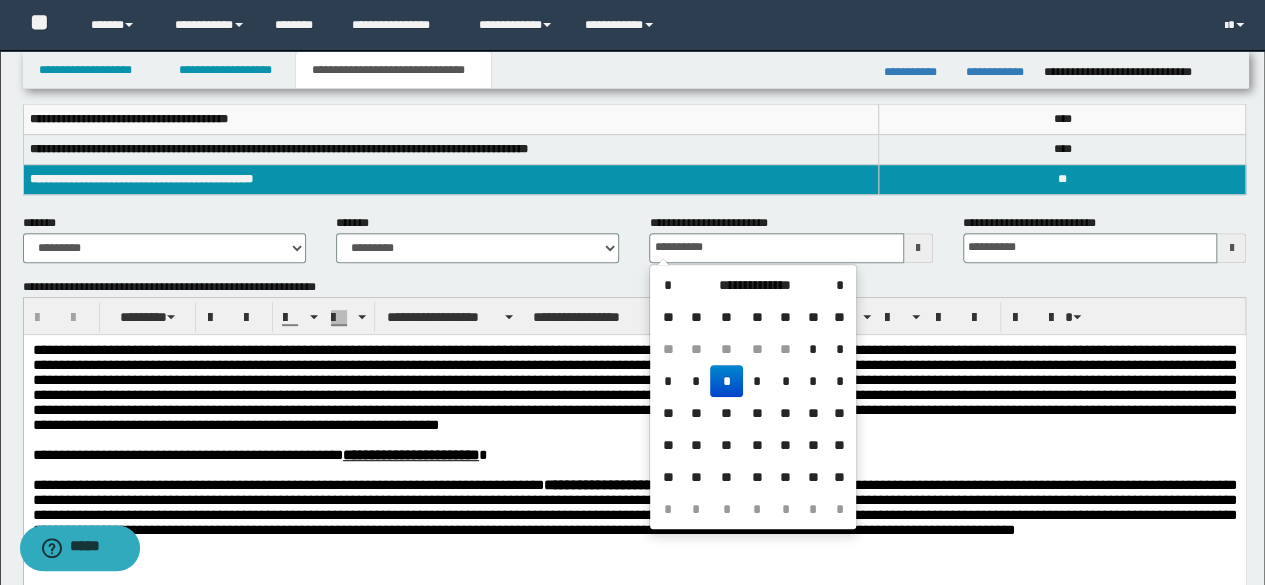 drag, startPoint x: 735, startPoint y: 375, endPoint x: 712, endPoint y: 42, distance: 333.79333 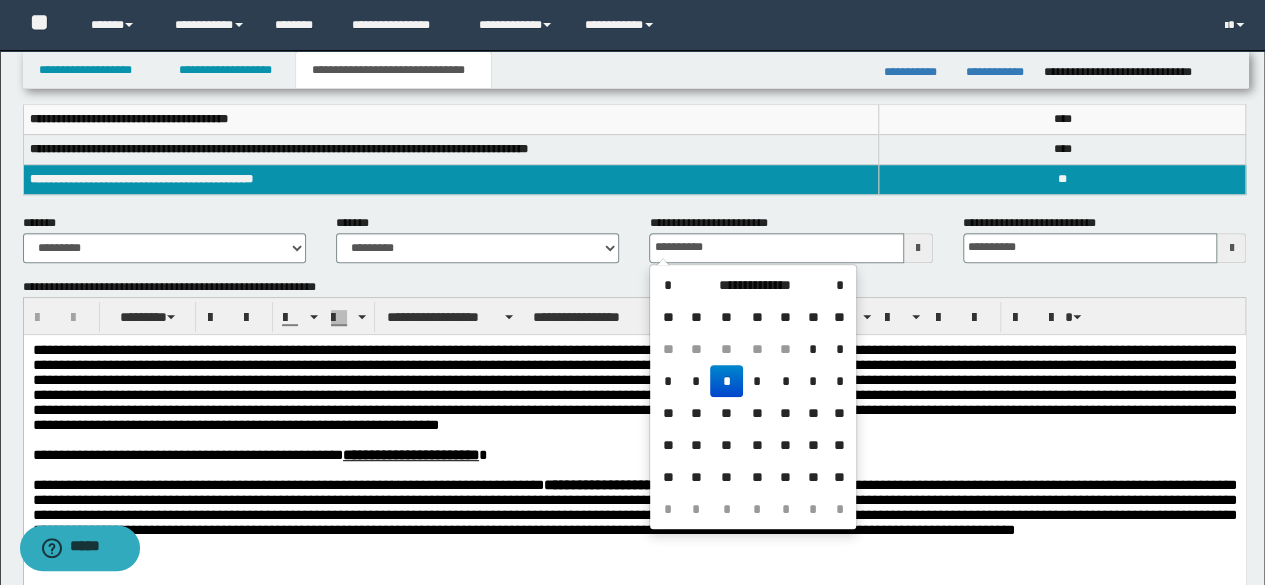 click on "*" at bounding box center [726, 381] 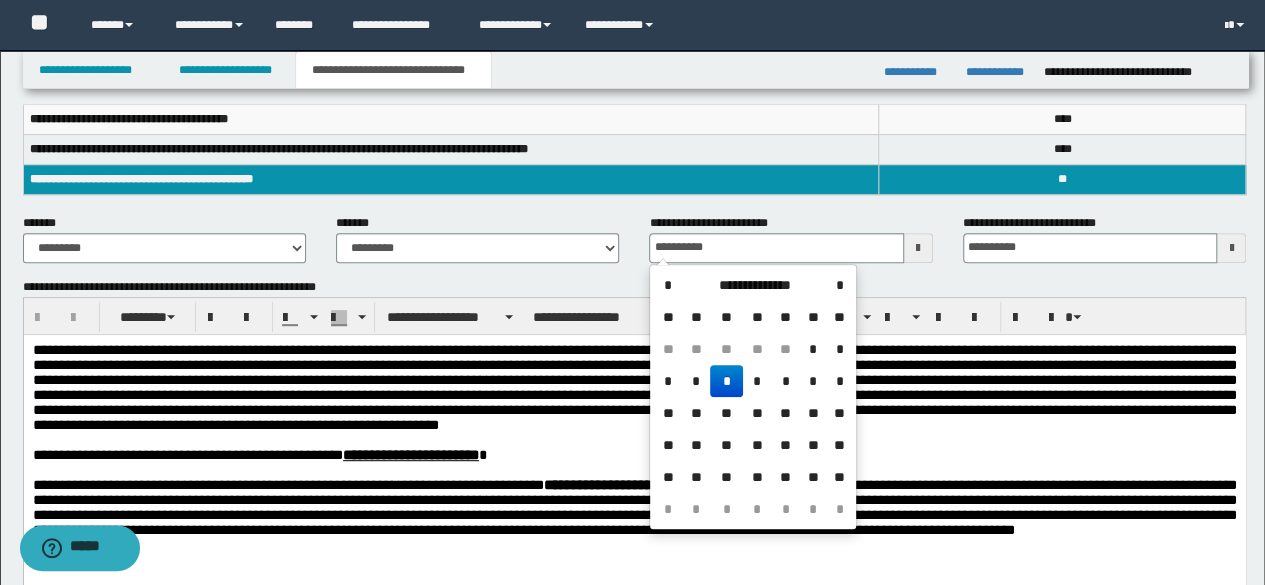 type on "**********" 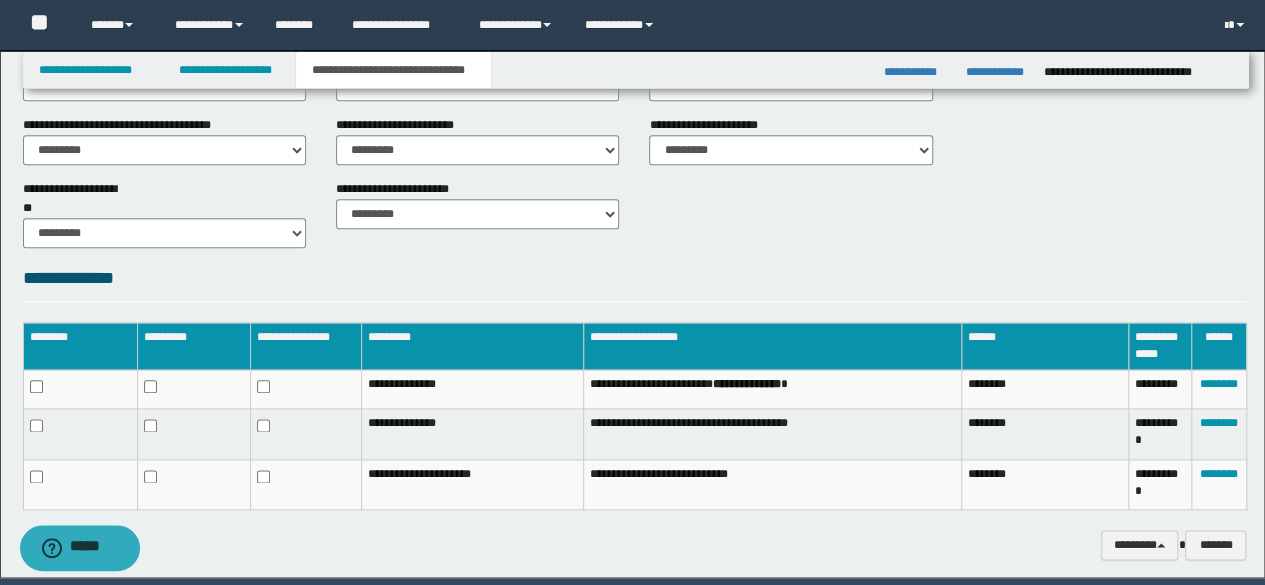 scroll, scrollTop: 1098, scrollLeft: 0, axis: vertical 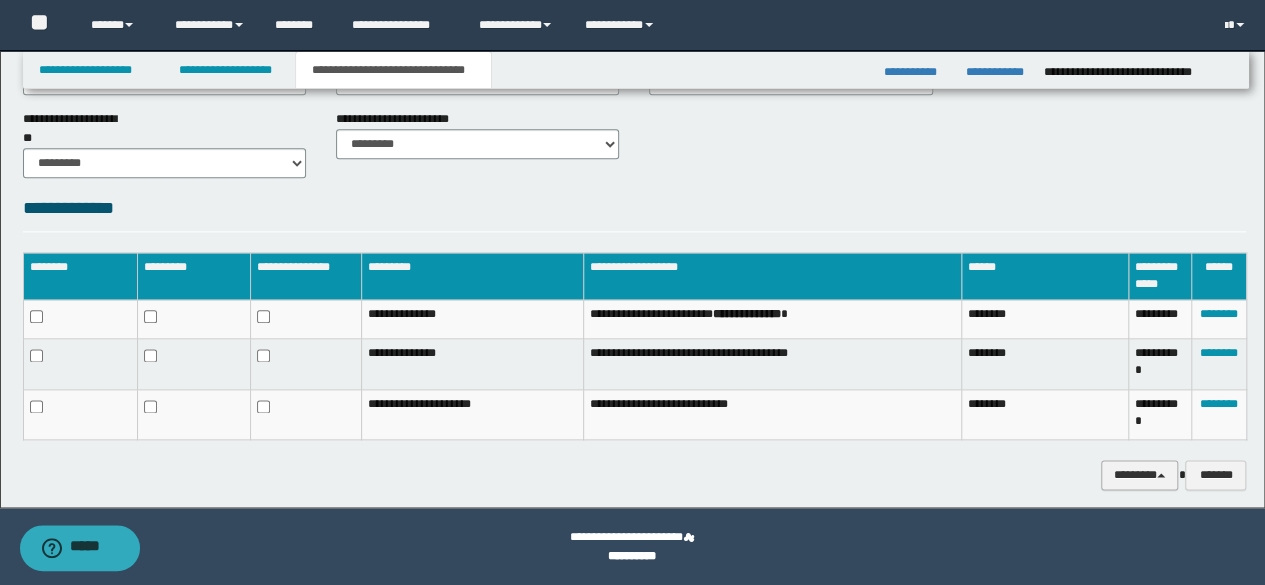 click on "********" at bounding box center [1140, 474] 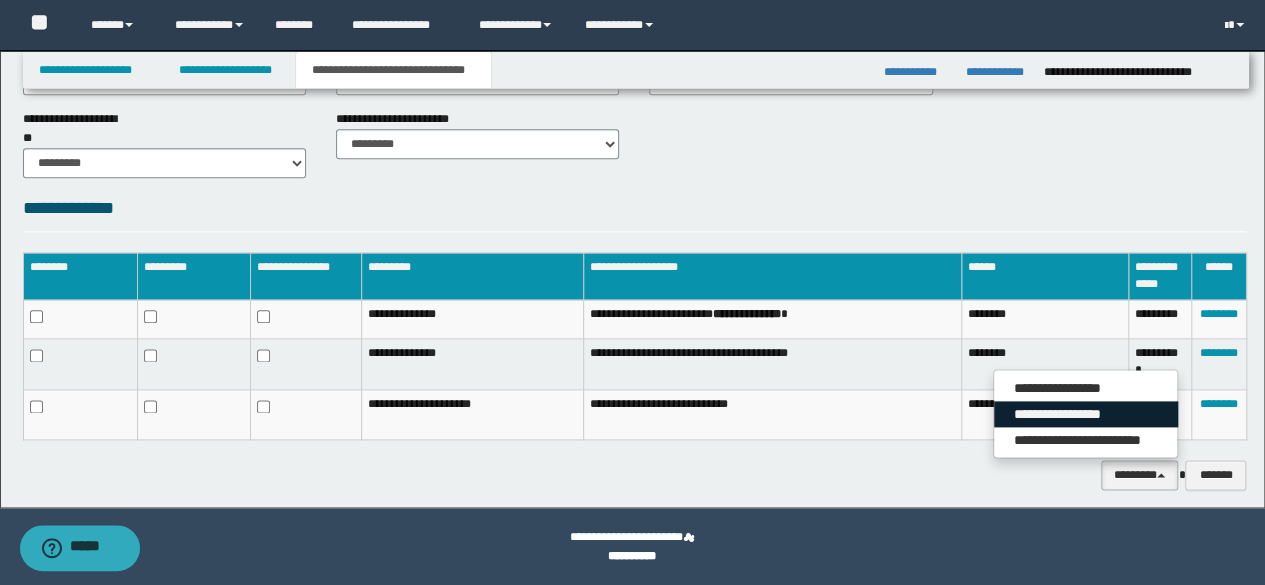 click on "**********" at bounding box center (1086, 414) 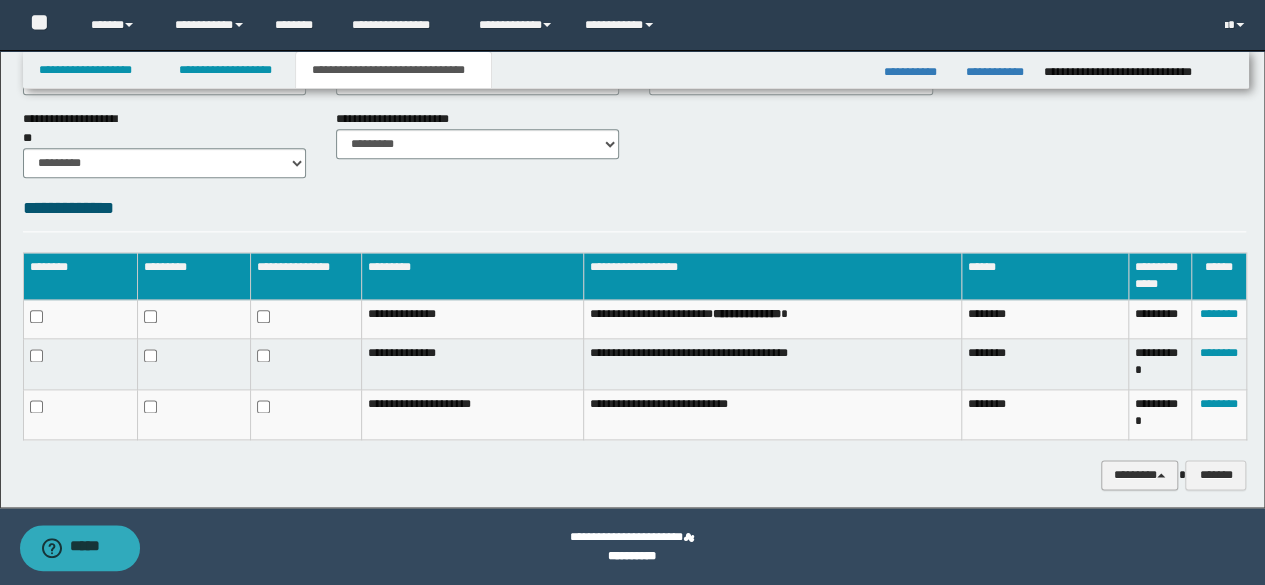 click on "********" at bounding box center [1140, 474] 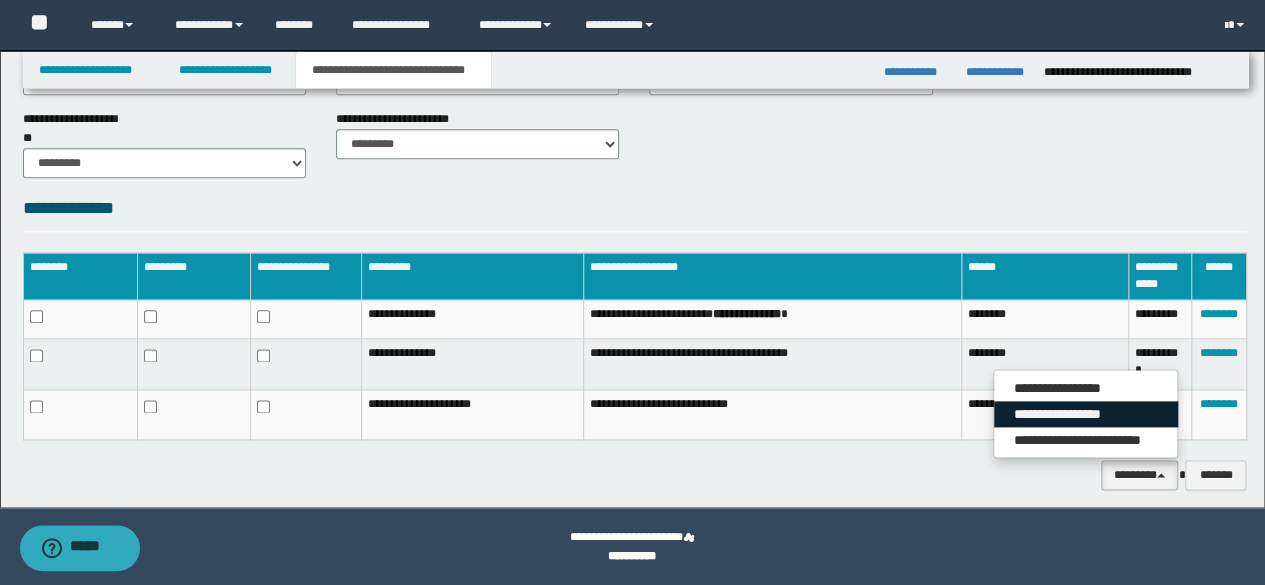 click on "**********" at bounding box center (1086, 414) 